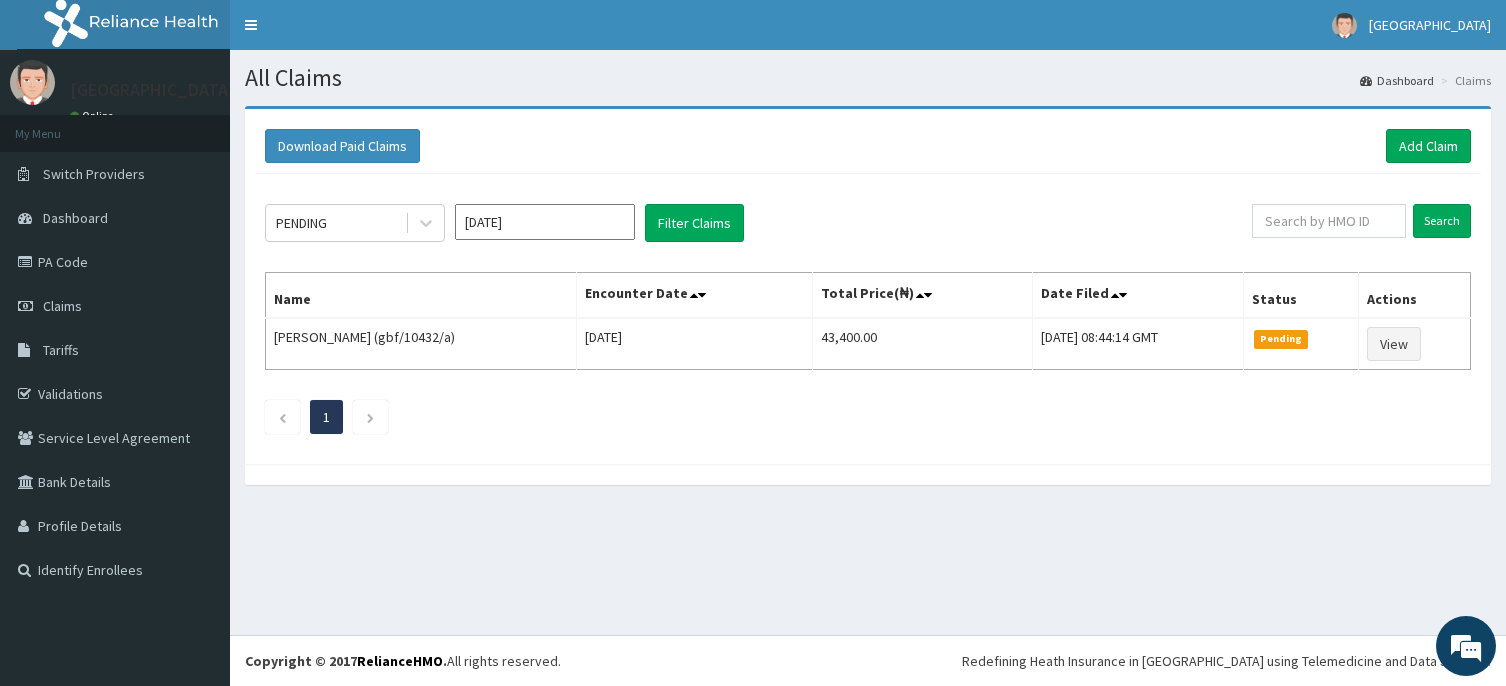 click on "[DATE]" at bounding box center [545, 222] 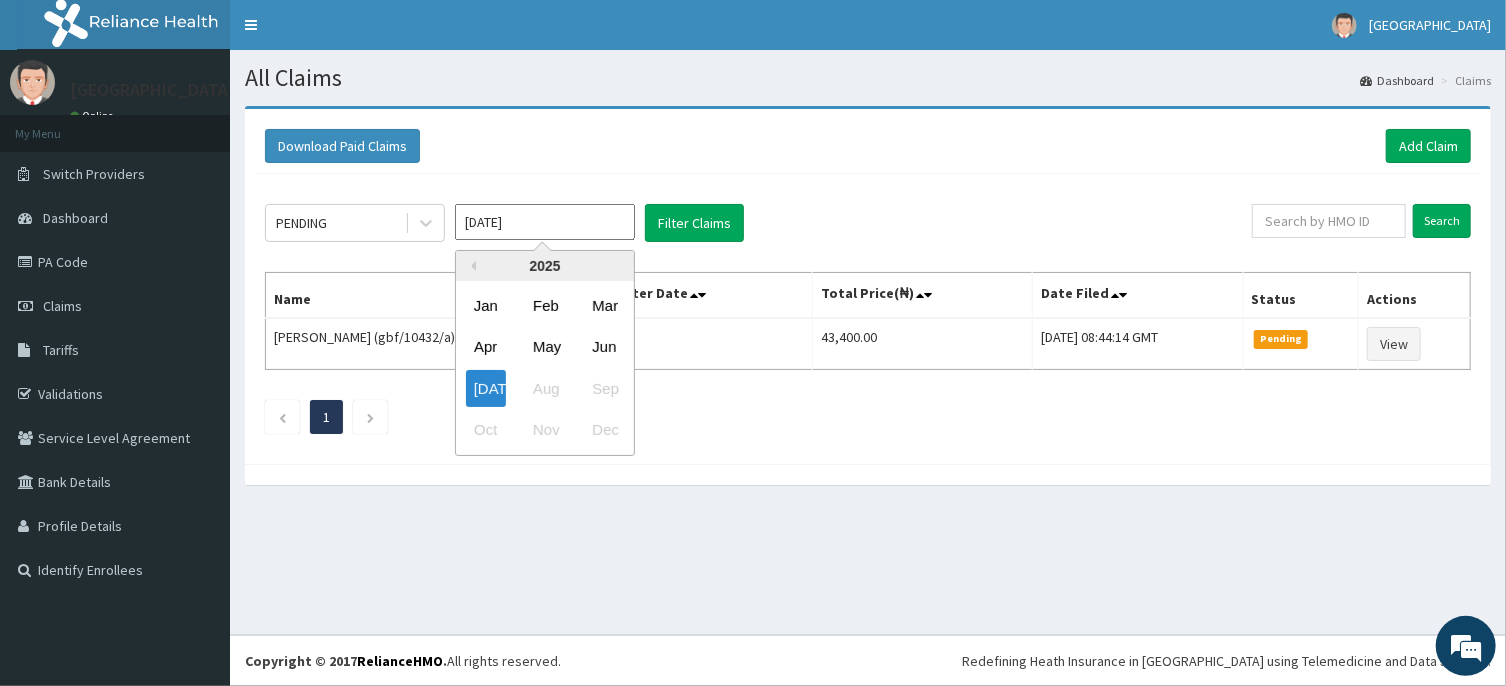 click on "Jul 2025" at bounding box center [545, 222] 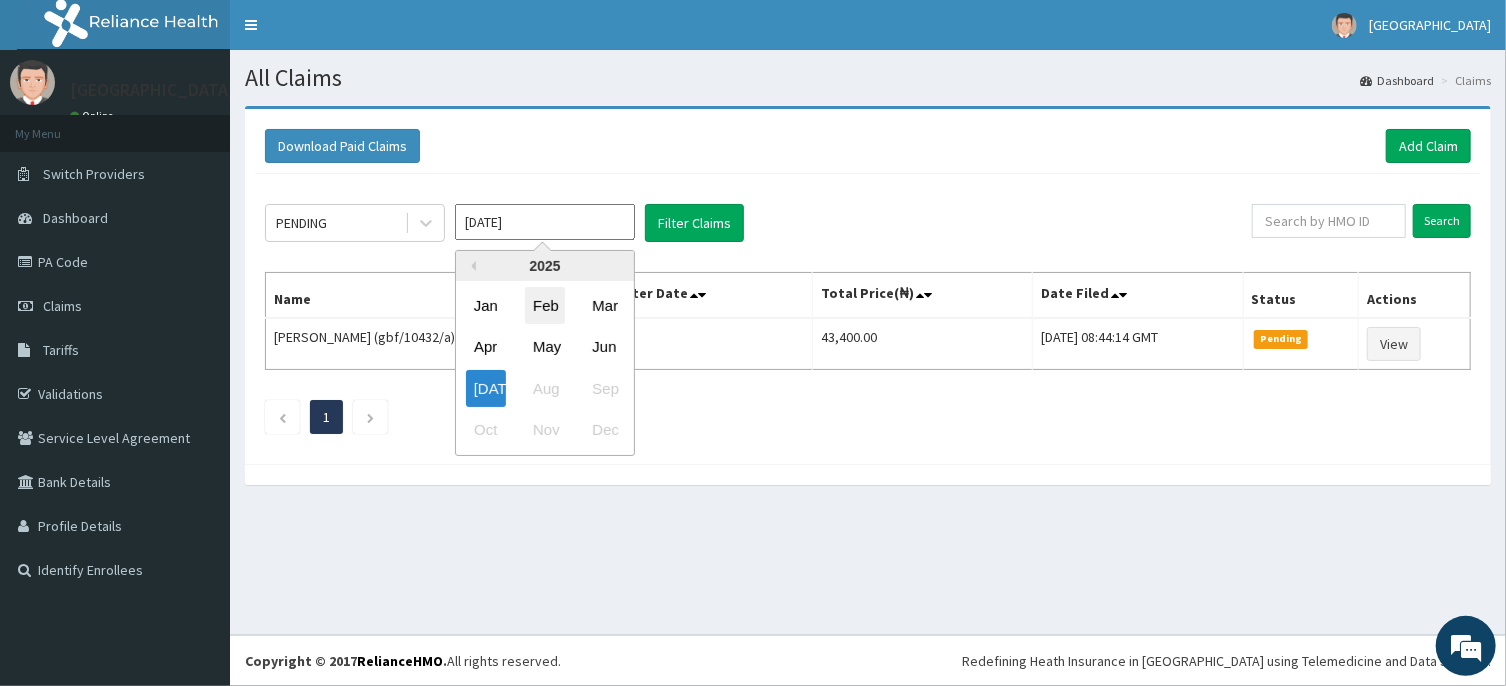 click on "Feb" at bounding box center (545, 305) 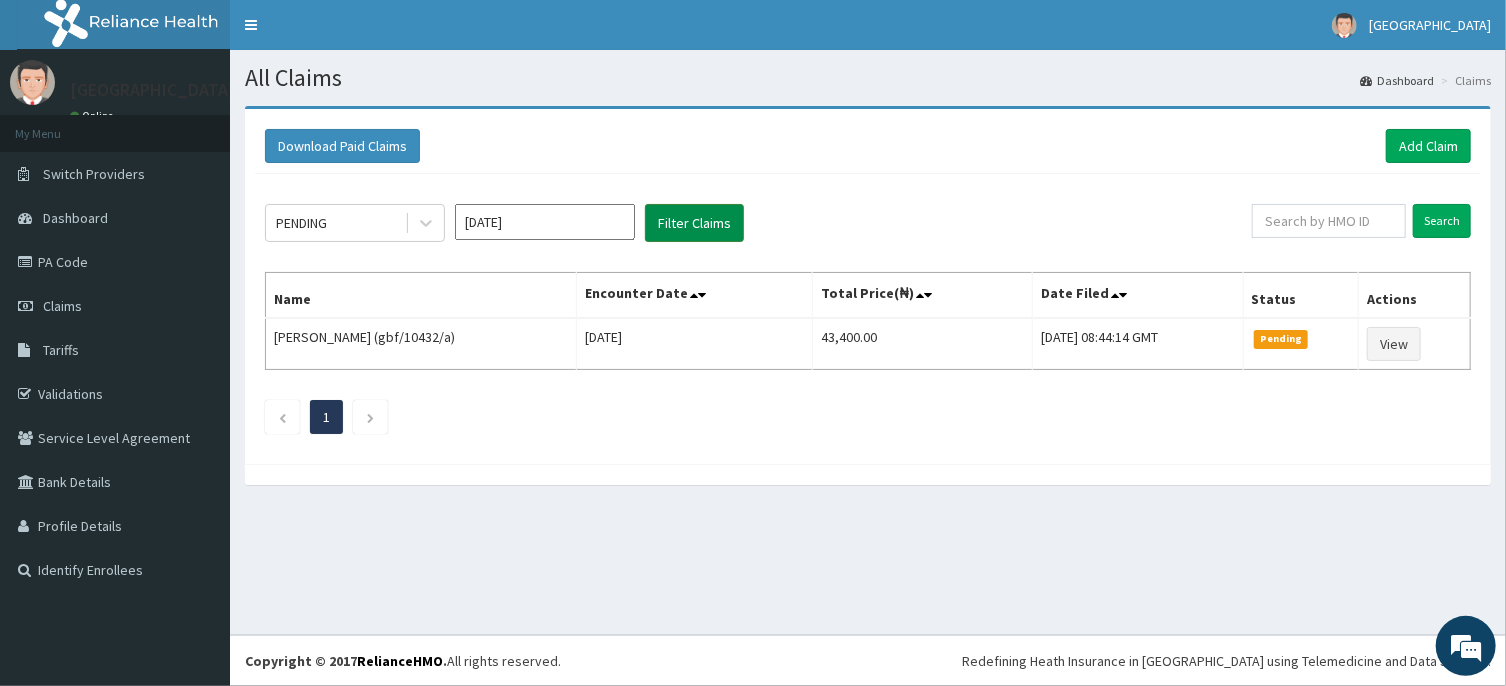 click on "Filter Claims" at bounding box center (694, 223) 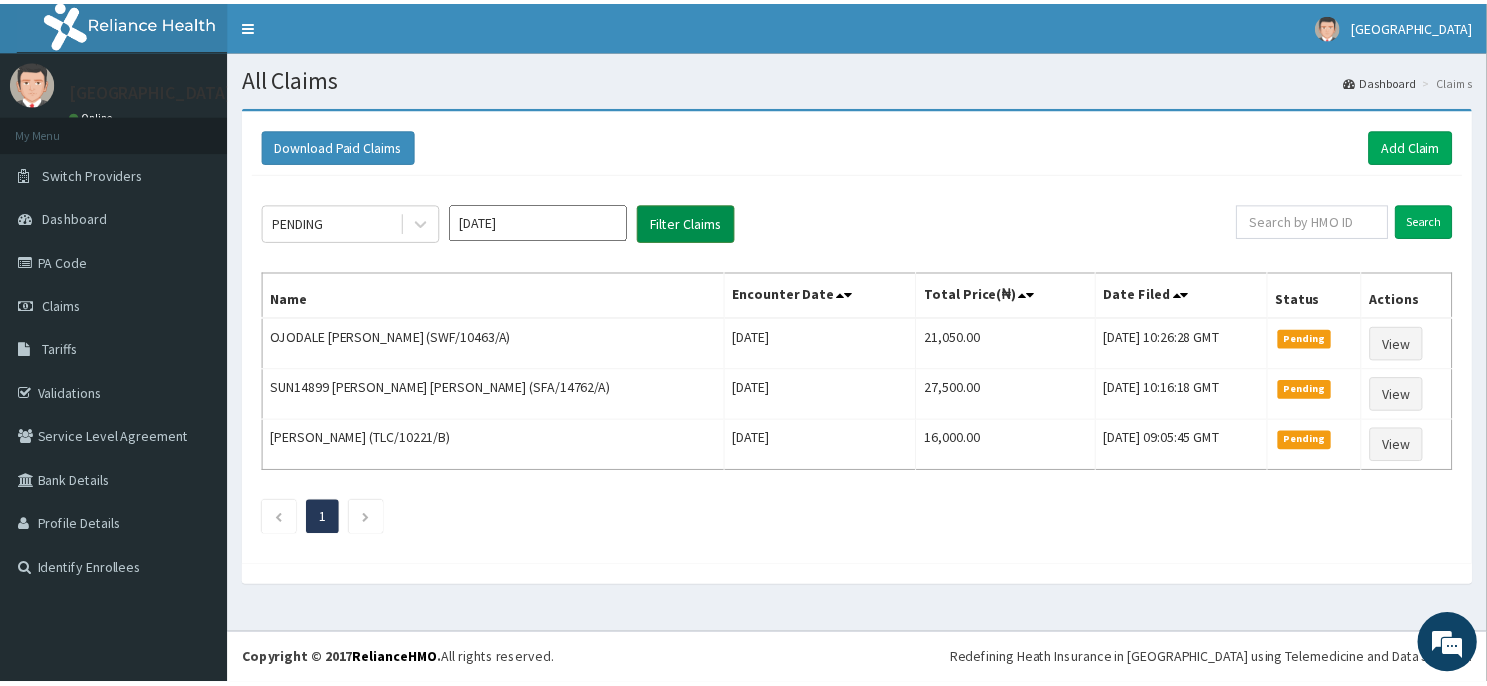 scroll, scrollTop: 0, scrollLeft: 0, axis: both 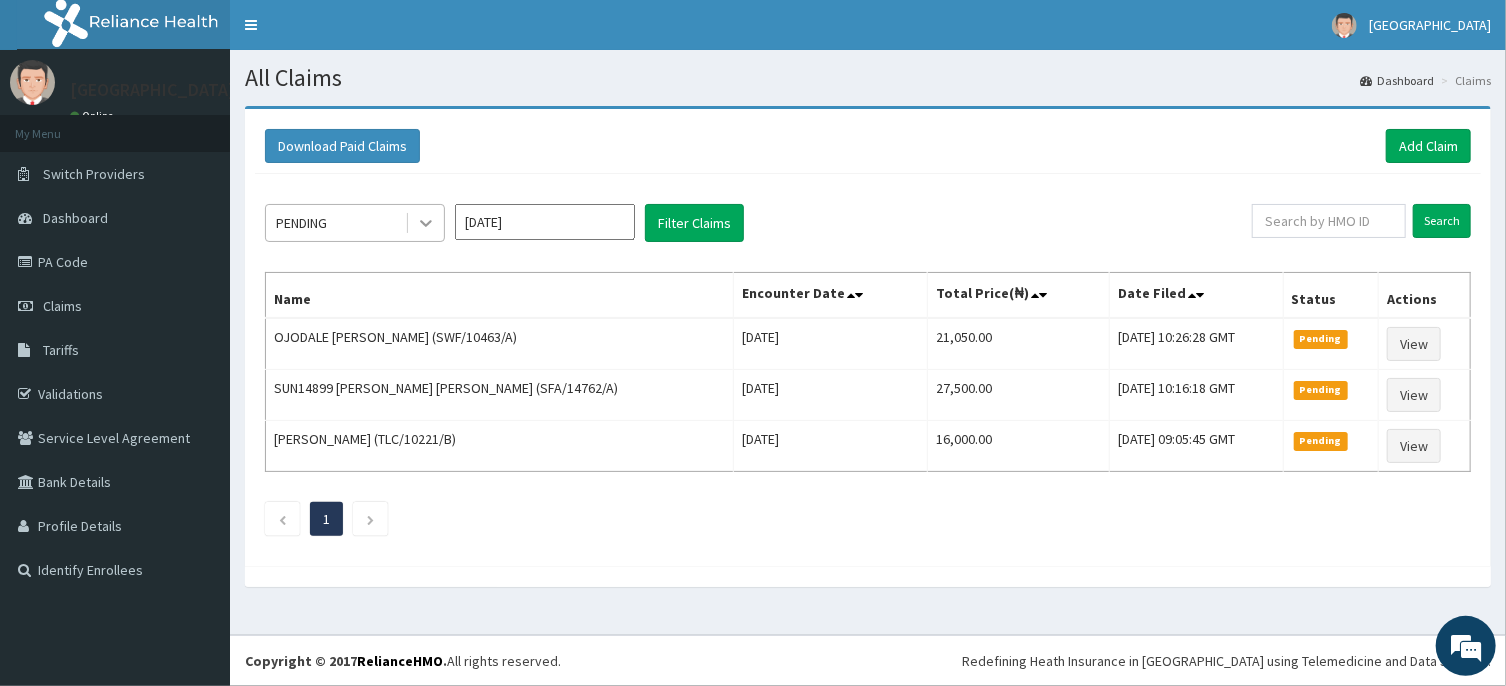 click 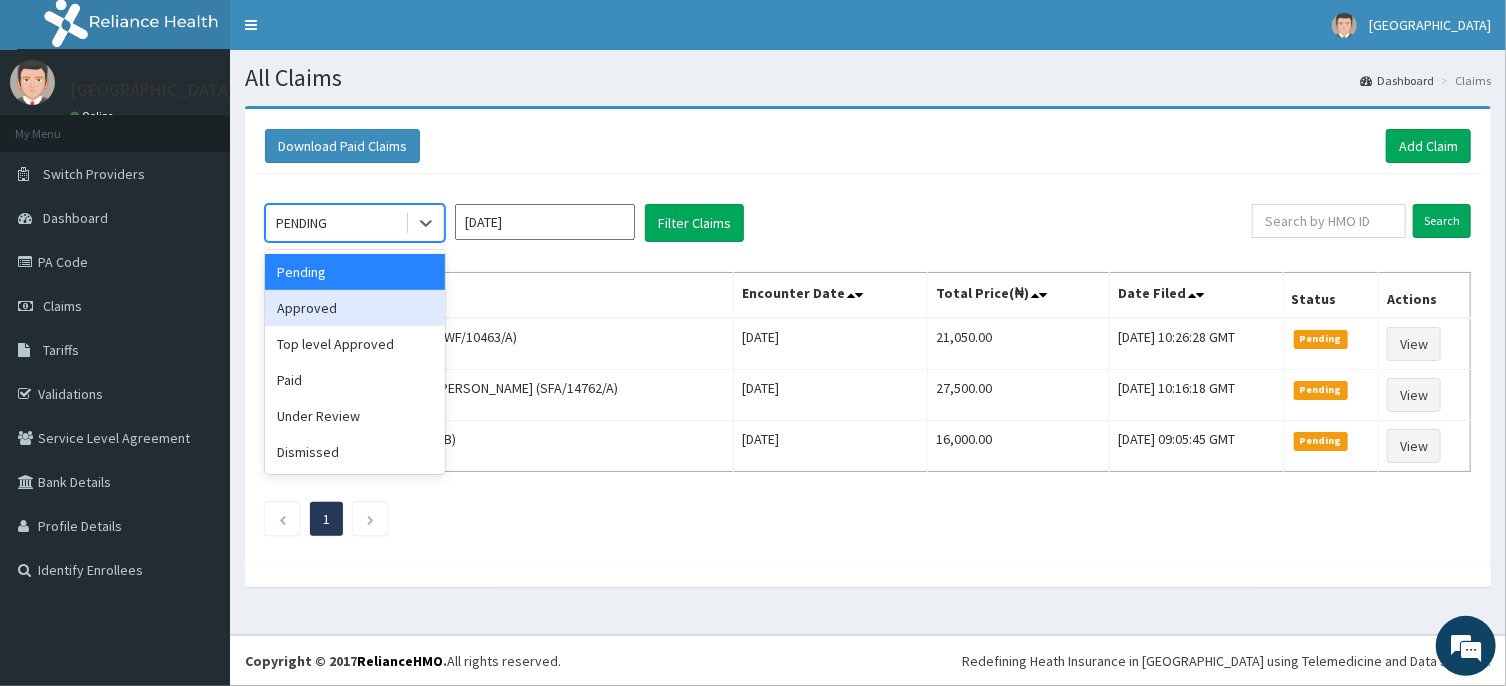 click on "Approved" at bounding box center [355, 308] 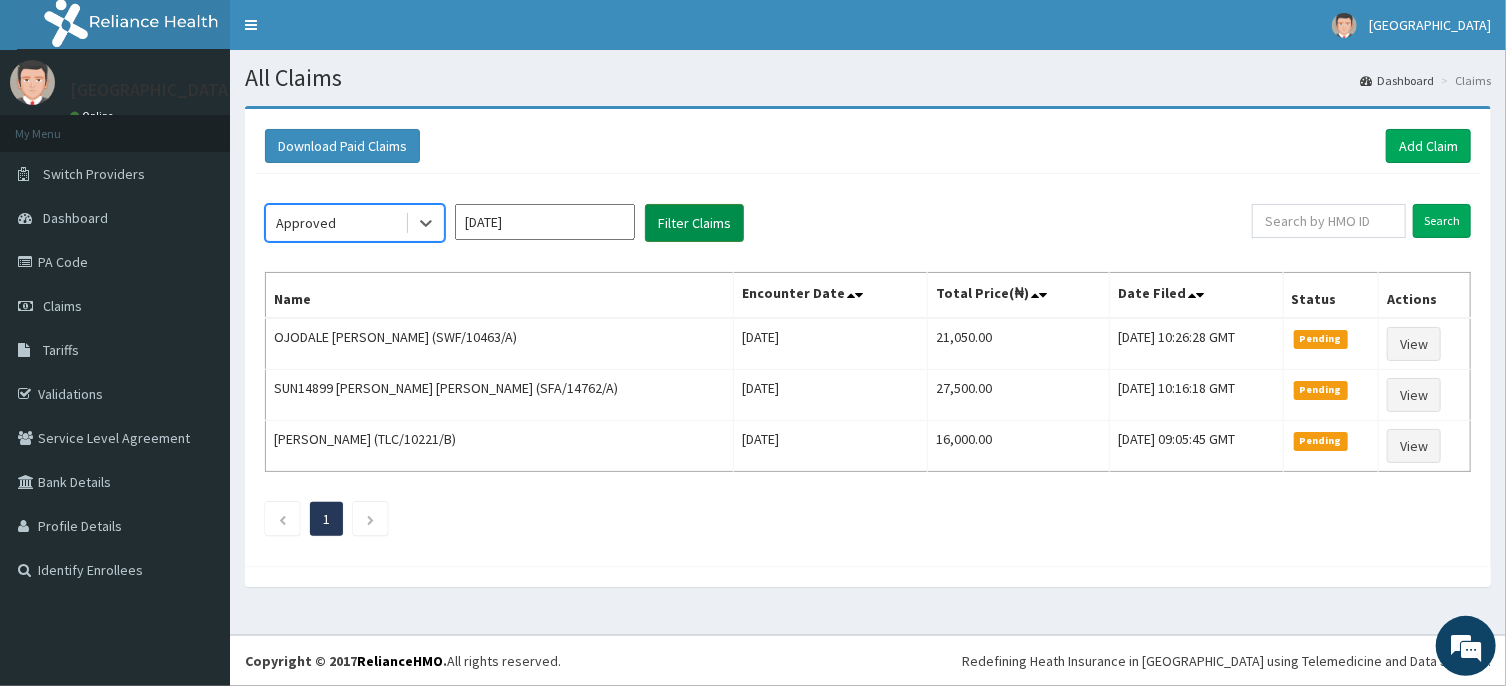 click on "Filter Claims" at bounding box center [694, 223] 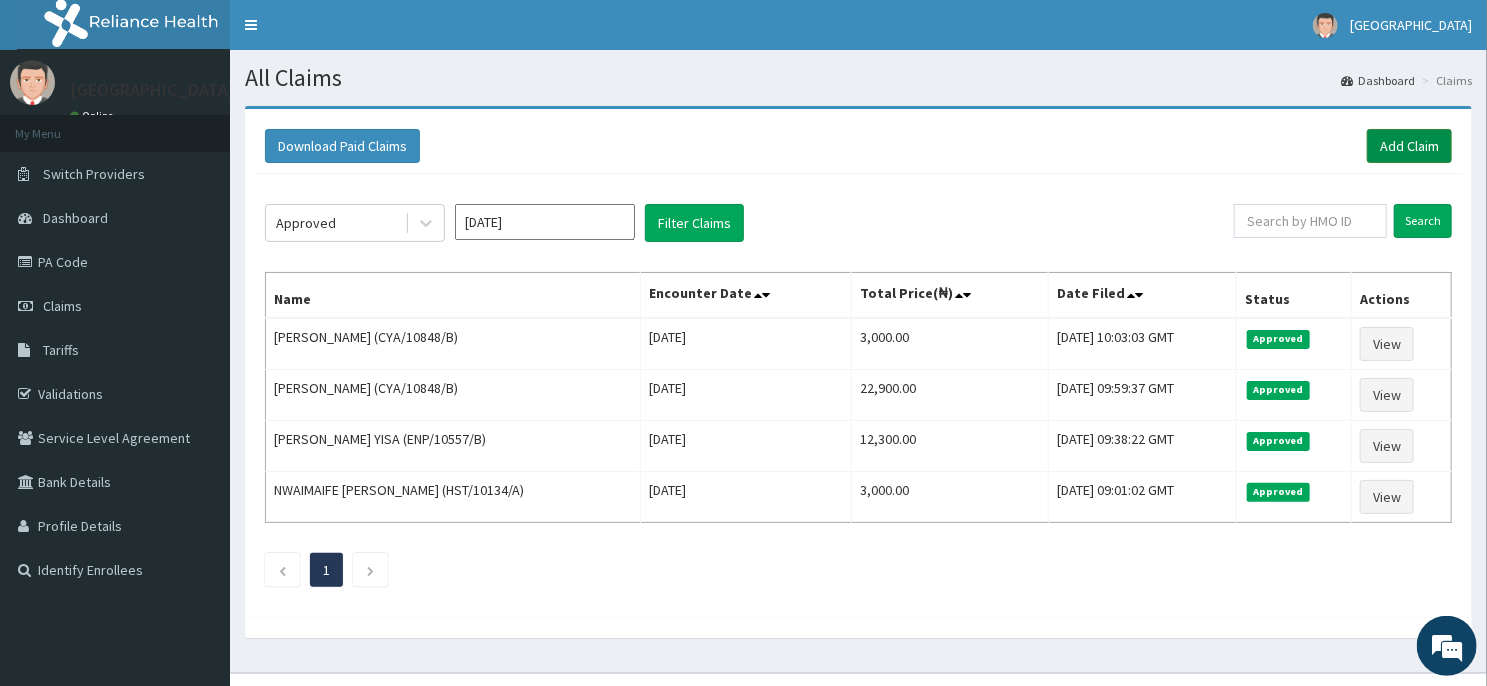 click on "Add Claim" at bounding box center (1409, 146) 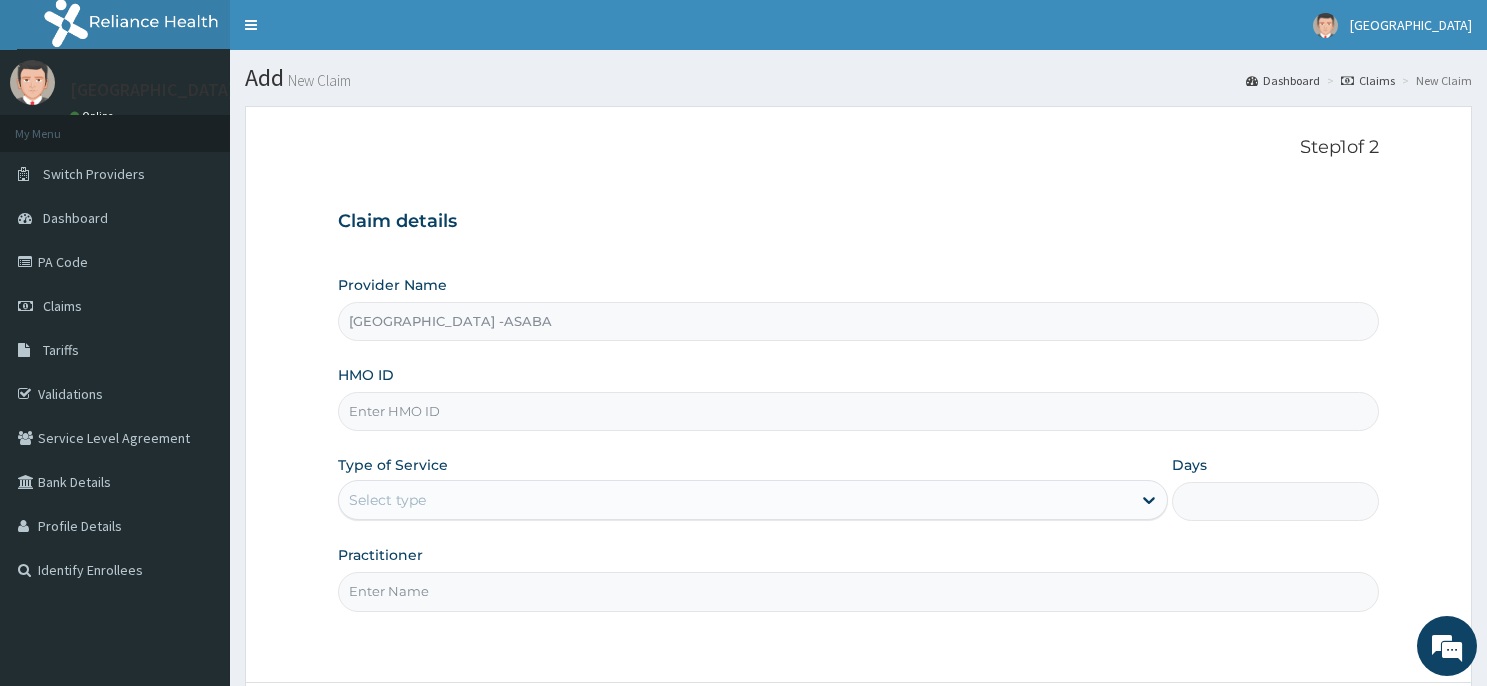 scroll, scrollTop: 0, scrollLeft: 0, axis: both 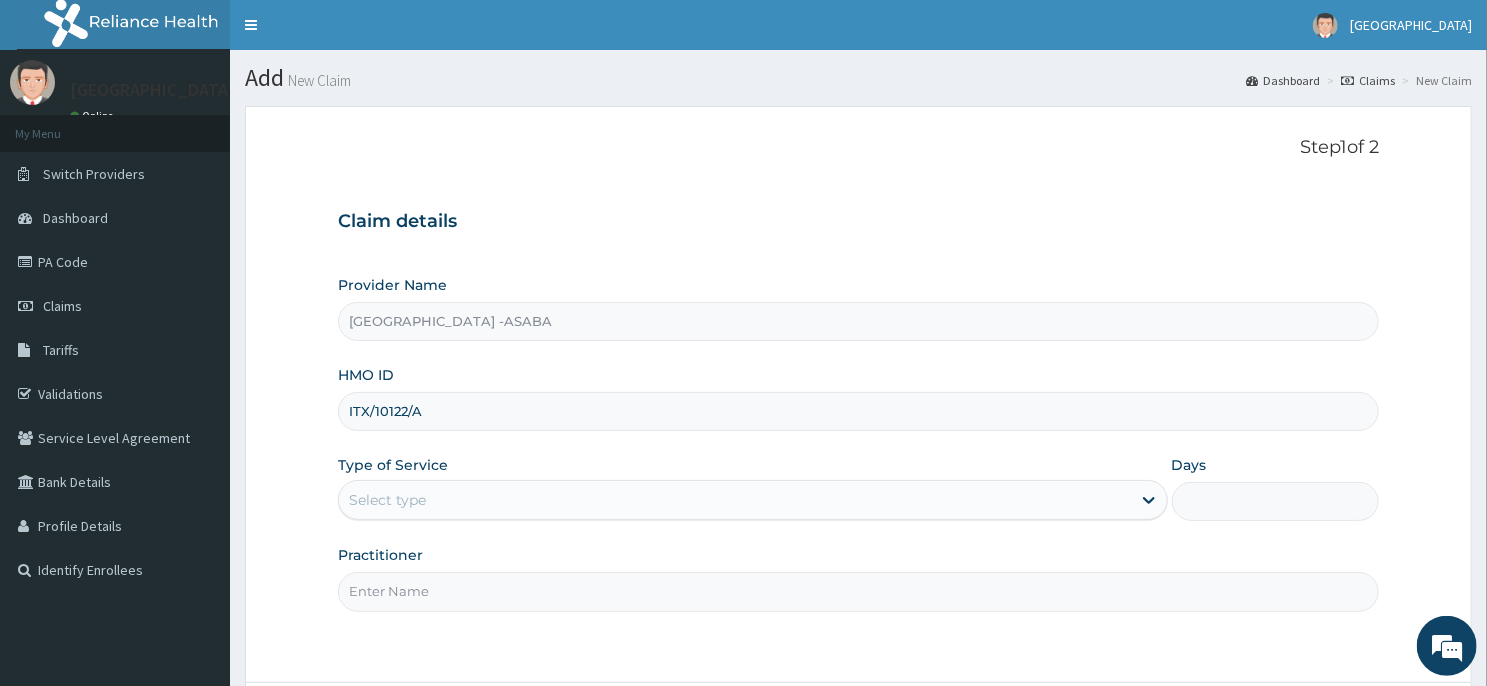 type on "ITX/10122/A" 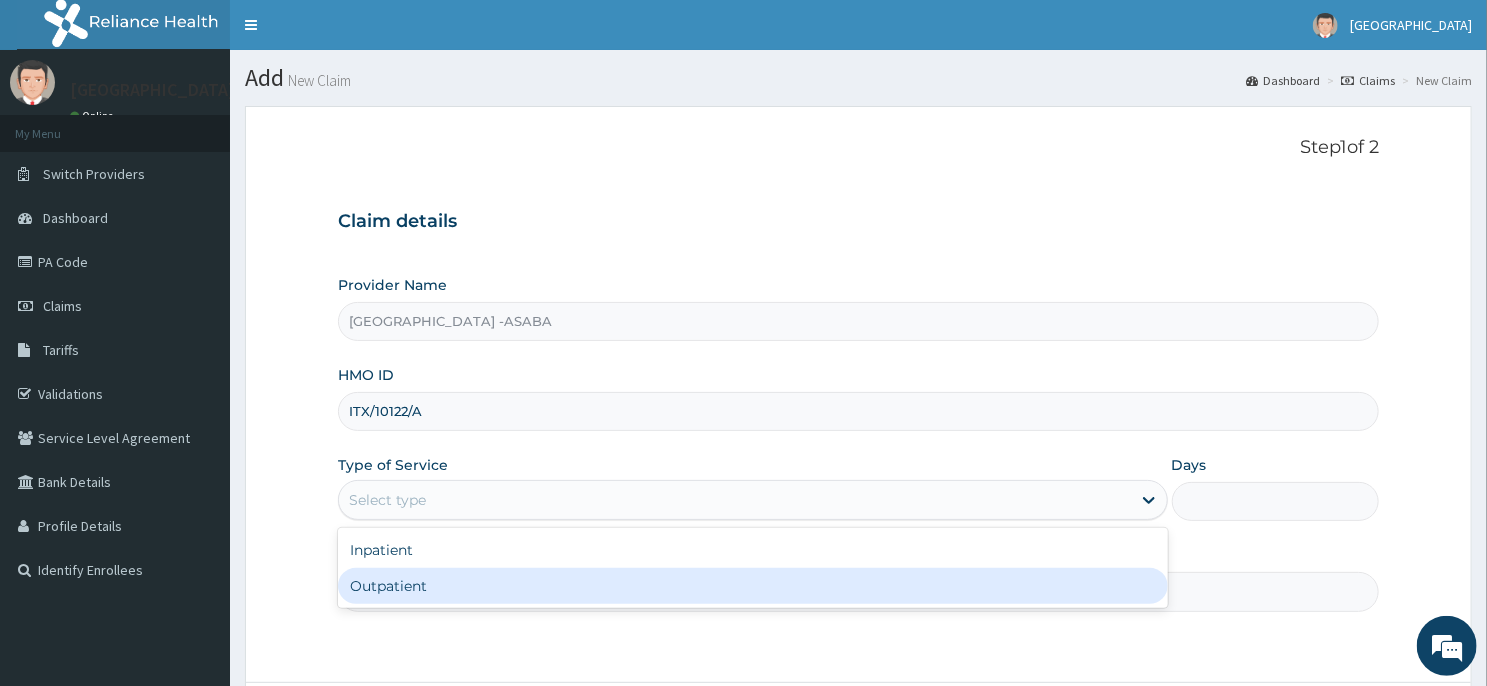 click on "Outpatient" at bounding box center [753, 586] 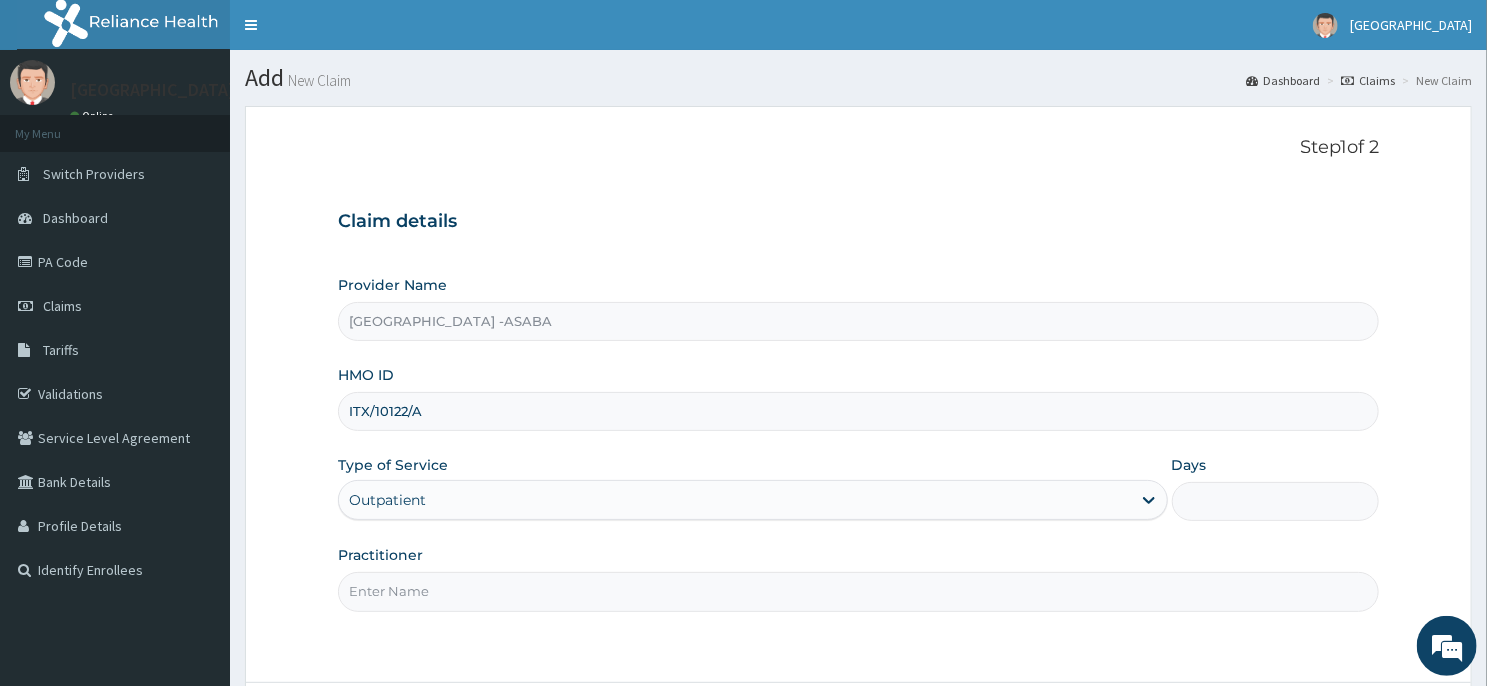type on "1" 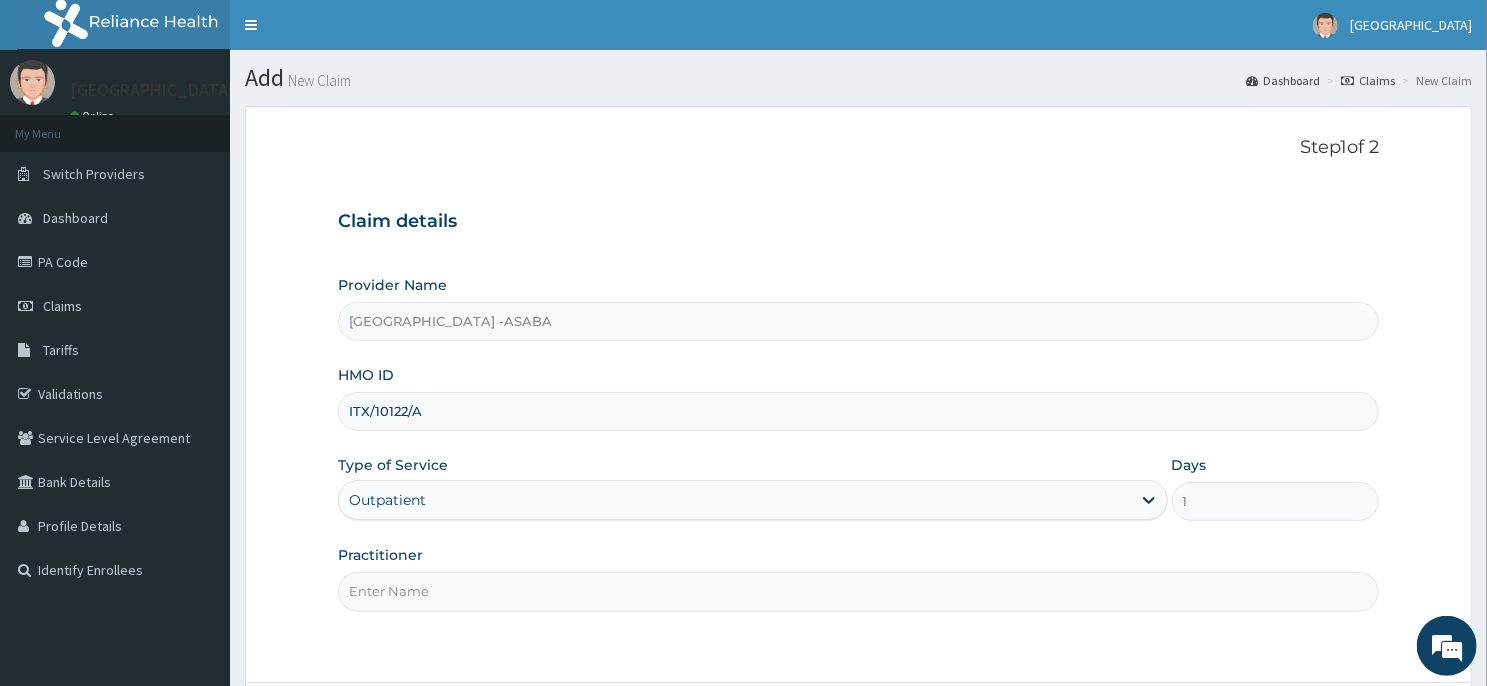 click on "Practitioner" at bounding box center (858, 578) 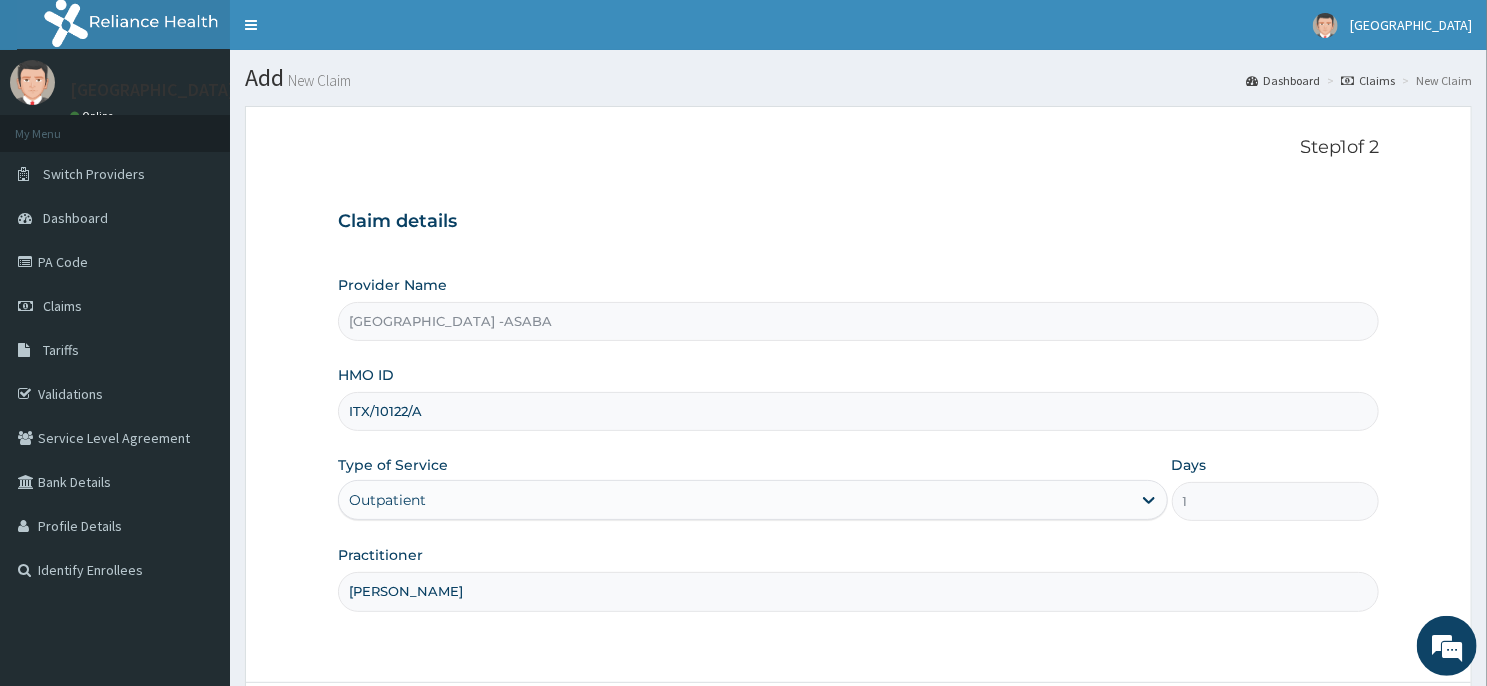 type on "[PERSON_NAME]" 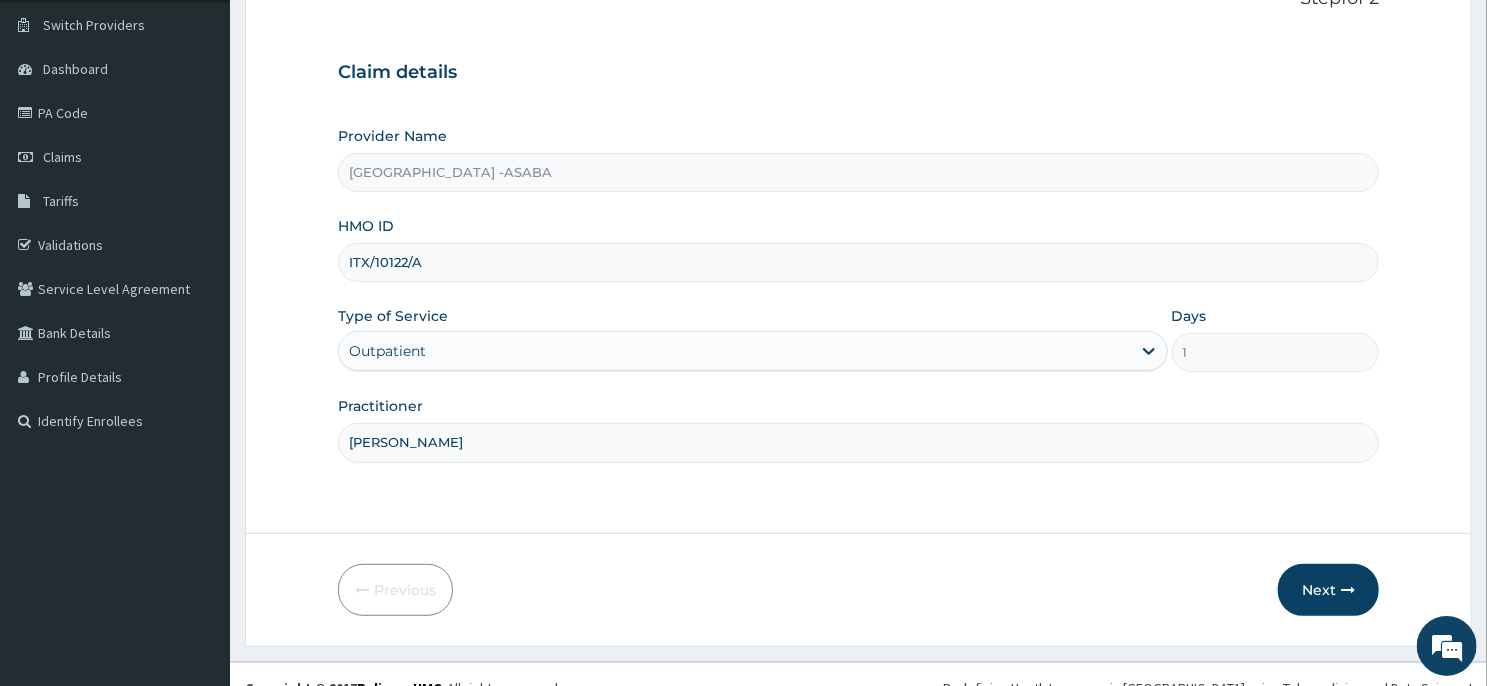 scroll, scrollTop: 174, scrollLeft: 0, axis: vertical 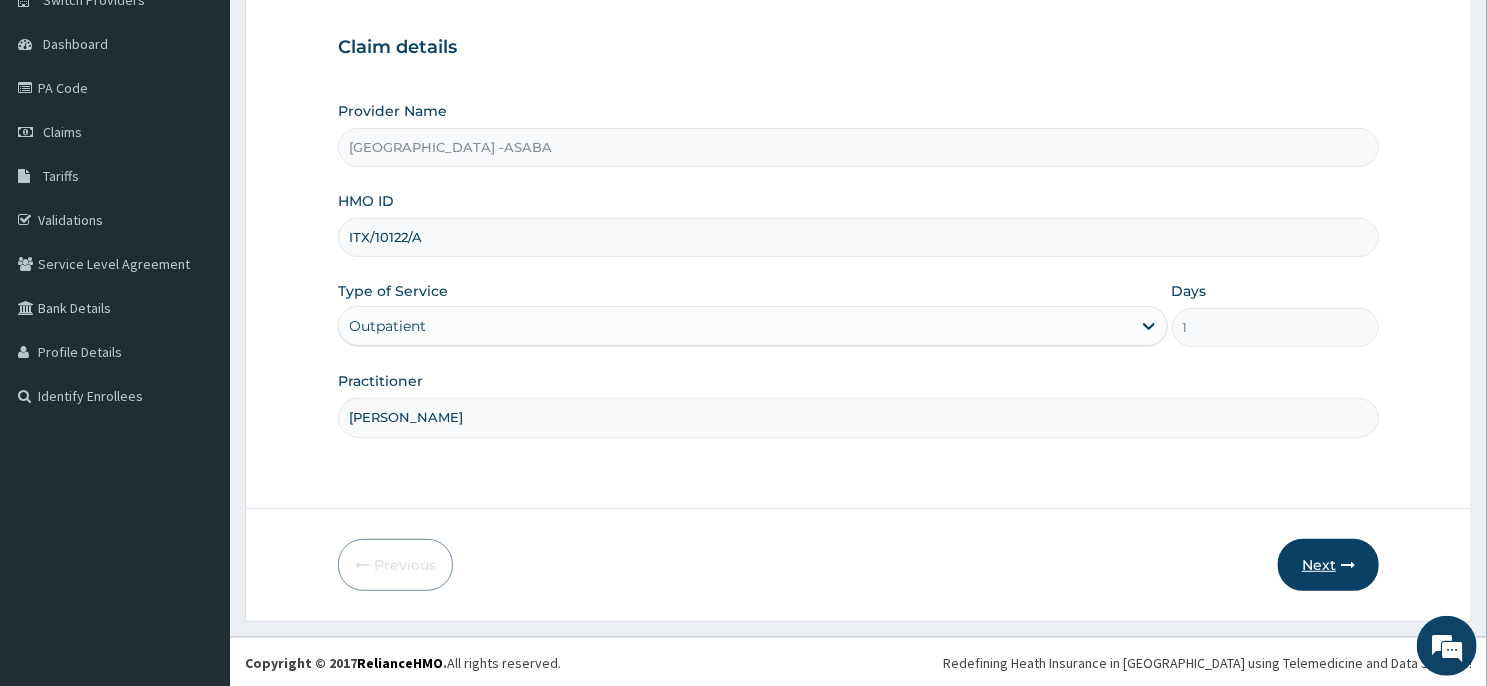 click on "Next" at bounding box center [1328, 565] 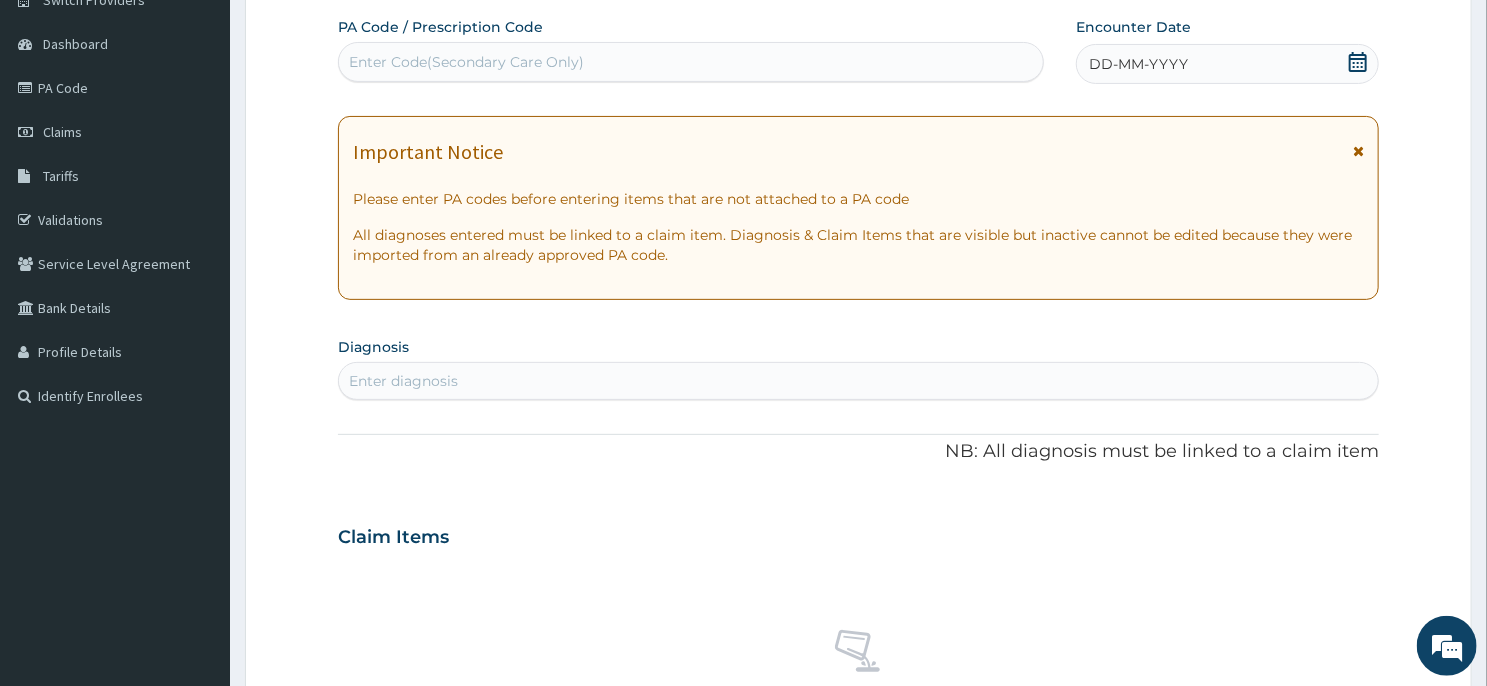 click on "DD-MM-YYYY" at bounding box center (1227, 64) 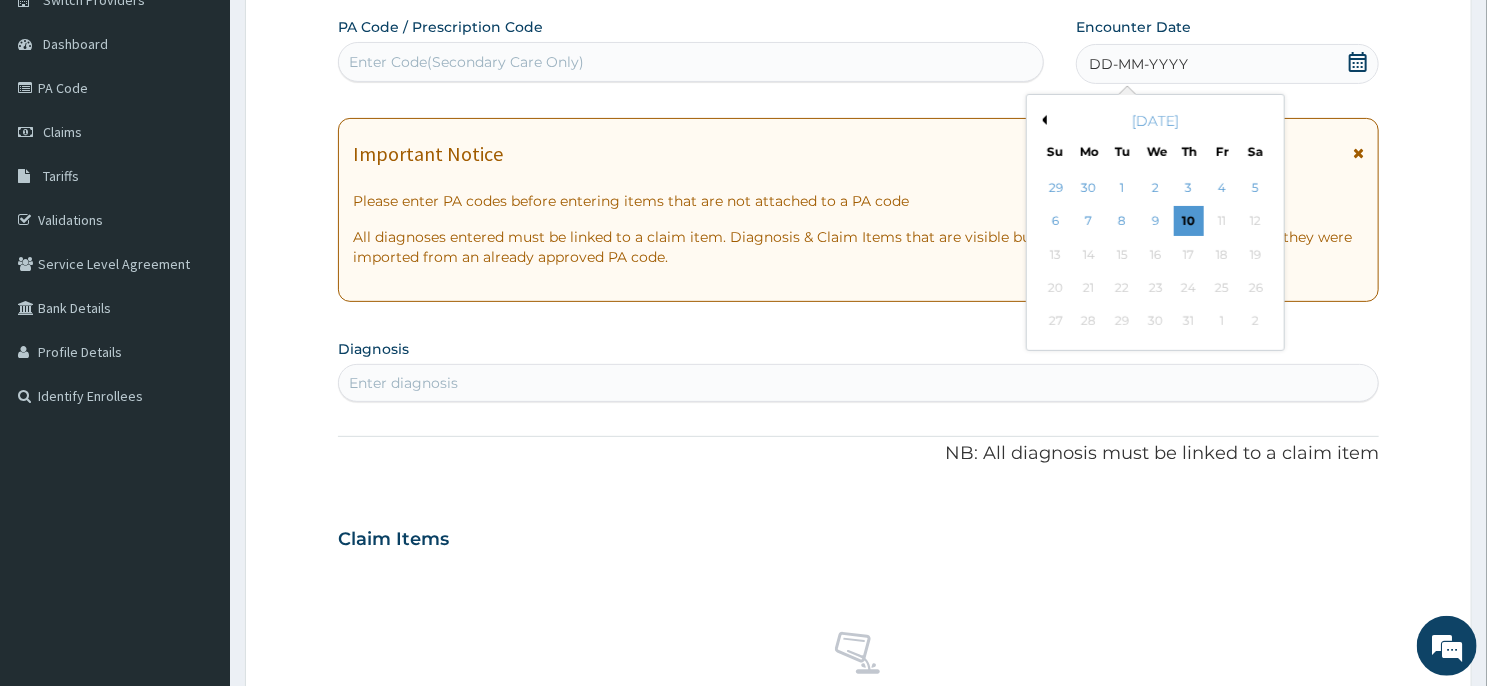 click on "Previous Month" at bounding box center [1042, 120] 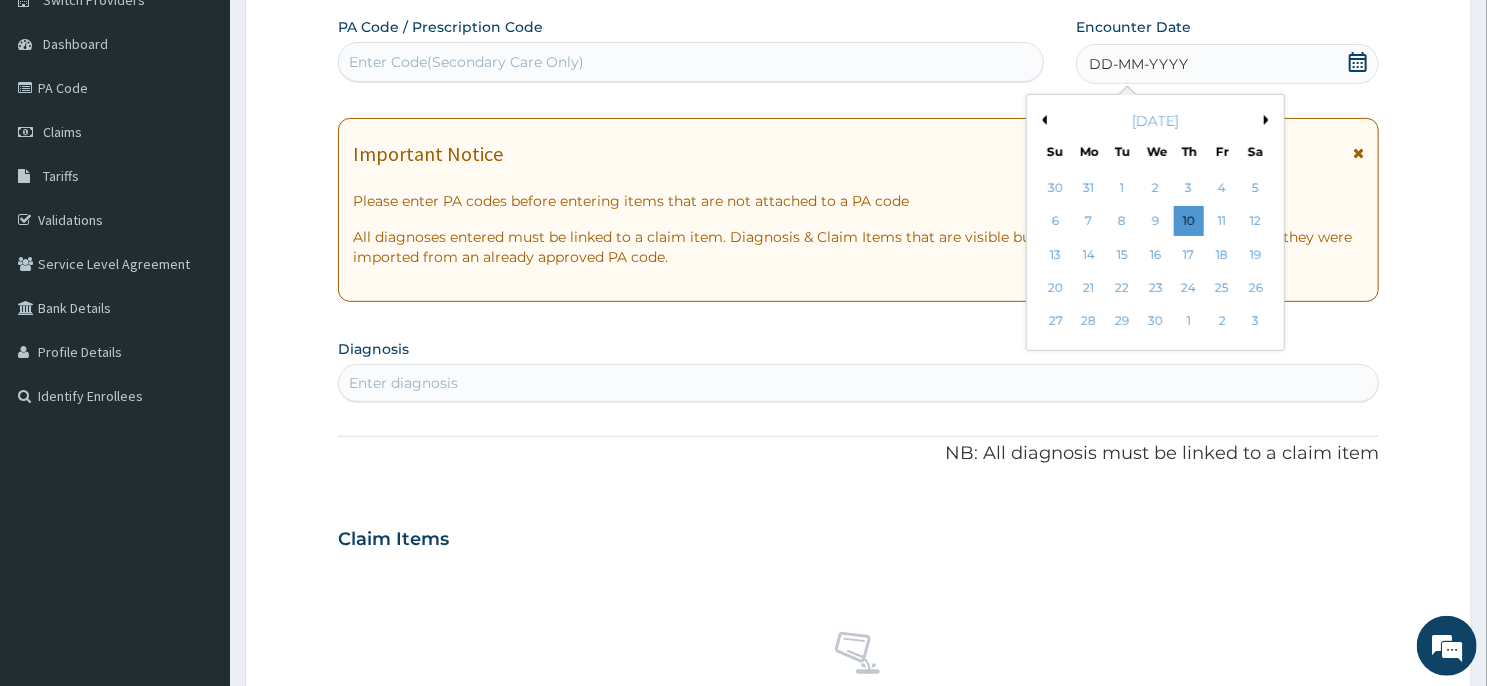 click on "Previous Month" at bounding box center (1042, 120) 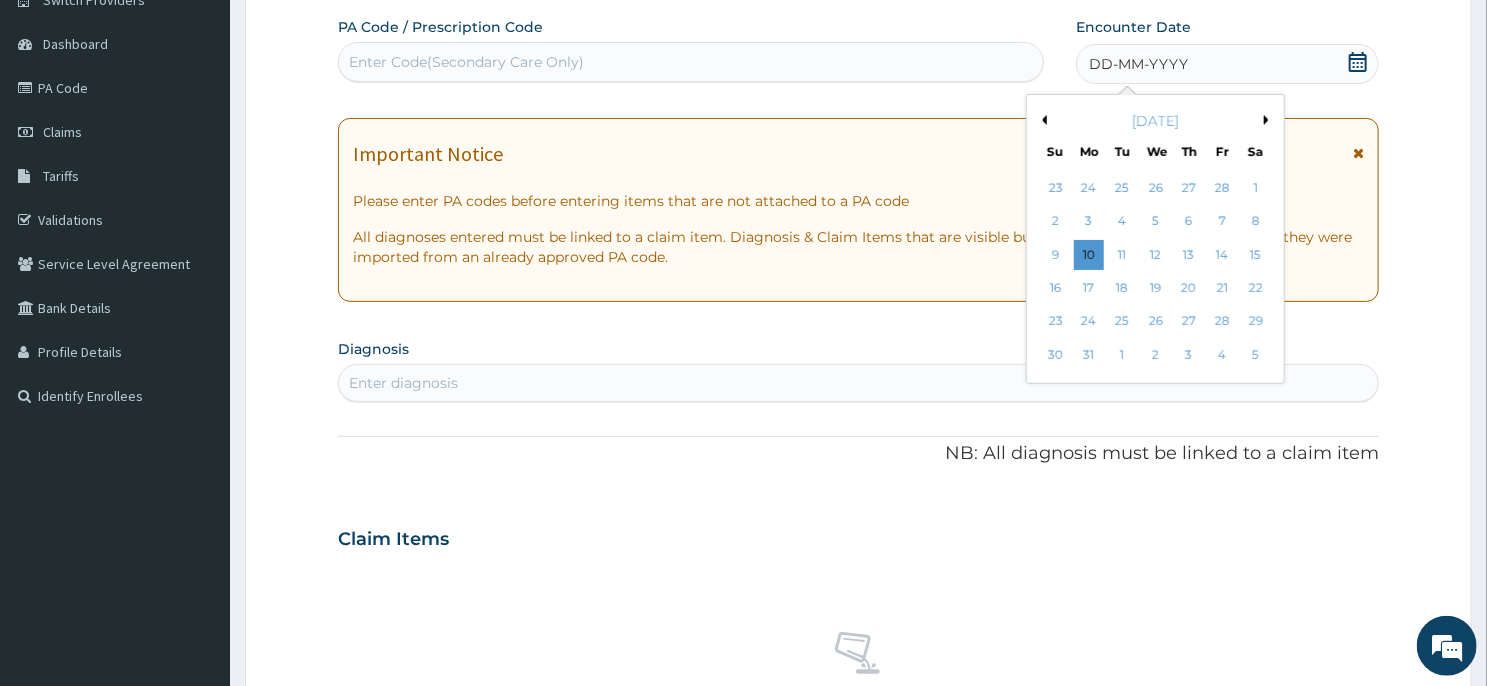 click on "Previous Month" at bounding box center [1042, 120] 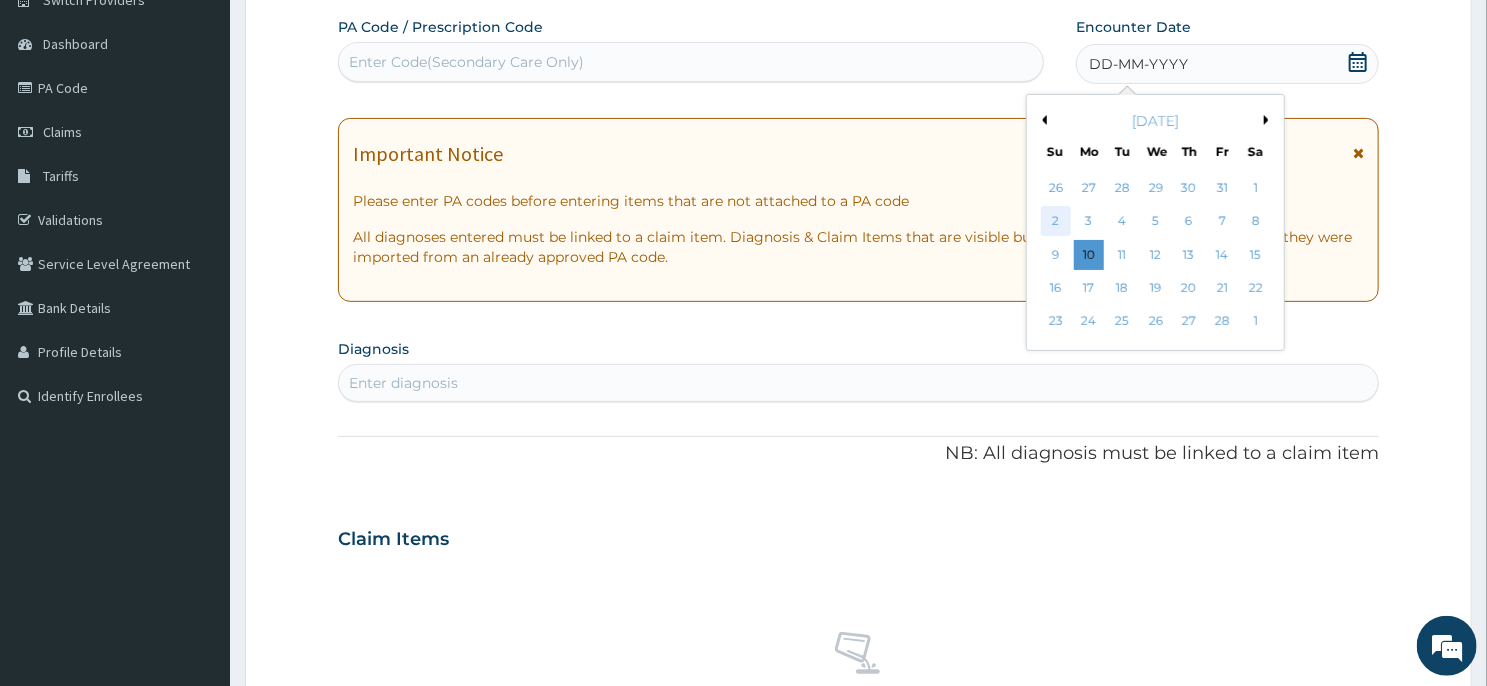 click on "2" at bounding box center (1056, 222) 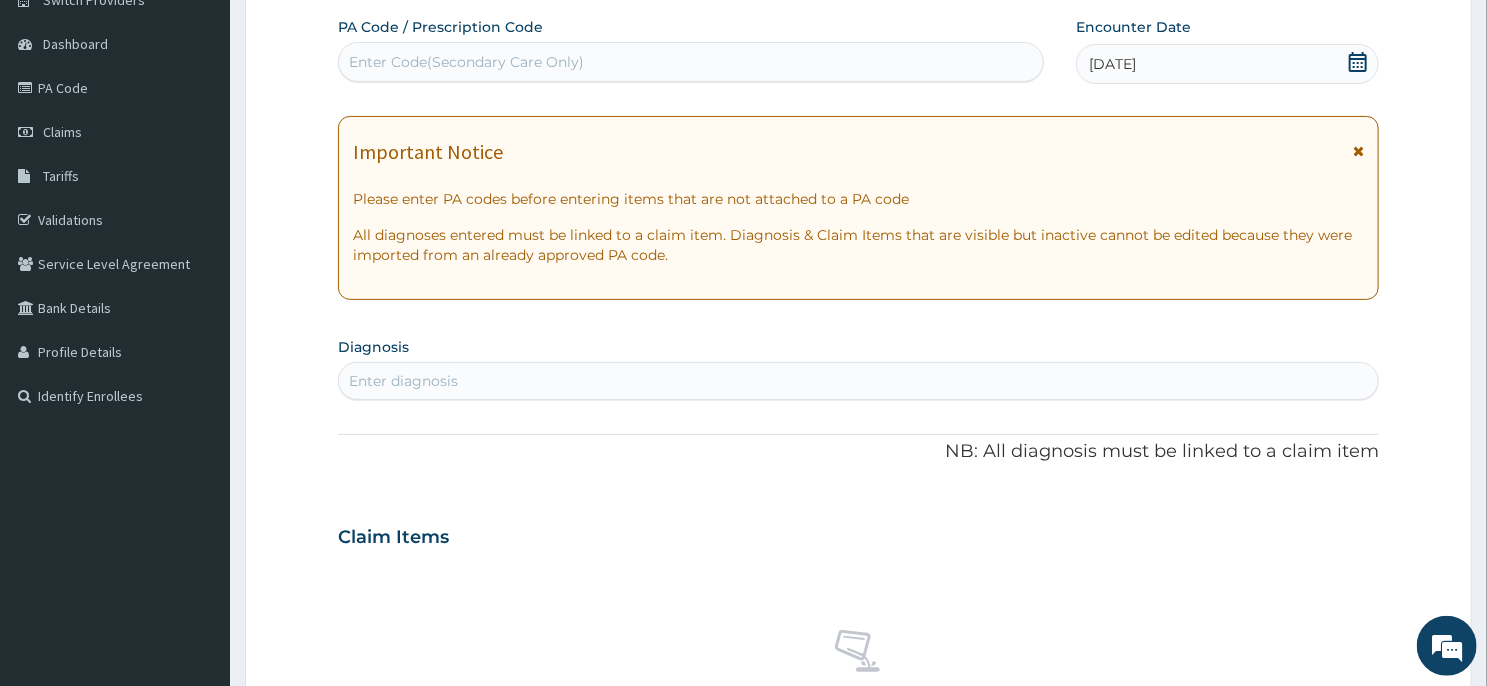 click on "Enter diagnosis" at bounding box center [858, 381] 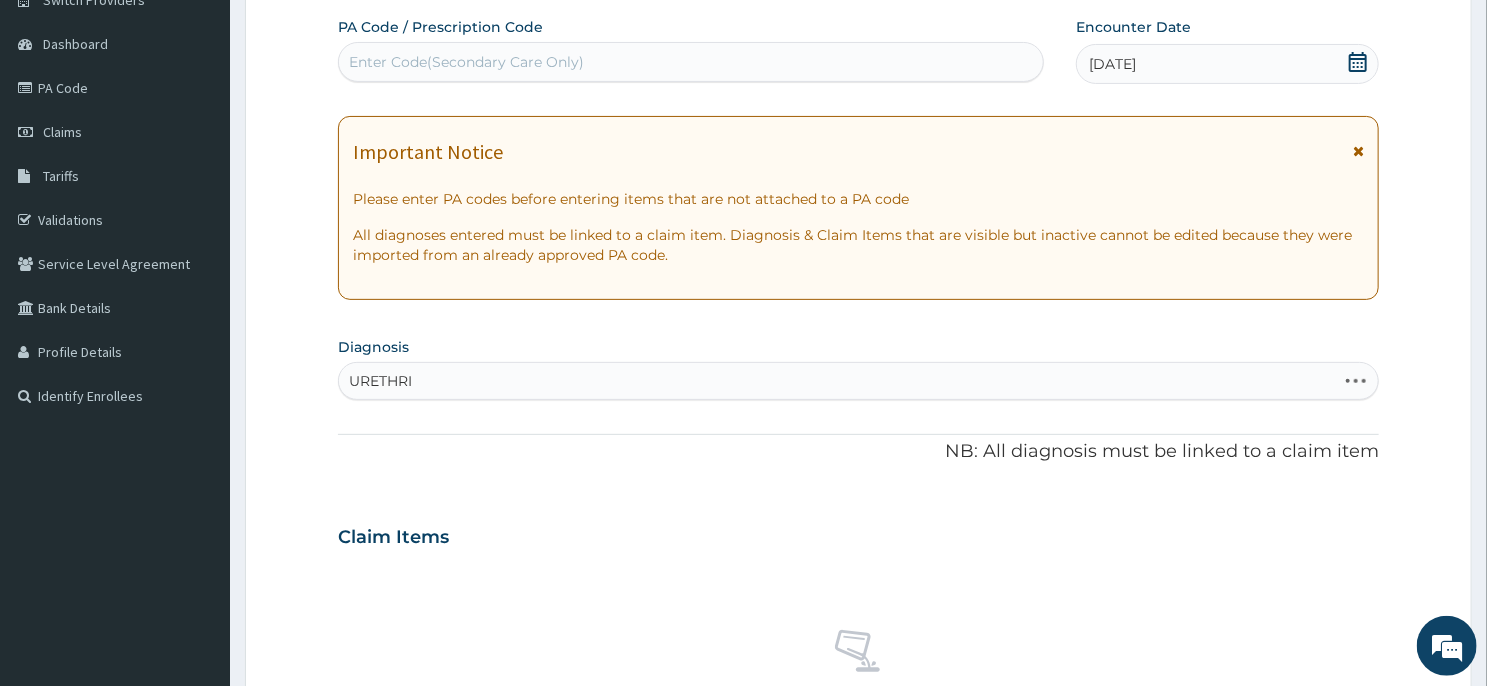 type on "URETHRIT" 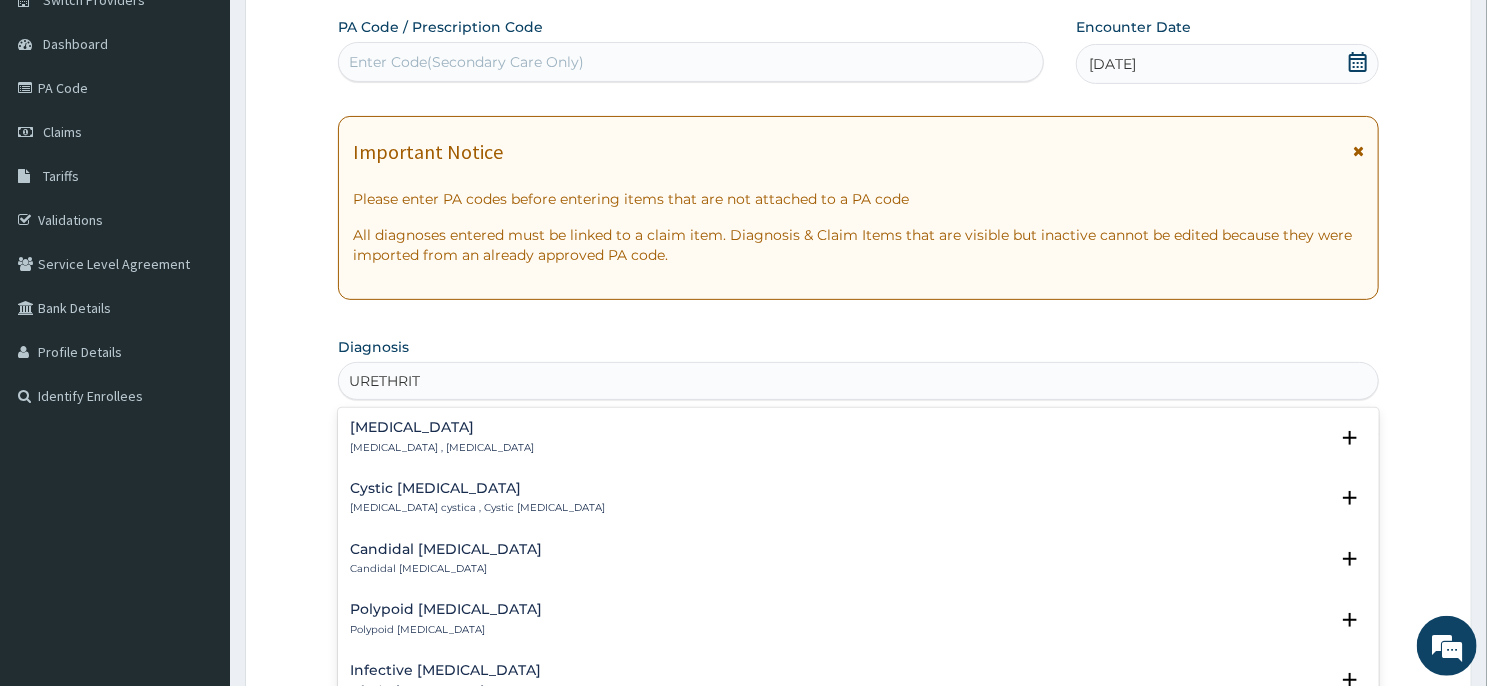 click on "Urethritis" at bounding box center [442, 427] 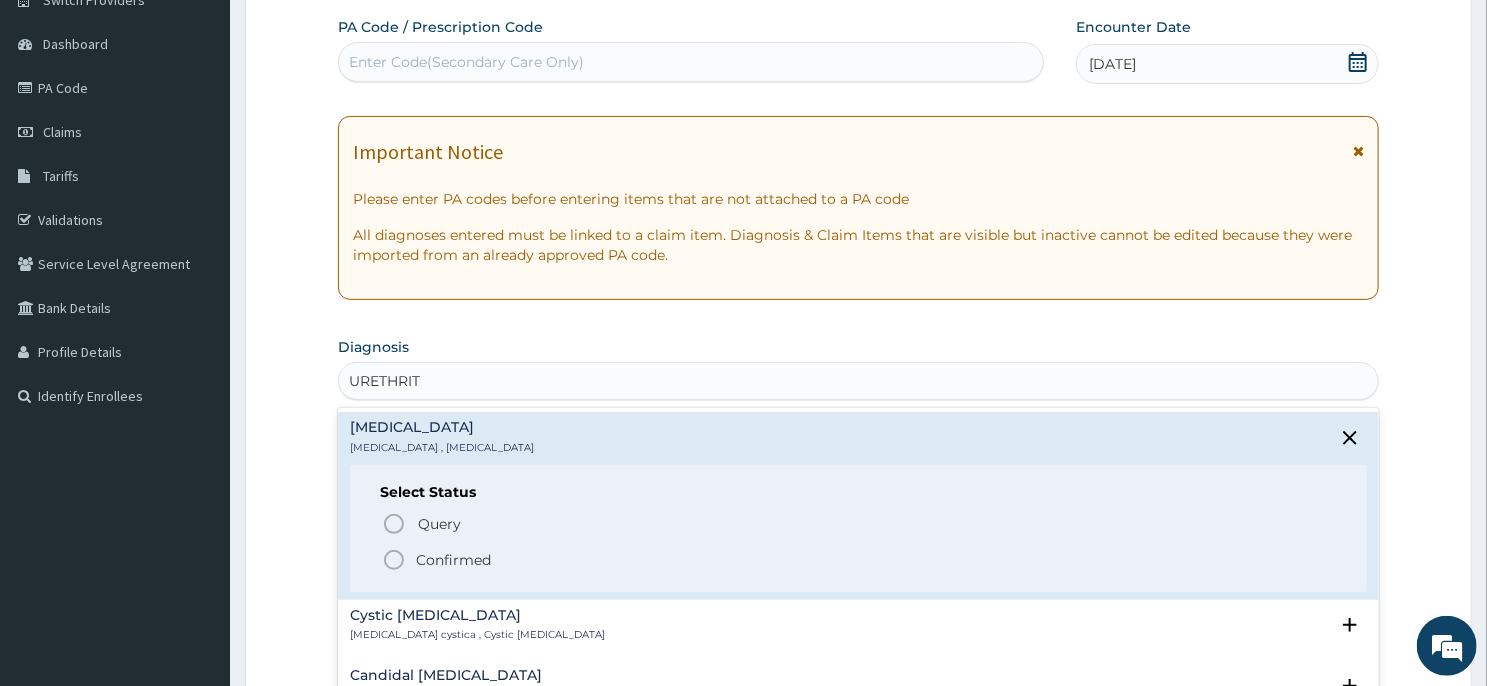click 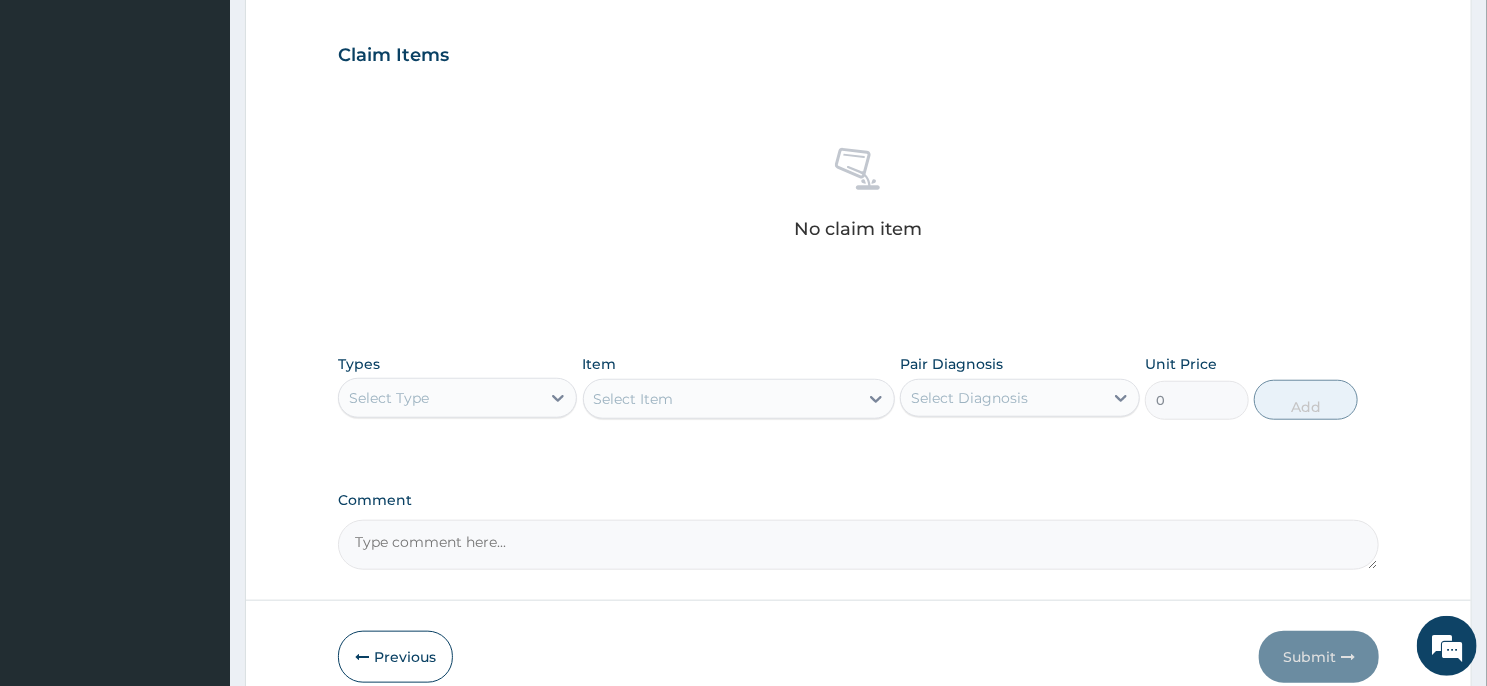 scroll, scrollTop: 757, scrollLeft: 0, axis: vertical 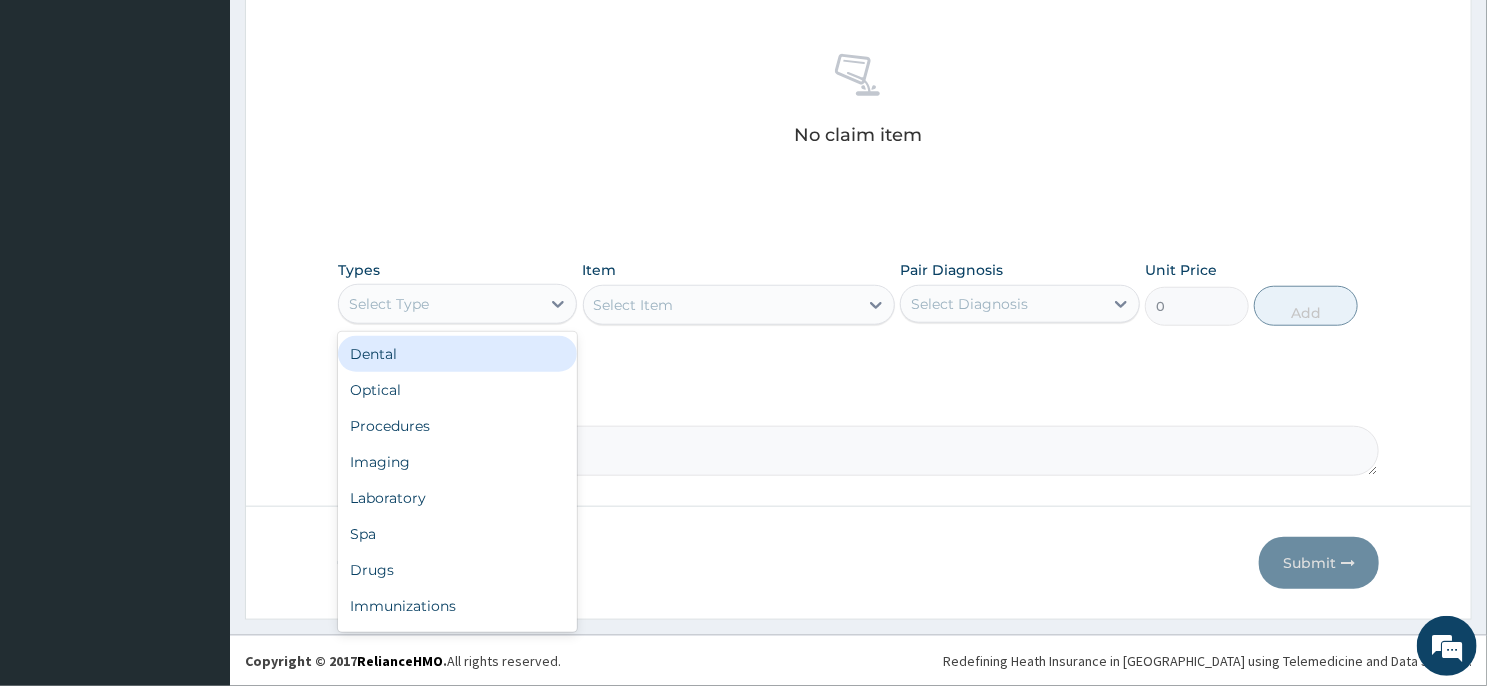 click on "Select Type" at bounding box center (439, 304) 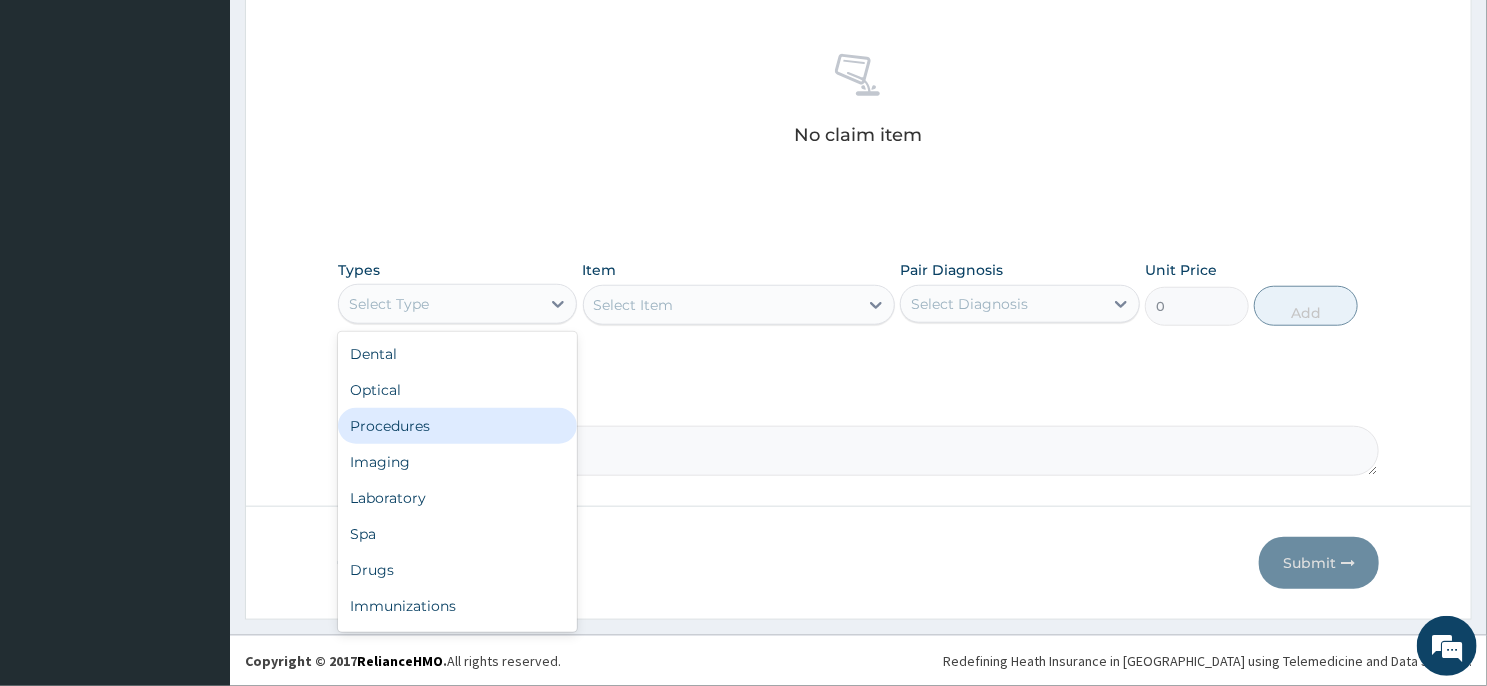 click on "Procedures" at bounding box center [457, 426] 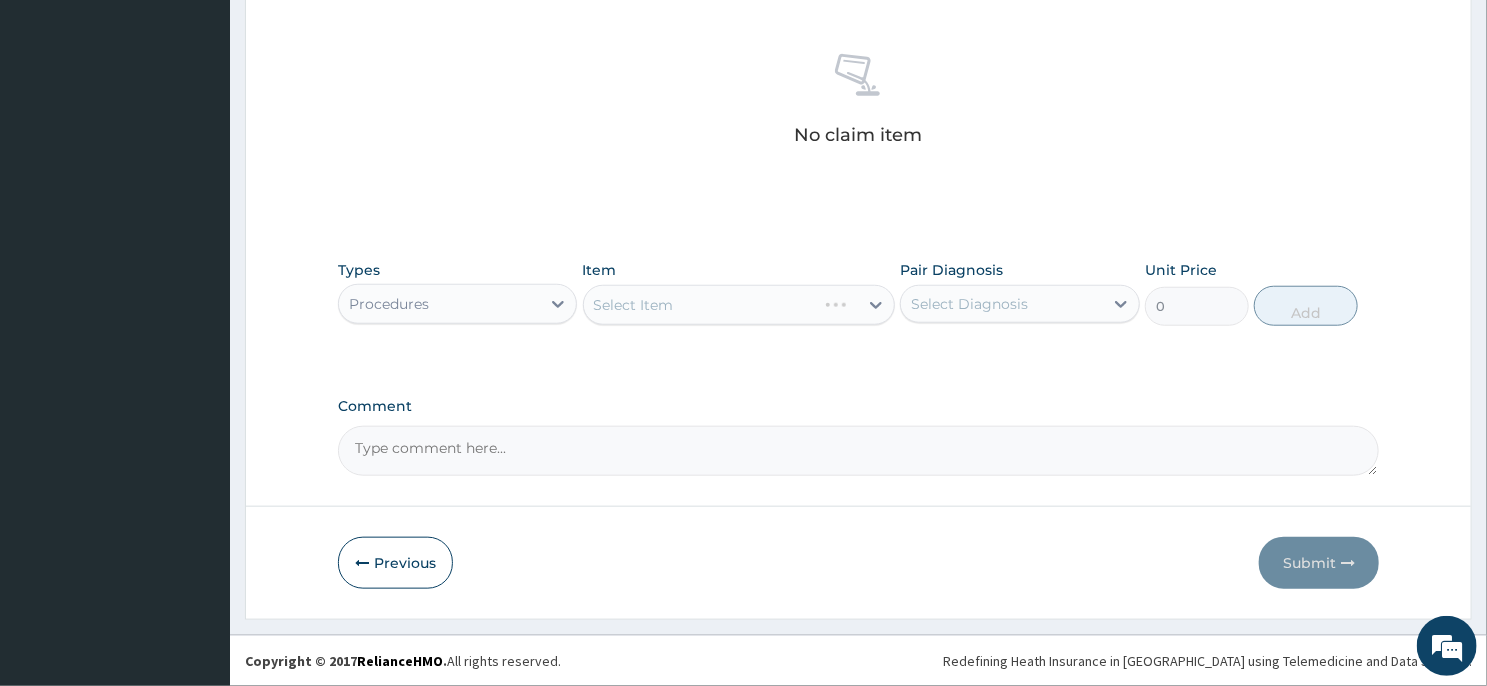 click on "Select Item" at bounding box center [739, 305] 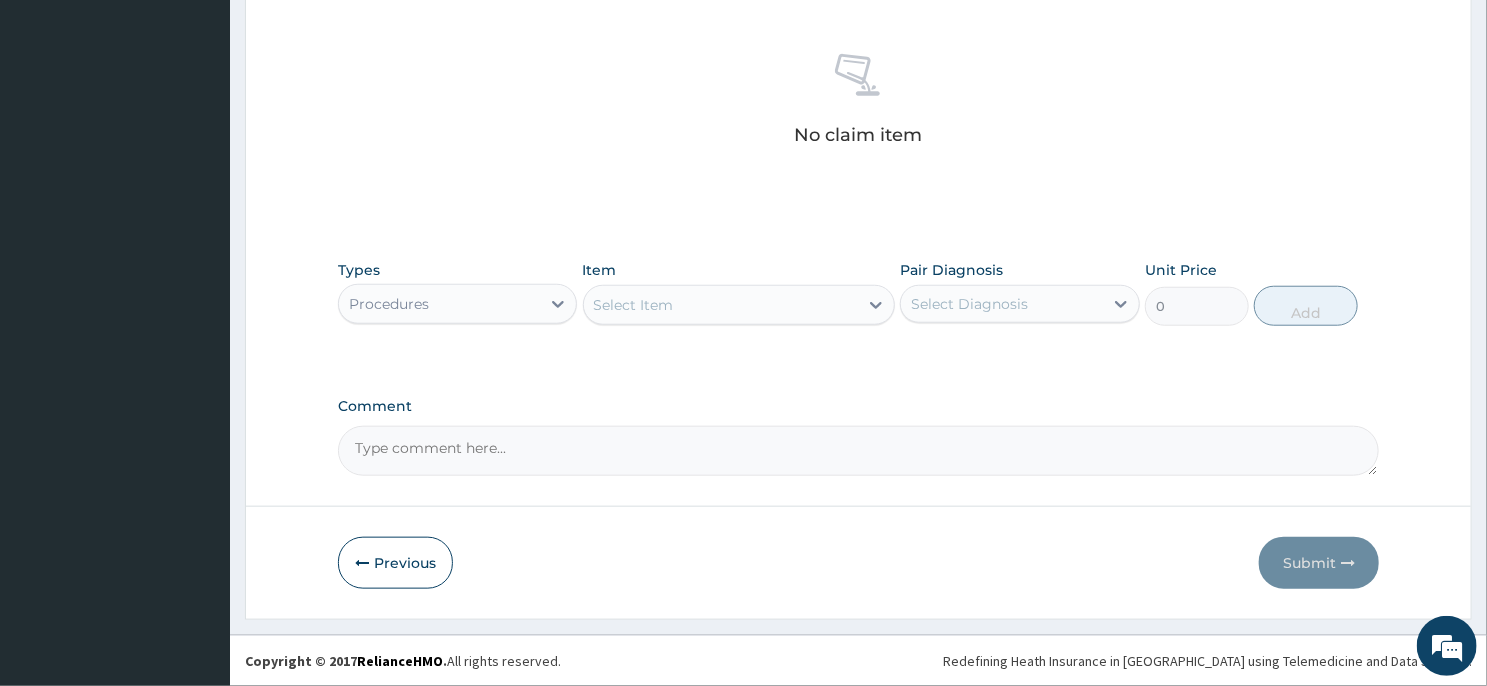 click on "Select Item" at bounding box center [721, 305] 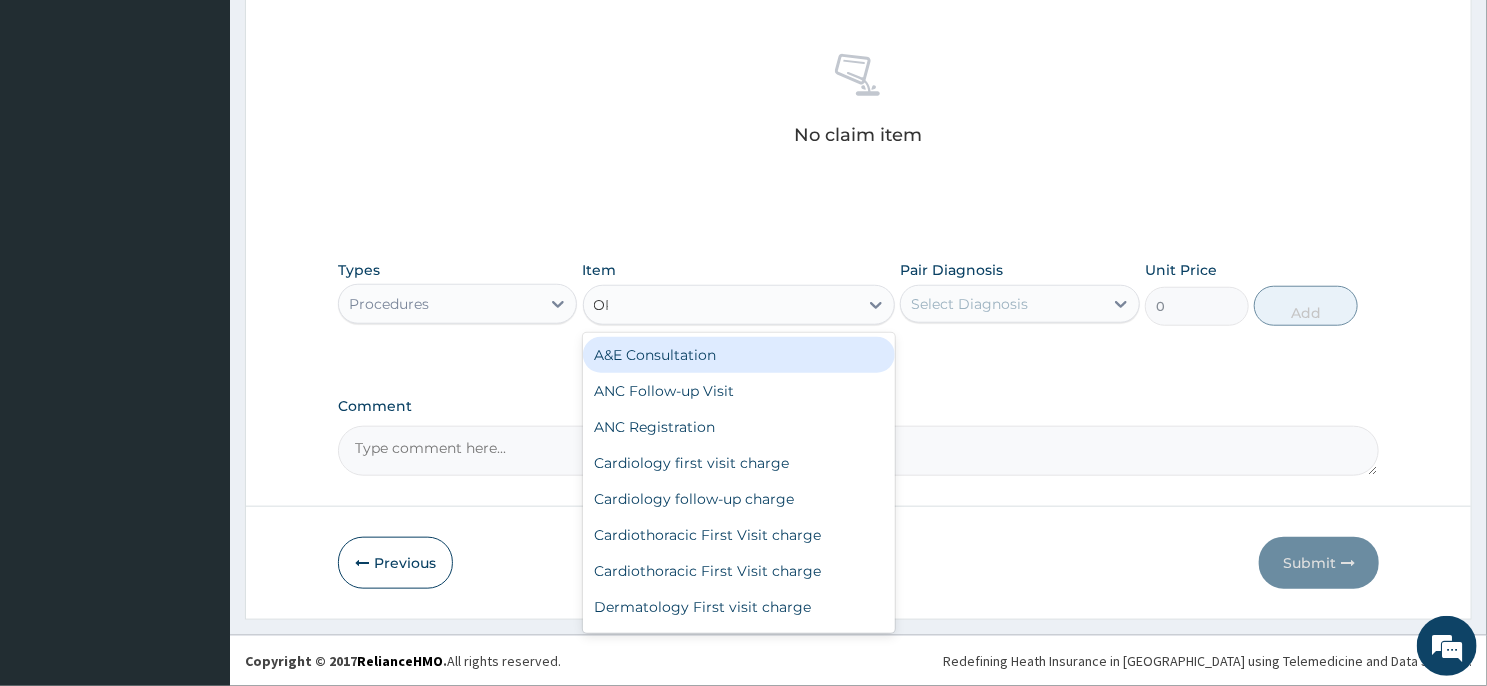 type on "OPD" 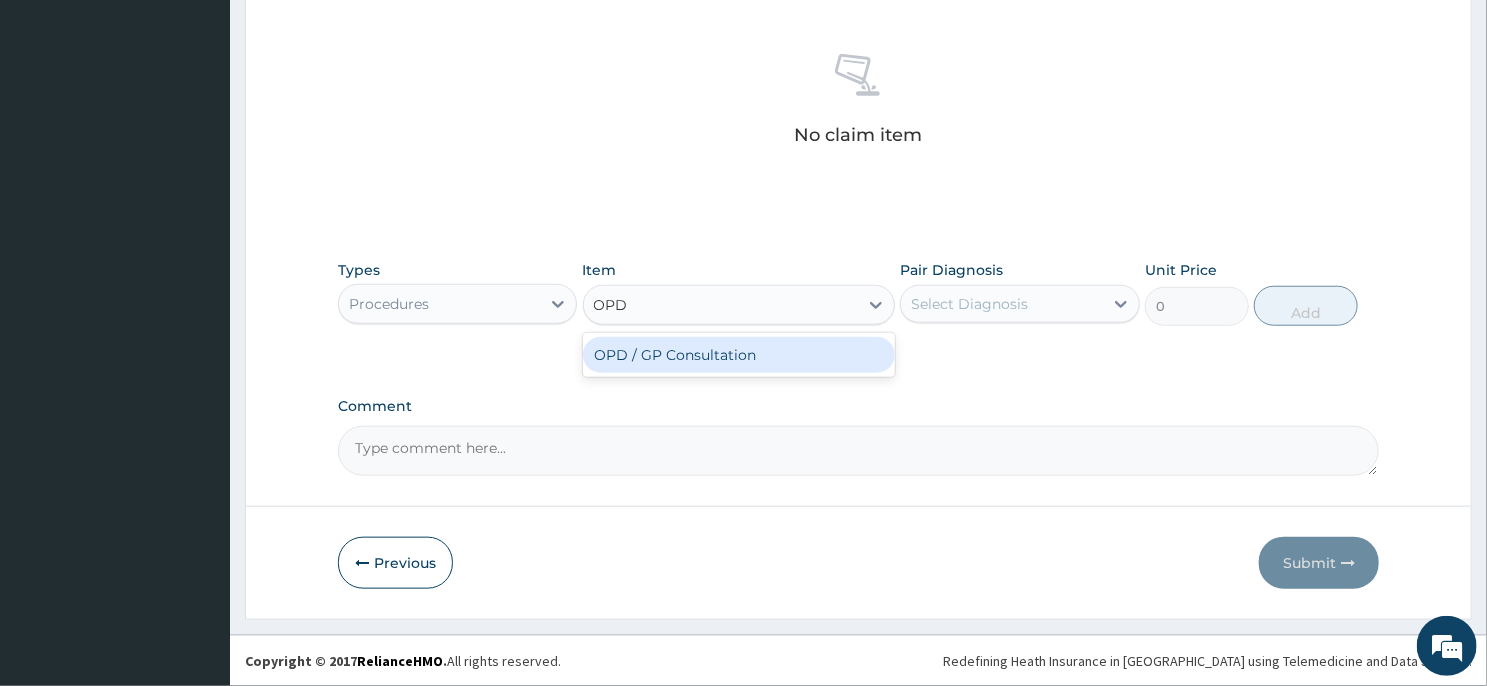 click on "OPD / GP Consultation" at bounding box center [739, 355] 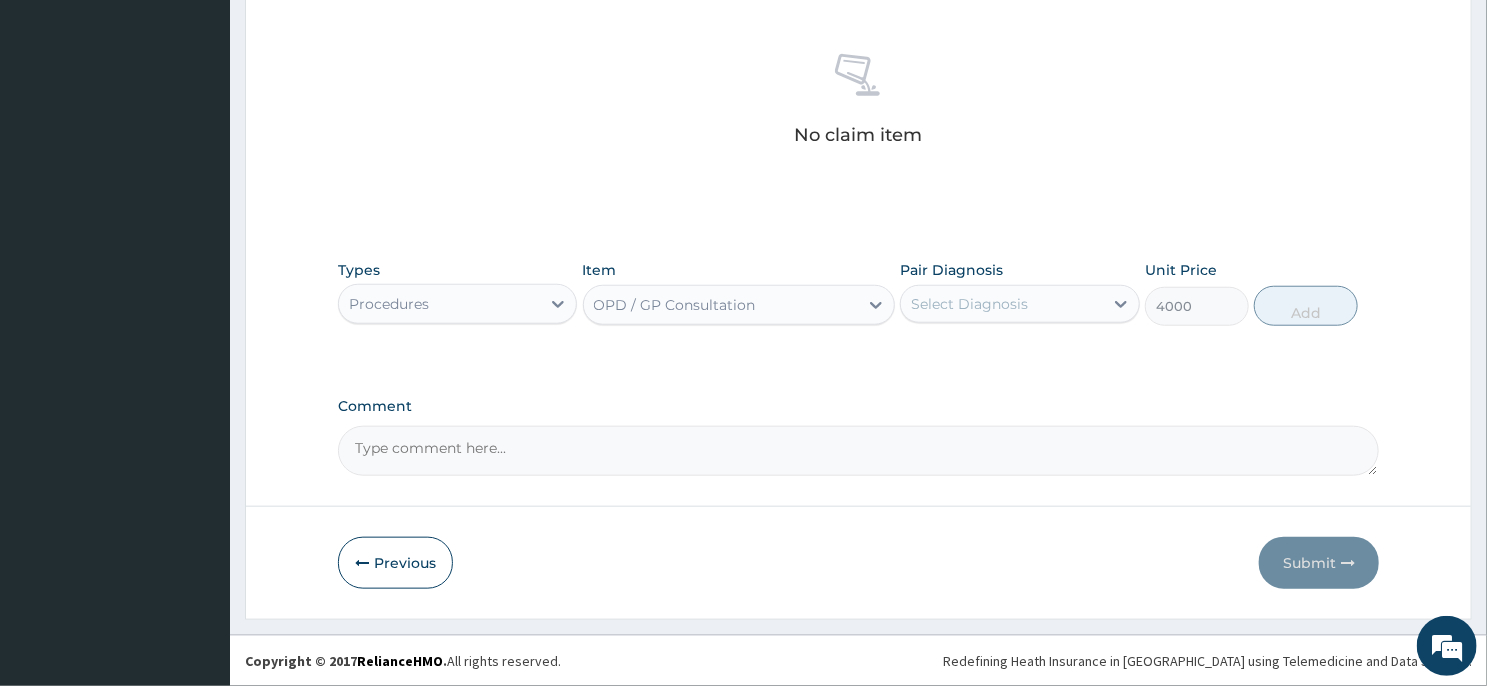 click on "Select Diagnosis" at bounding box center [969, 304] 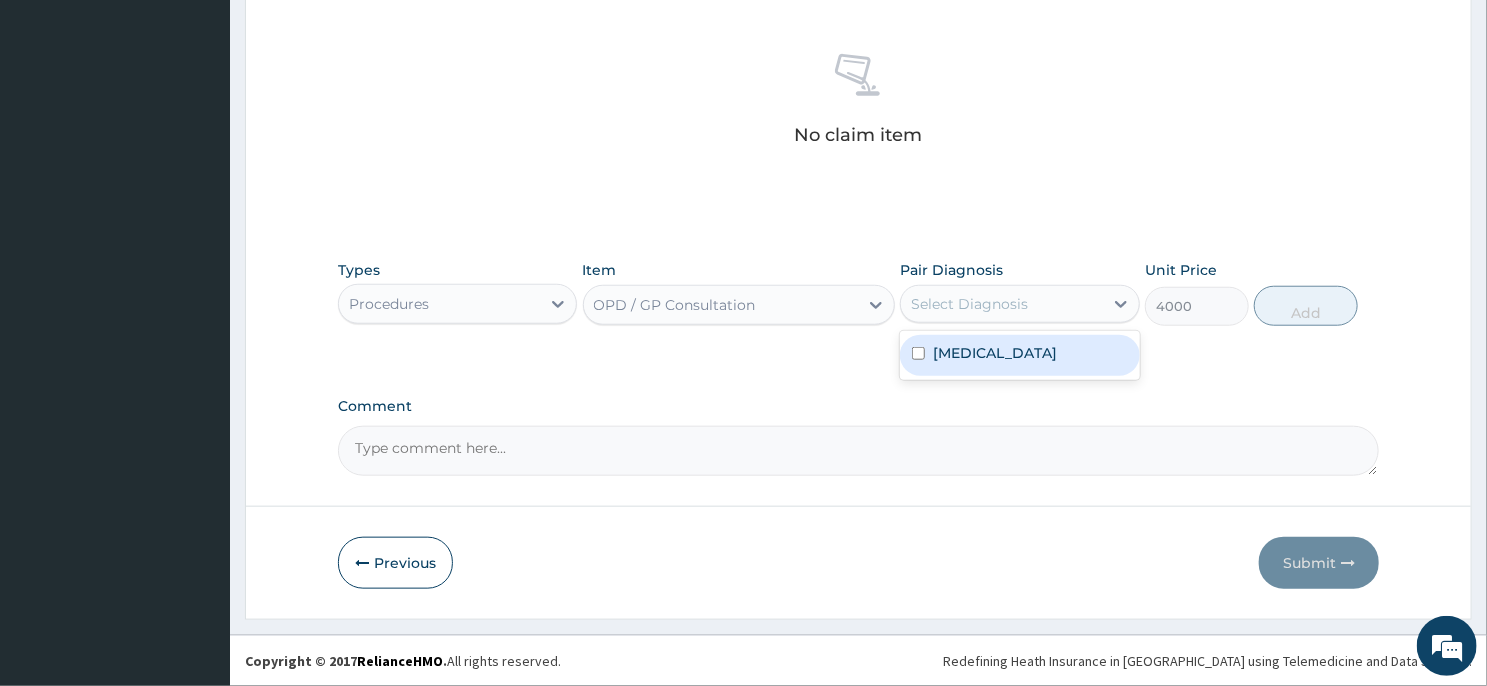 click on "Urethritis" at bounding box center (995, 353) 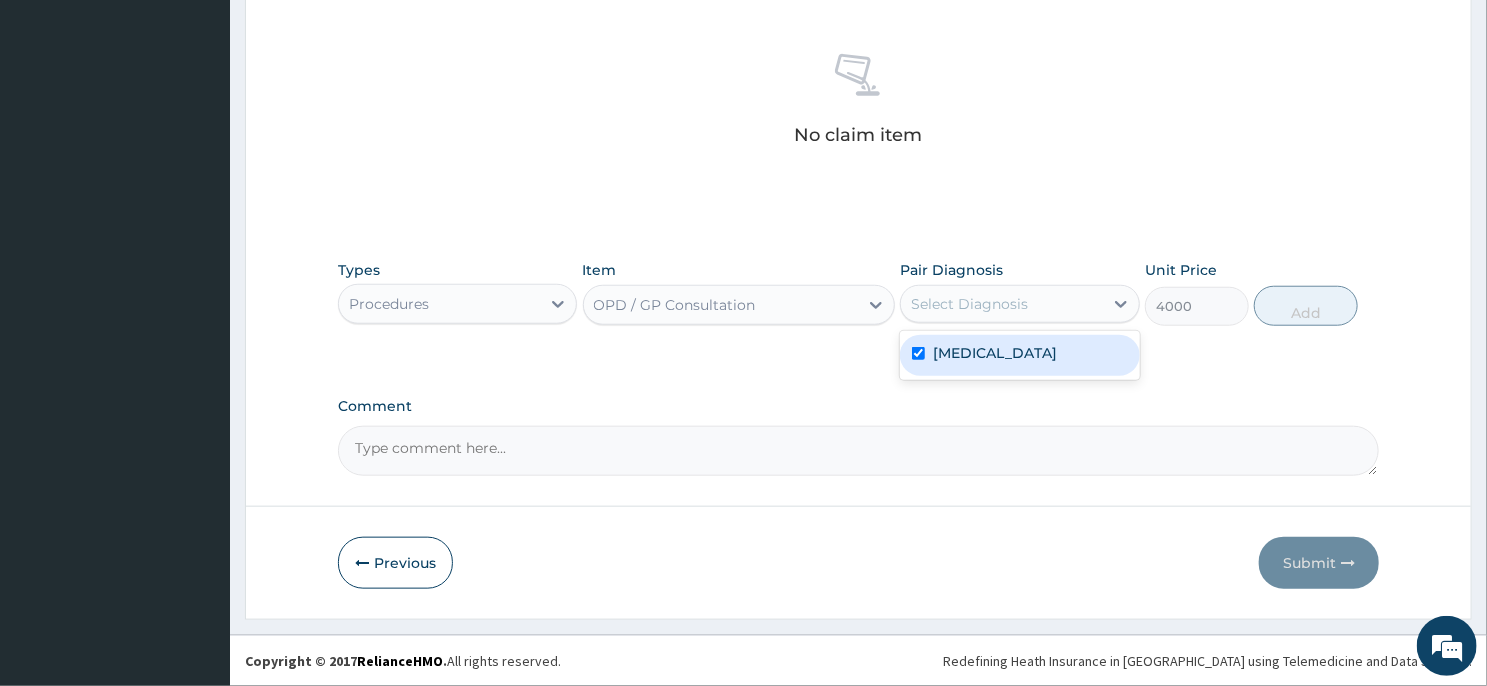 checkbox on "true" 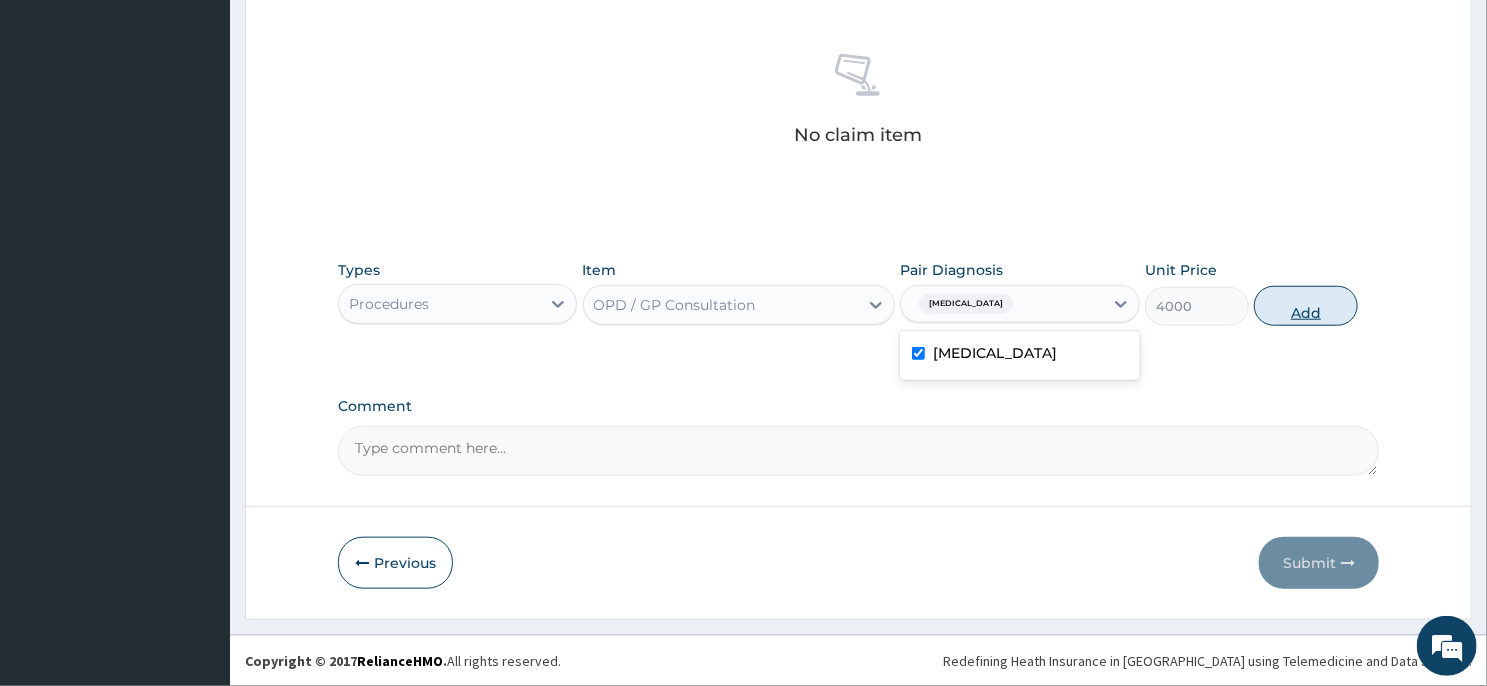 click on "Add" at bounding box center (1306, 306) 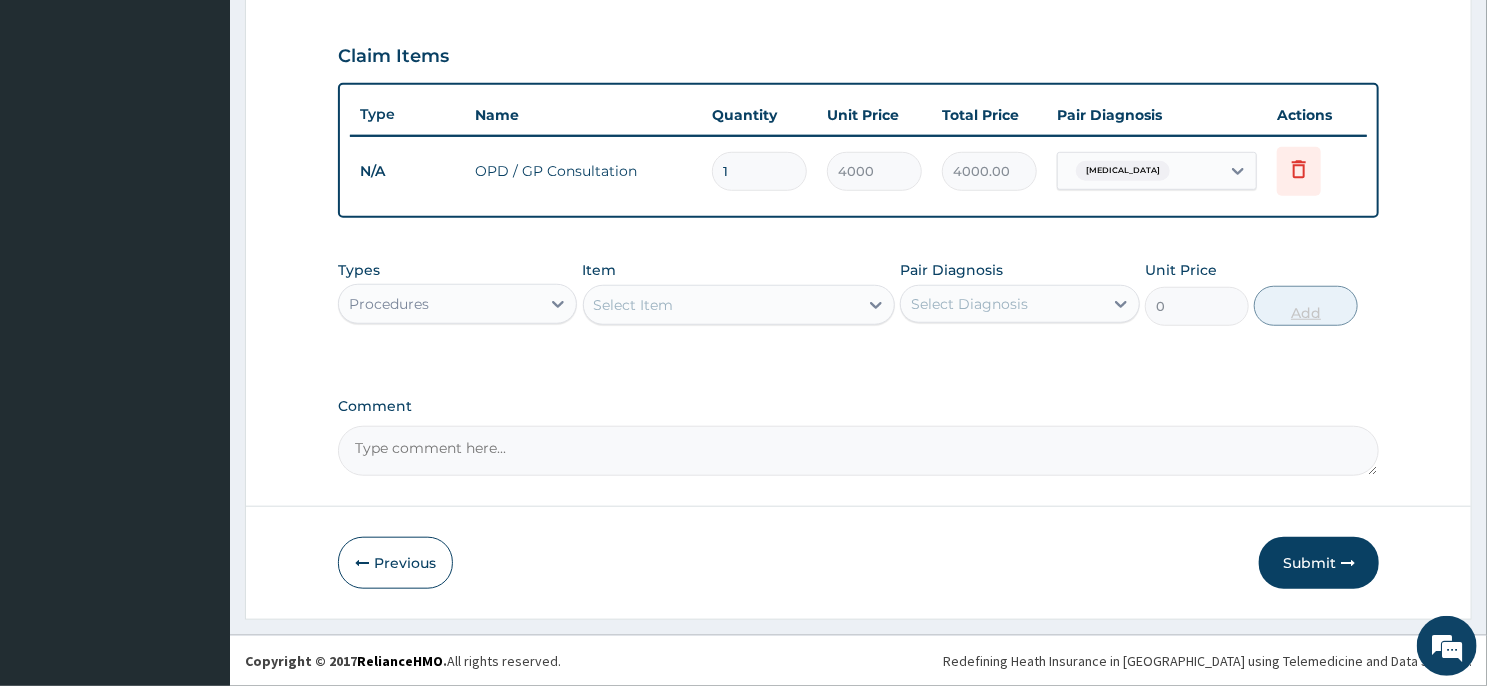 scroll, scrollTop: 659, scrollLeft: 0, axis: vertical 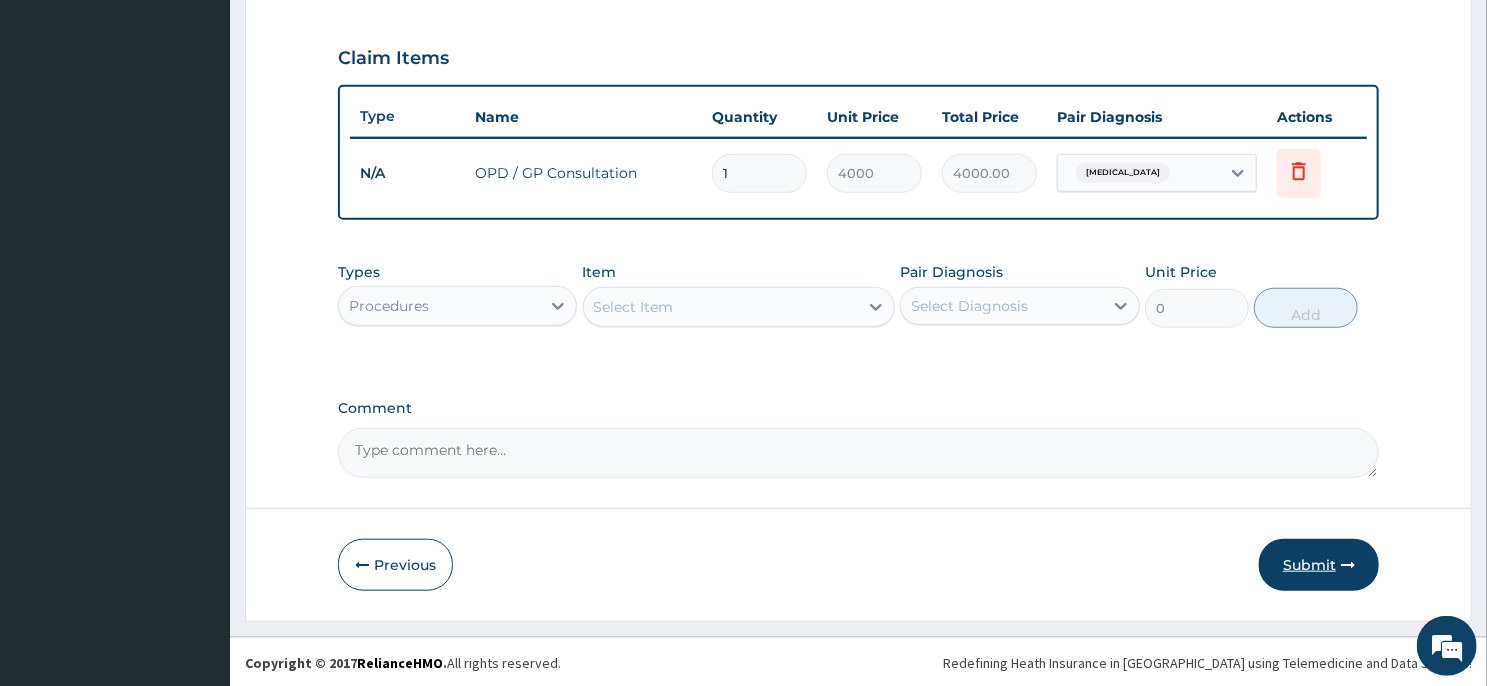 click on "Submit" at bounding box center [1319, 565] 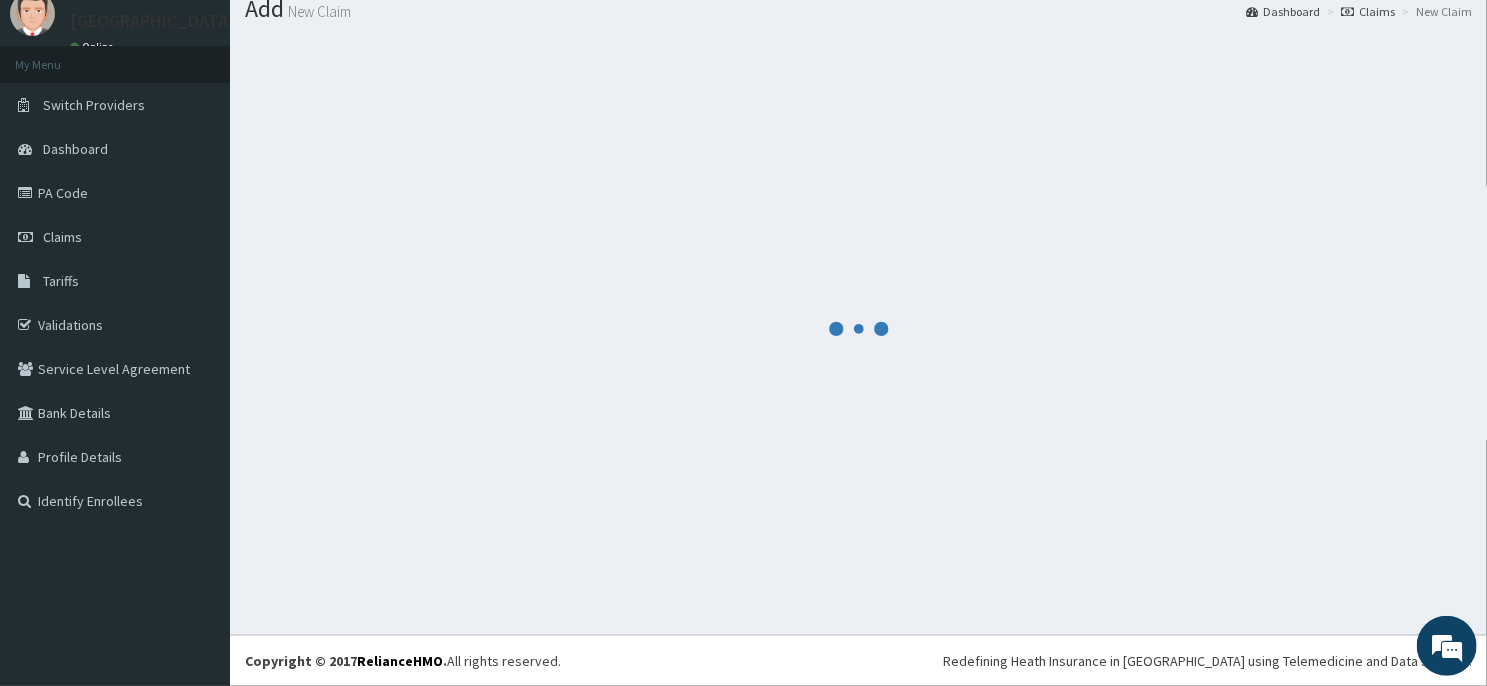 scroll, scrollTop: 69, scrollLeft: 0, axis: vertical 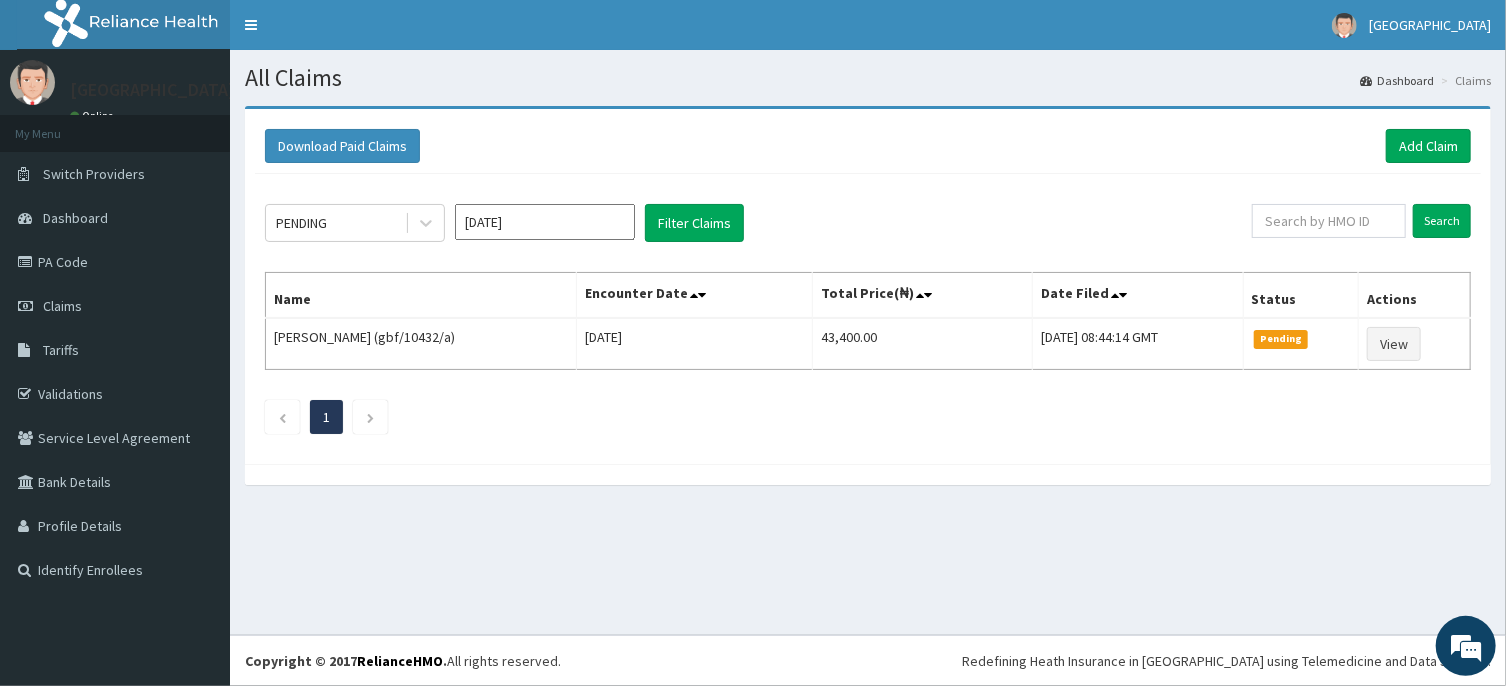 click on "[DATE]" at bounding box center (545, 222) 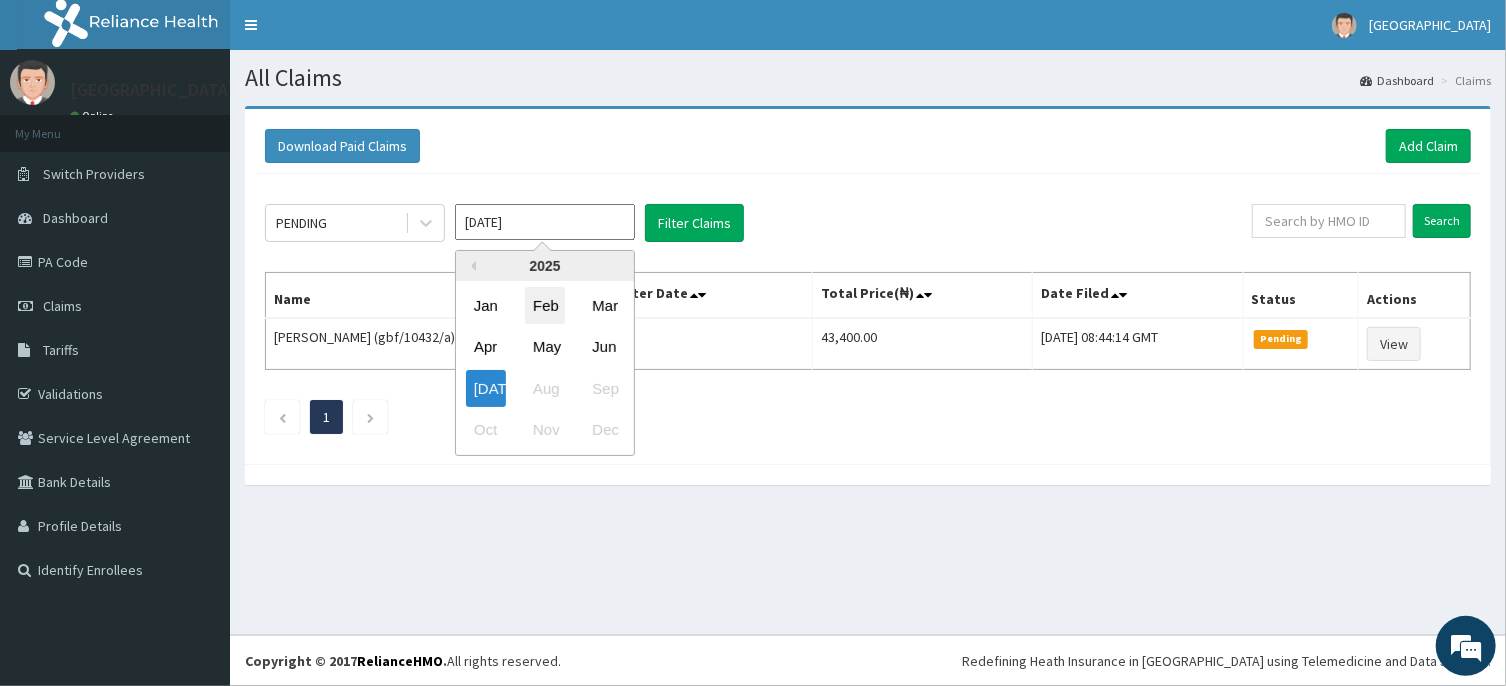 click on "Feb" at bounding box center [545, 305] 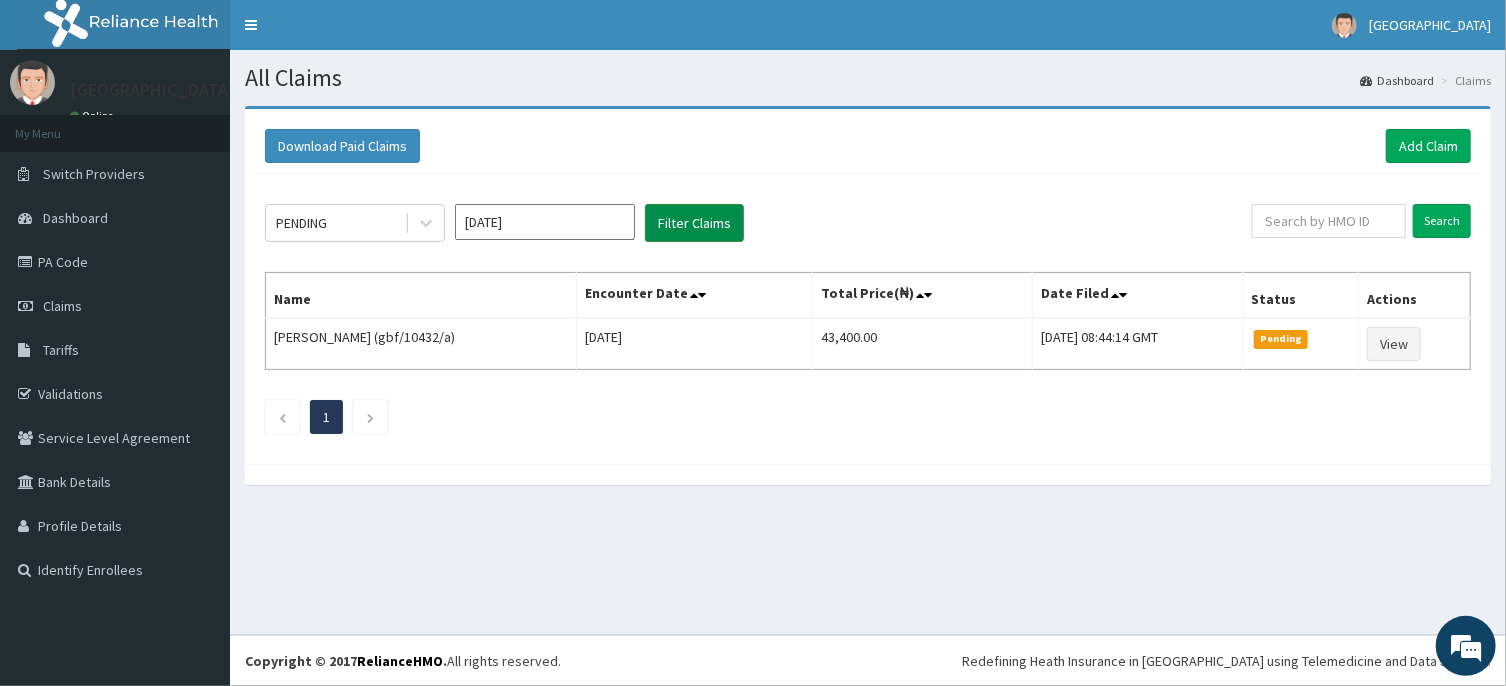 click on "Filter Claims" at bounding box center [694, 223] 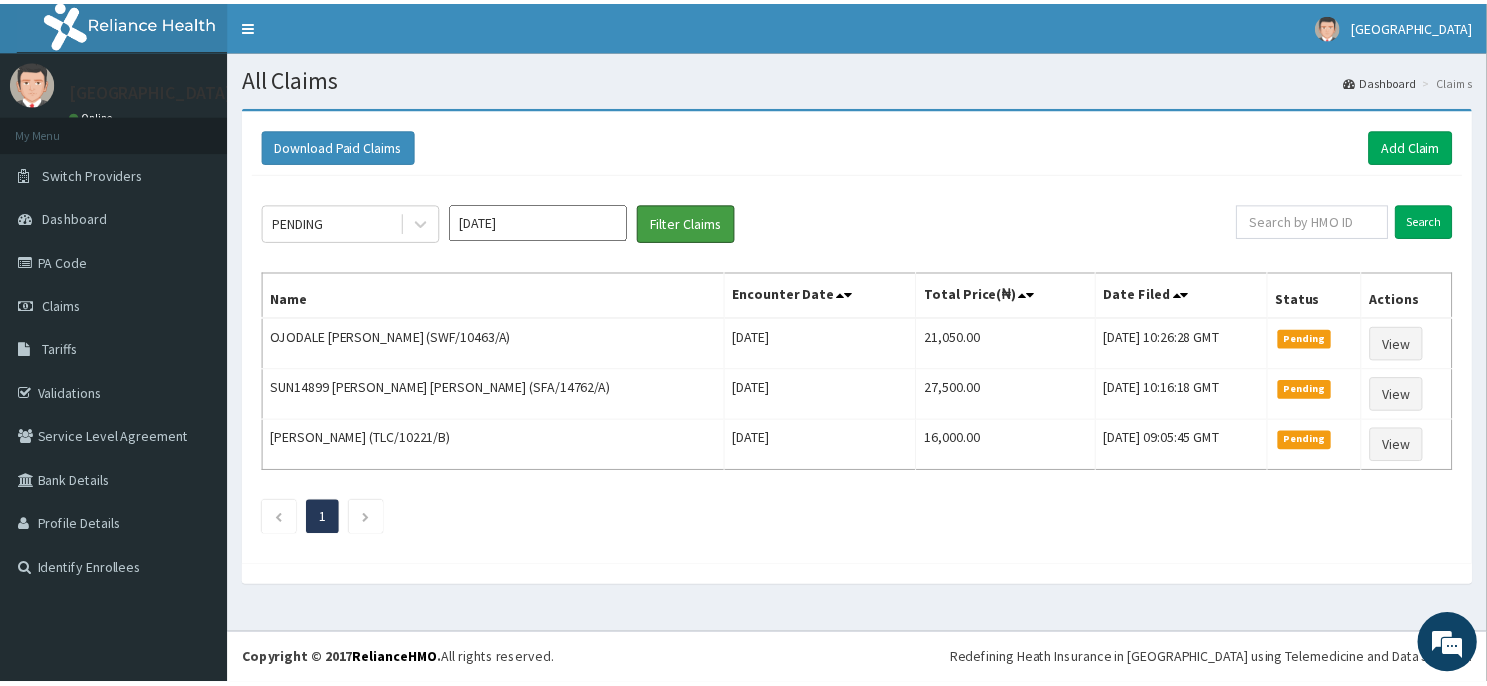 scroll, scrollTop: 0, scrollLeft: 0, axis: both 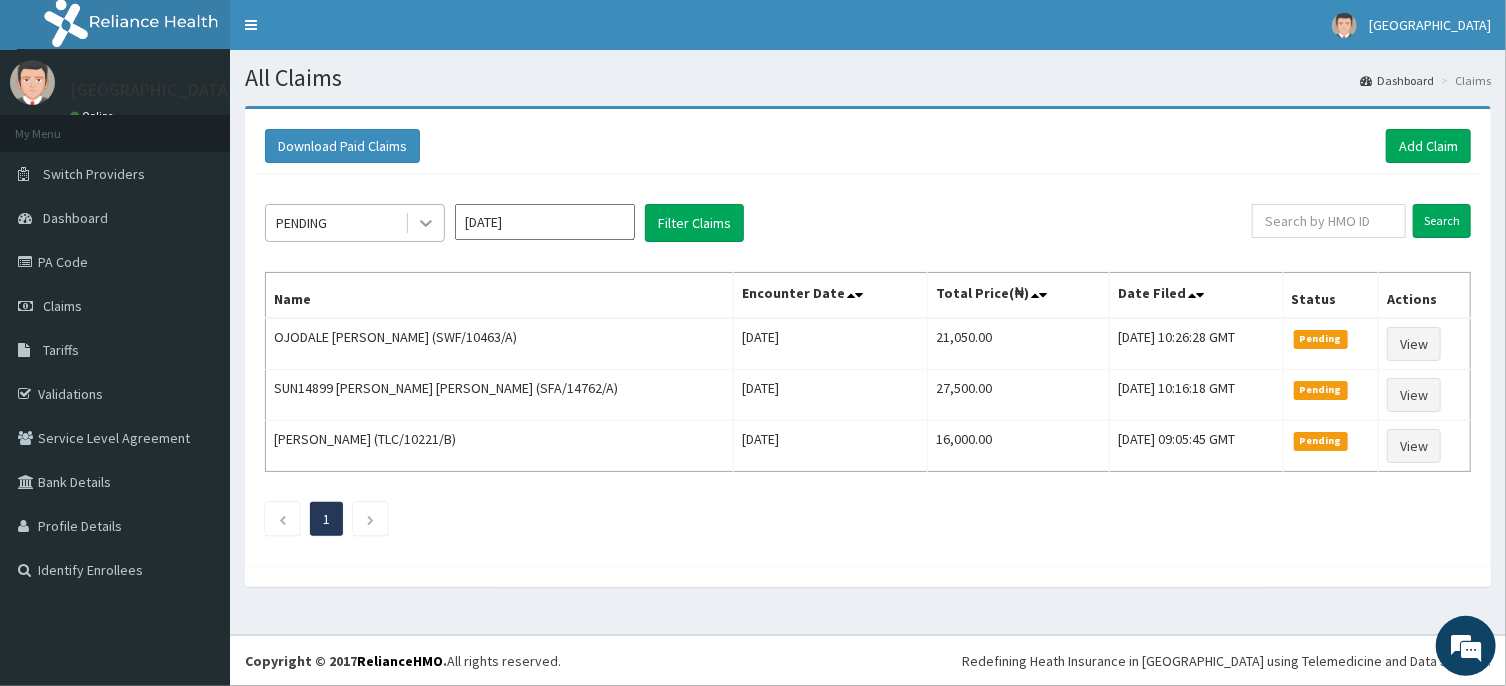 click at bounding box center (426, 223) 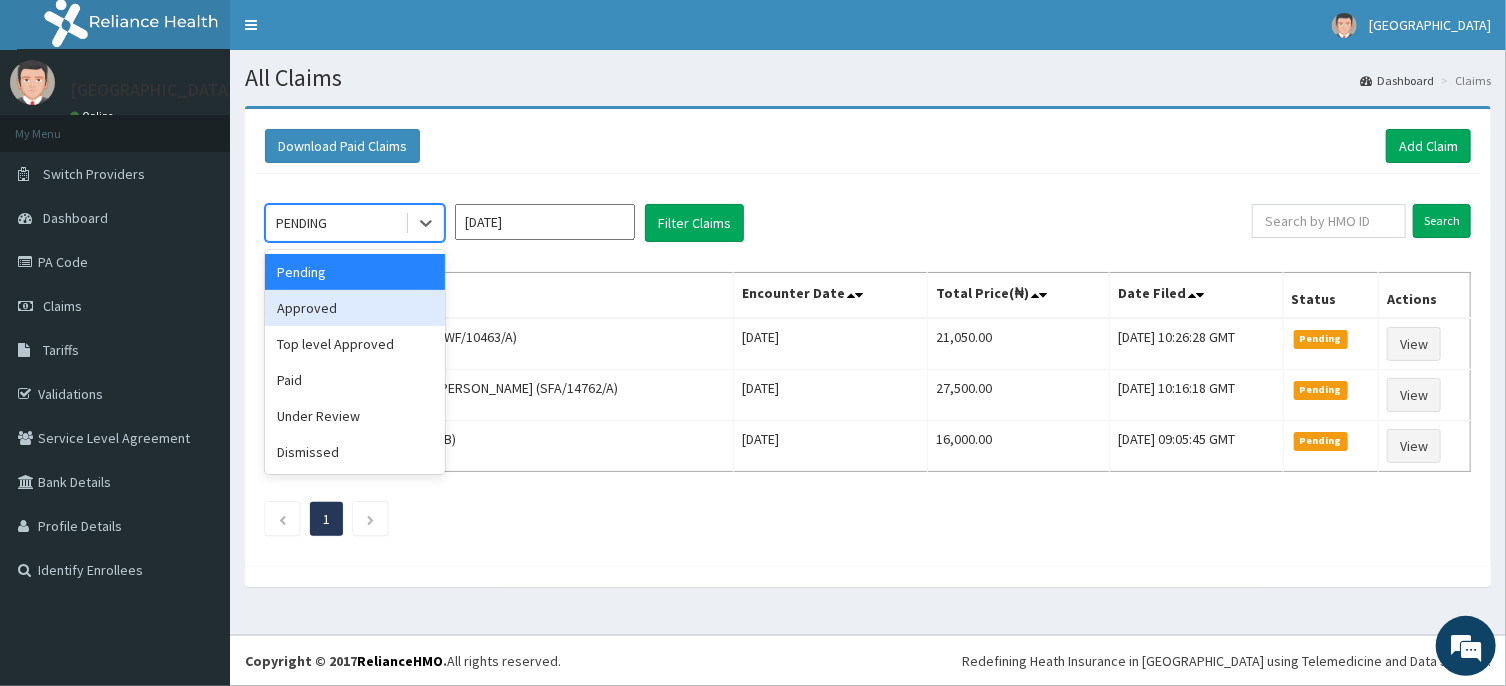 click on "Approved" at bounding box center [355, 308] 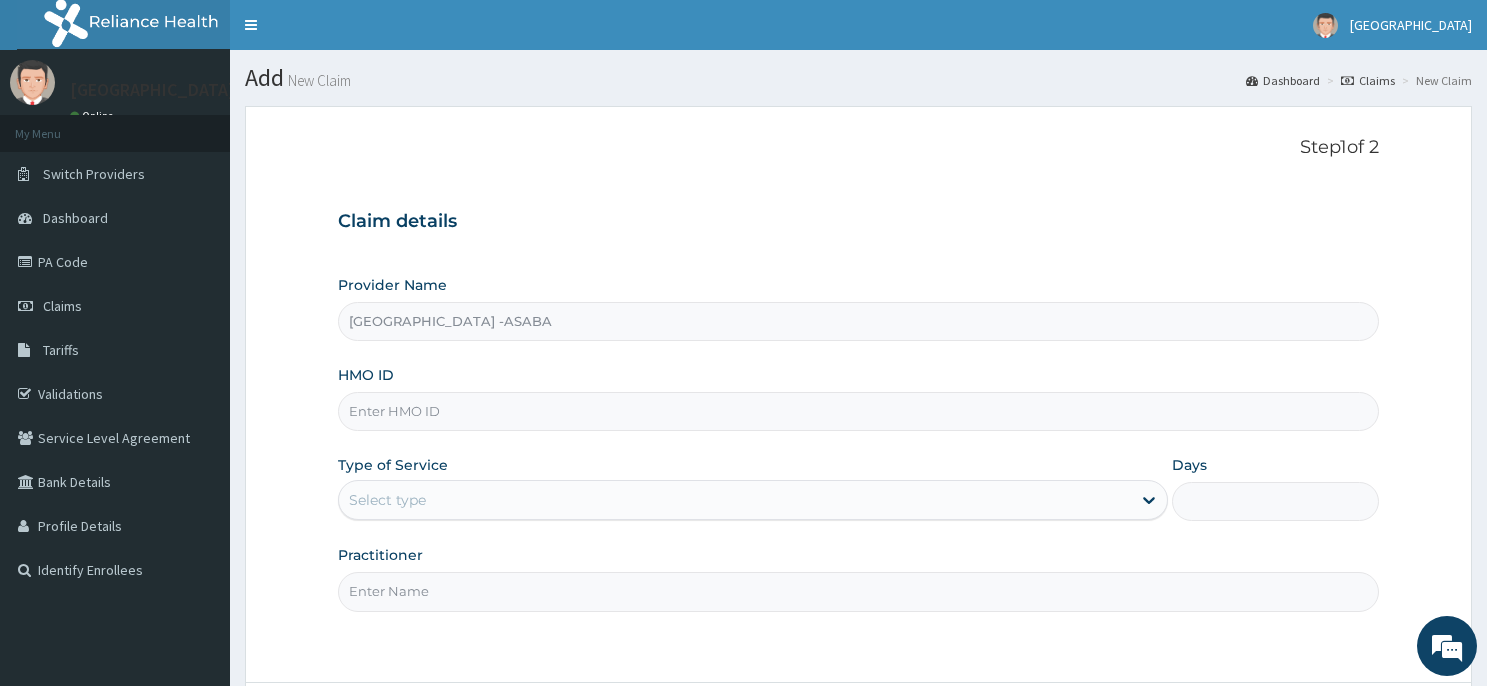 scroll, scrollTop: 0, scrollLeft: 0, axis: both 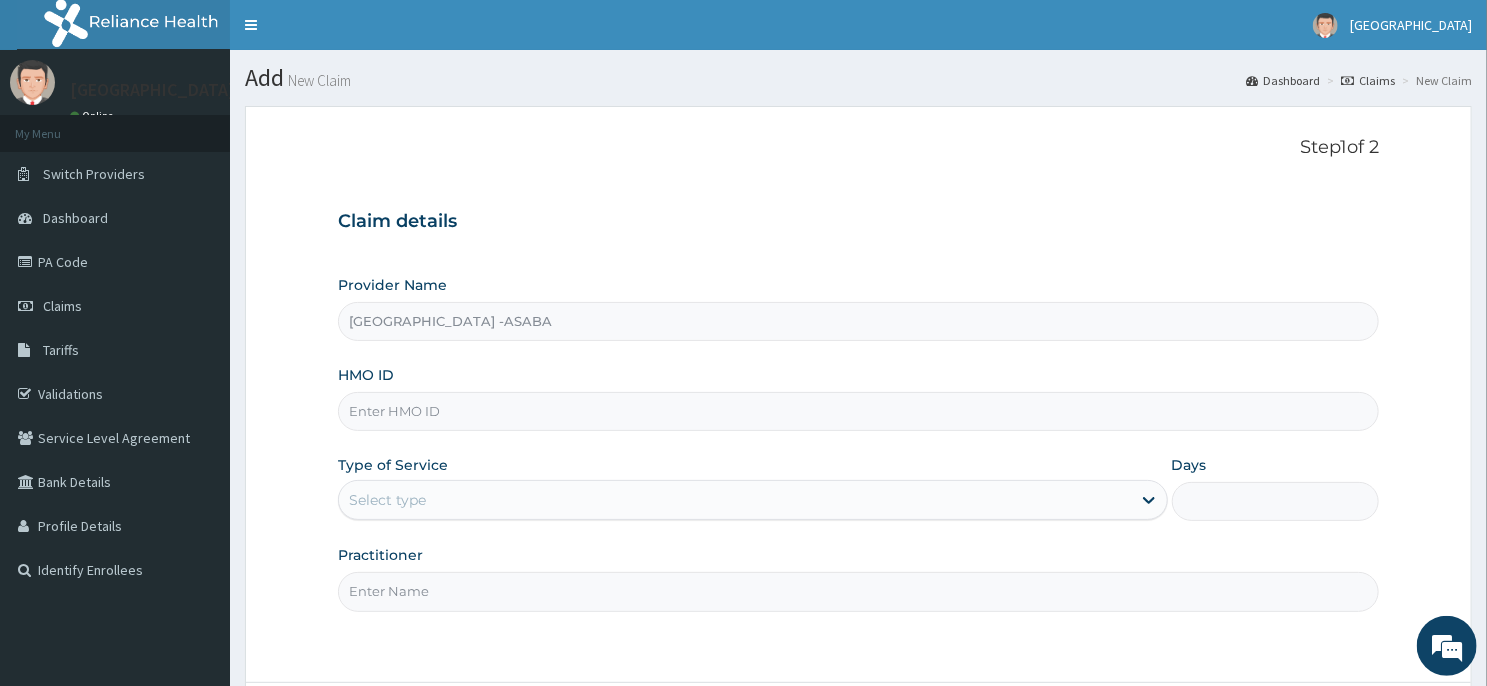 click on "HMO ID" at bounding box center (858, 411) 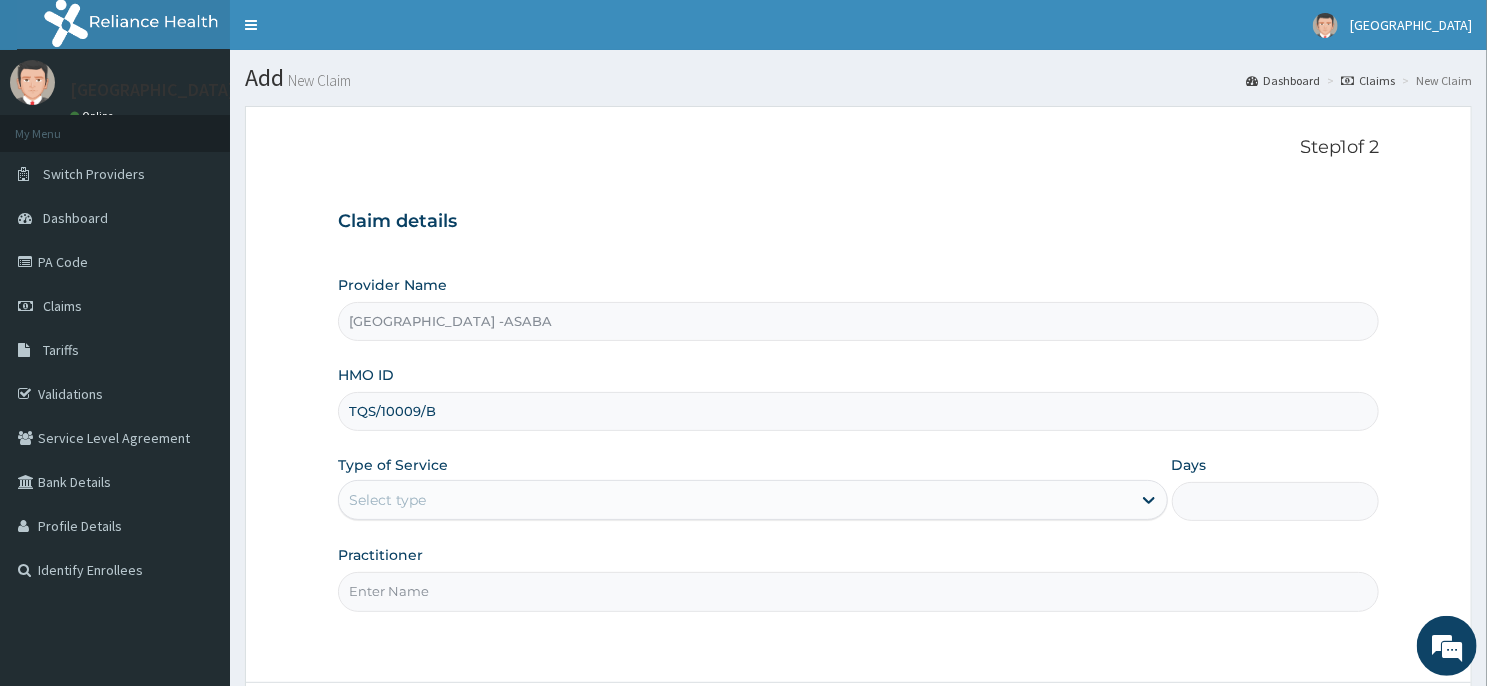type on "TQS/10009/B" 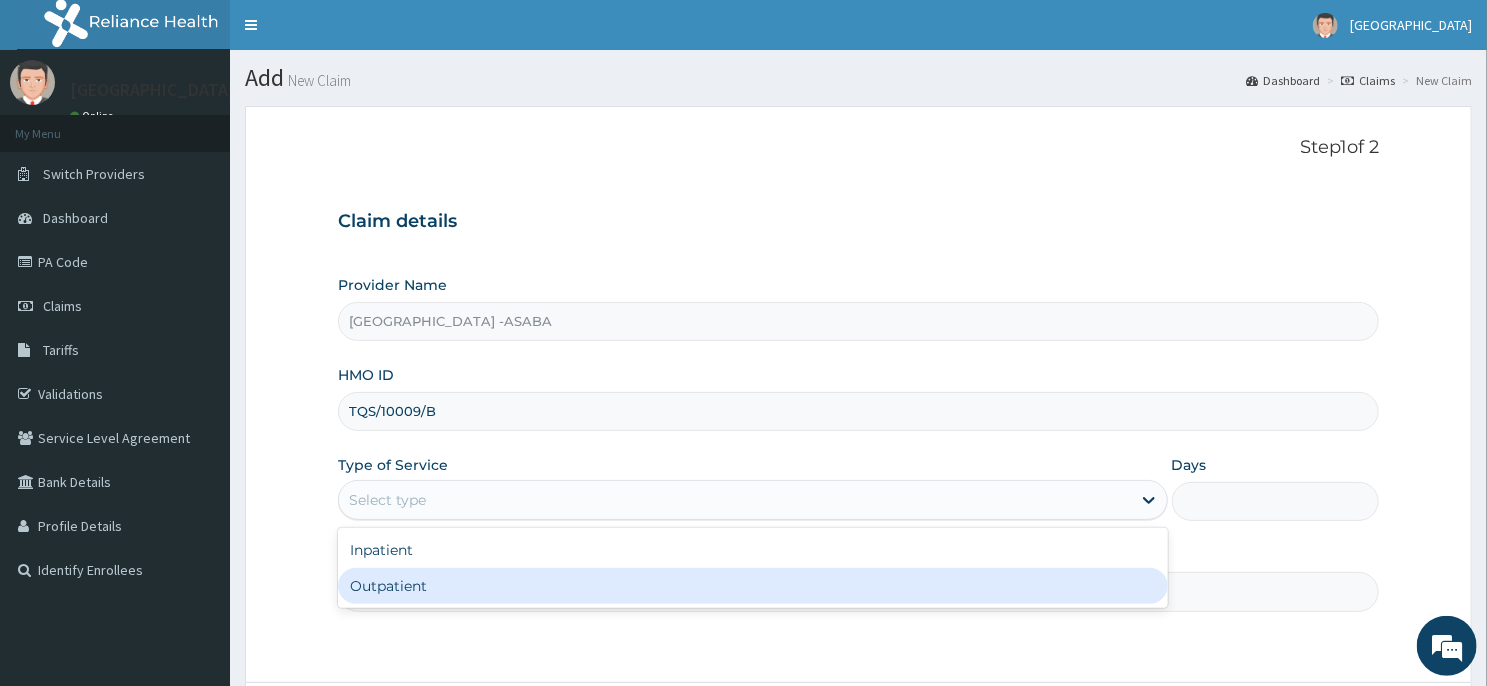 click on "Outpatient" at bounding box center (753, 586) 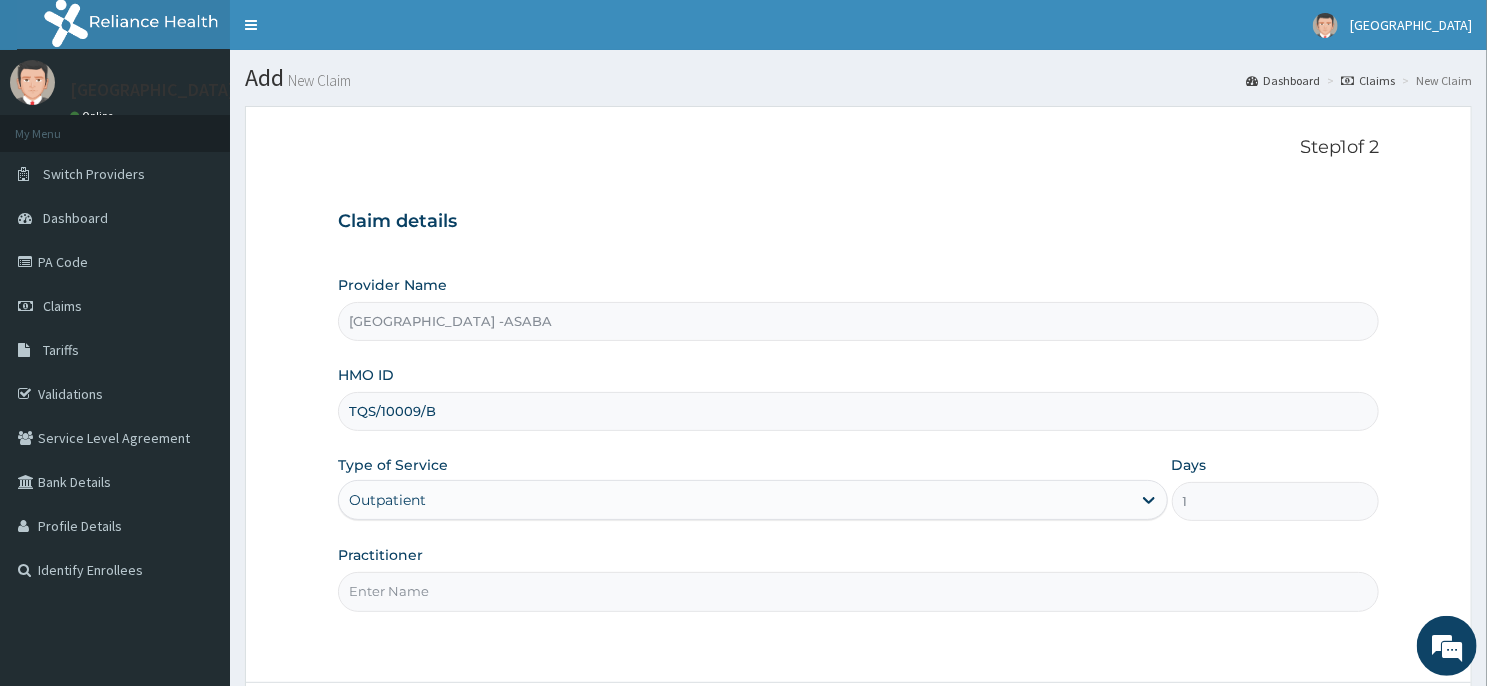 click on "Practitioner" at bounding box center (858, 591) 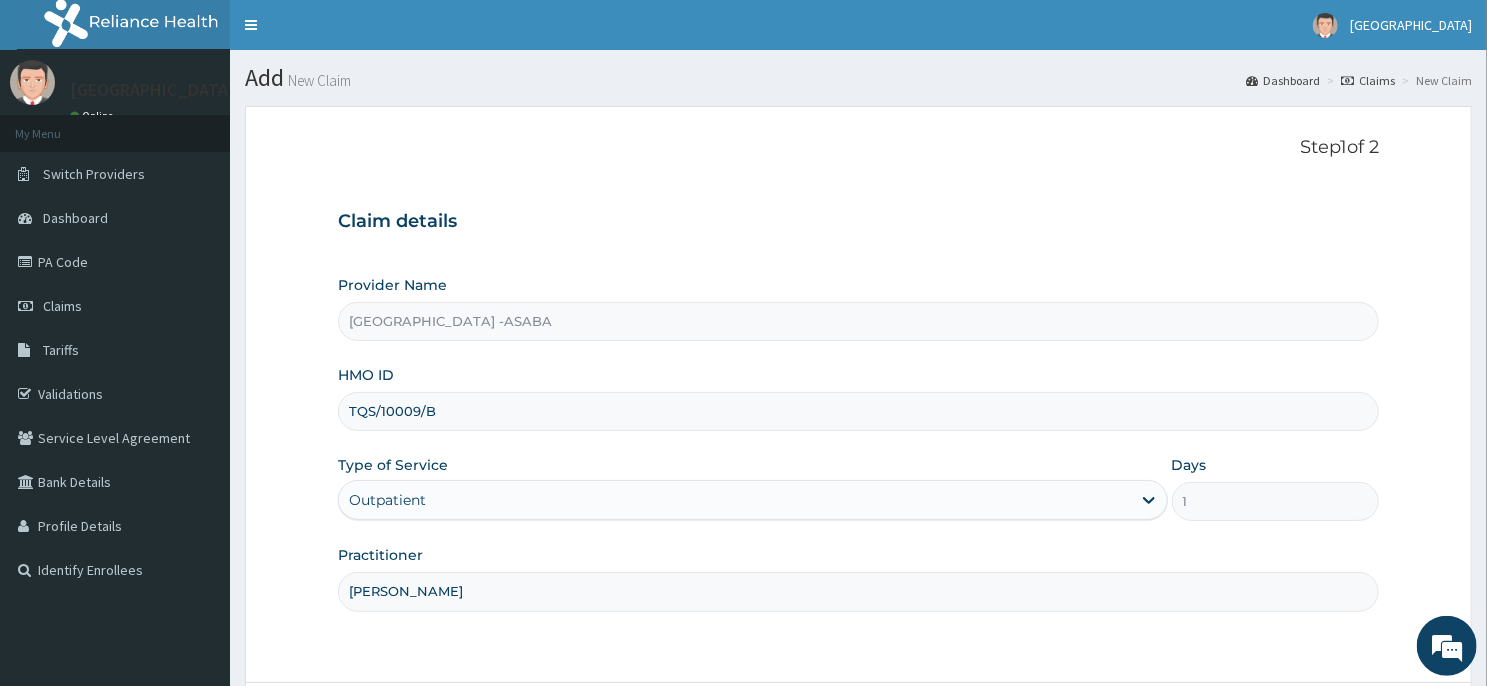 type on "DR BRUNO" 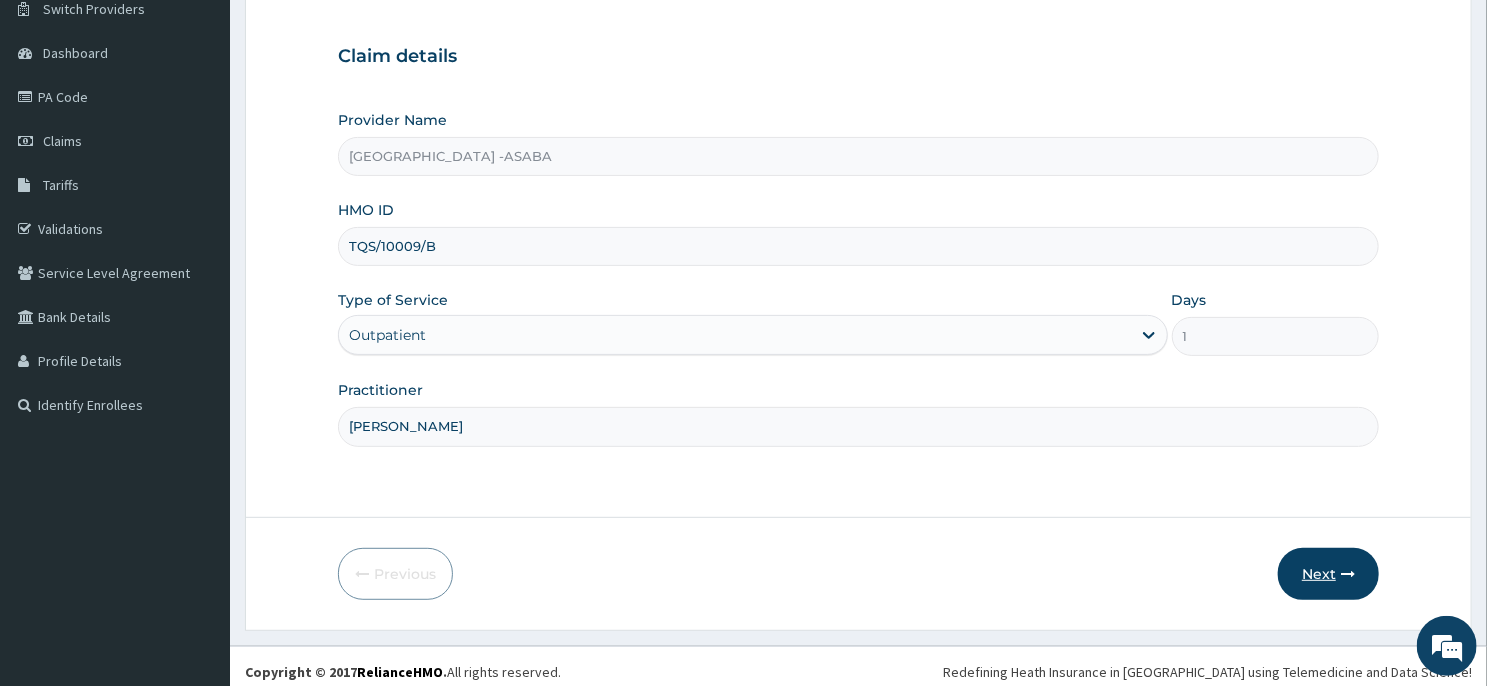 scroll, scrollTop: 176, scrollLeft: 0, axis: vertical 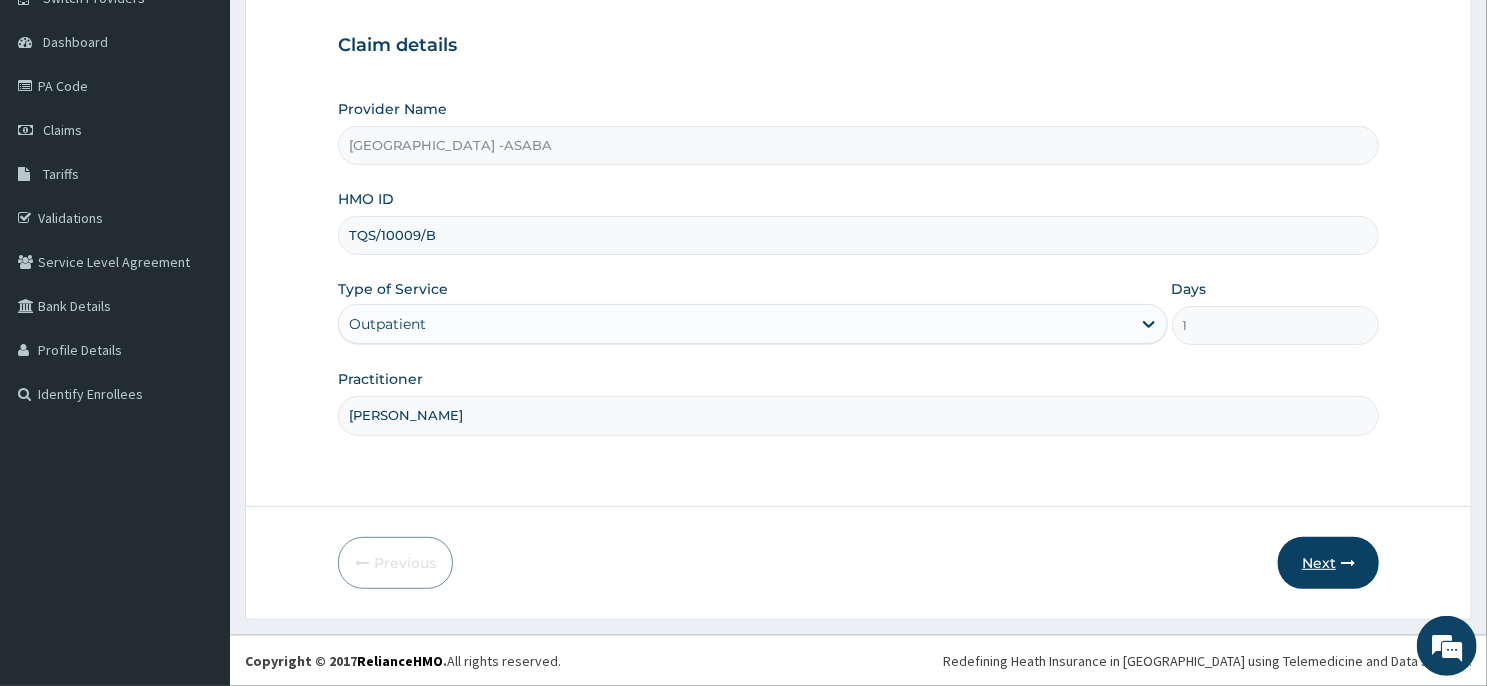 click on "Next" at bounding box center [1328, 563] 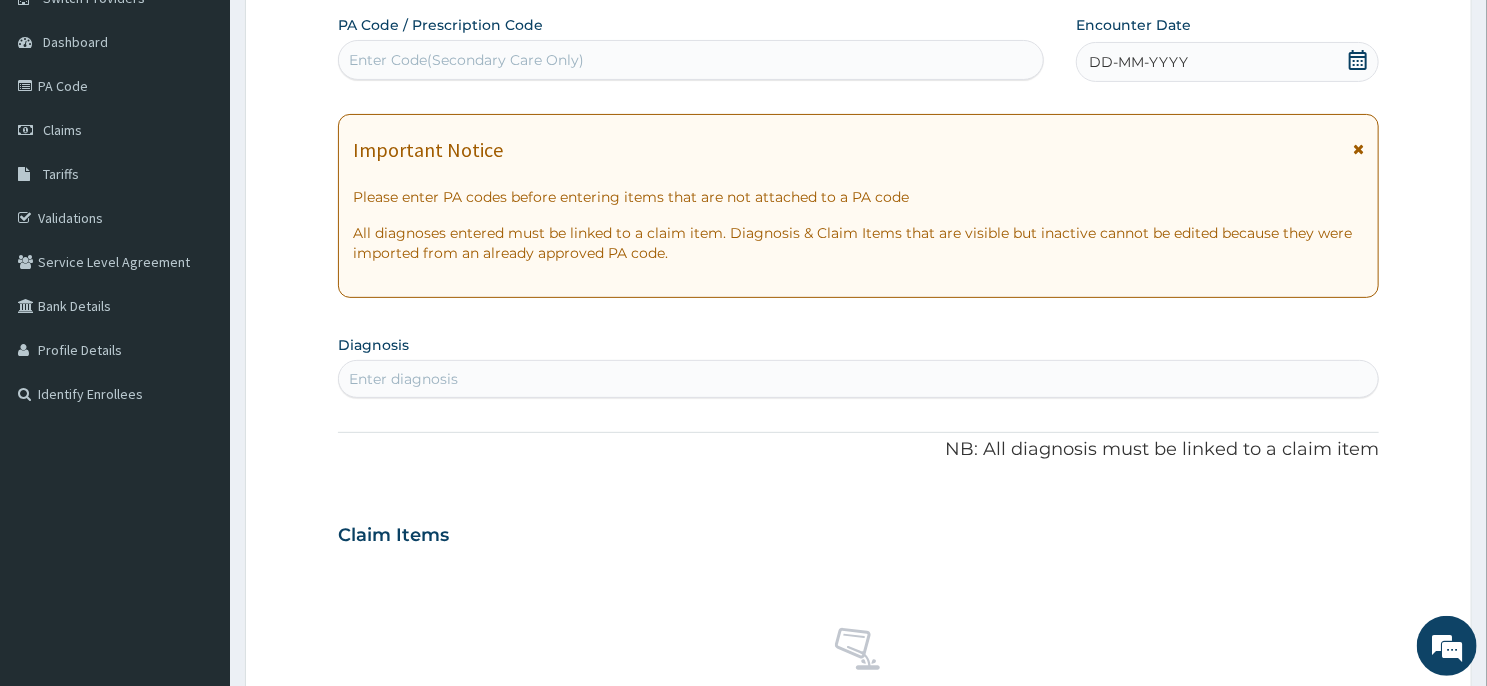 click on "DD-MM-YYYY" at bounding box center [1227, 62] 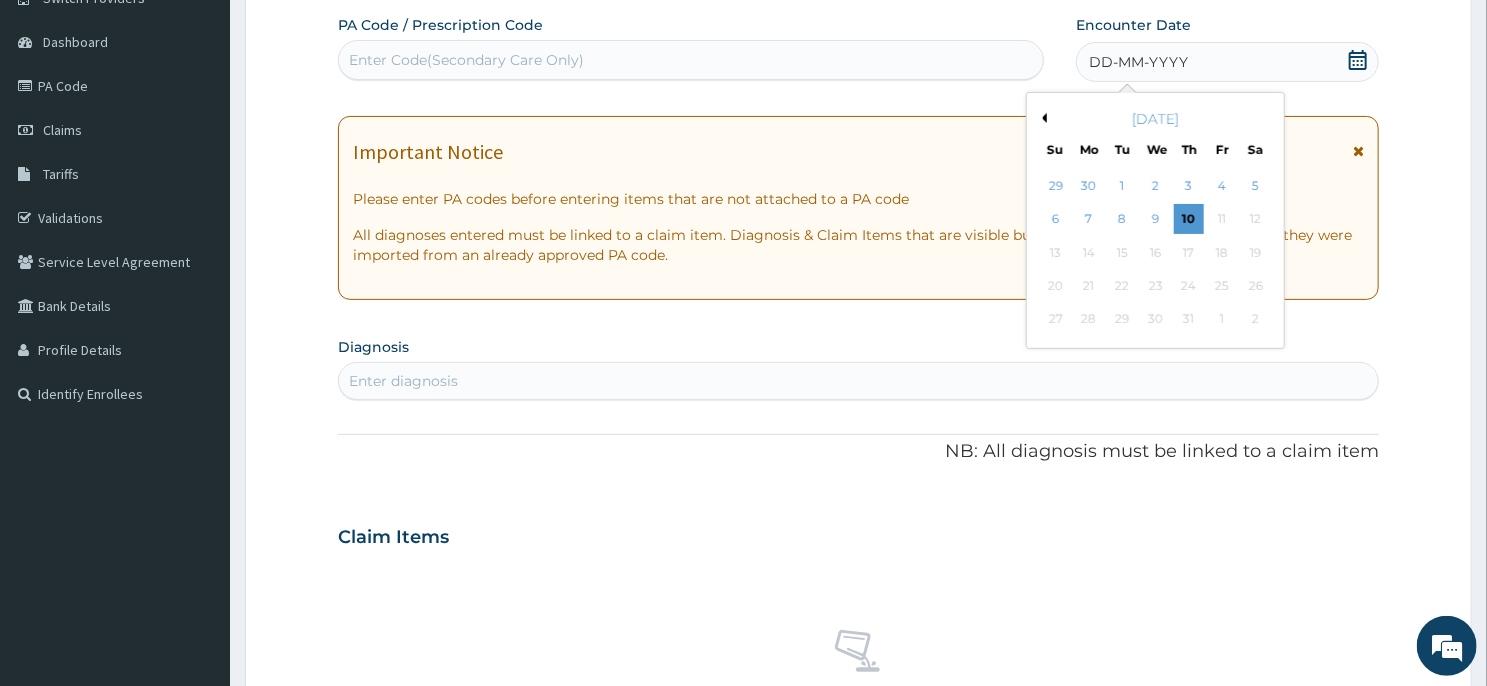 click on "Previous Month" at bounding box center (1042, 118) 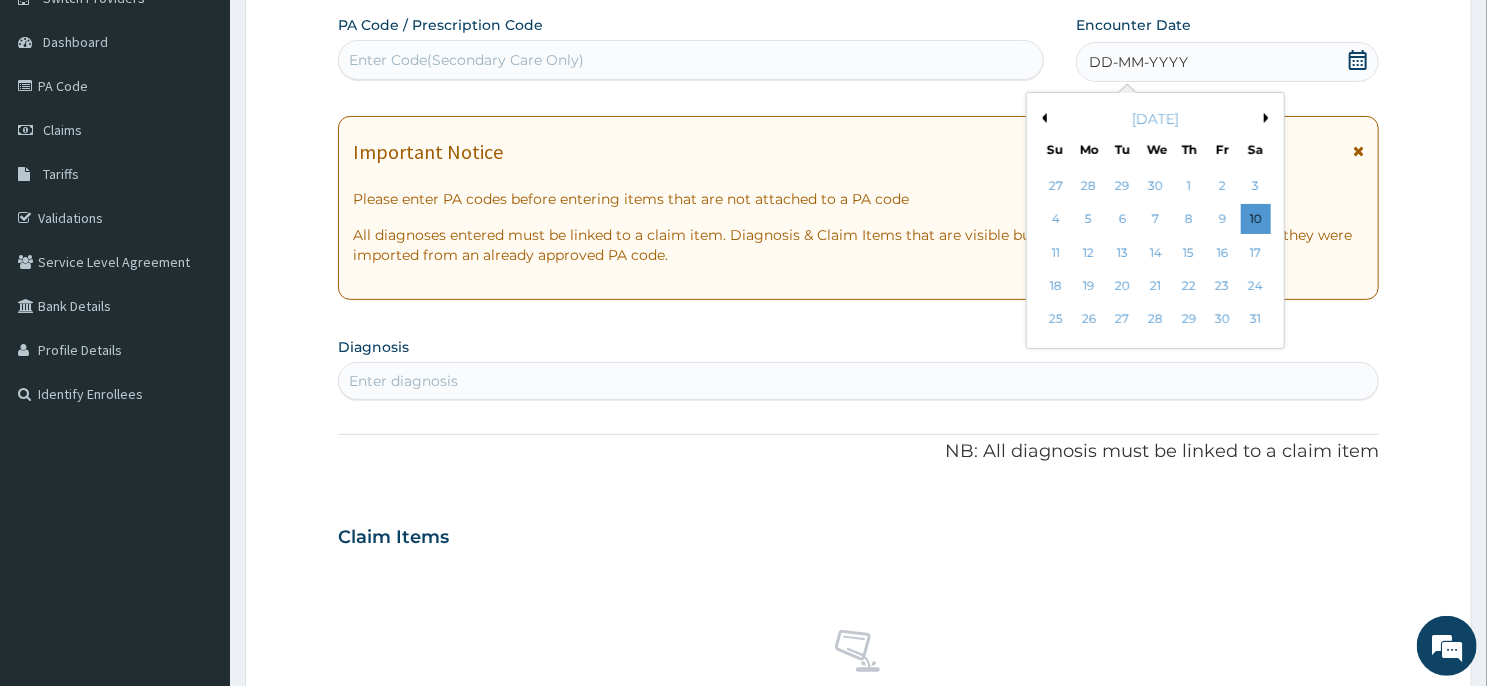click on "Previous Month" at bounding box center [1042, 118] 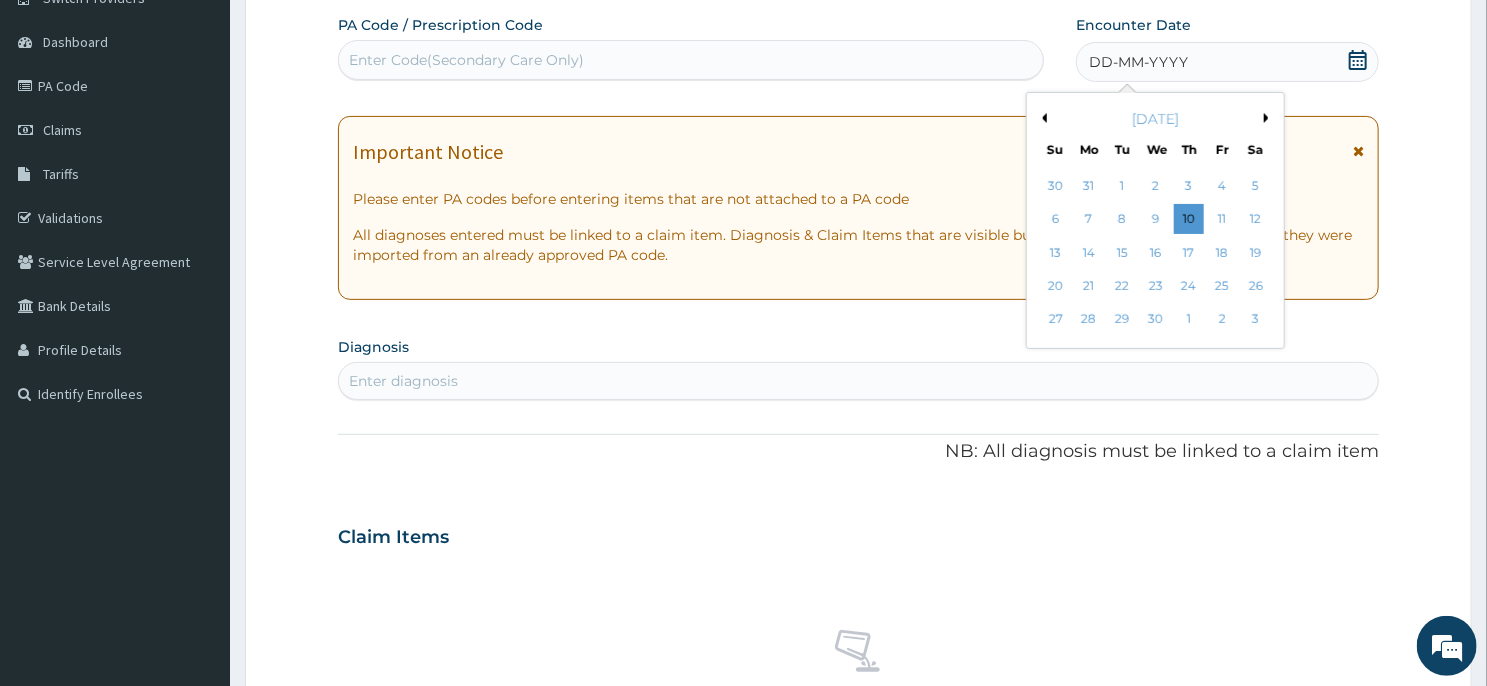 click on "Previous Month" at bounding box center [1042, 118] 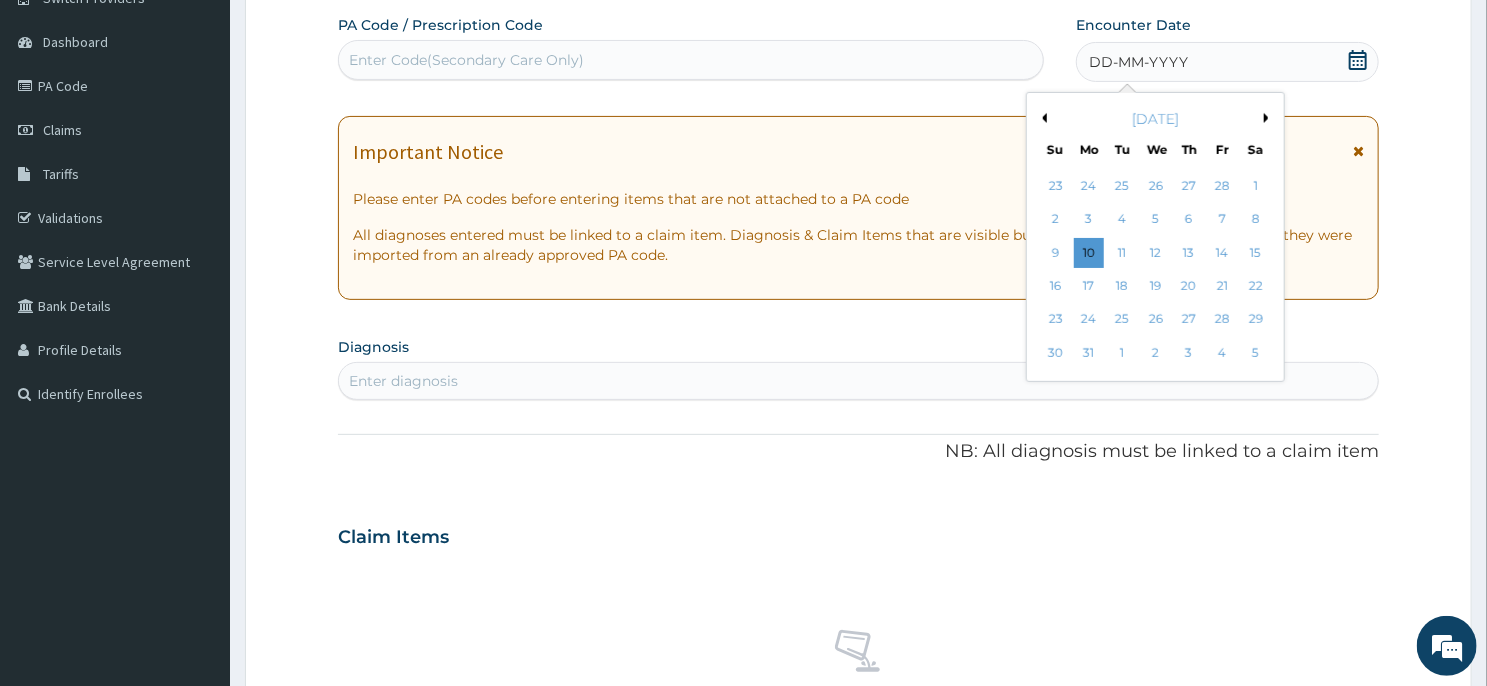 click on "Previous Month" at bounding box center [1042, 118] 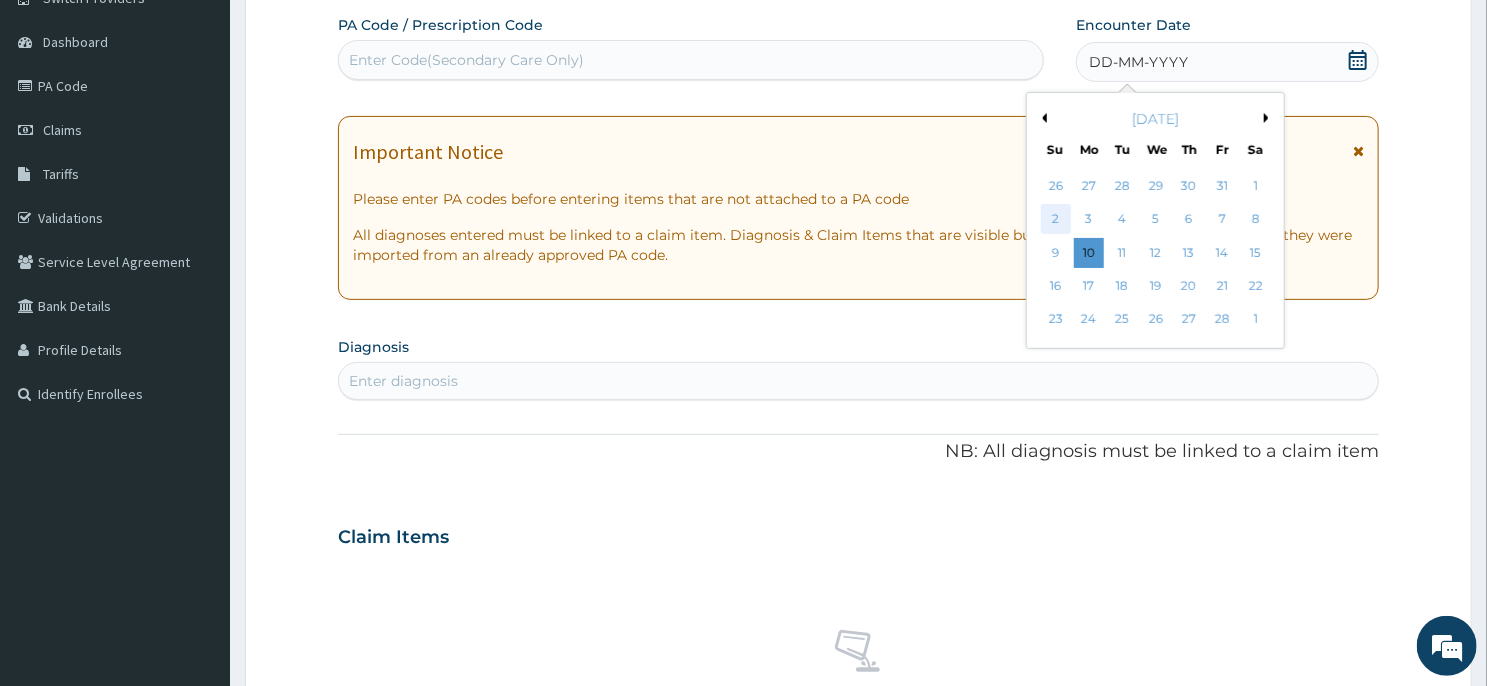 click on "2" at bounding box center (1056, 220) 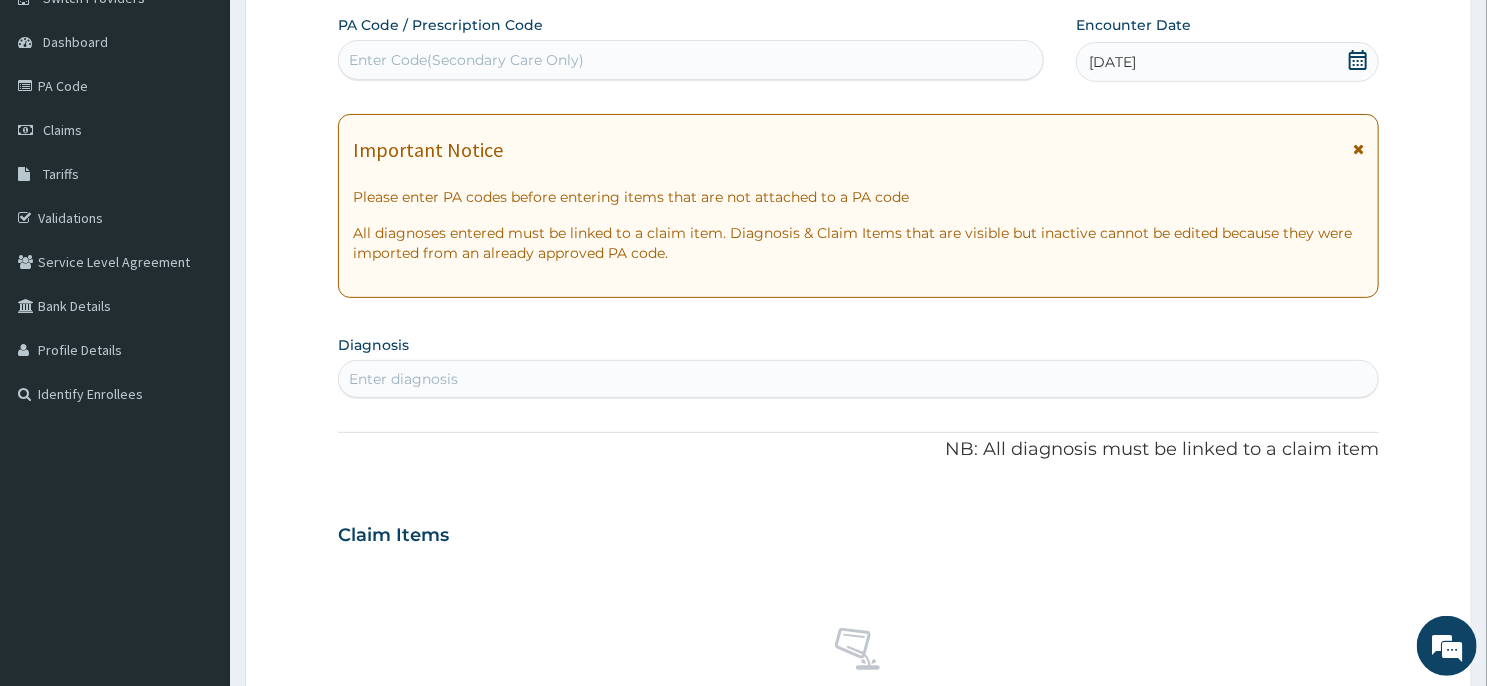 click on "Enter diagnosis" at bounding box center [858, 379] 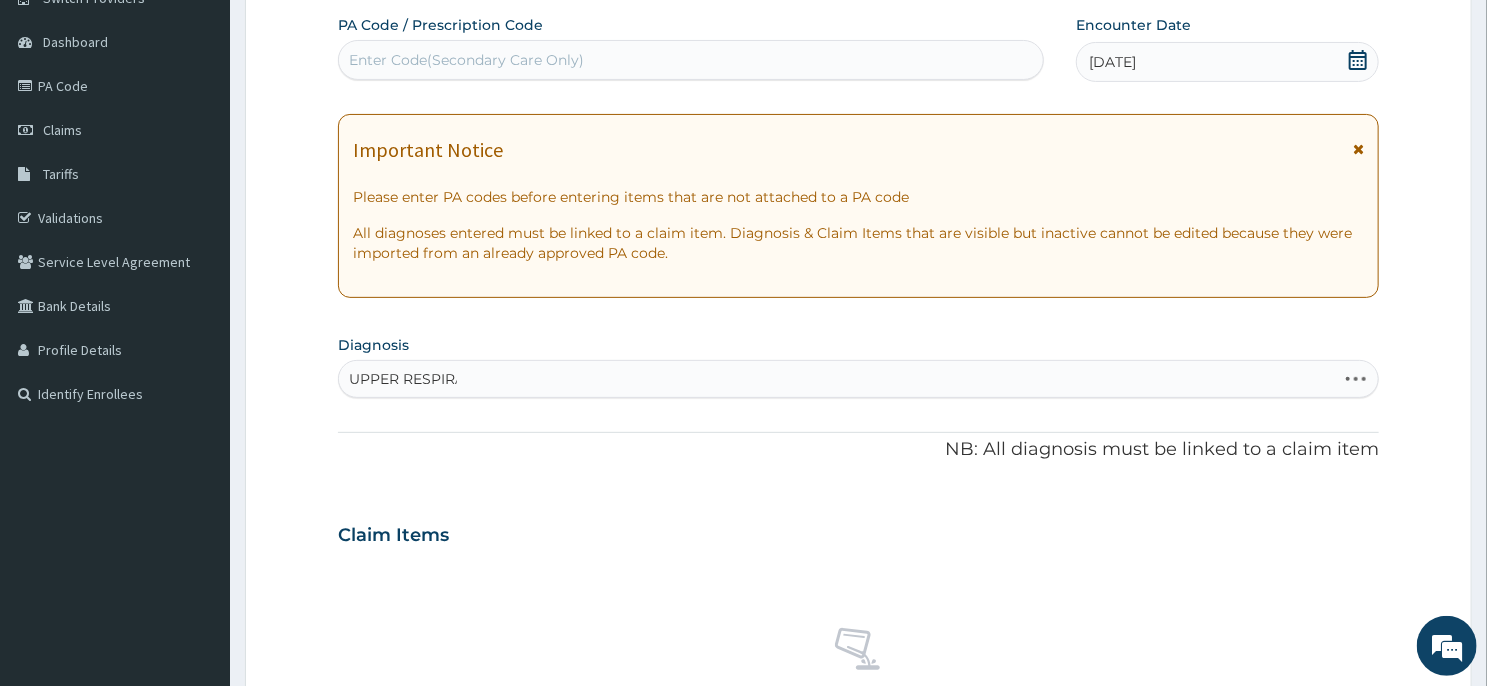 type on "UPPER RESPIRAT" 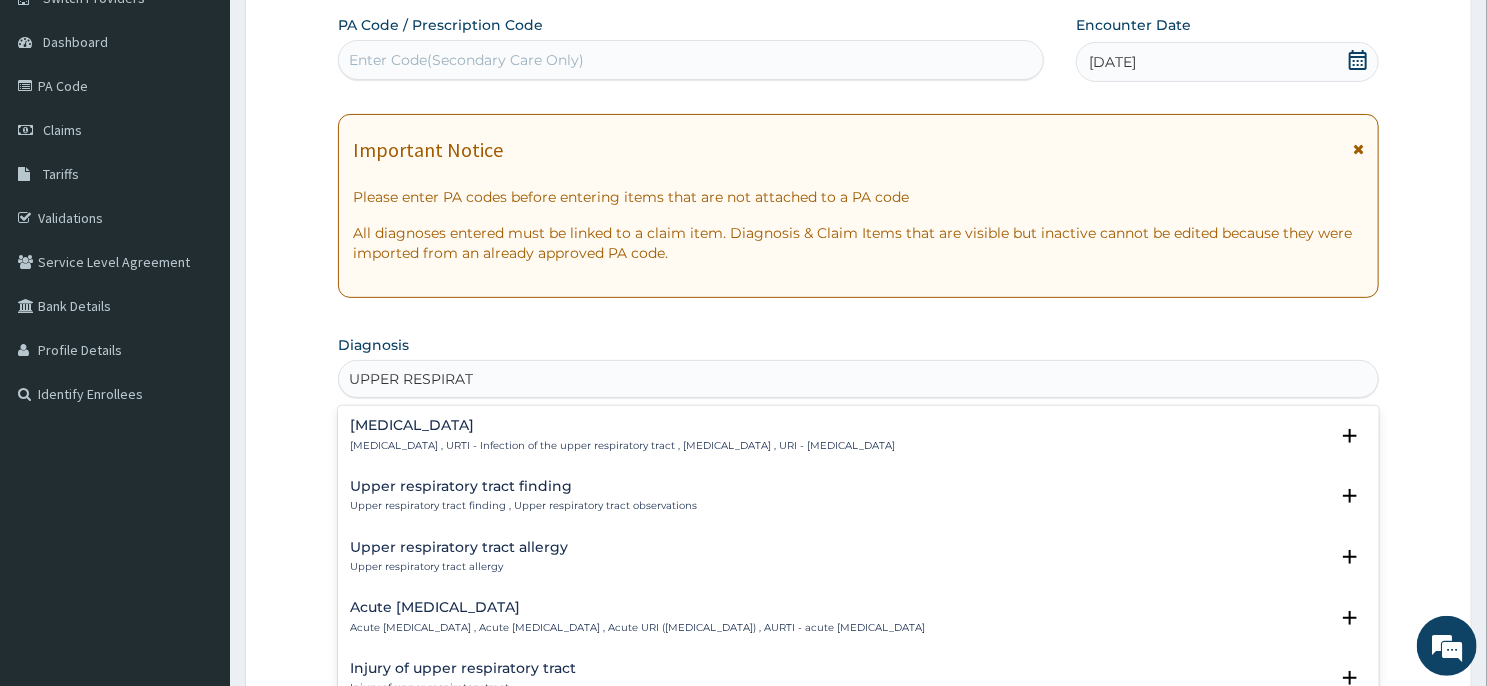 click on "Upper respiratory infection Upper respiratory infection , URTI - Infection of the upper respiratory tract , Upper respiratory tract infection , URI - Upper respiratory infection" at bounding box center [622, 435] 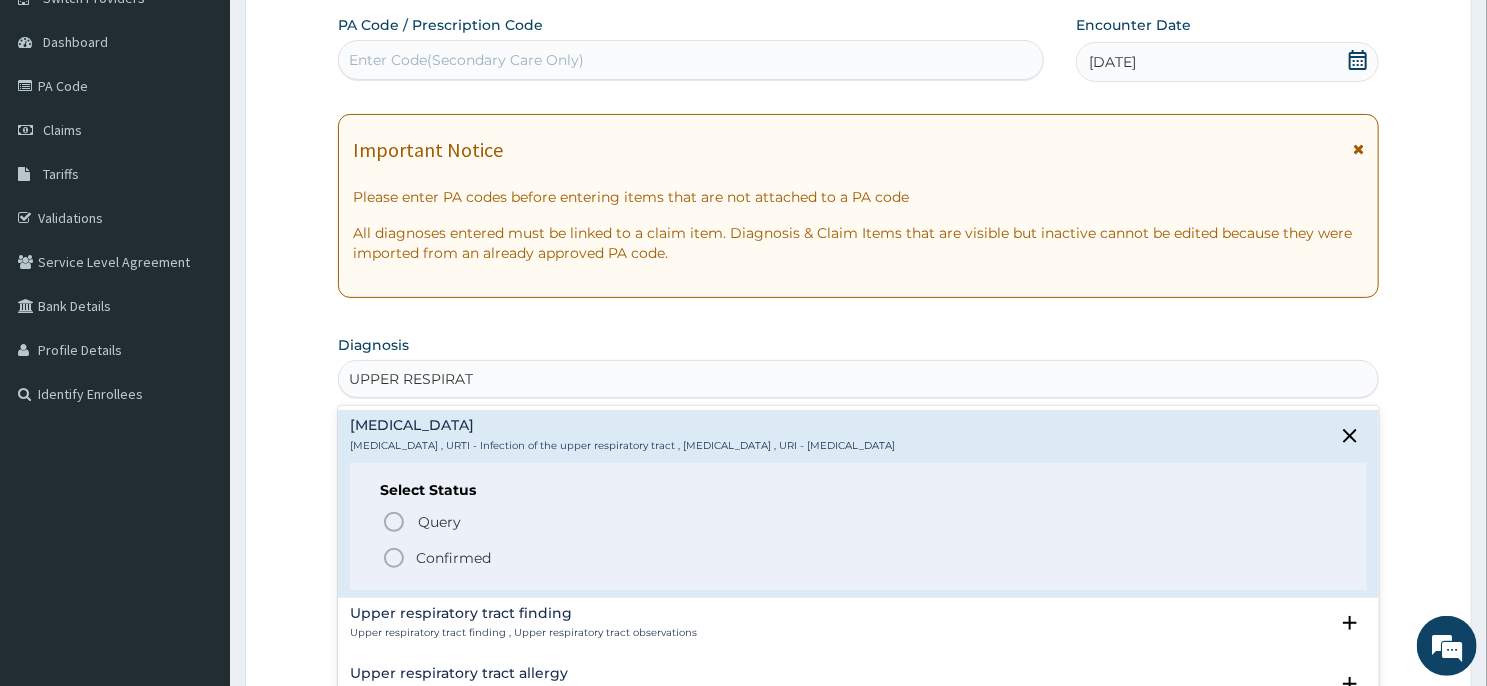 click 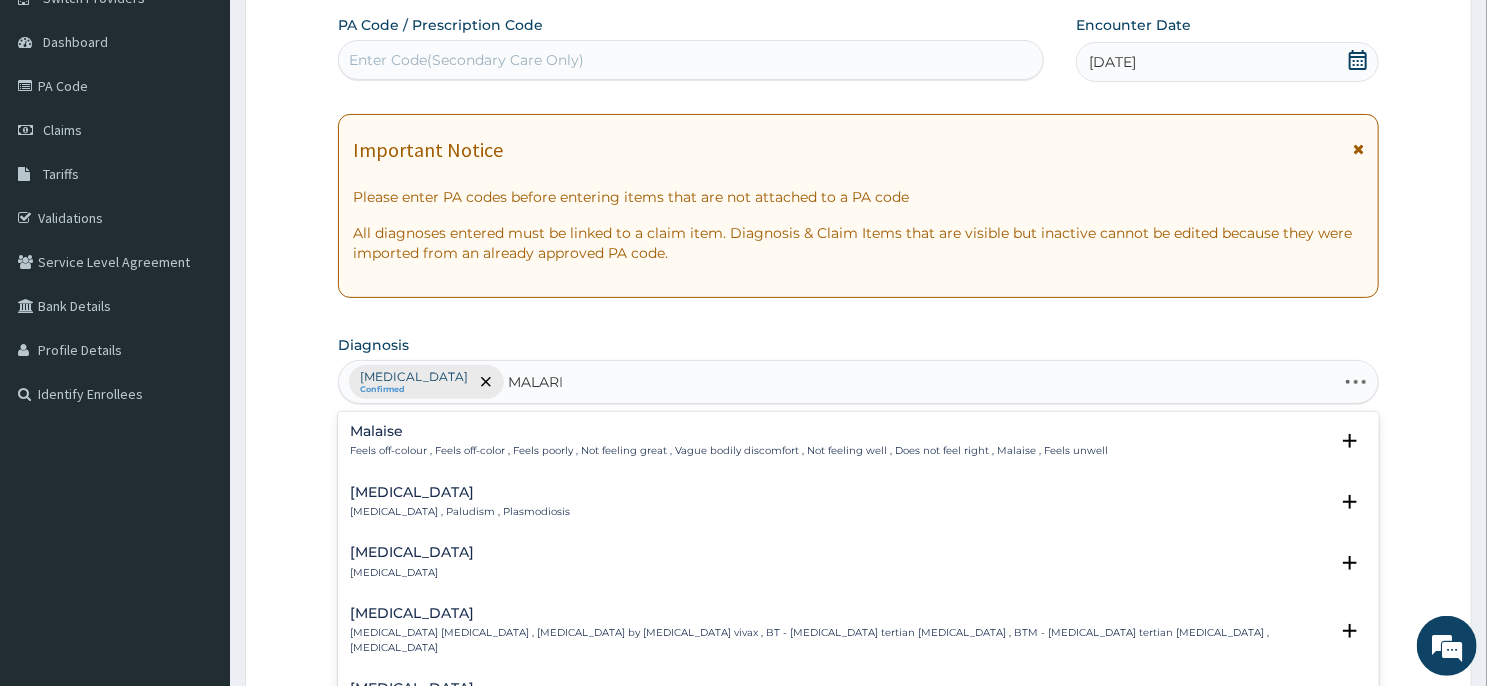 type on "MALARIA" 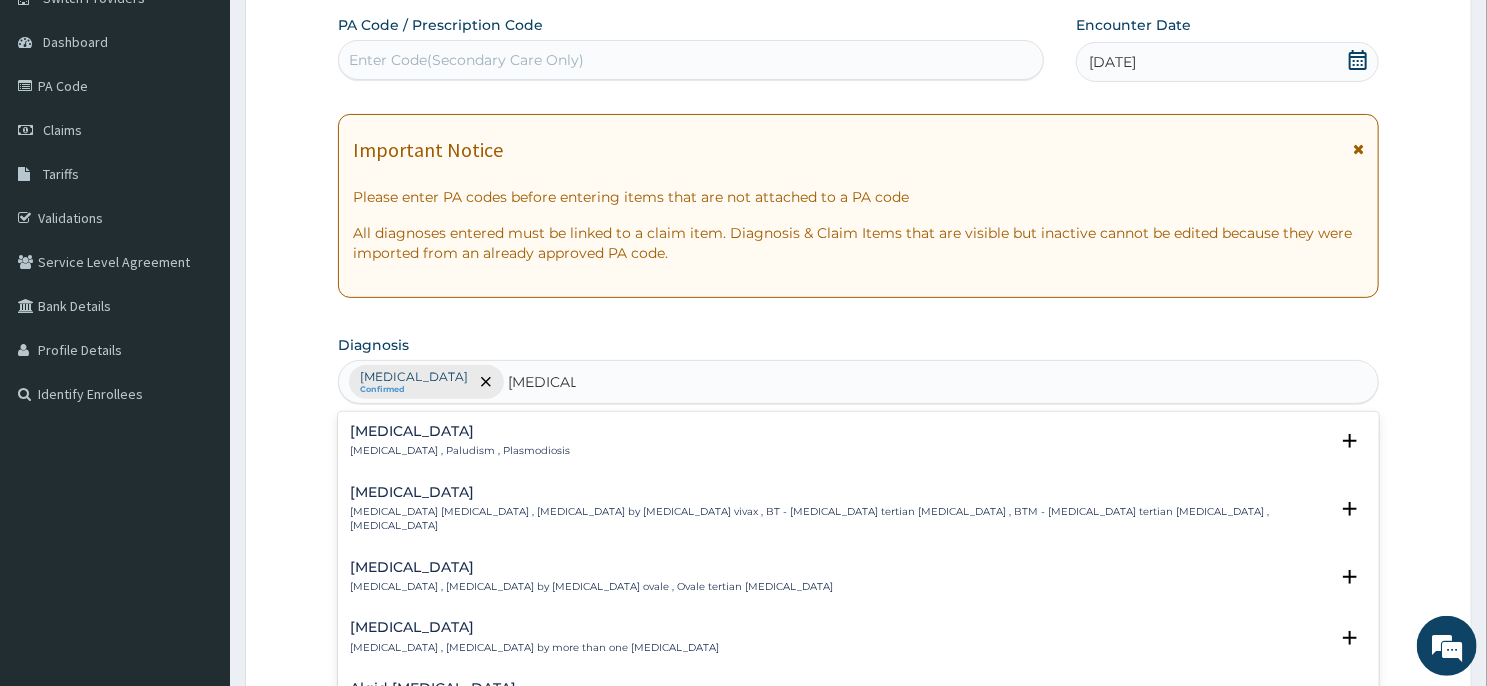 click on "Malaria" at bounding box center (460, 431) 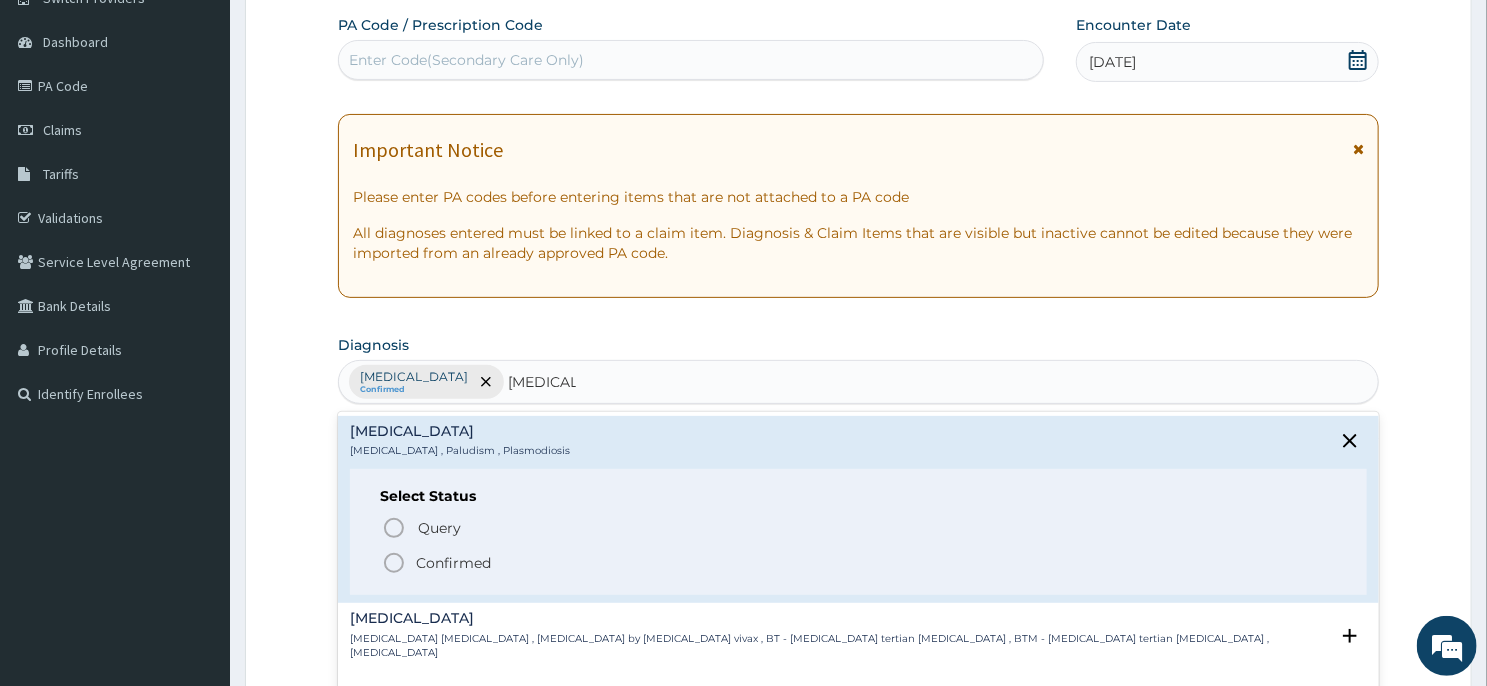 click on "Query Query covers suspected (?), Keep in view (kiv), Ruled out (r/o) Confirmed" at bounding box center (858, 544) 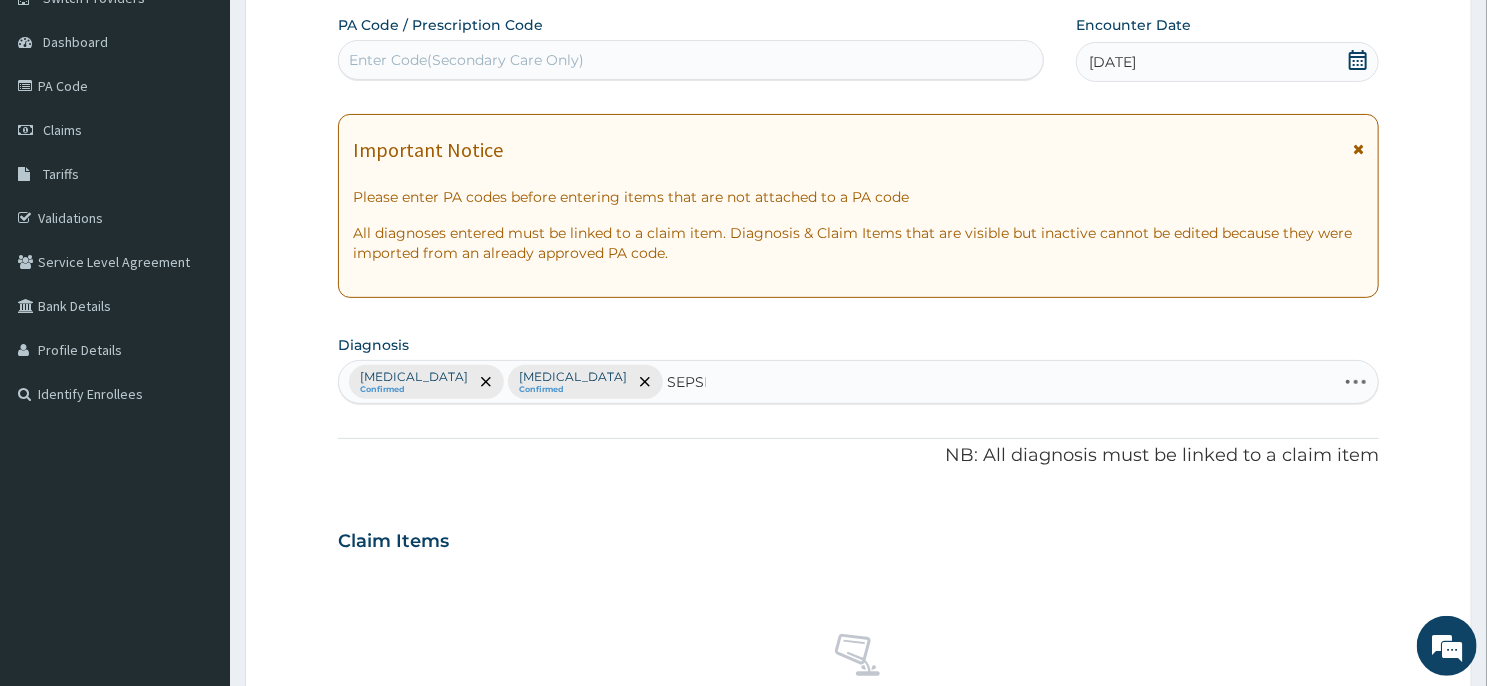 type on "SEPSIS" 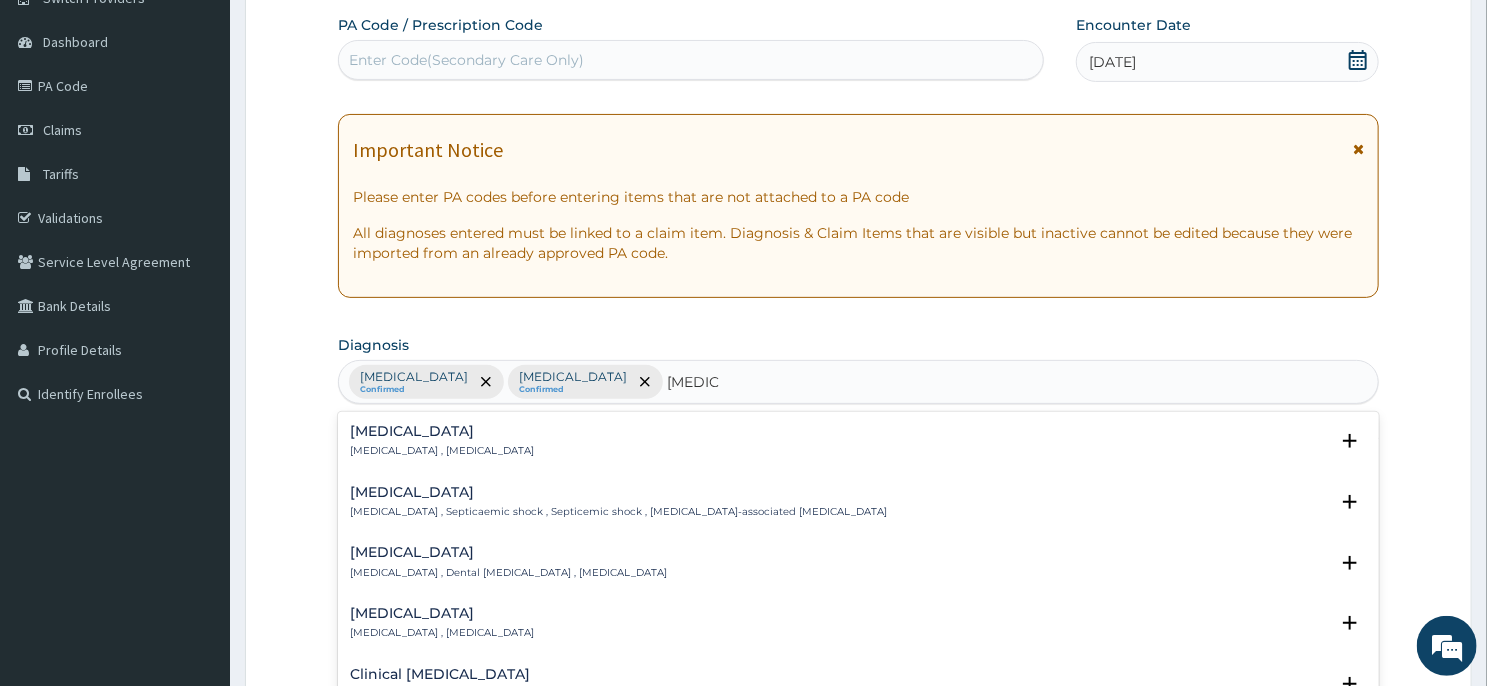 click on "Sepsis" at bounding box center (442, 431) 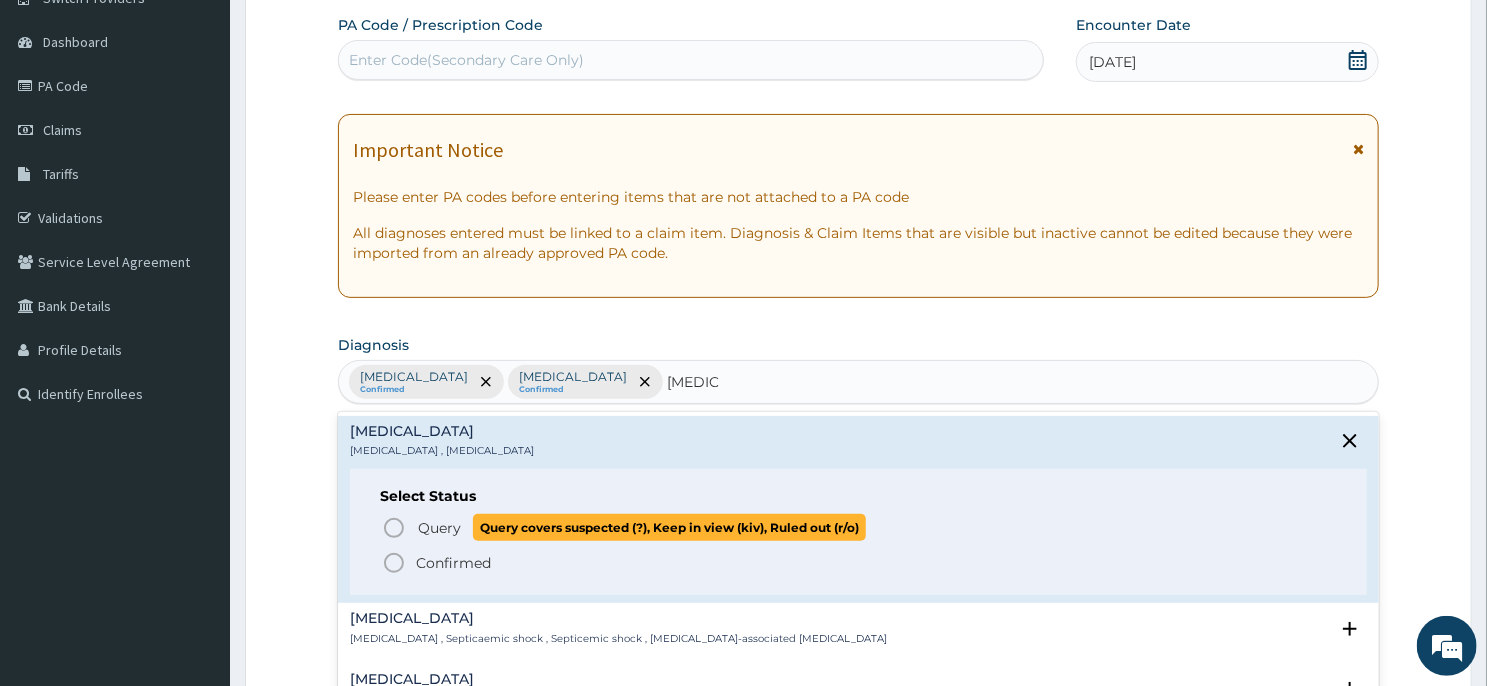 click 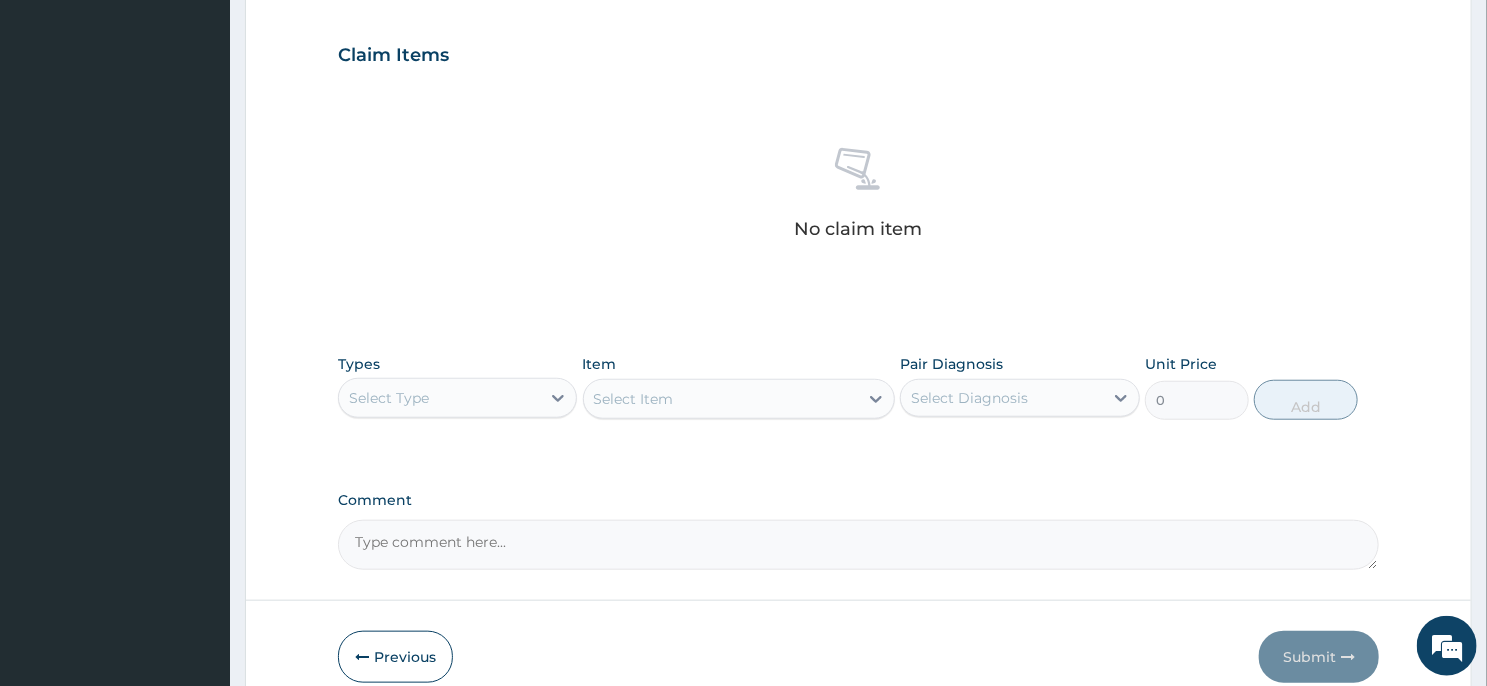scroll, scrollTop: 757, scrollLeft: 0, axis: vertical 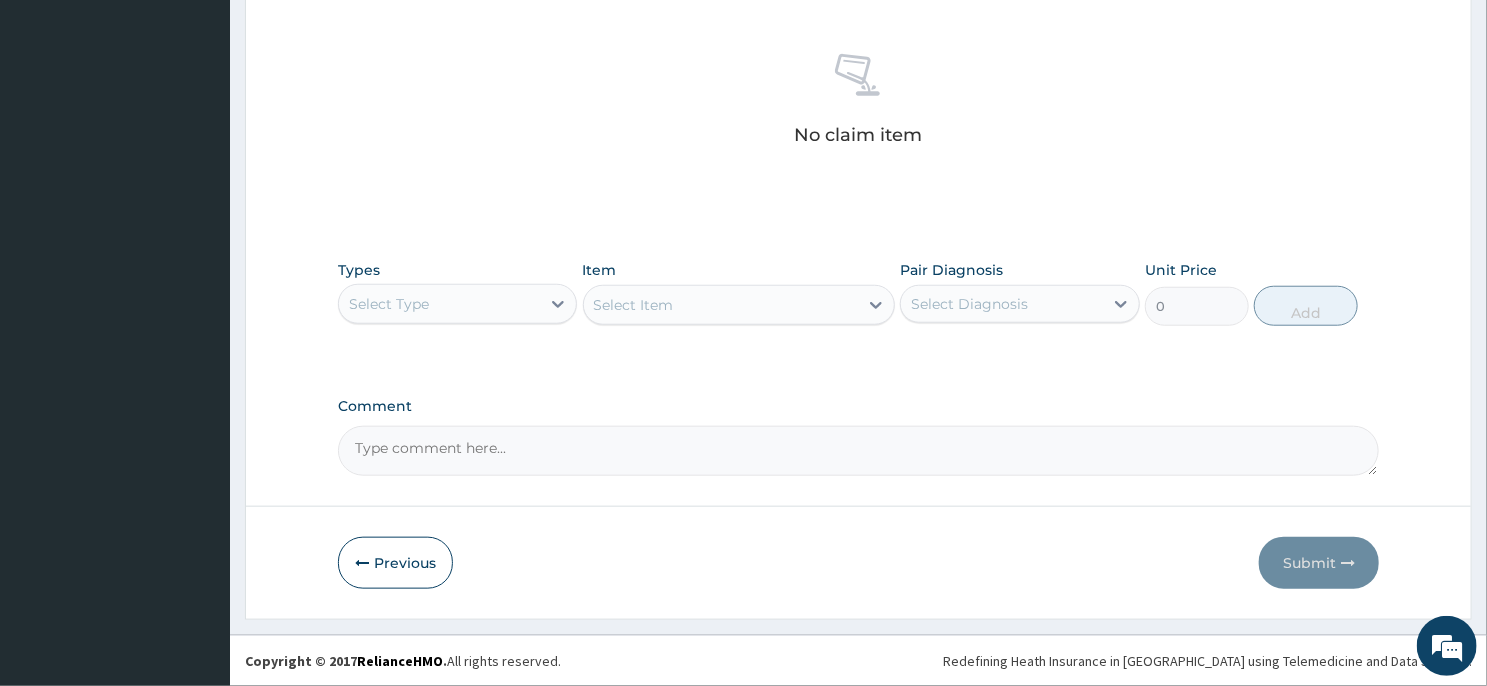 click on "Select Type" at bounding box center (439, 304) 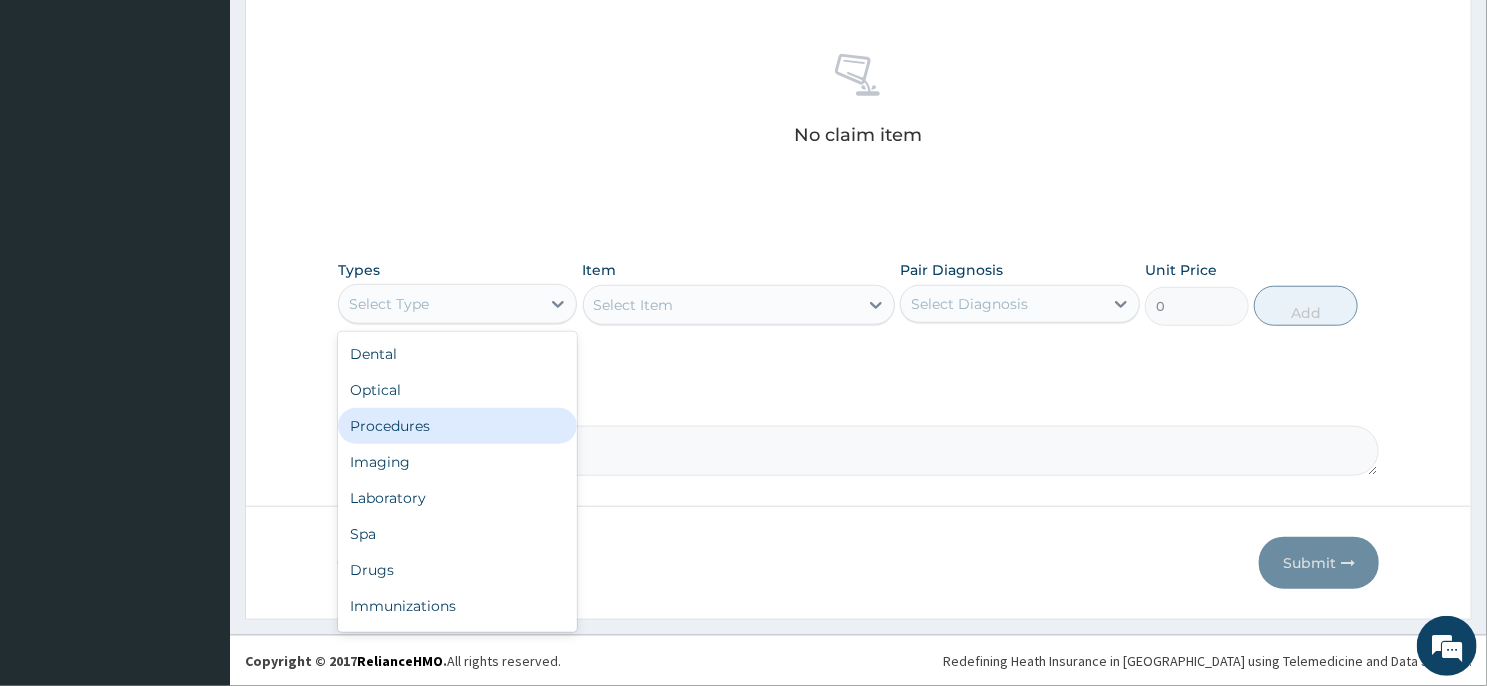 click on "Procedures" at bounding box center [457, 426] 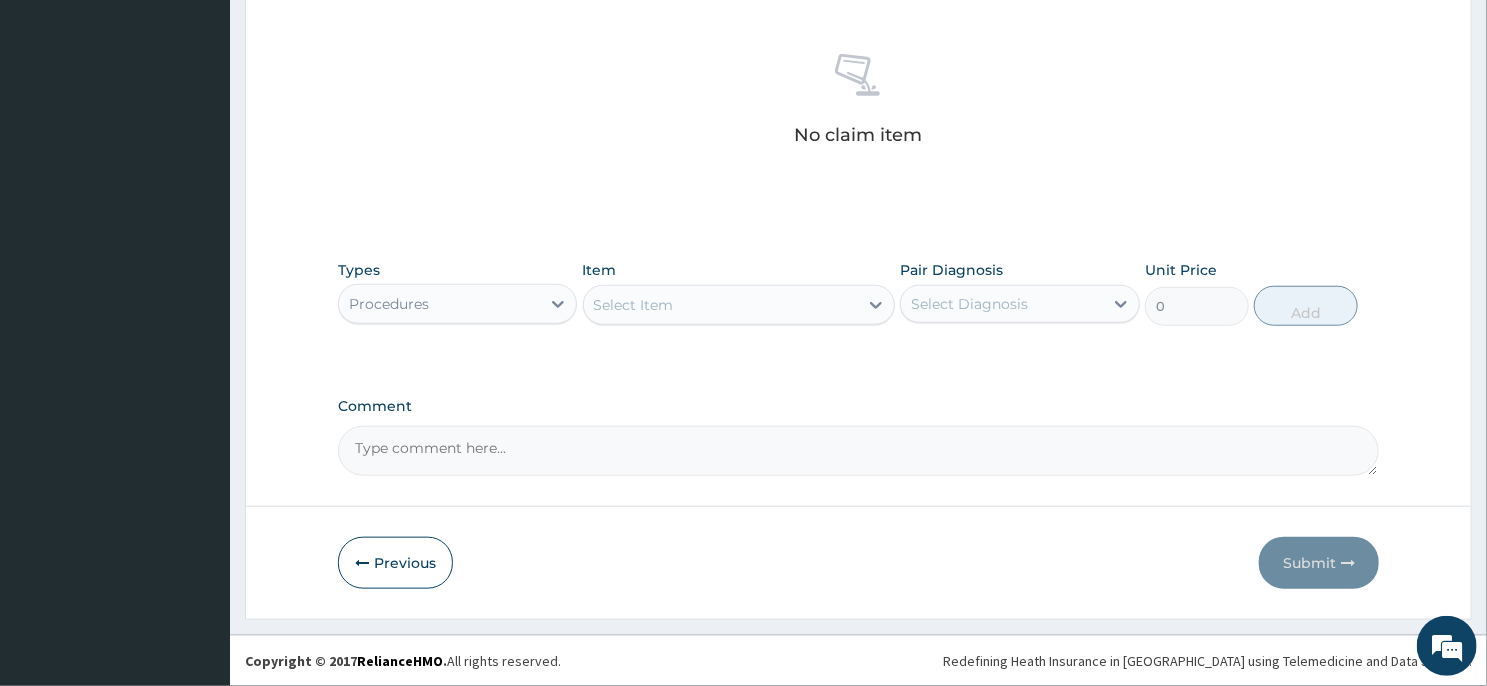 click on "Select Item" at bounding box center [721, 305] 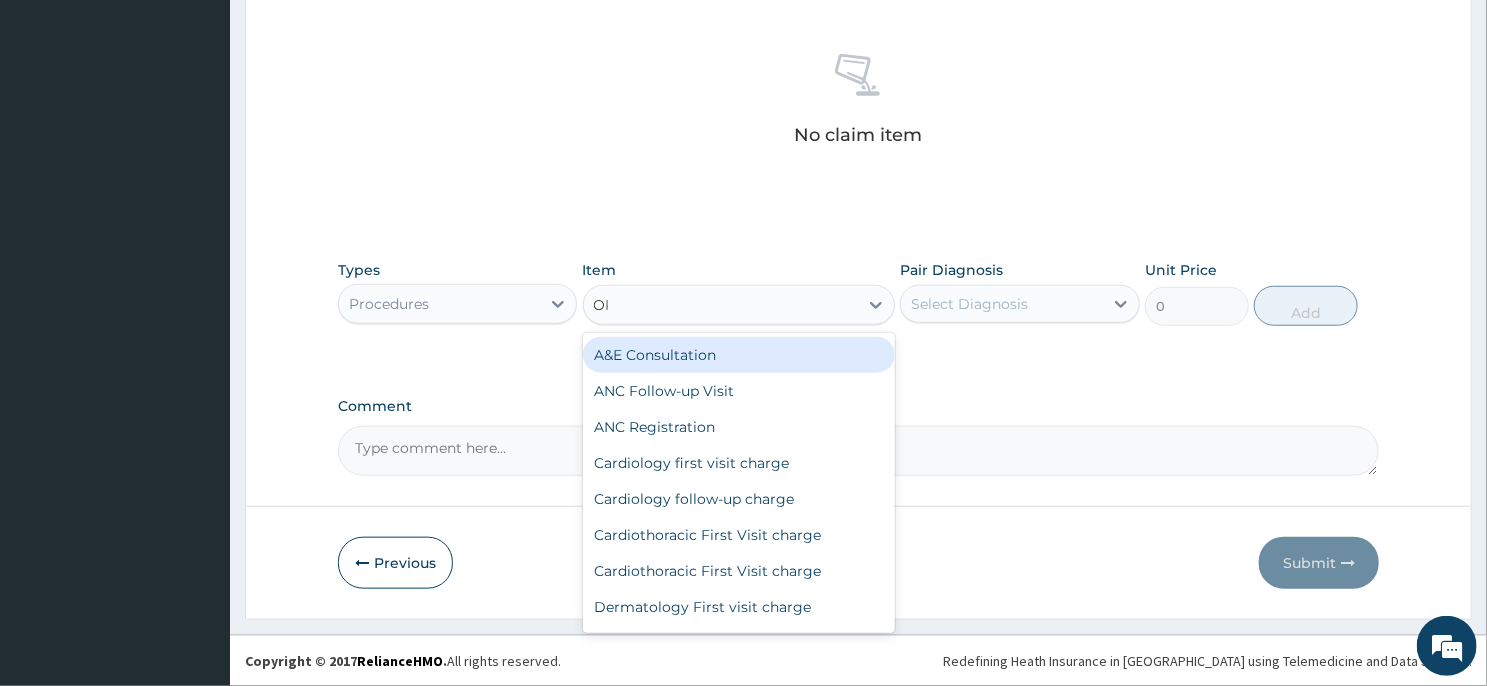 type on "OPD" 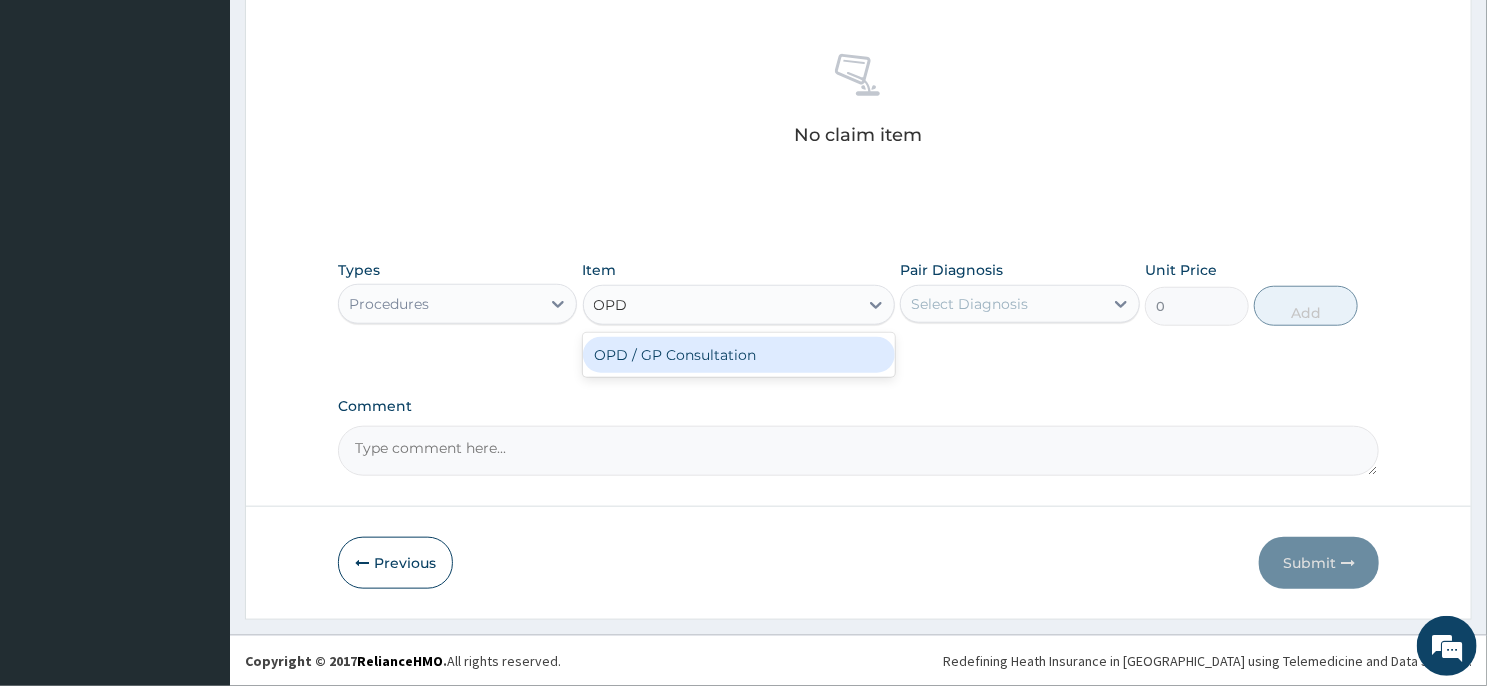 click on "OPD / GP Consultation" at bounding box center [739, 355] 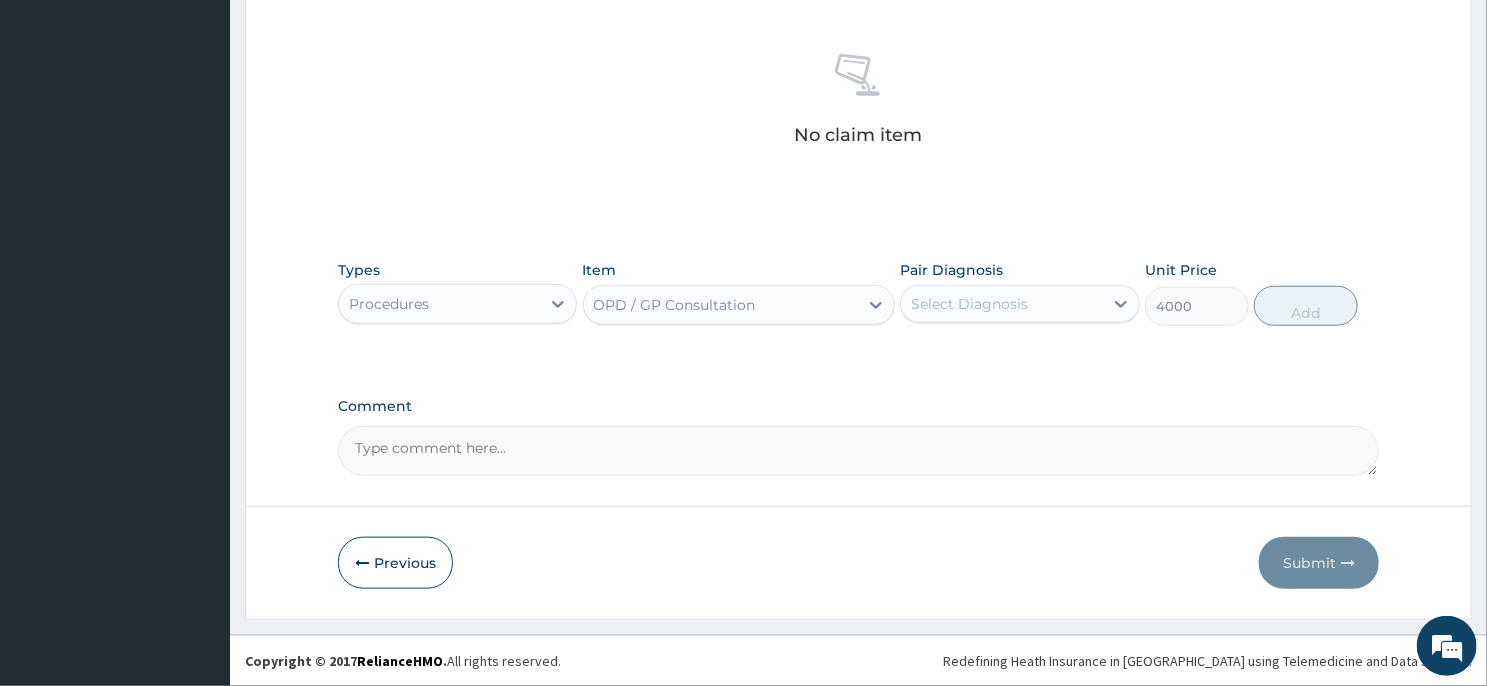 type 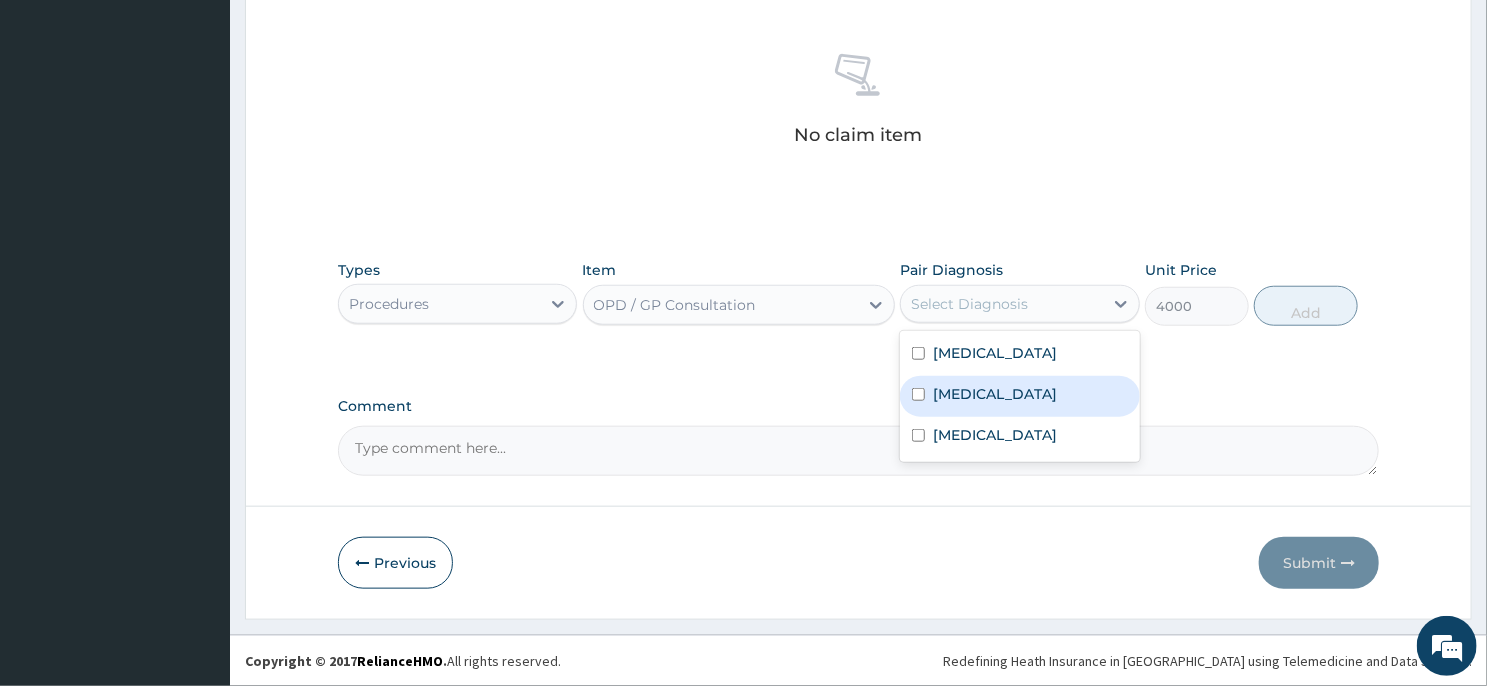 click on "[MEDICAL_DATA]" at bounding box center (1019, 396) 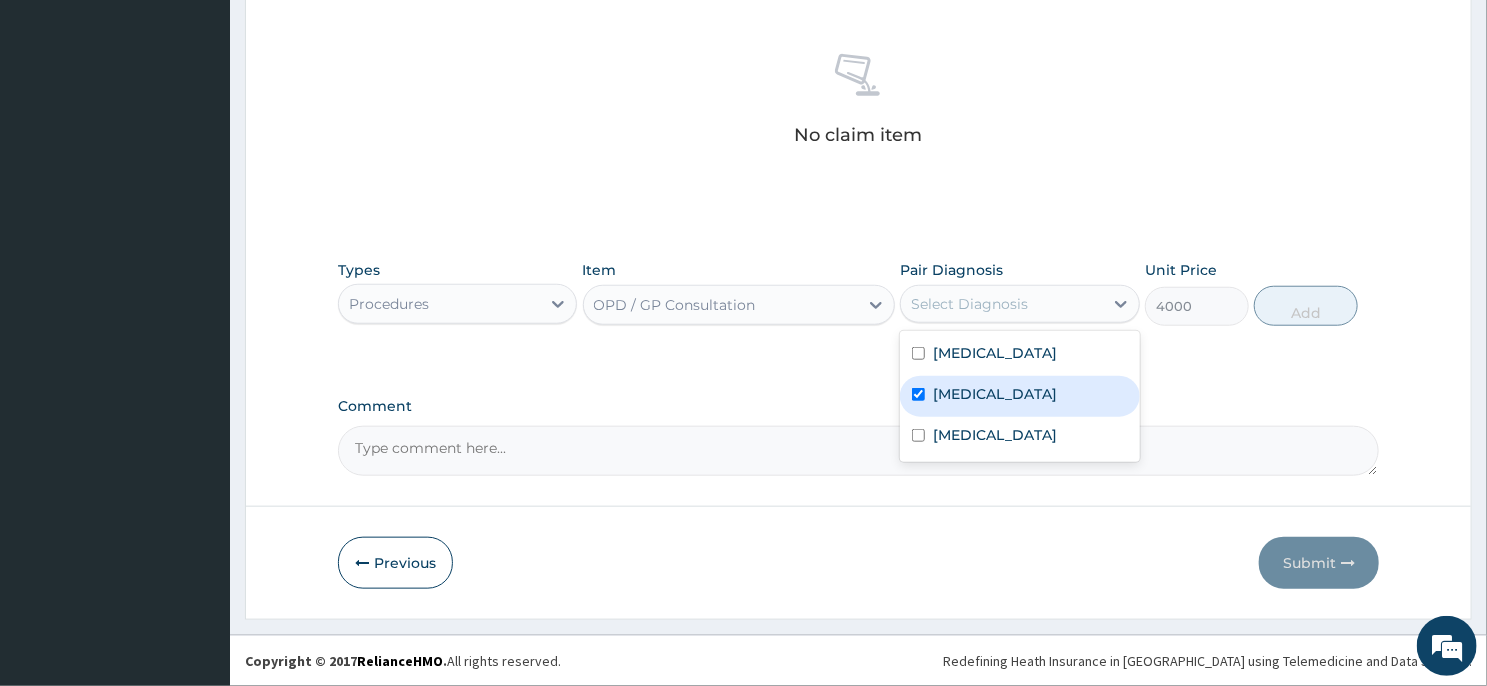 checkbox on "true" 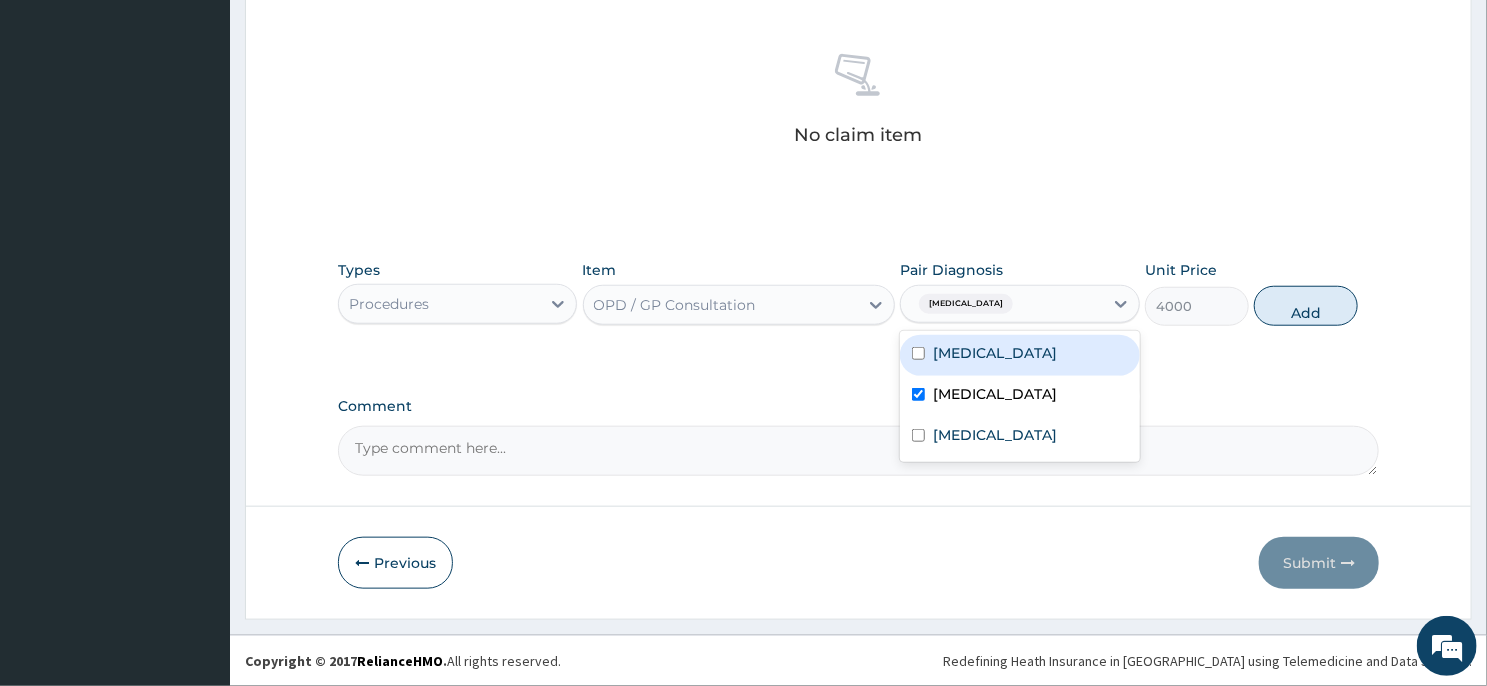 click on "Upper respiratory infection" at bounding box center (995, 353) 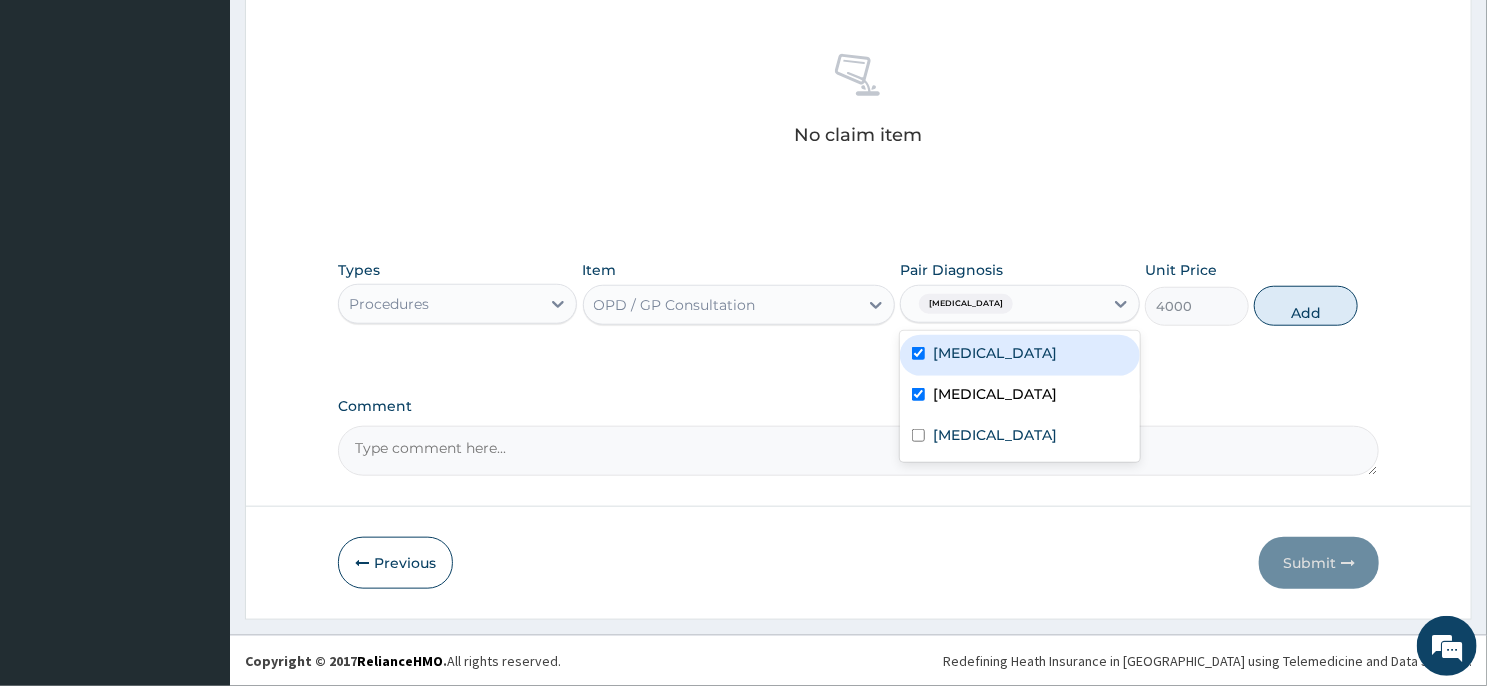 checkbox on "true" 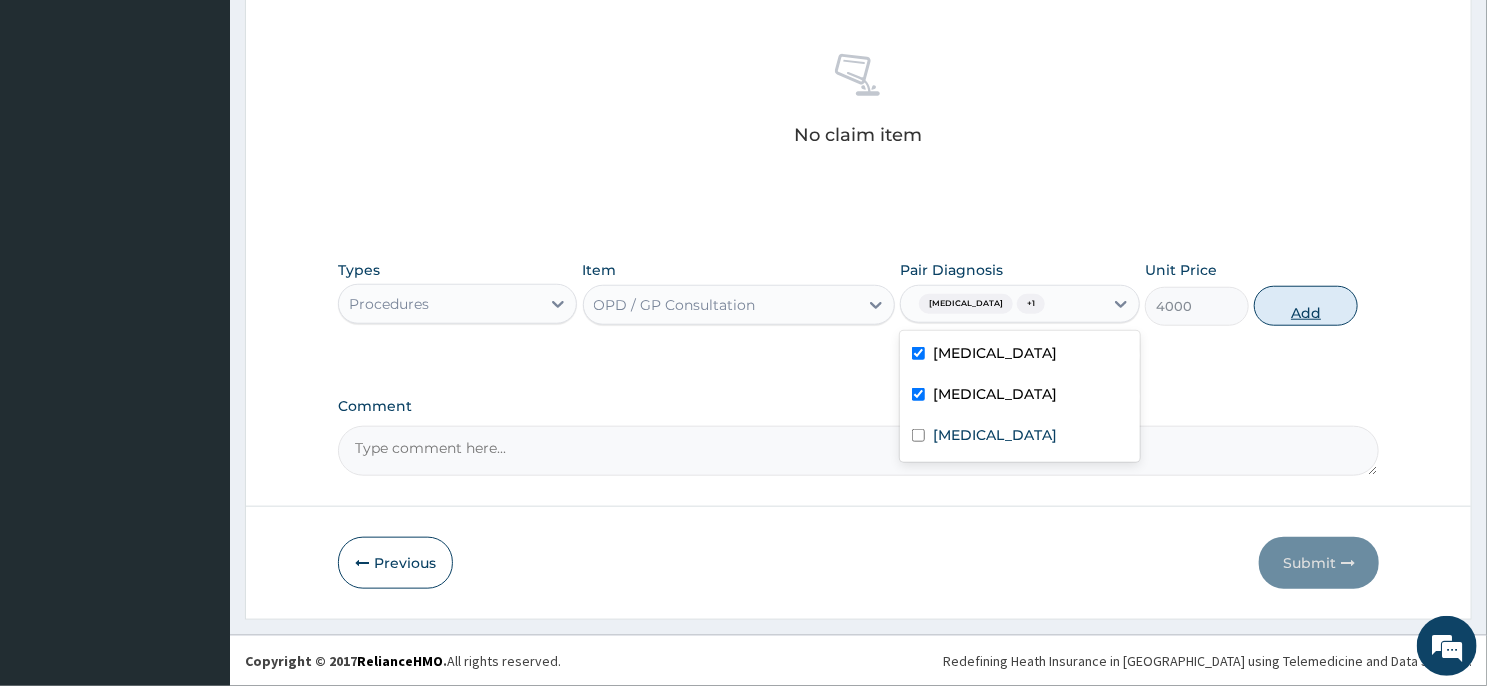 click on "Add" at bounding box center (1306, 306) 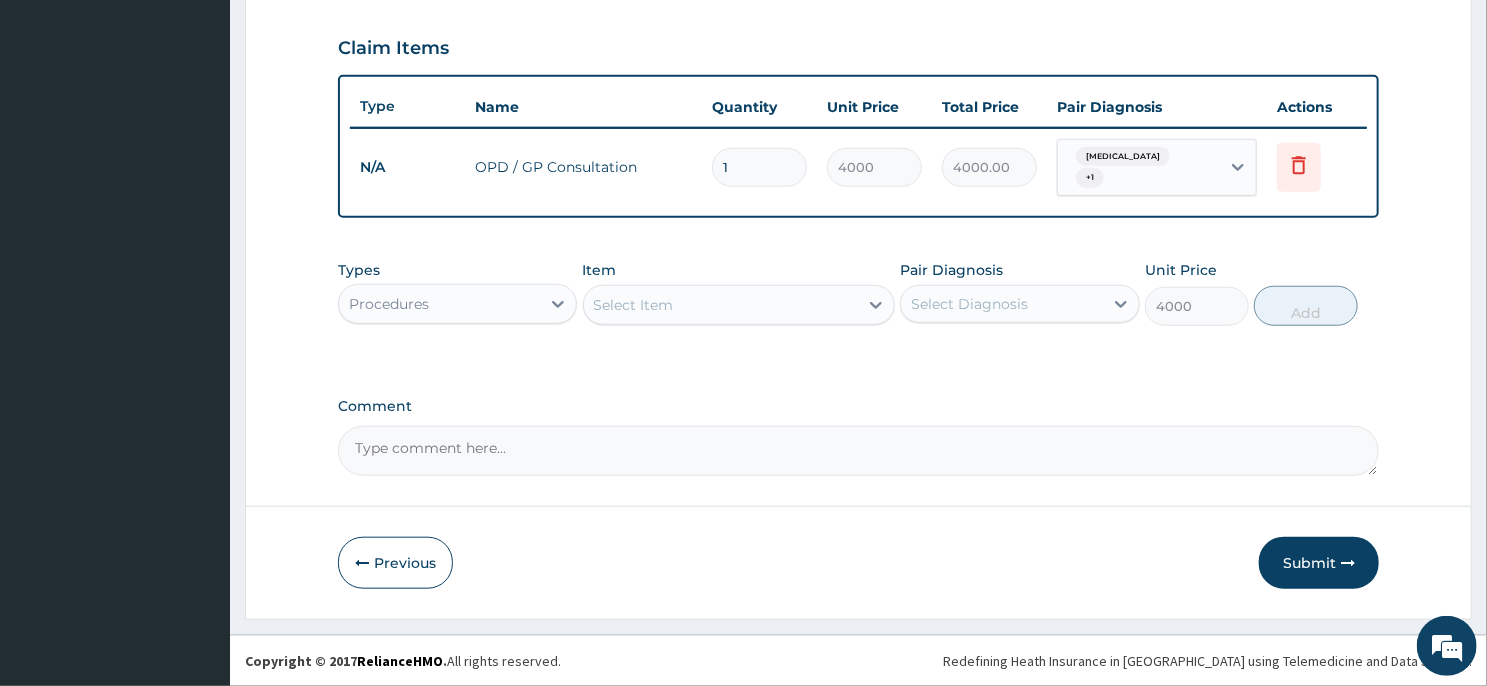 type on "0" 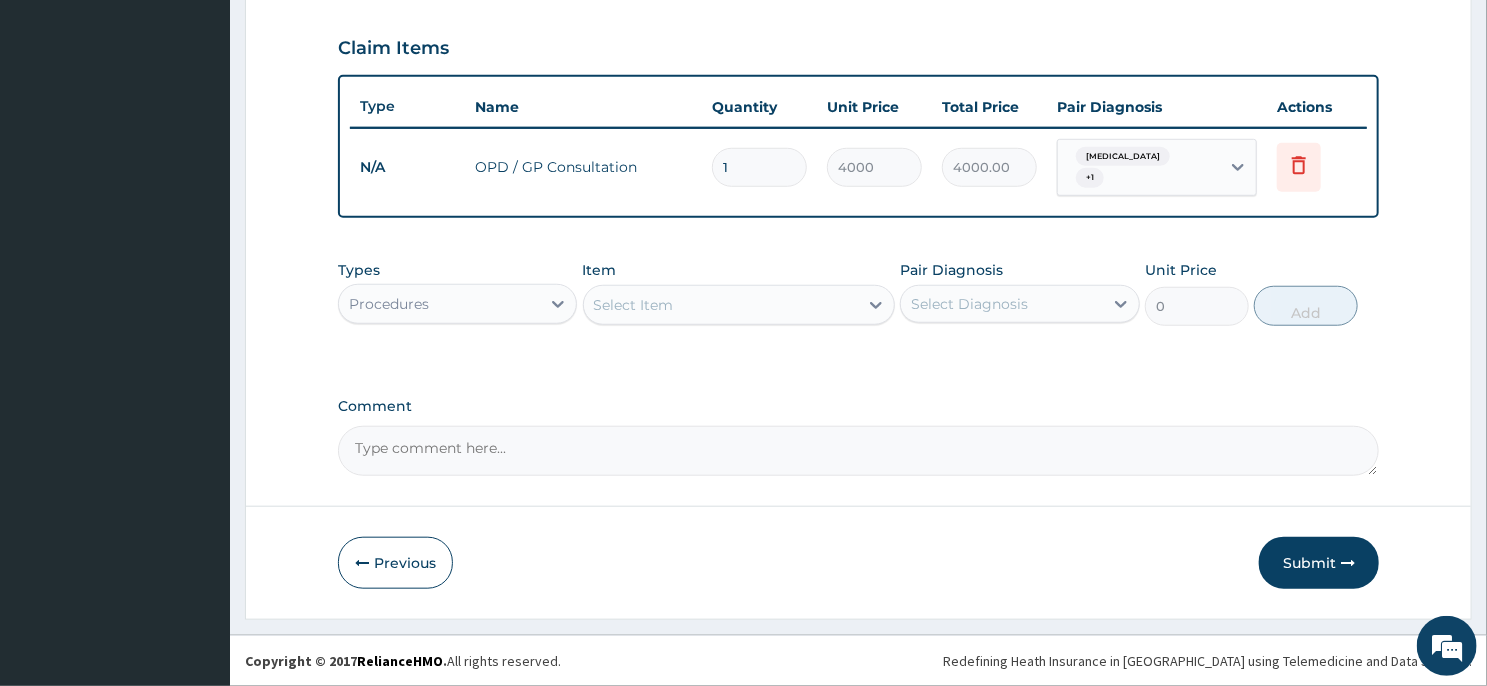 scroll, scrollTop: 659, scrollLeft: 0, axis: vertical 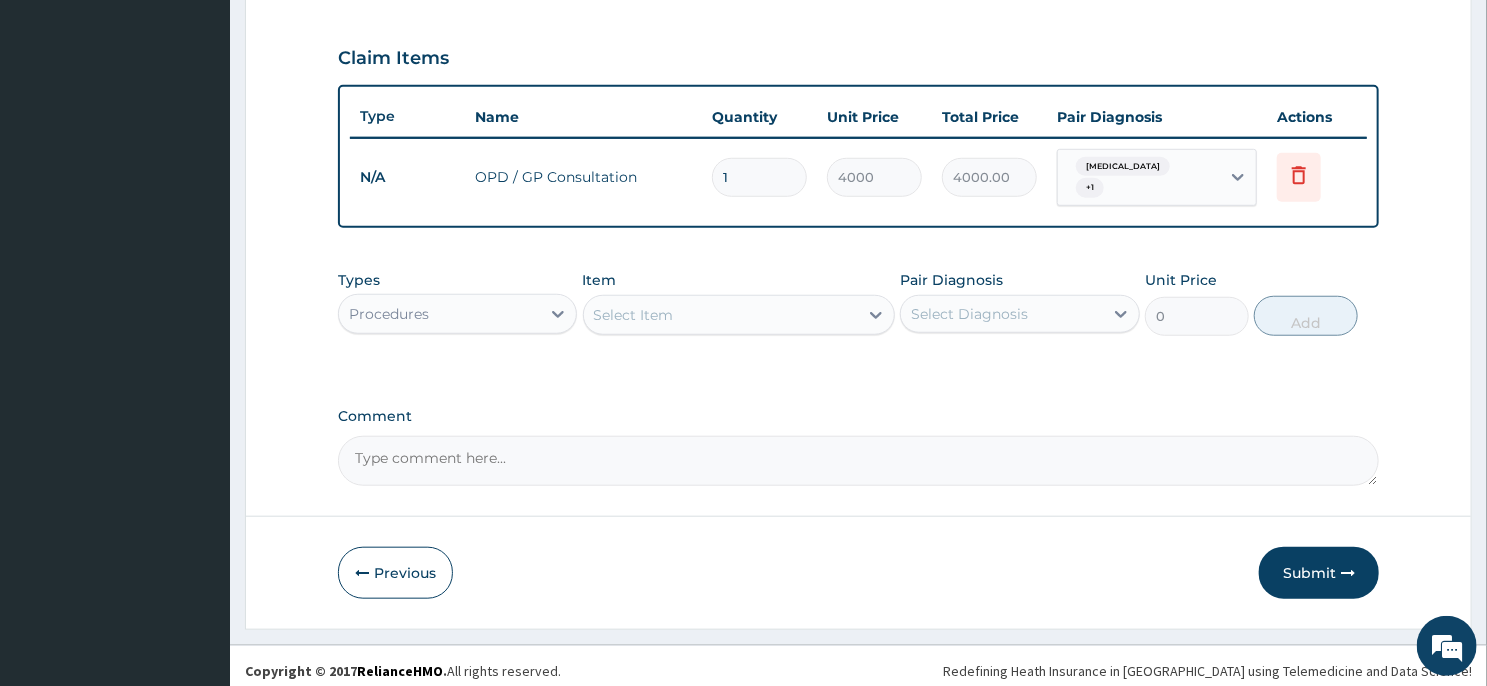 click on "Select Item" at bounding box center [721, 315] 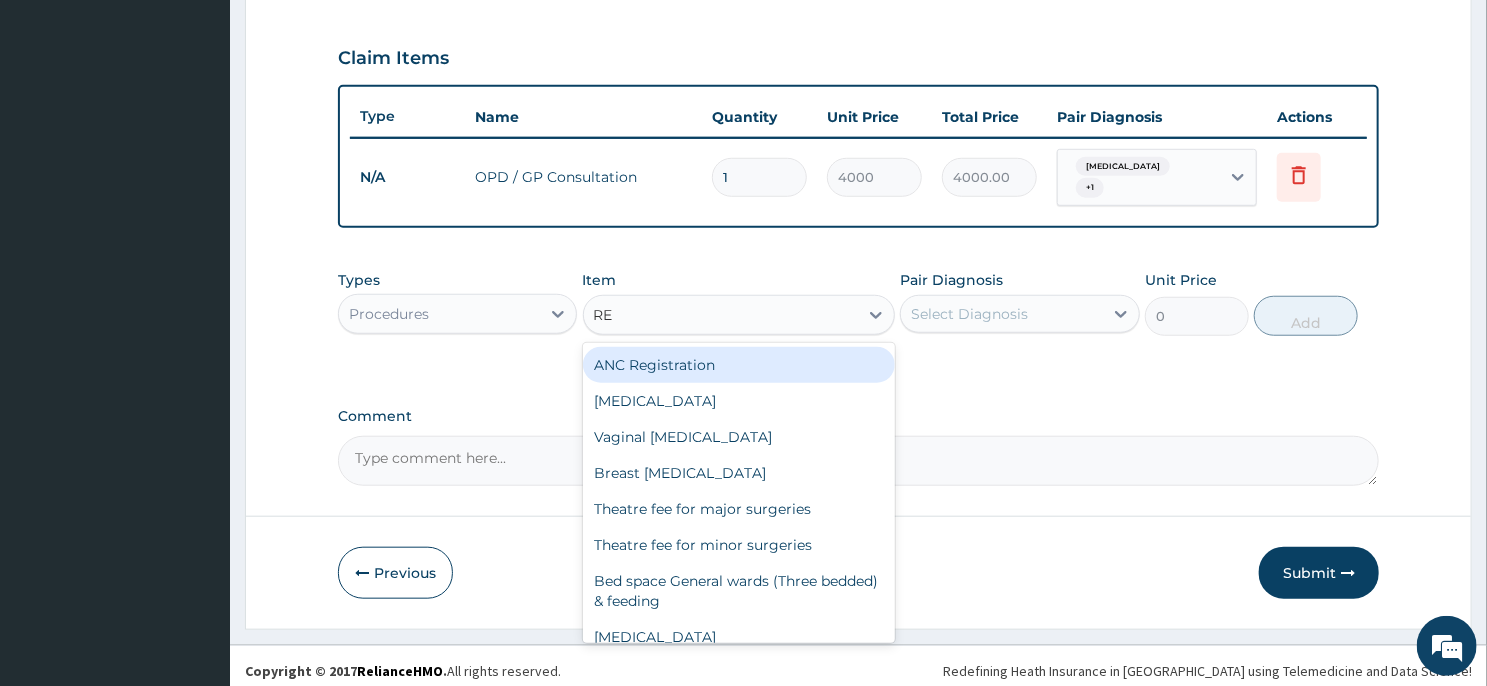 type on "REG" 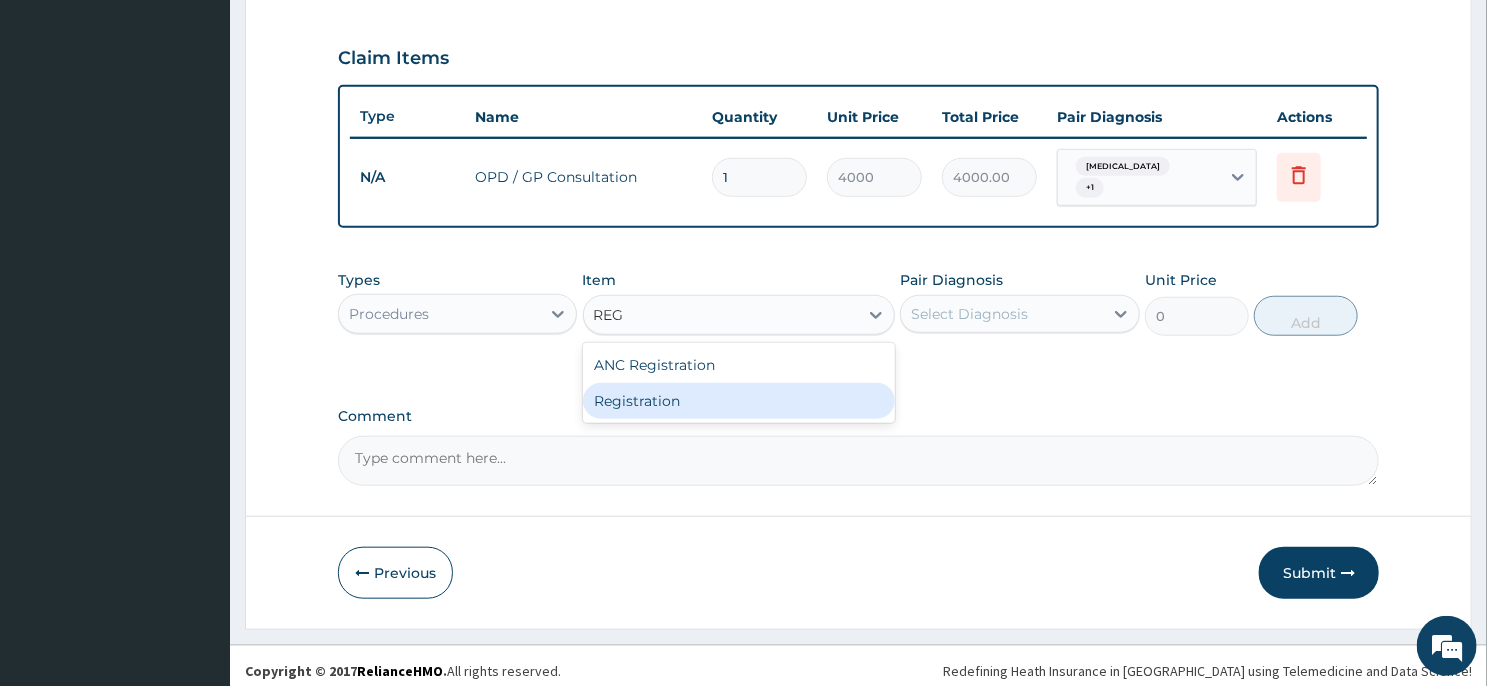 click on "Registration" at bounding box center [739, 401] 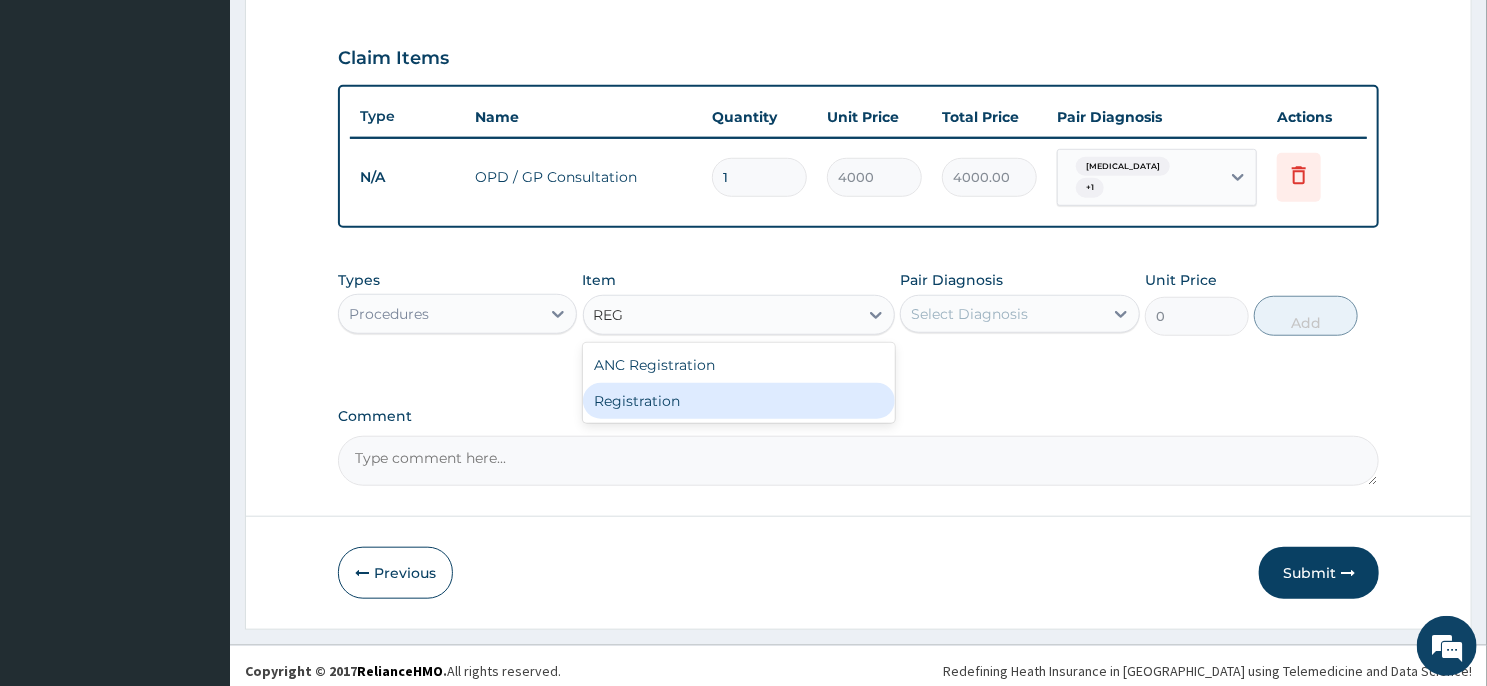type 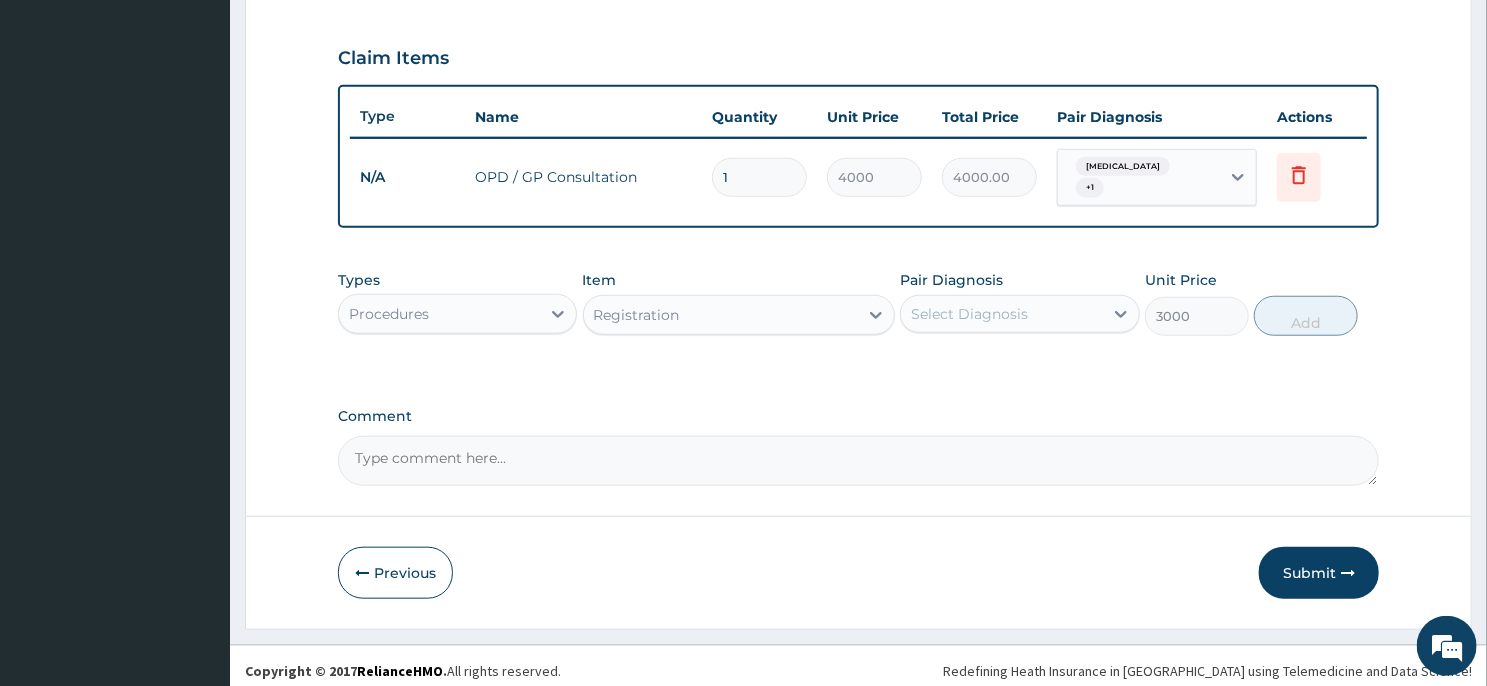 click on "Select Diagnosis" at bounding box center (969, 314) 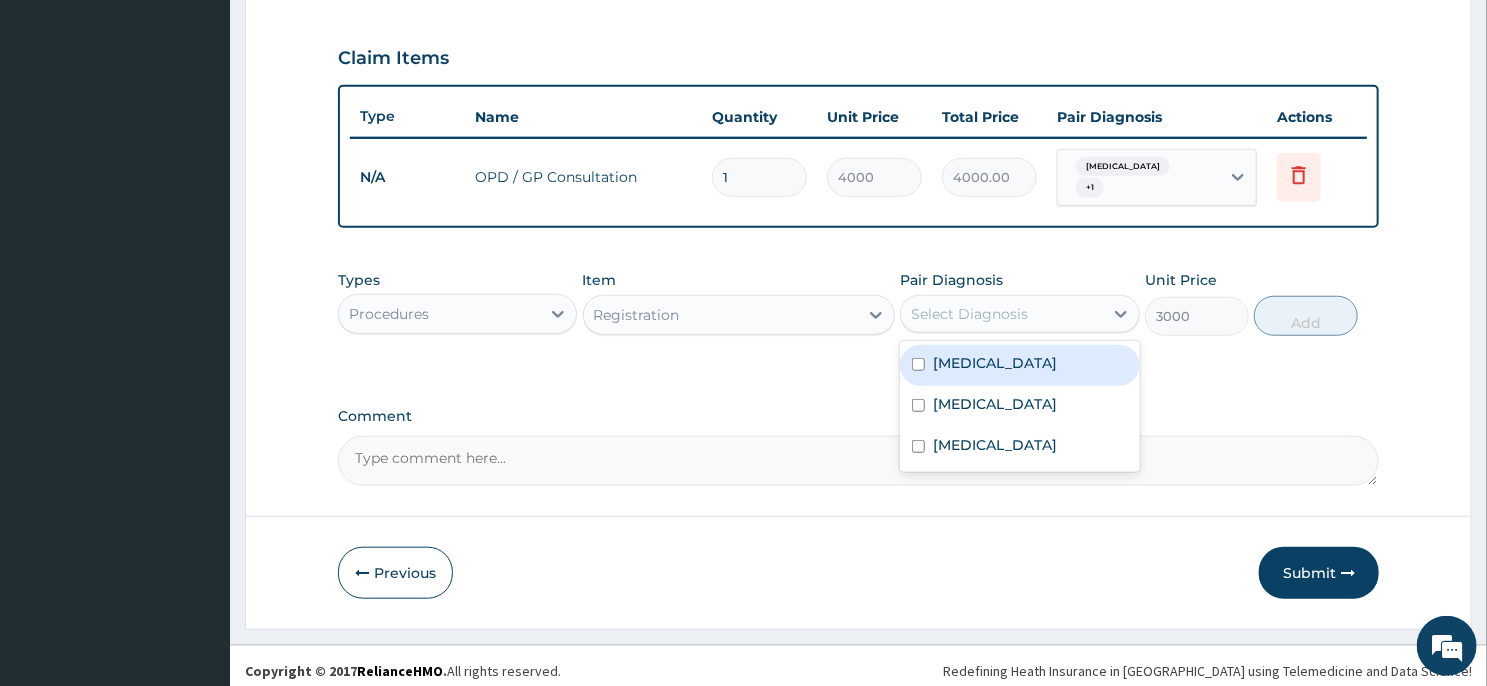 click on "Upper respiratory infection" at bounding box center [995, 363] 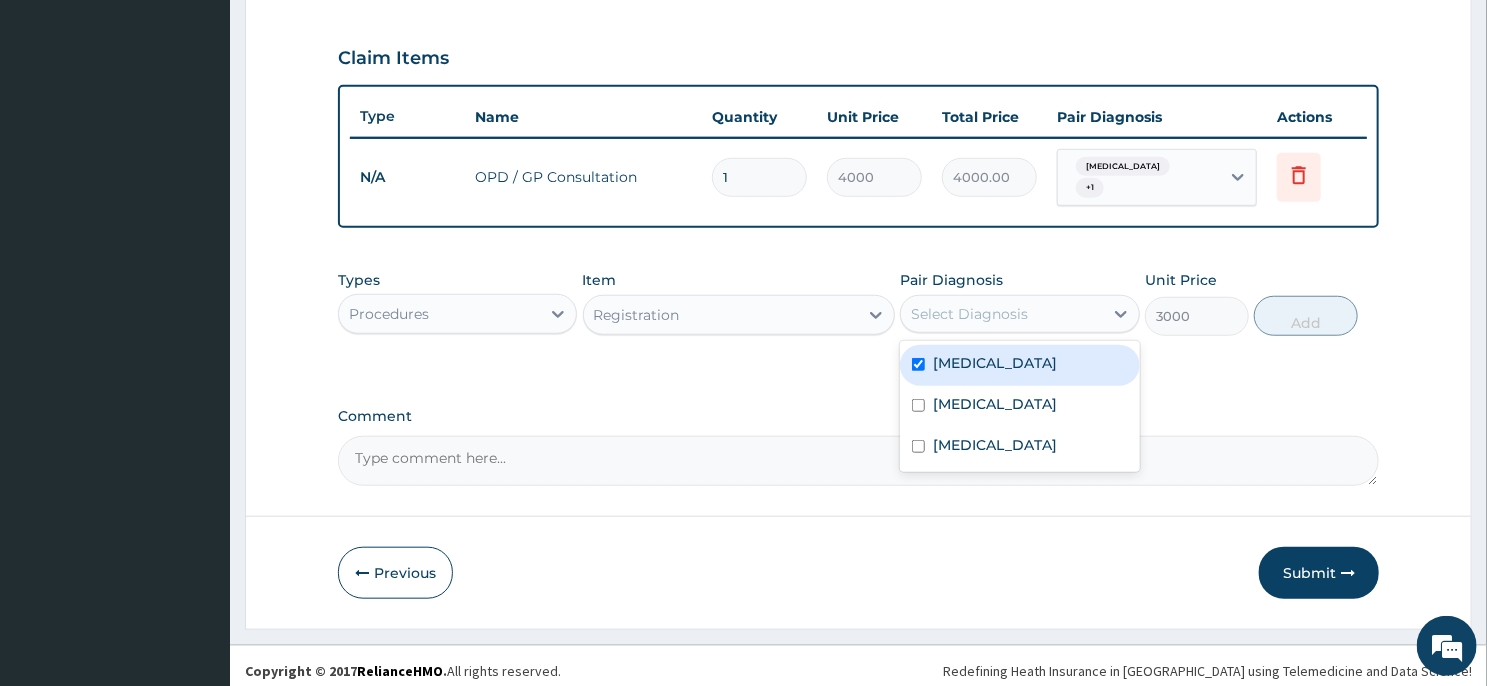checkbox on "true" 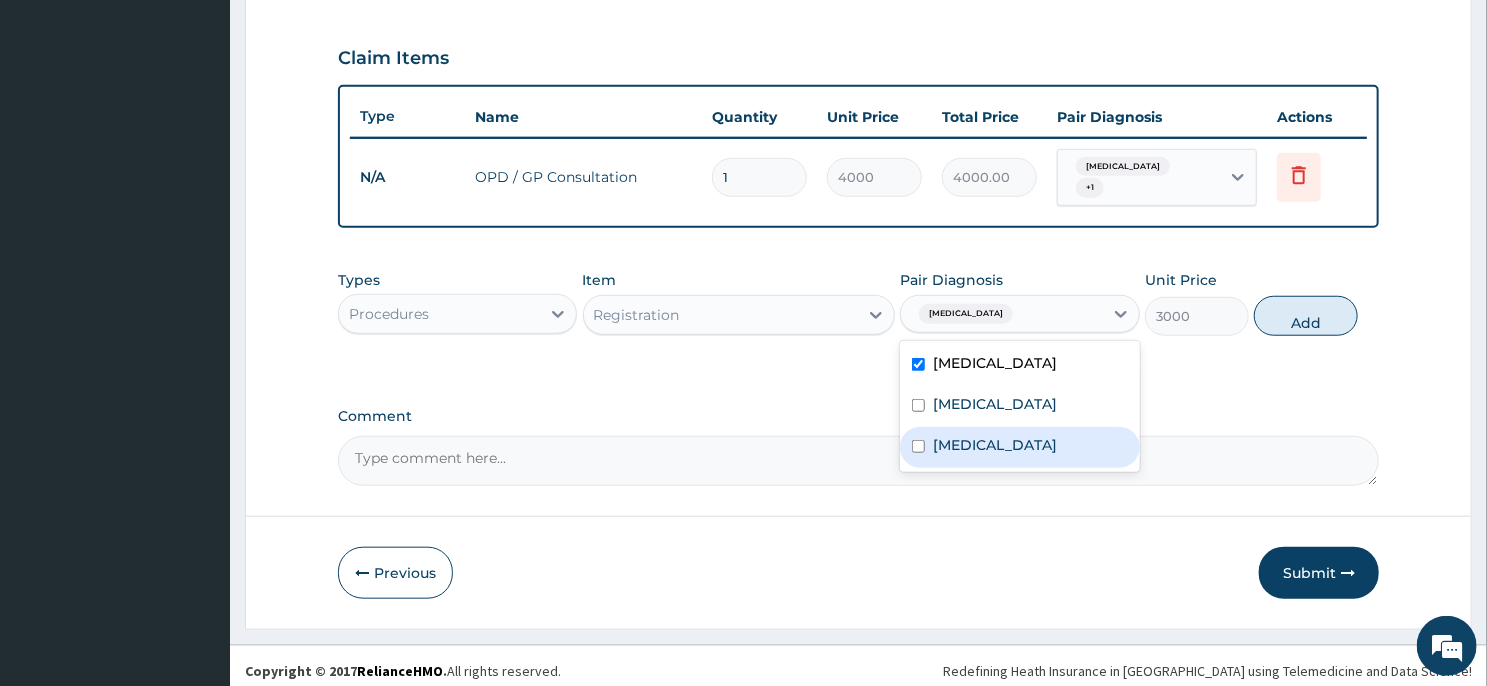 click on "Sepsis" at bounding box center [995, 445] 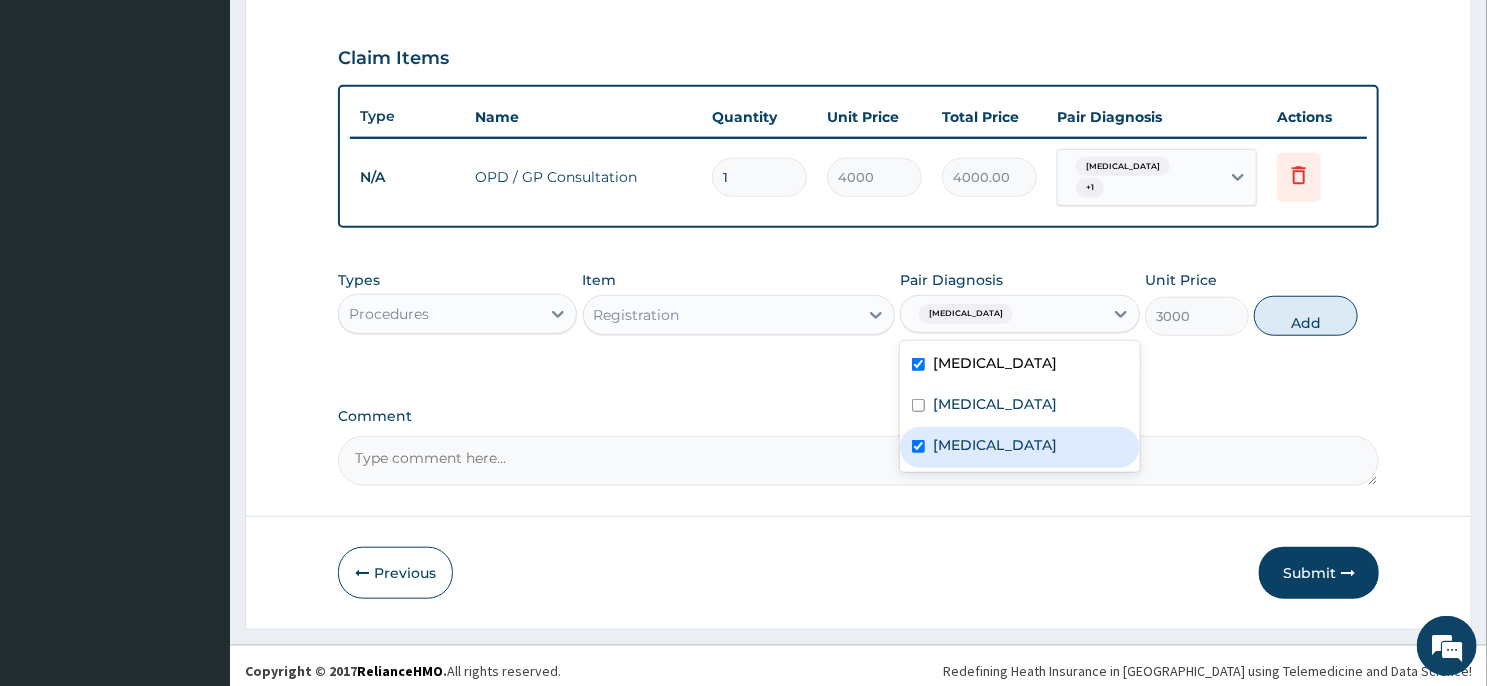 checkbox on "true" 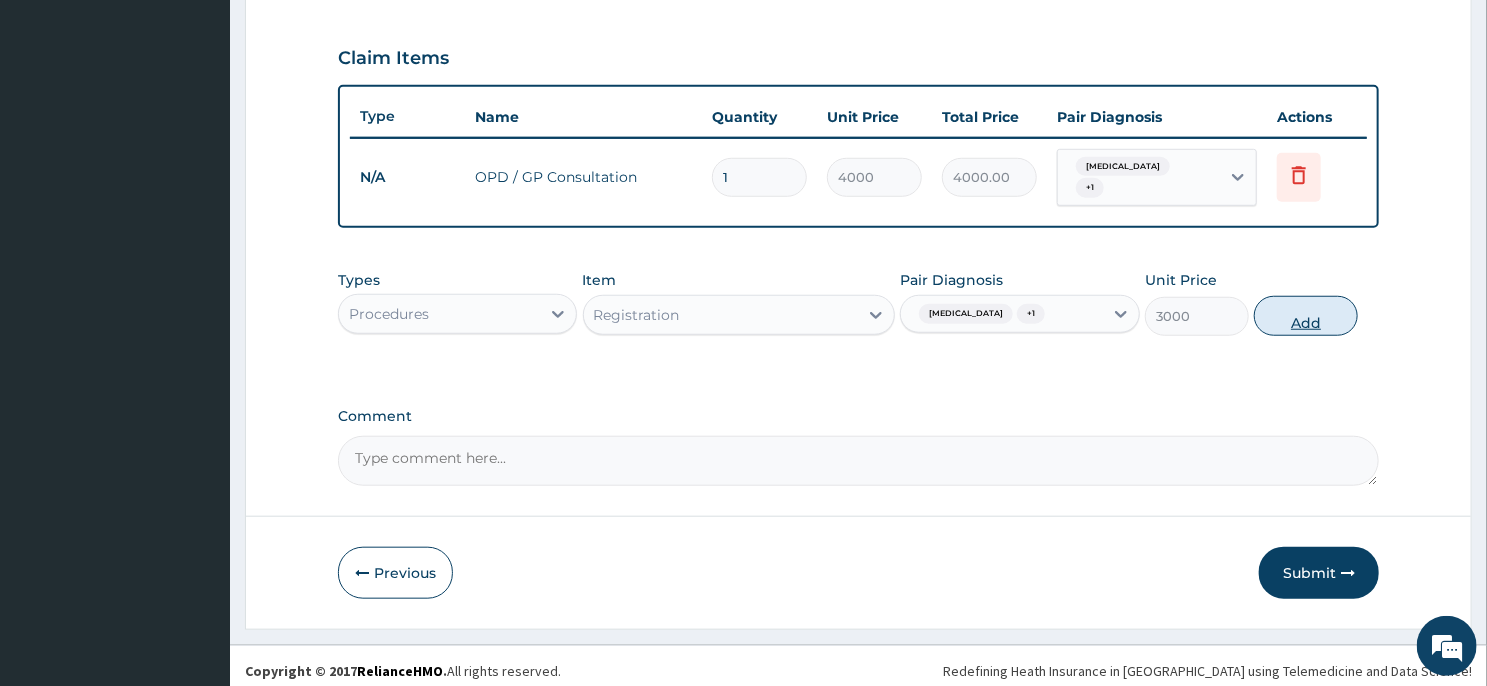 click on "Add" at bounding box center (1306, 316) 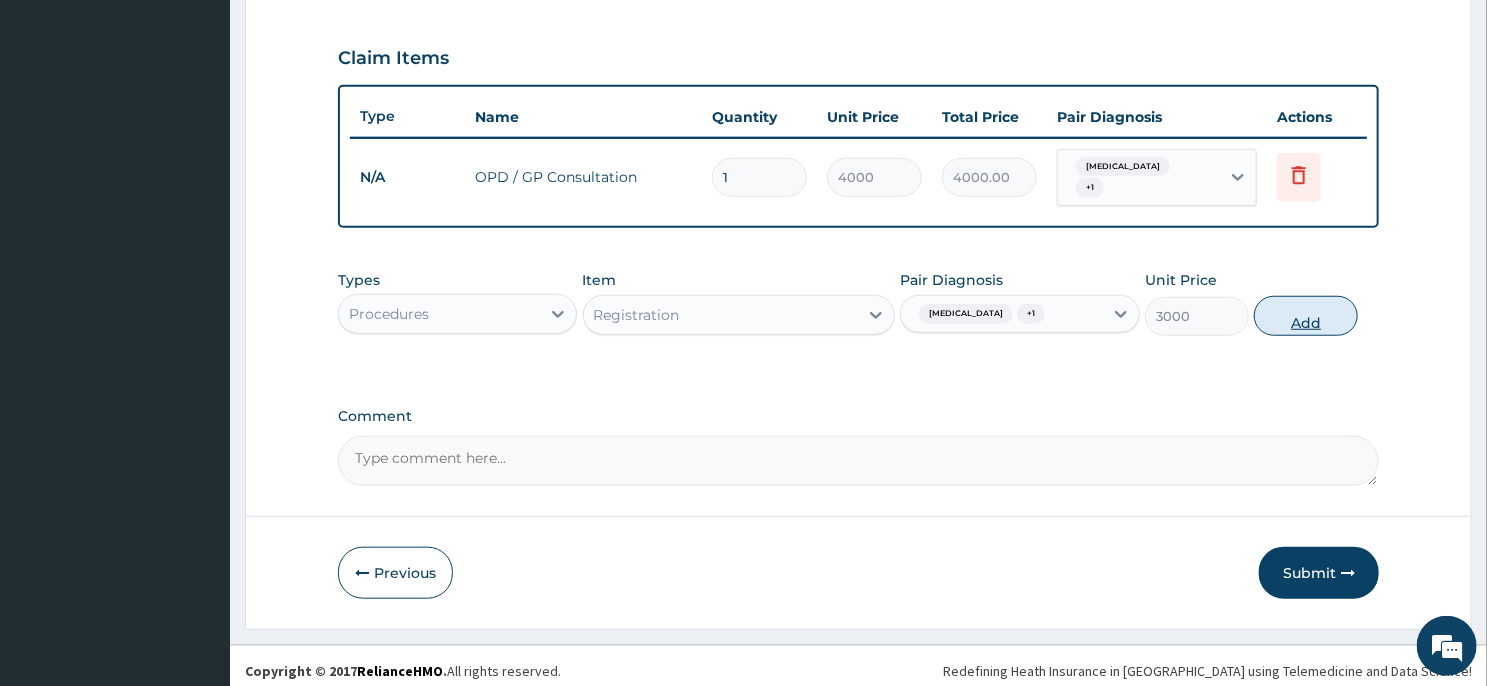 type on "0" 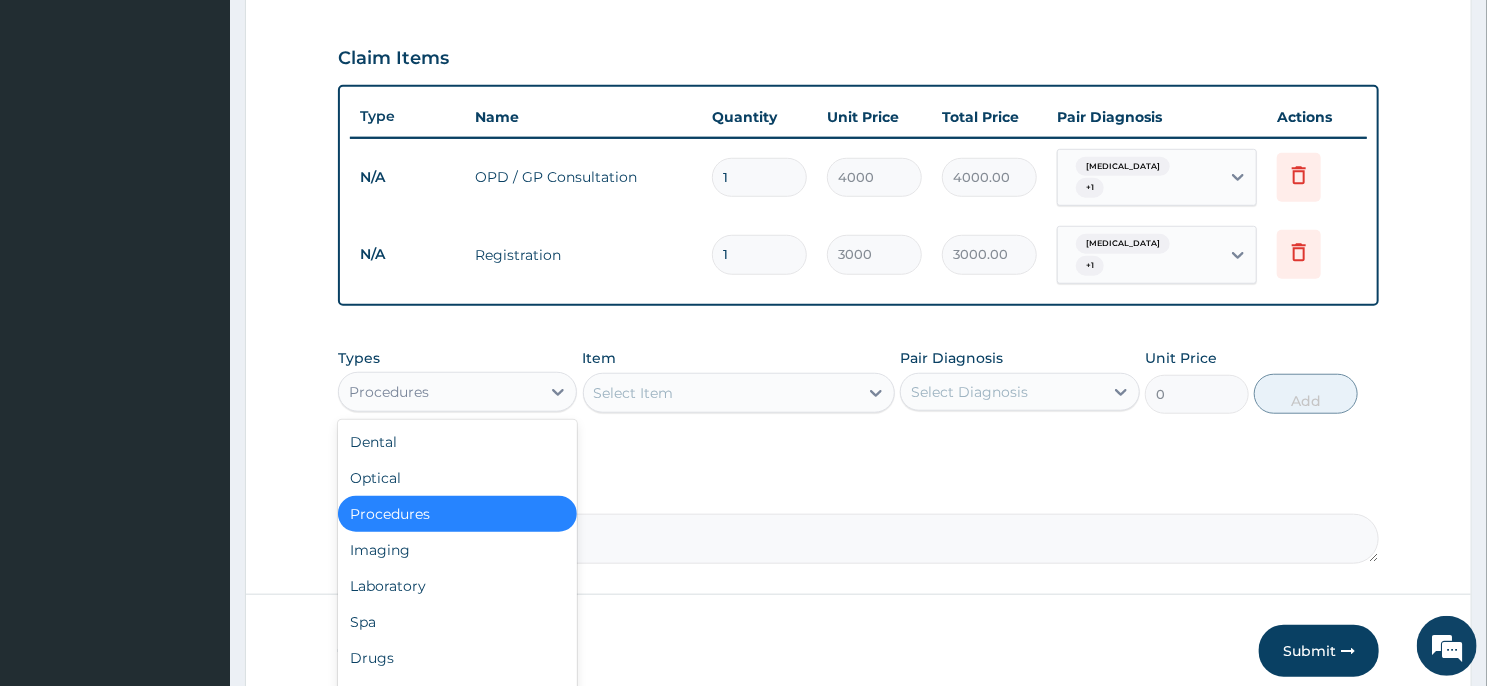 click on "Procedures" at bounding box center [439, 392] 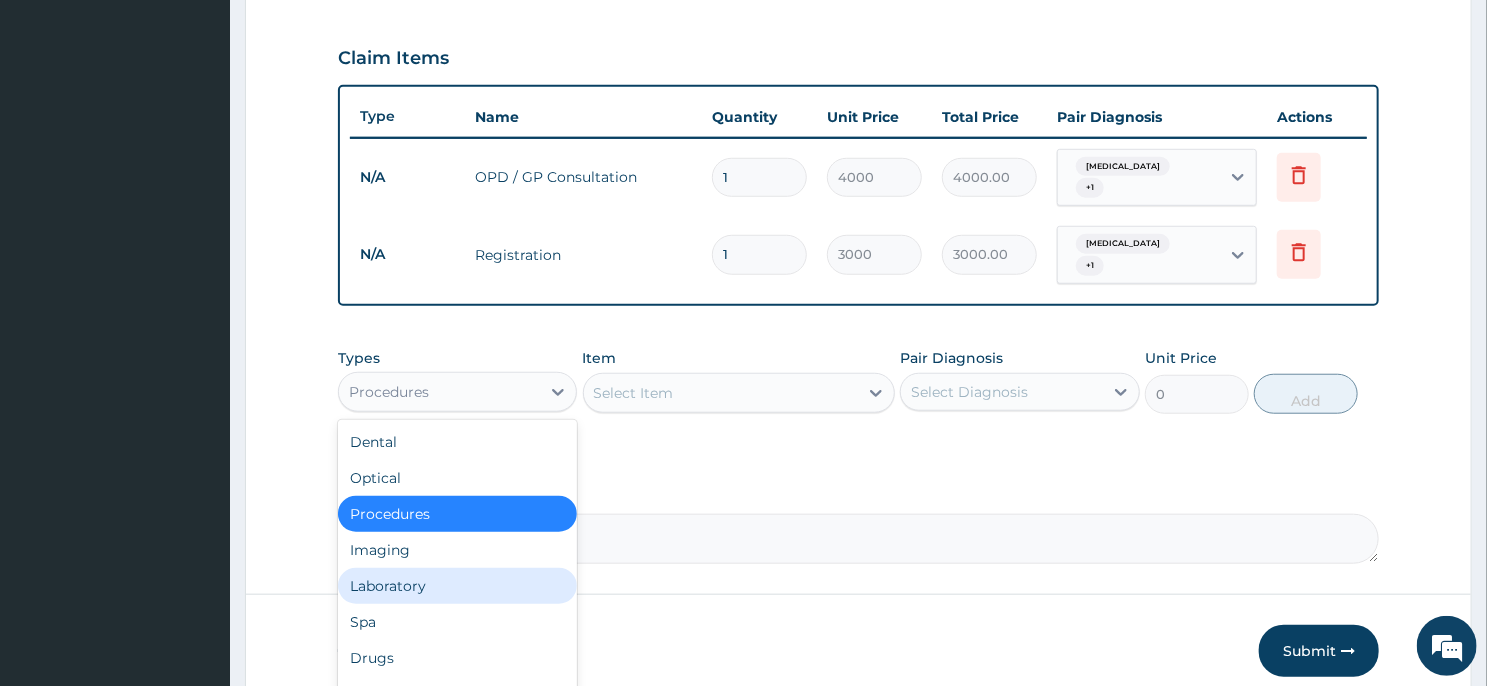 click on "Laboratory" at bounding box center [457, 586] 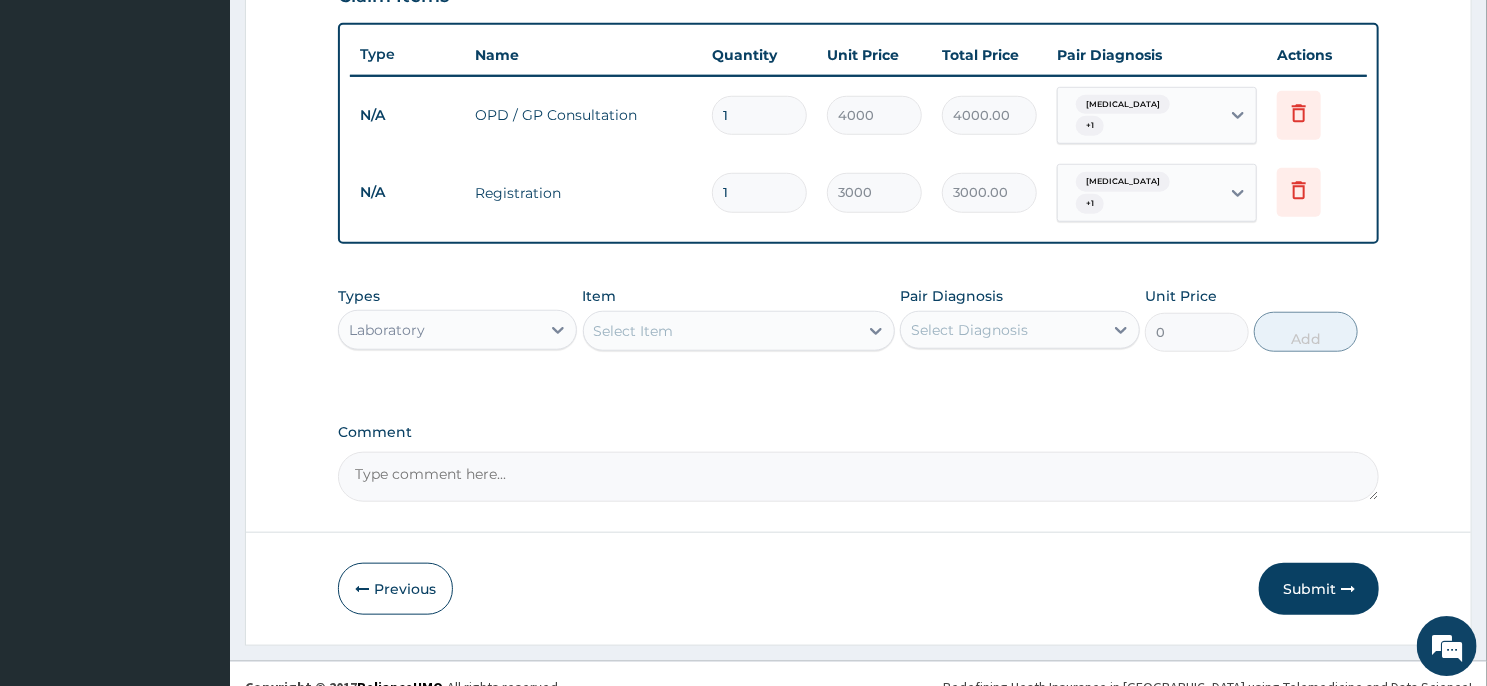 scroll, scrollTop: 737, scrollLeft: 0, axis: vertical 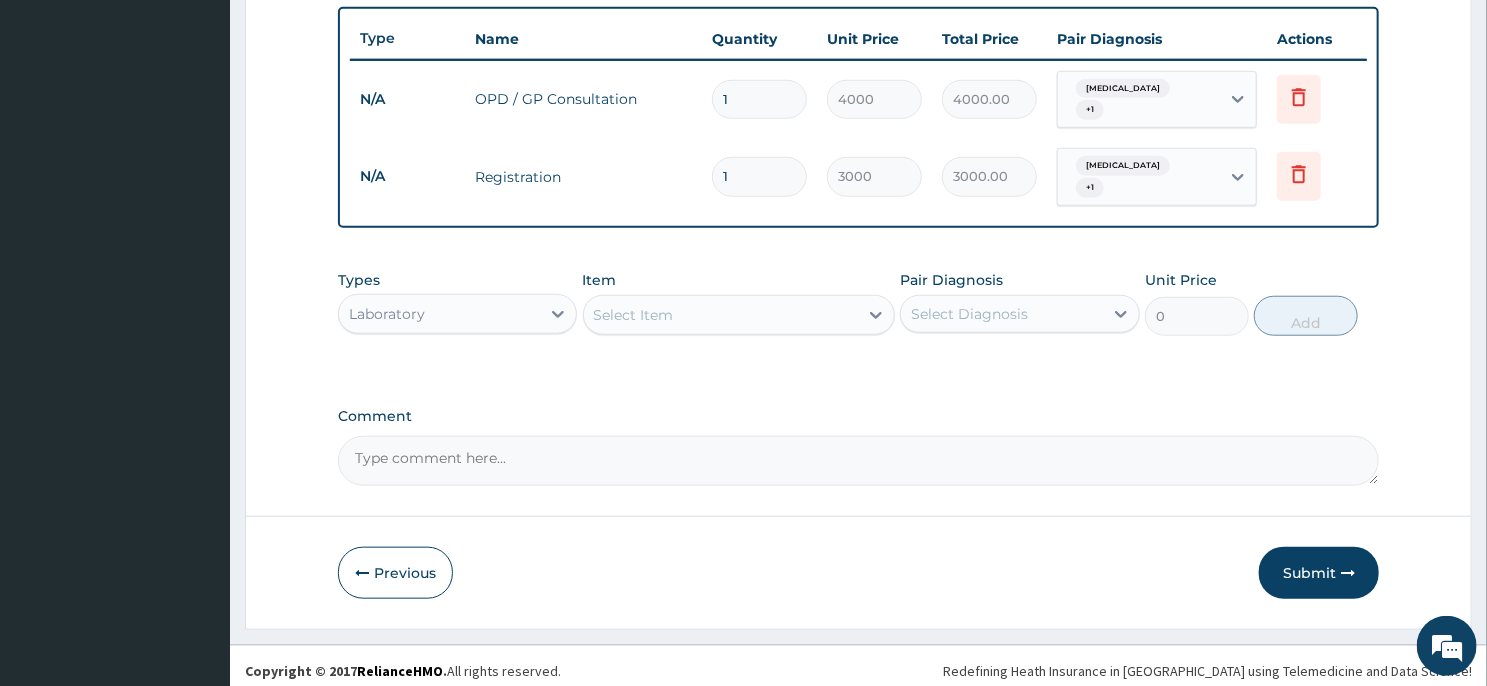 click on "Select Item" at bounding box center [721, 315] 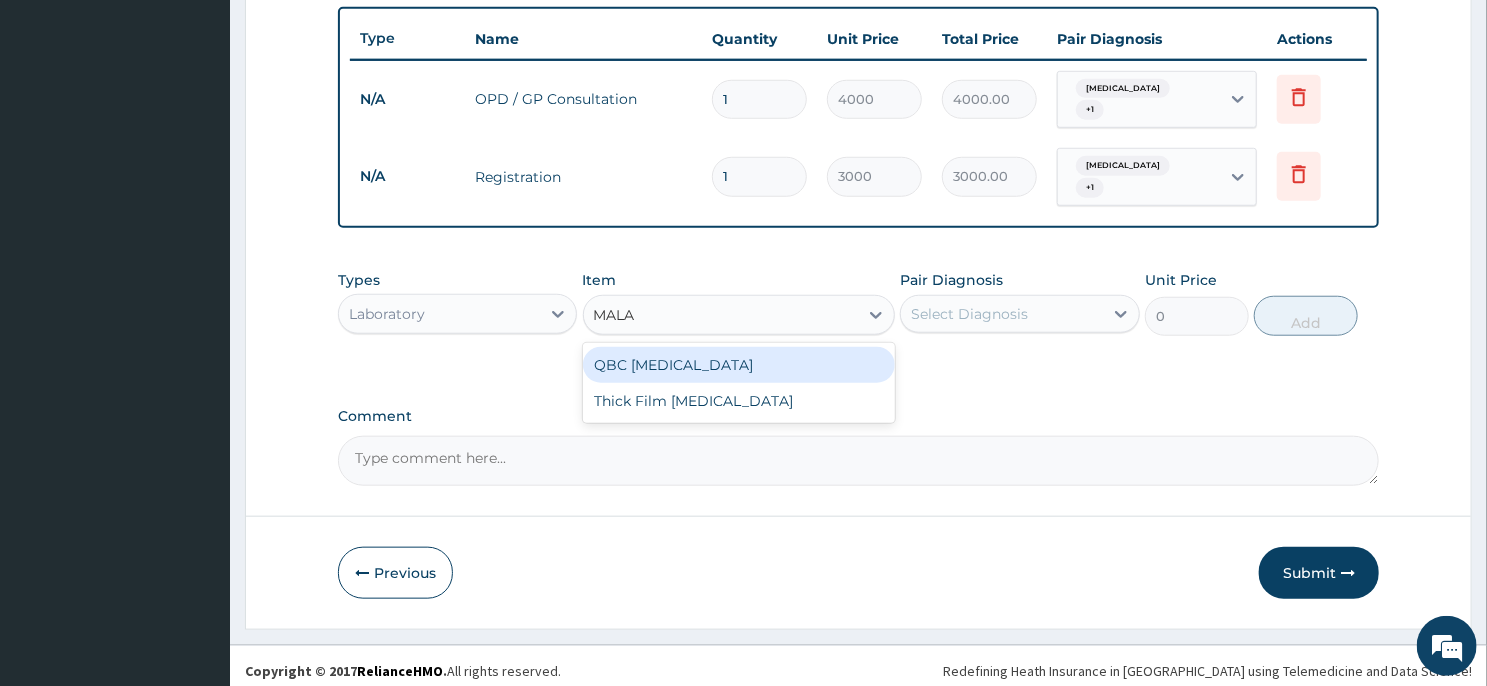 type on "MALAR" 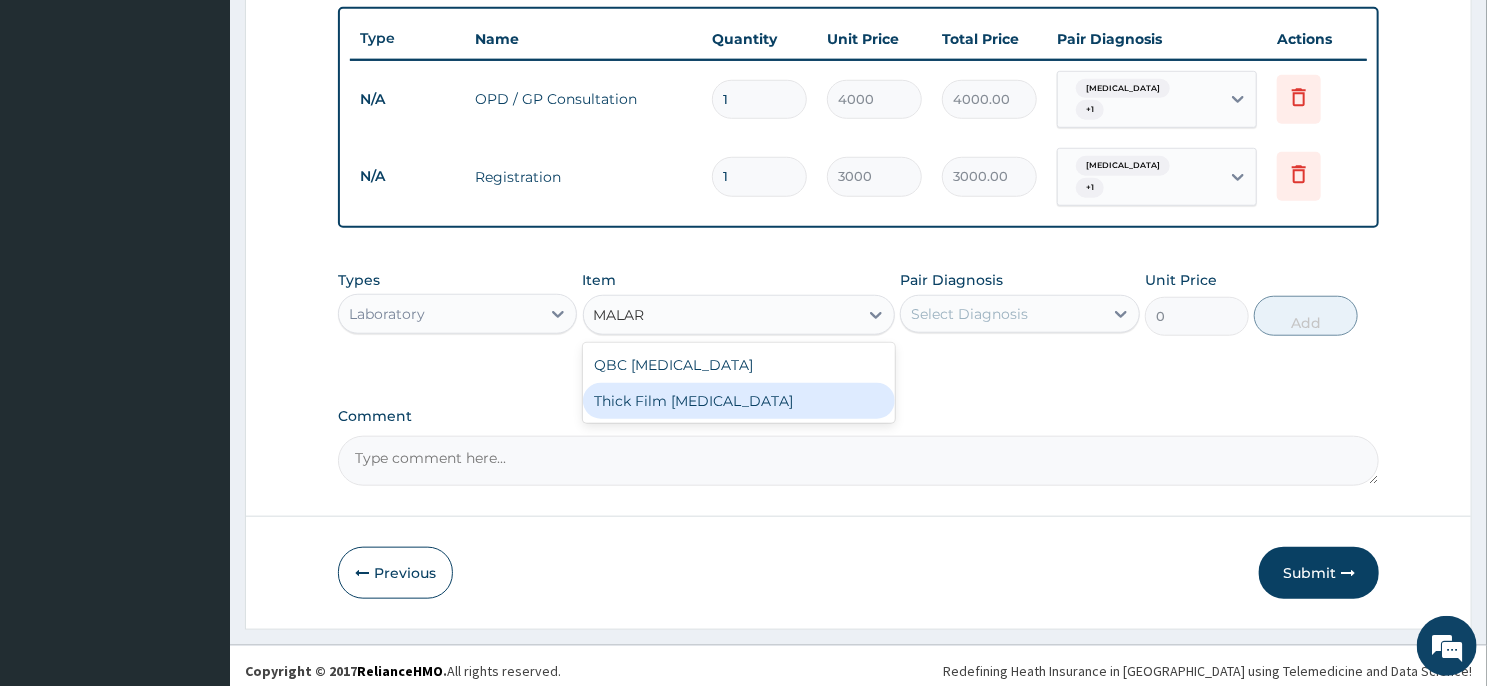 click on "Thick Film [MEDICAL_DATA]" at bounding box center [739, 401] 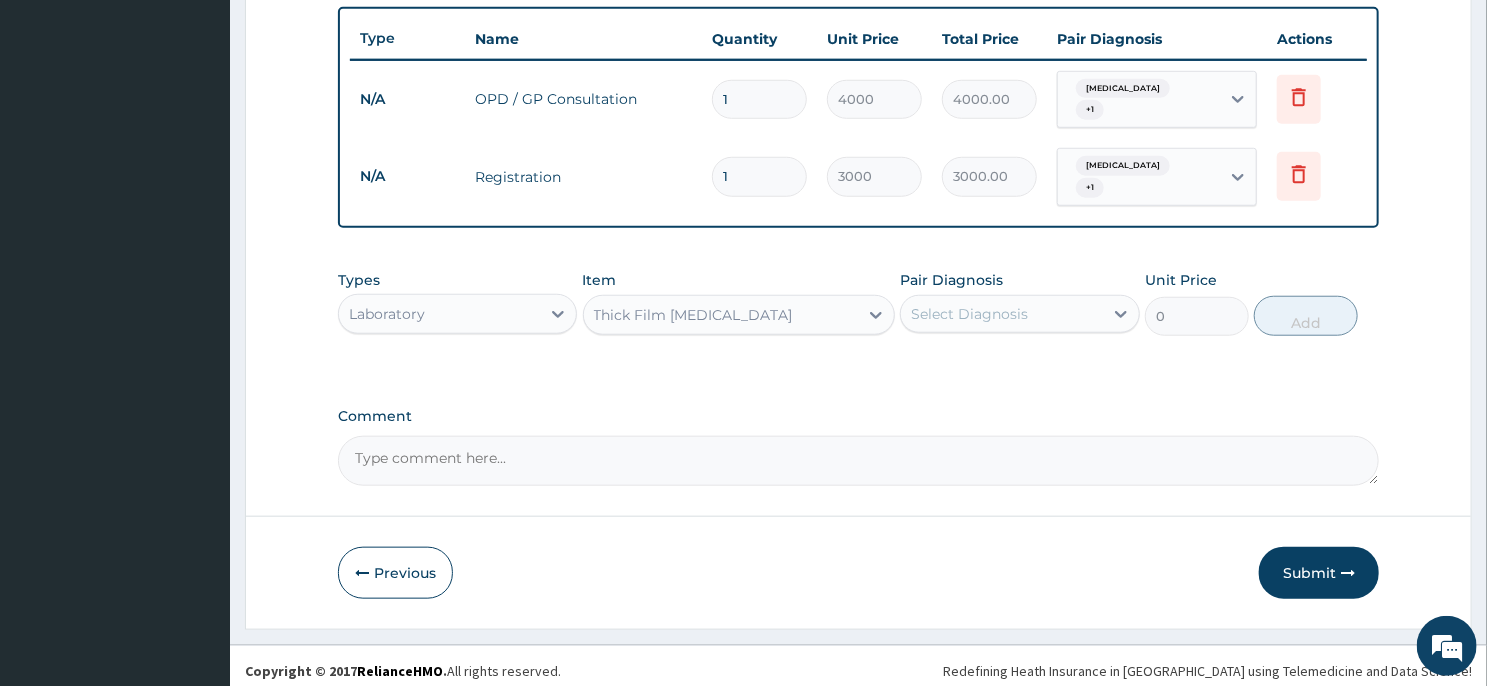 type 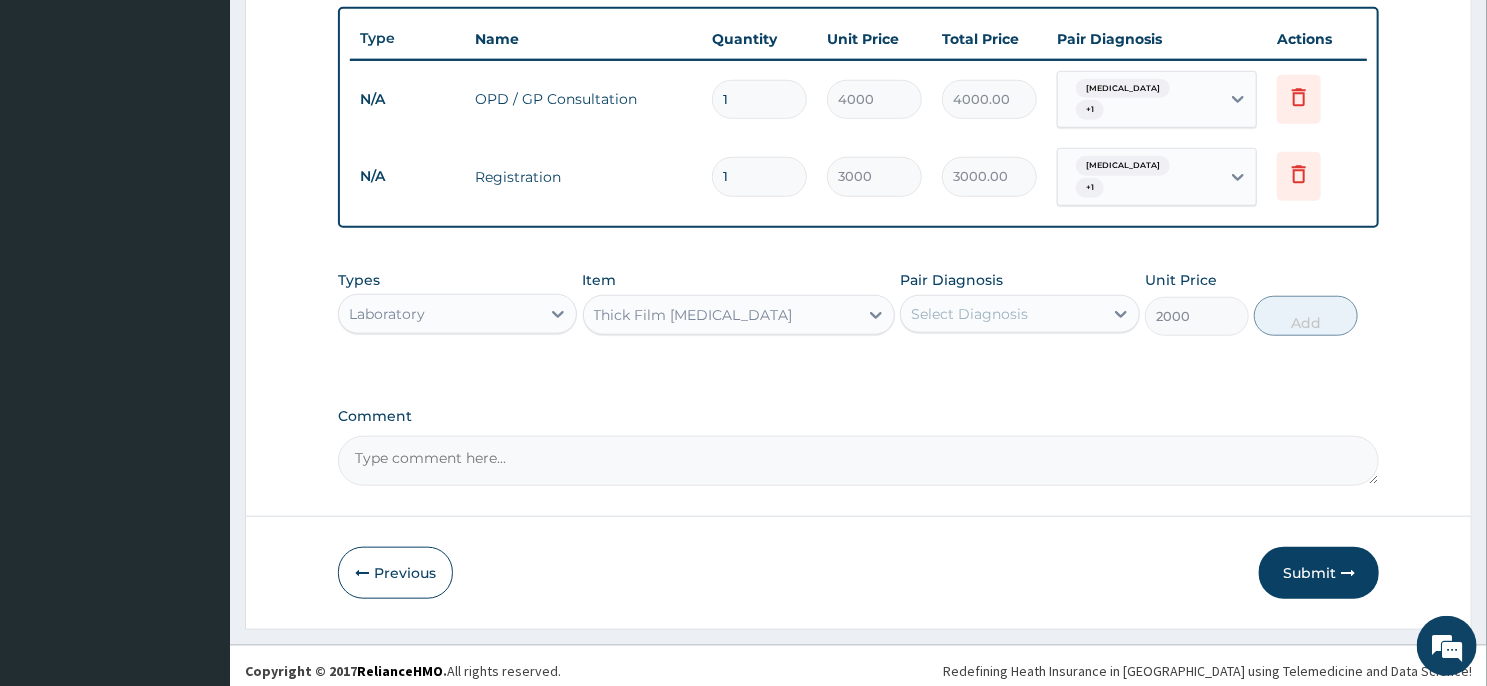 click on "Select Diagnosis" at bounding box center [969, 314] 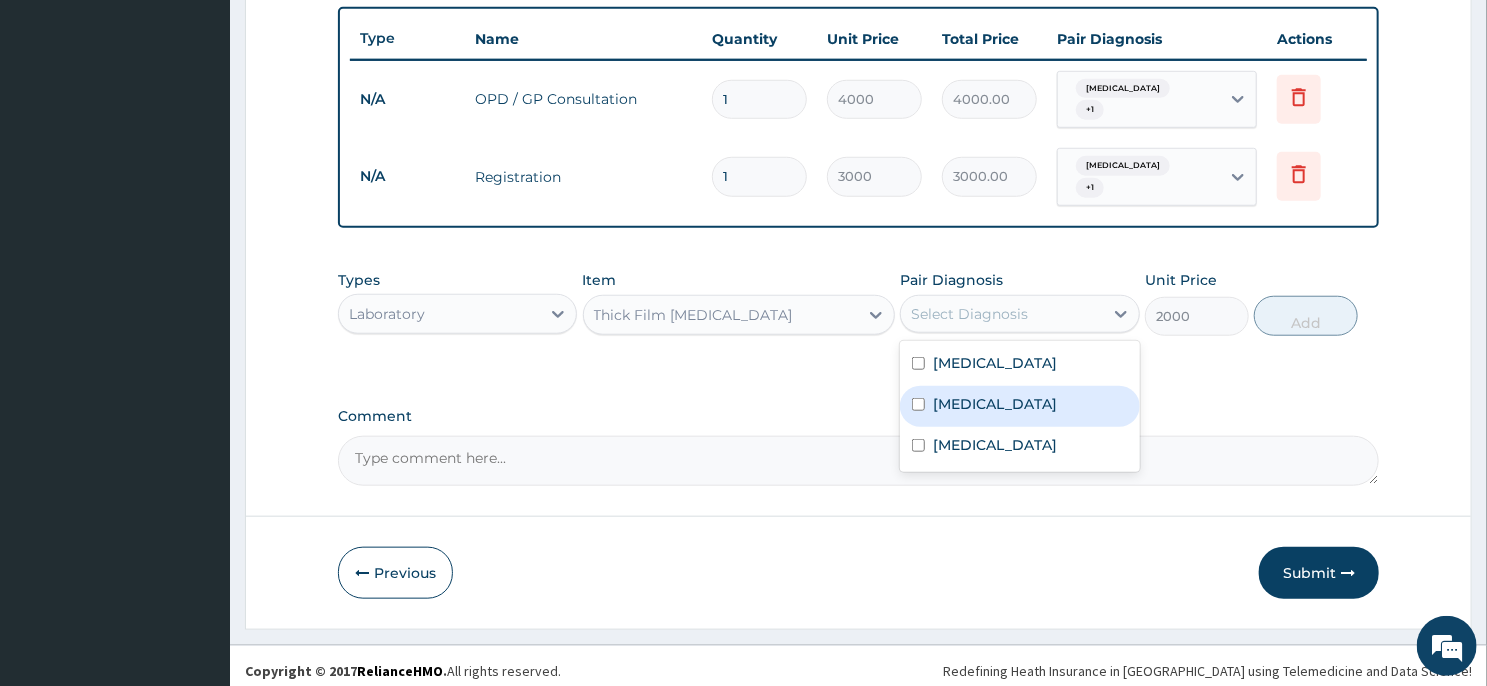 click on "[MEDICAL_DATA]" at bounding box center [1019, 406] 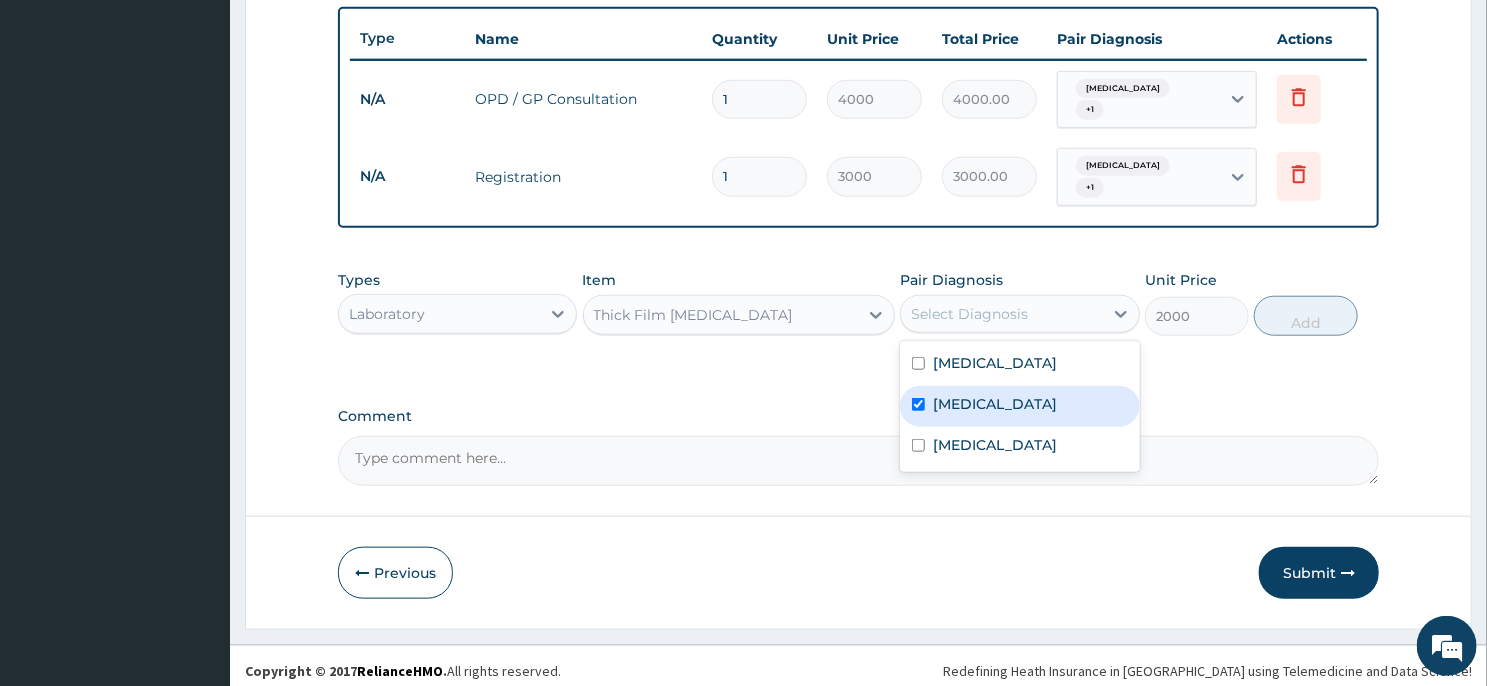 checkbox on "true" 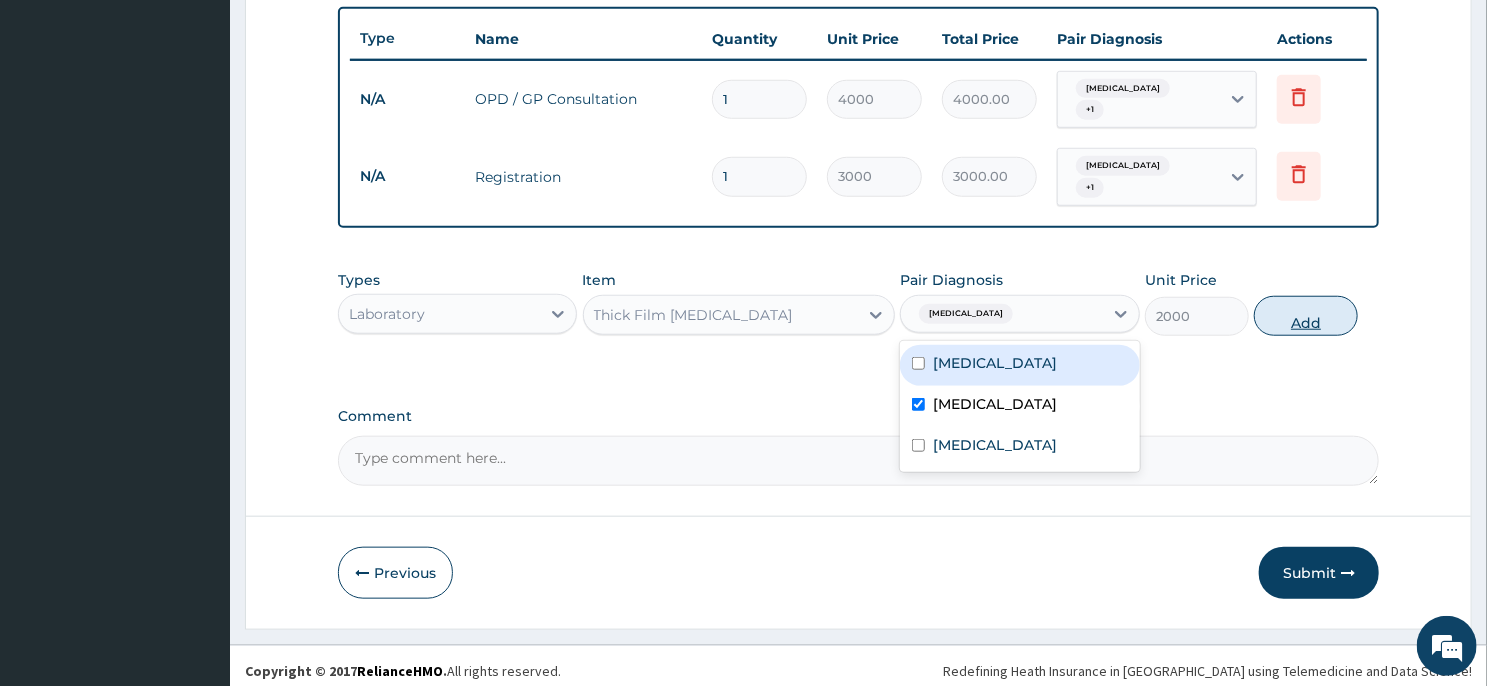 click on "Add" at bounding box center [1306, 316] 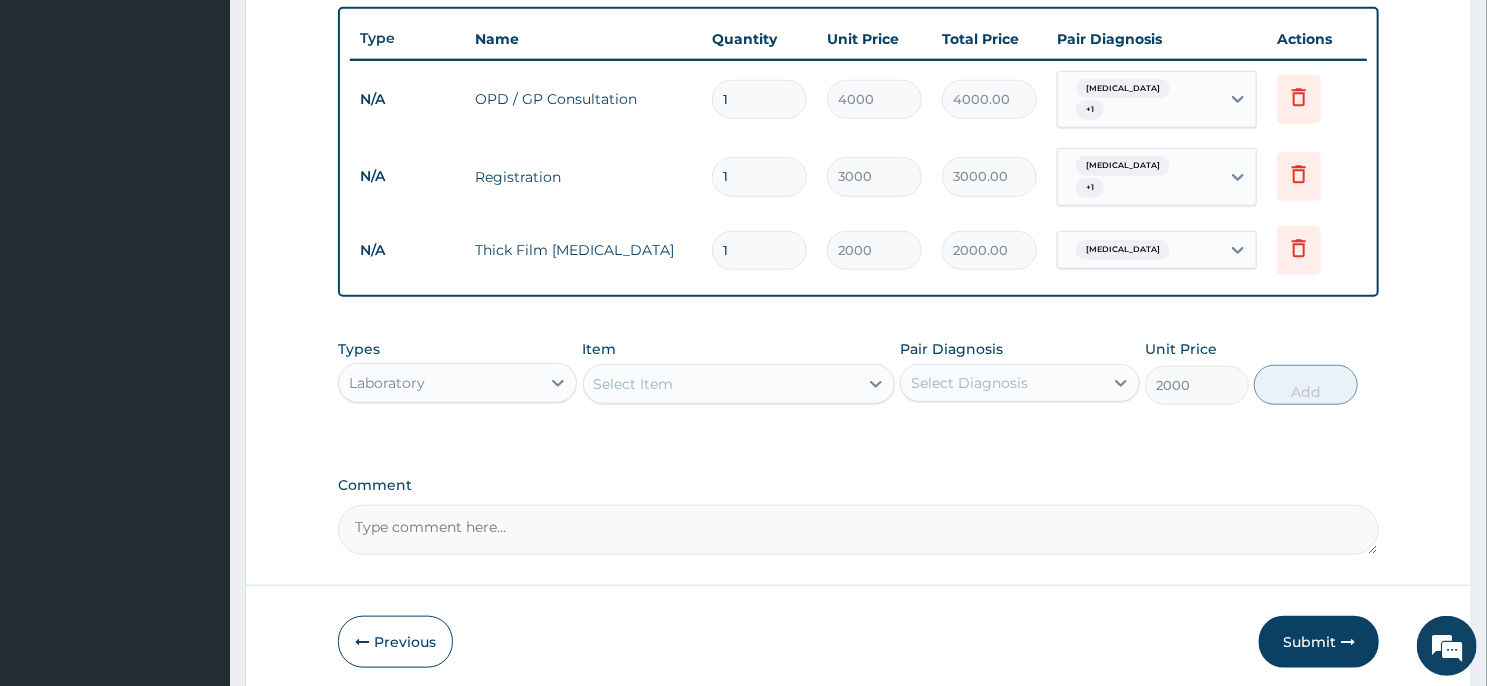 type on "0" 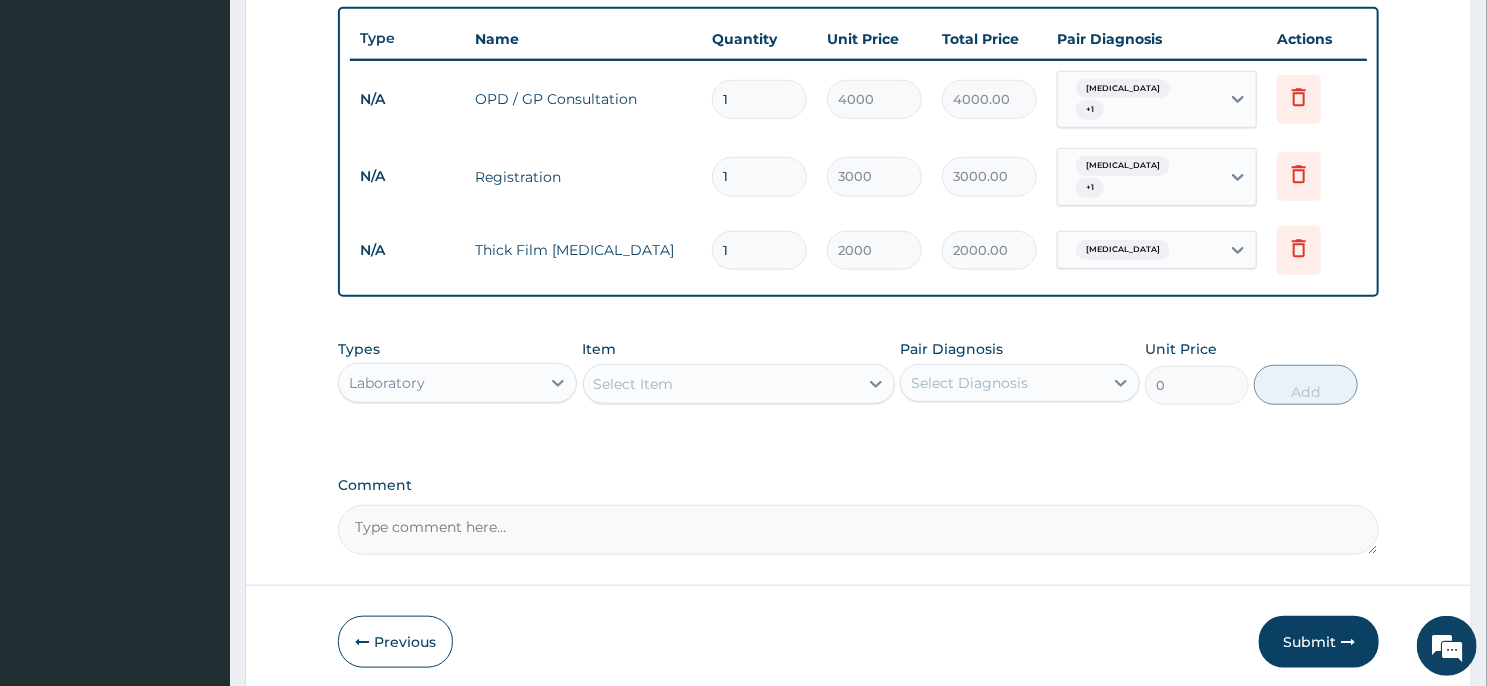 click on "Select Item" at bounding box center (721, 384) 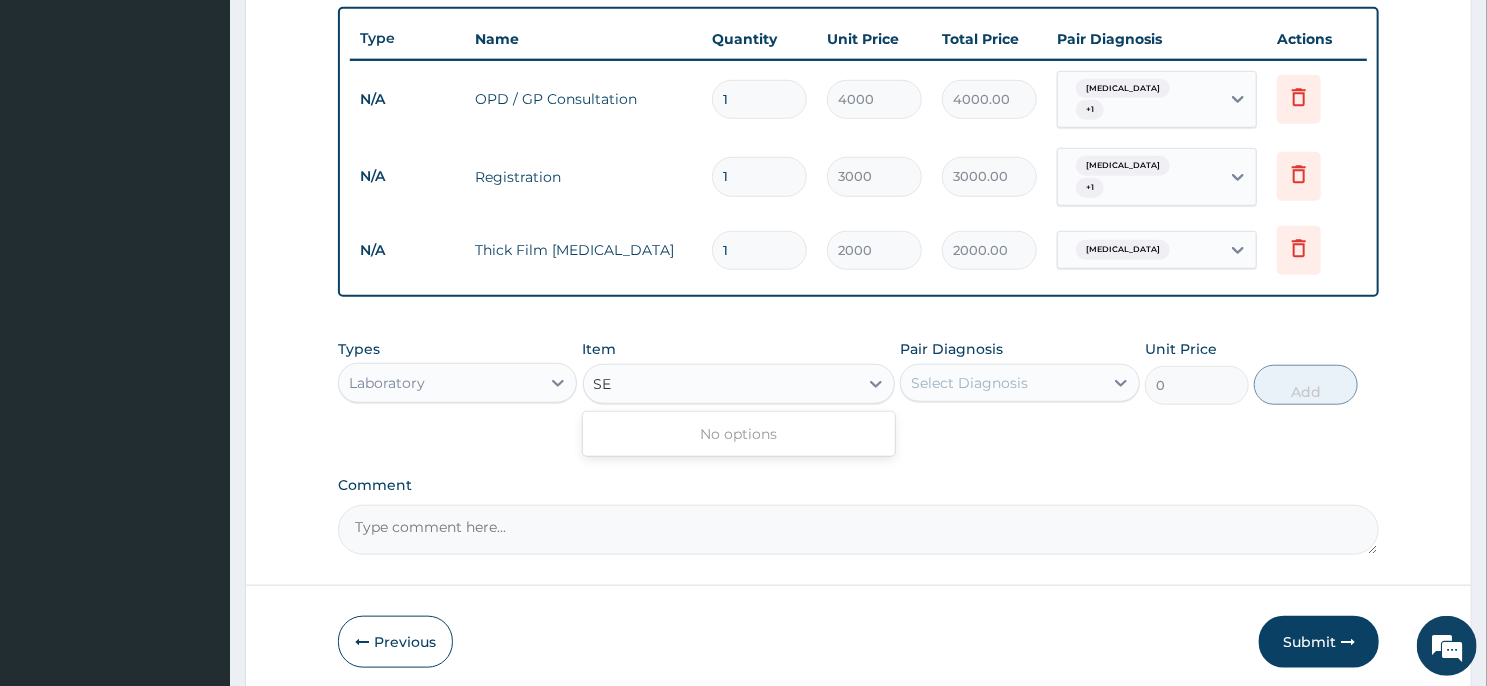 type on "S" 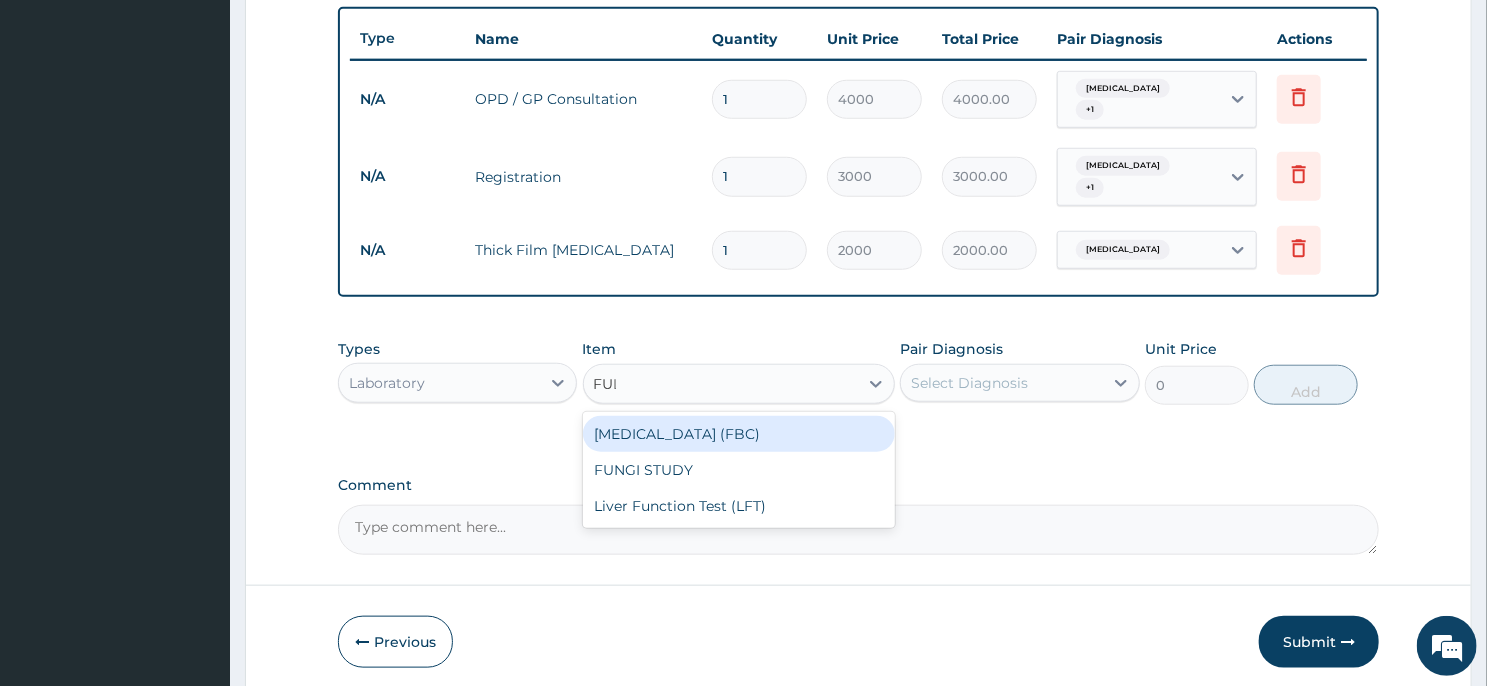 type on "FULL" 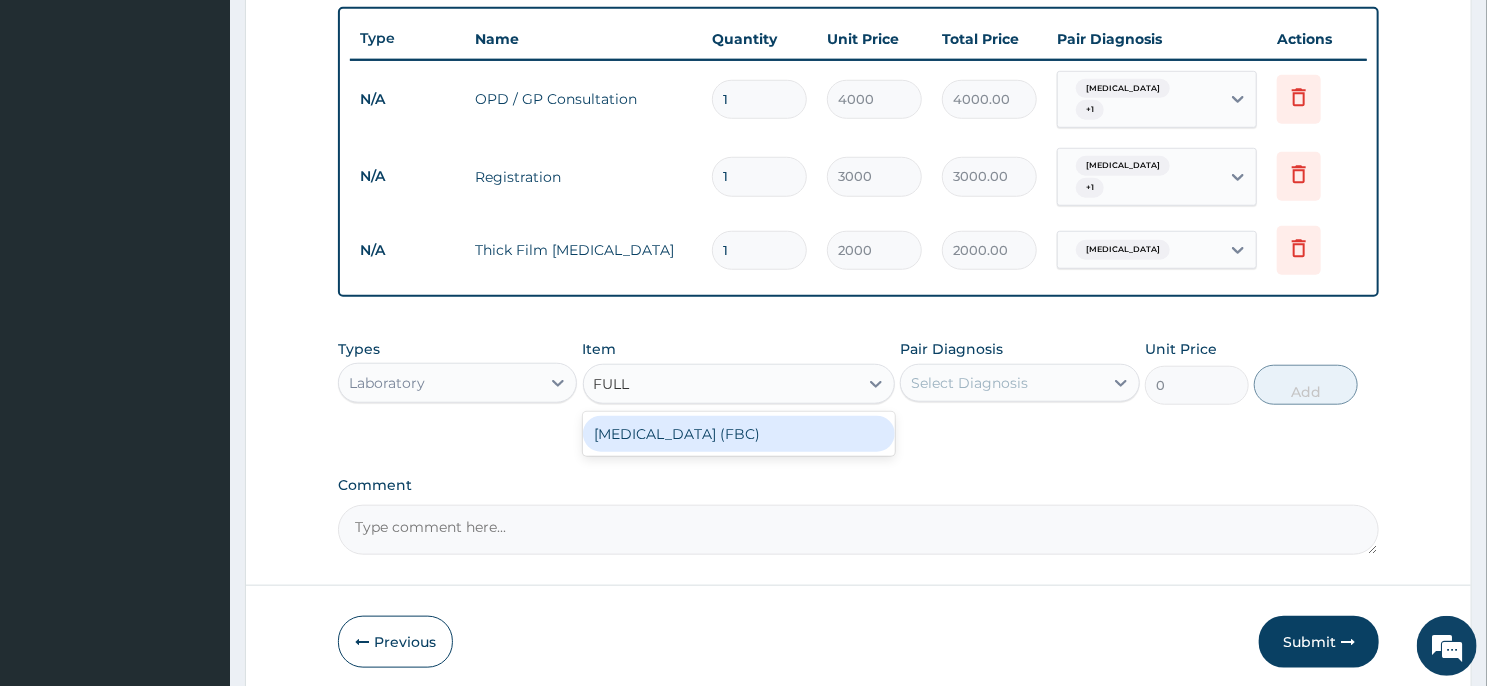 click on "[MEDICAL_DATA] (FBC)" at bounding box center (739, 434) 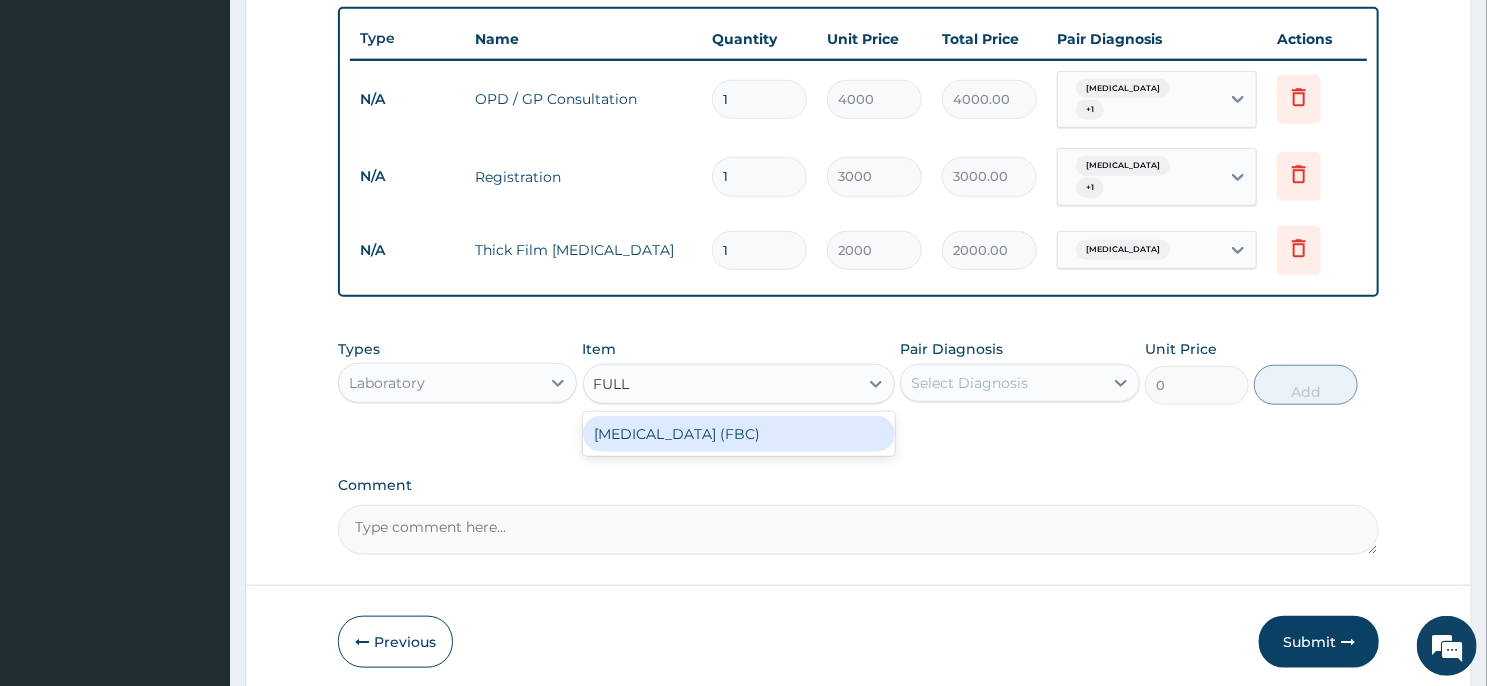 type 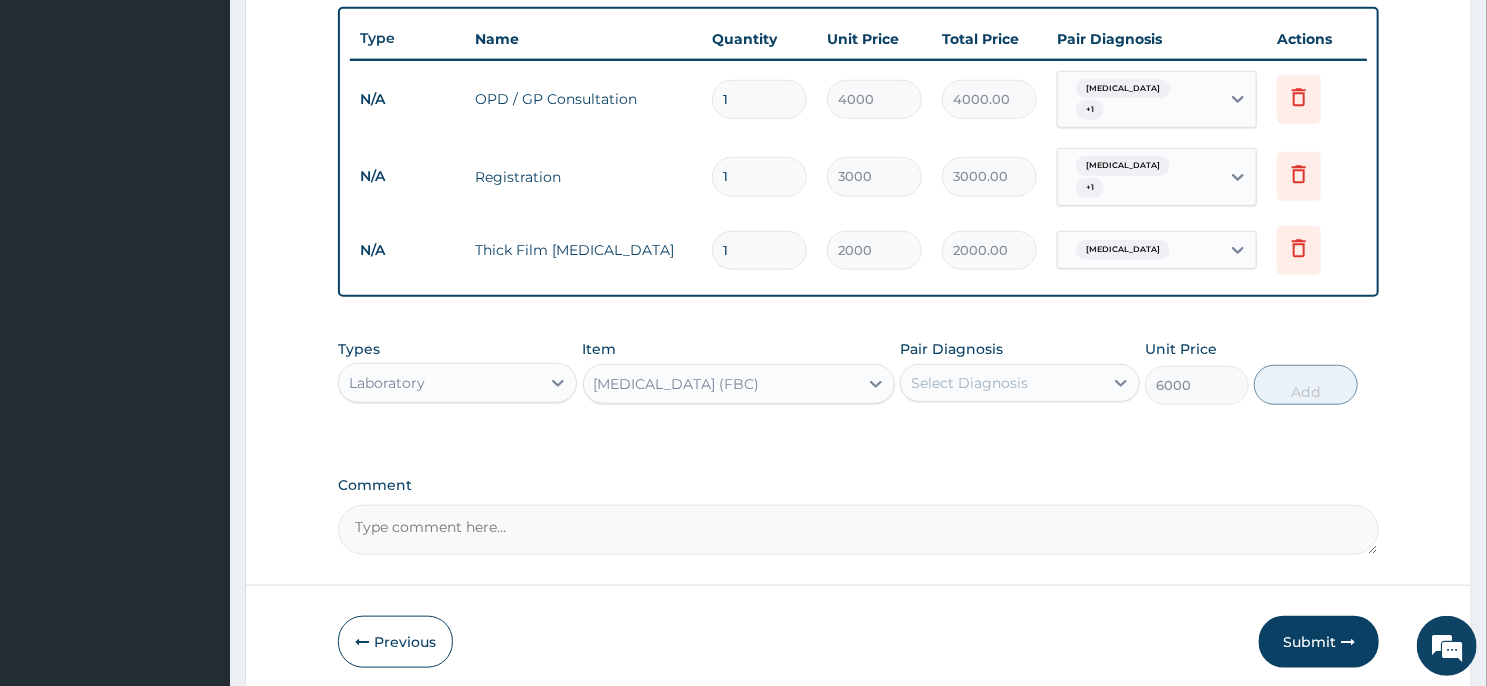 click on "Select Diagnosis" at bounding box center (1001, 383) 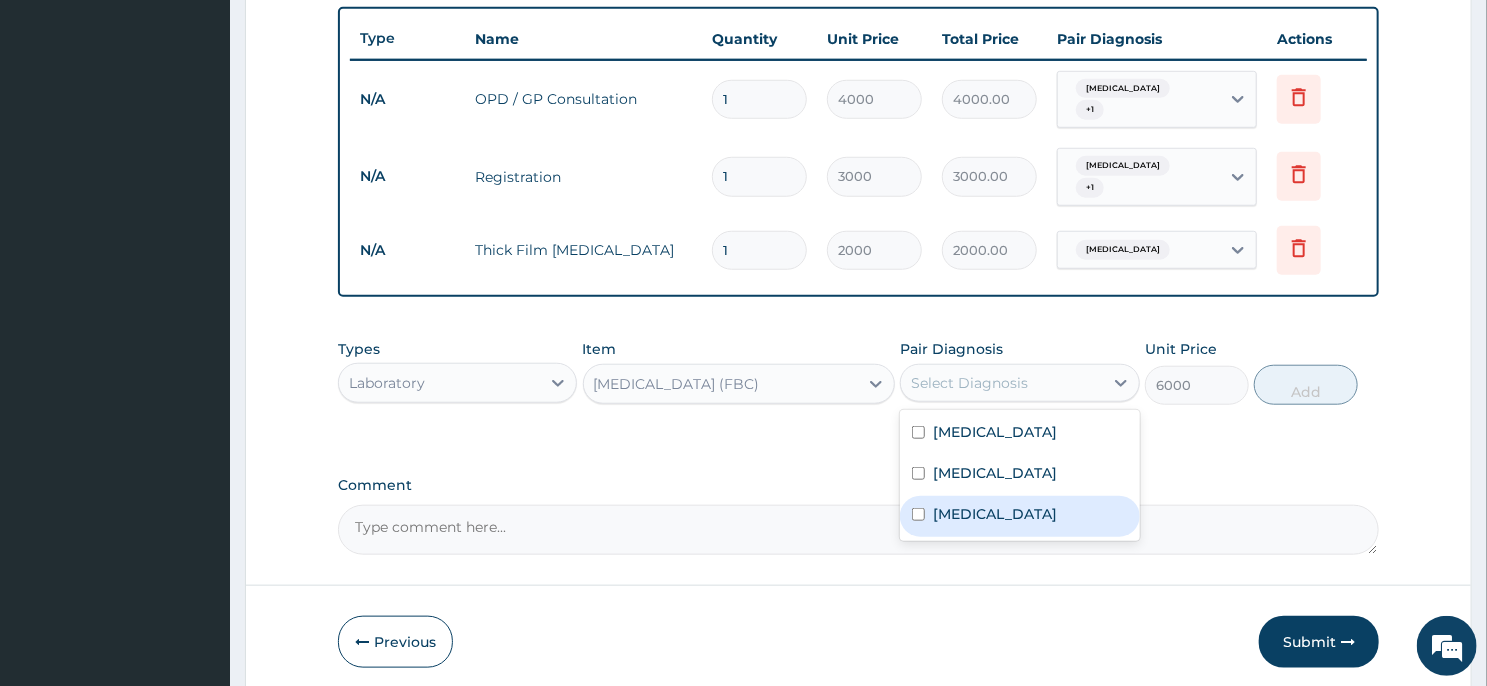 click on "Sepsis" at bounding box center (1019, 516) 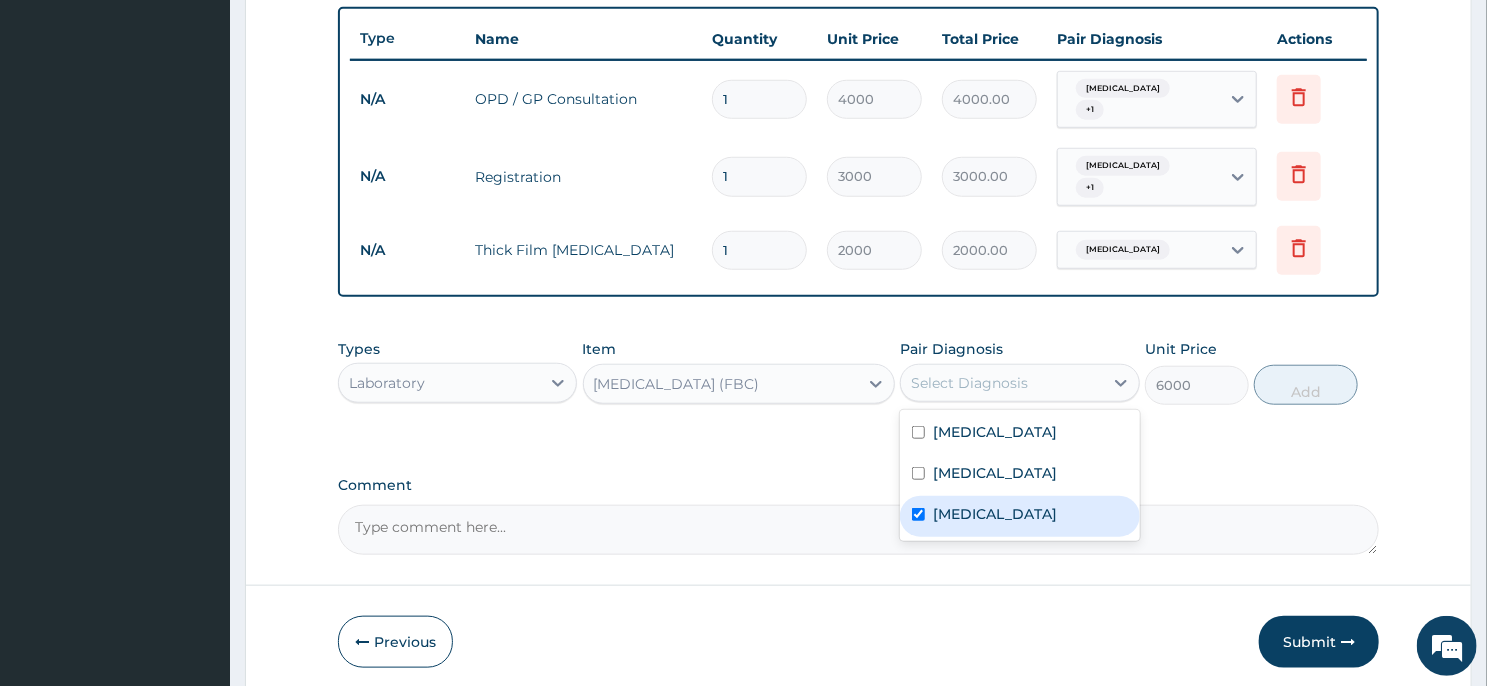 checkbox on "true" 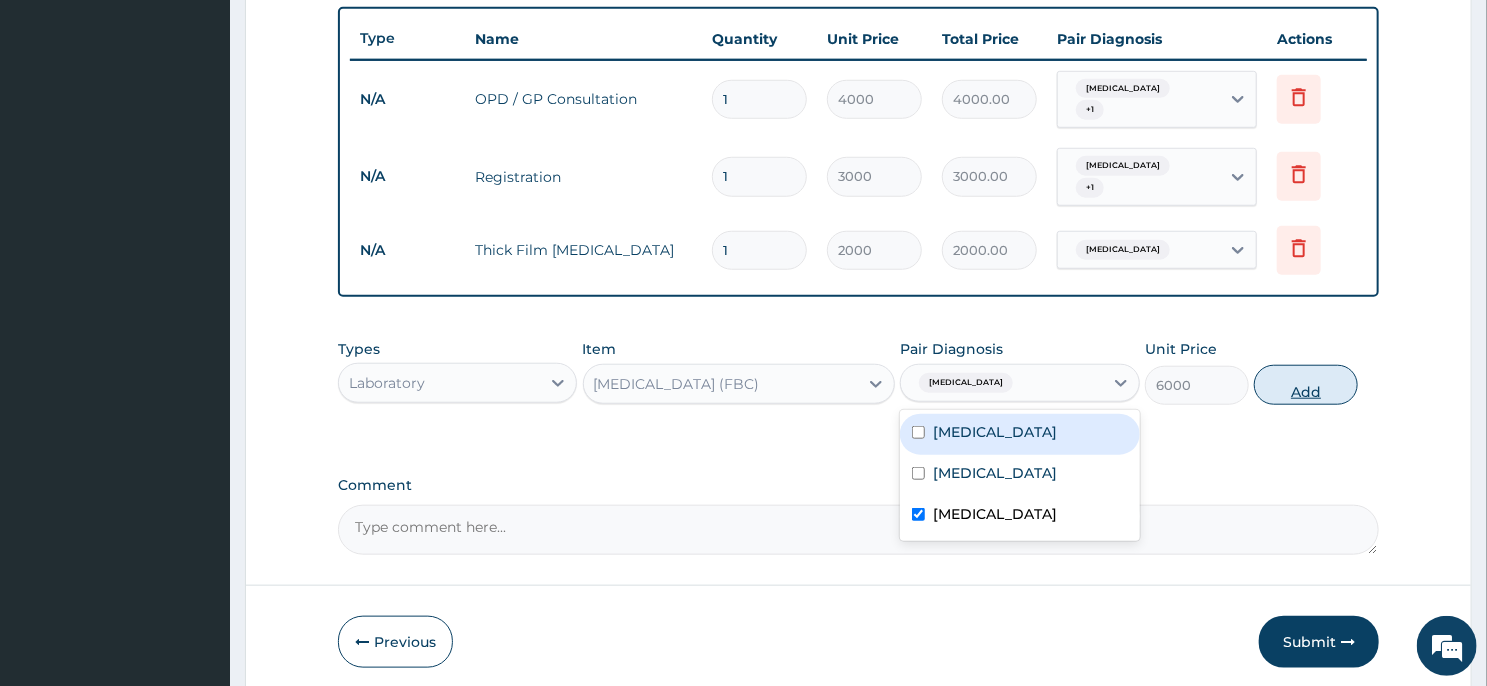 click on "Add" at bounding box center [1306, 385] 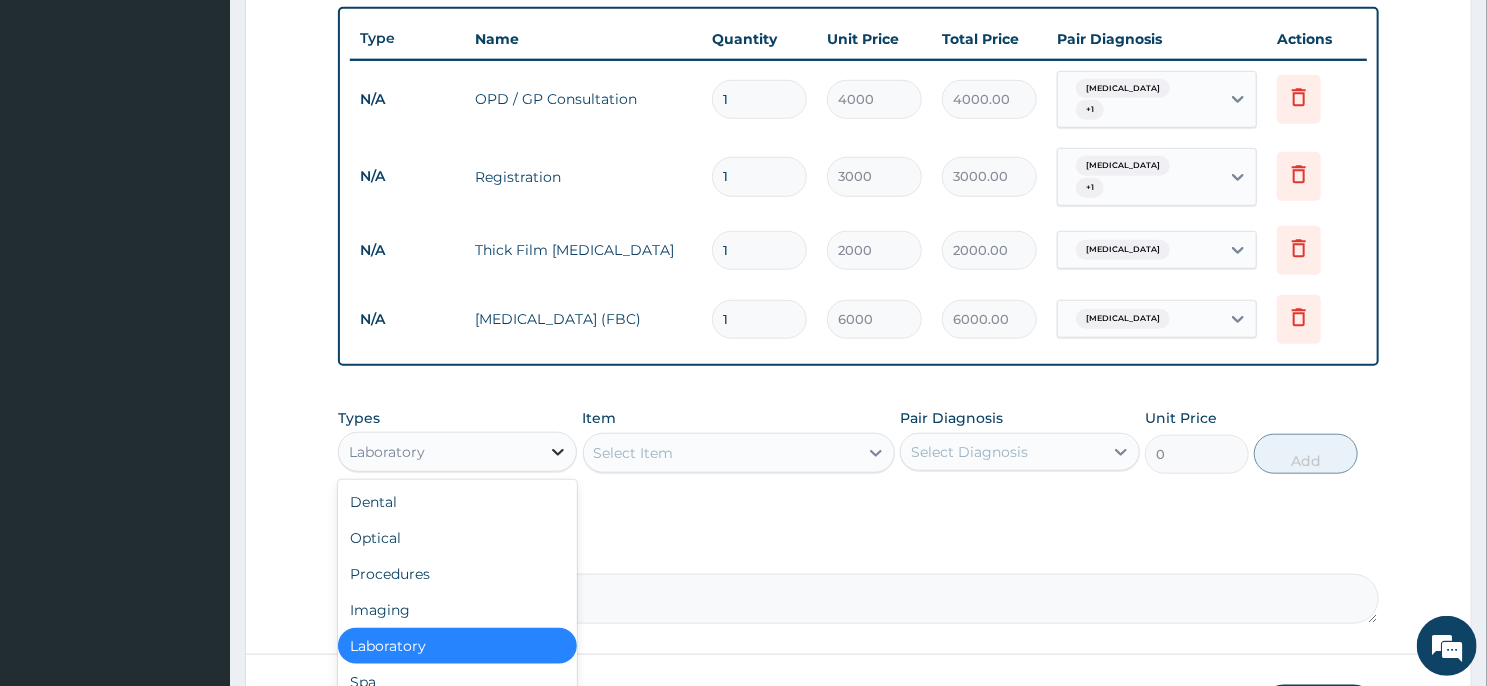 click at bounding box center (558, 452) 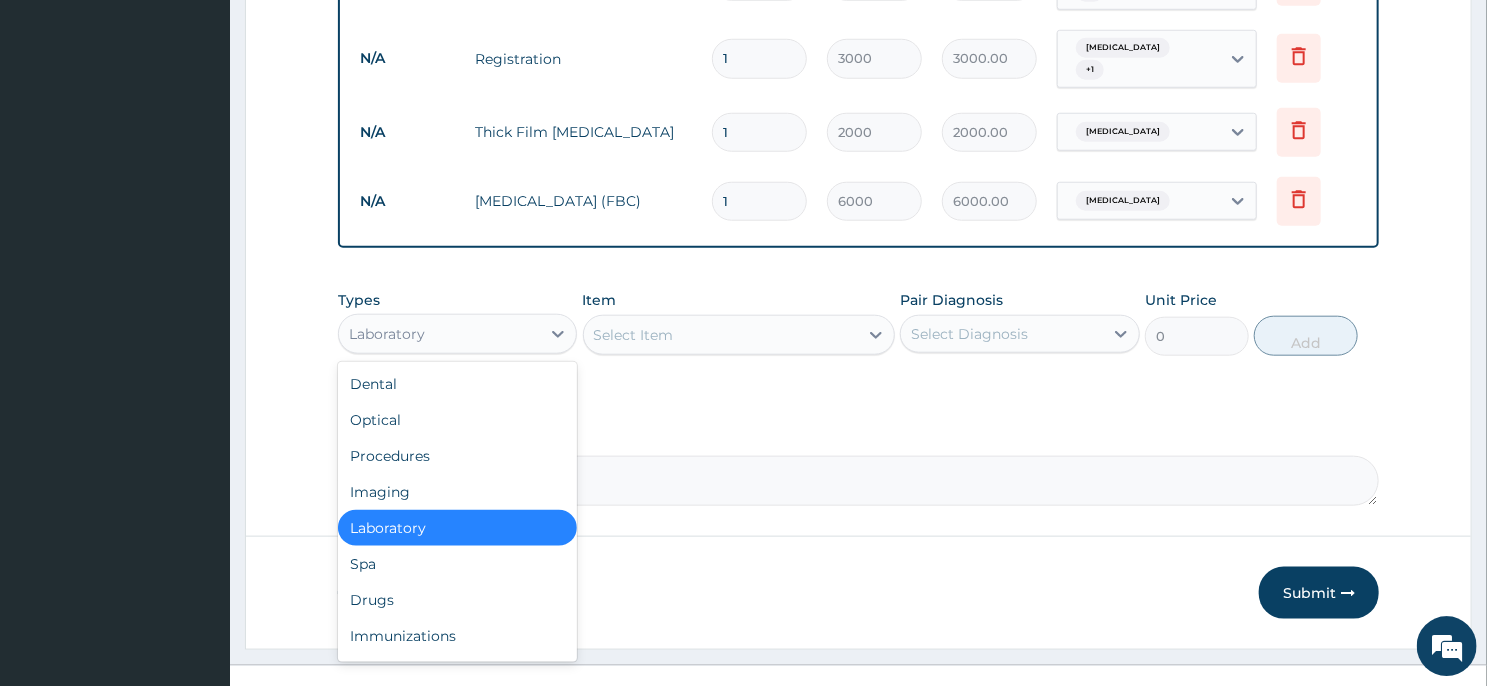 scroll, scrollTop: 874, scrollLeft: 0, axis: vertical 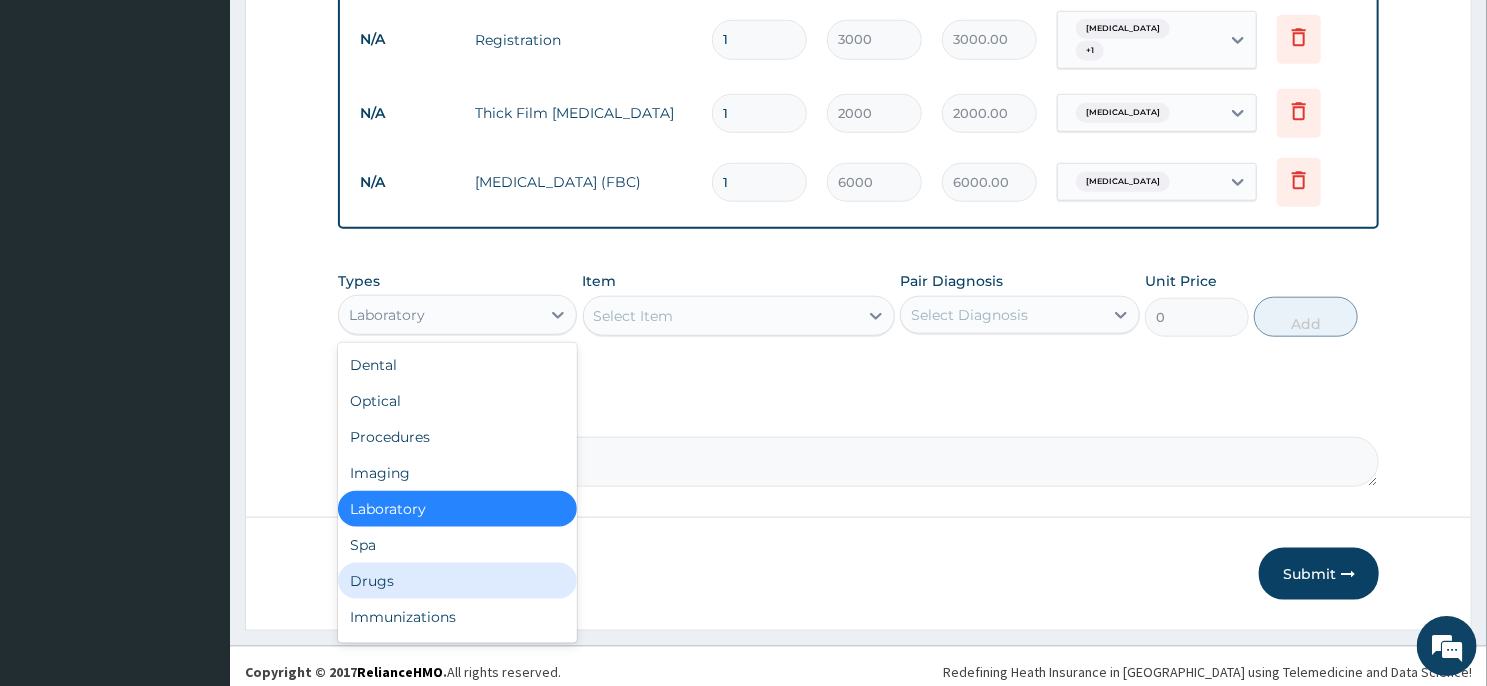 click on "Drugs" at bounding box center [457, 581] 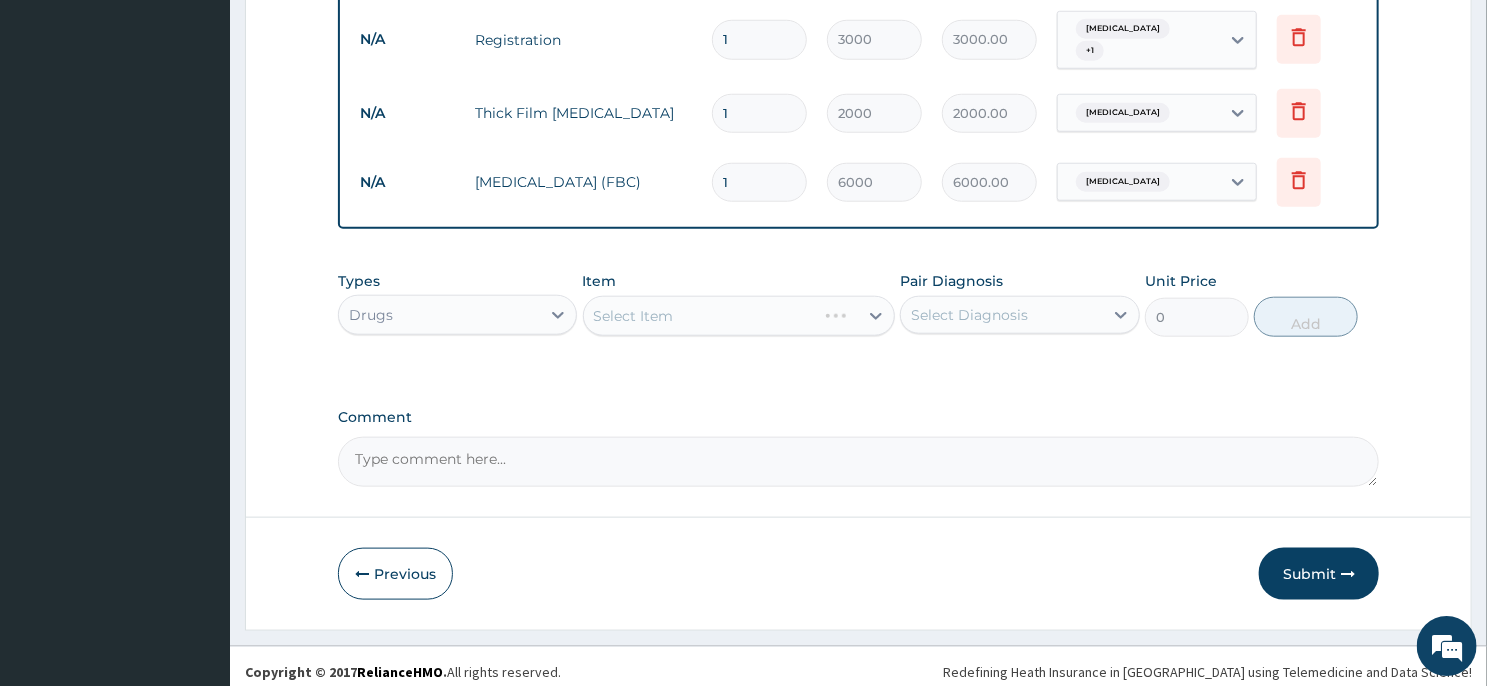 click on "Select Item" at bounding box center (739, 316) 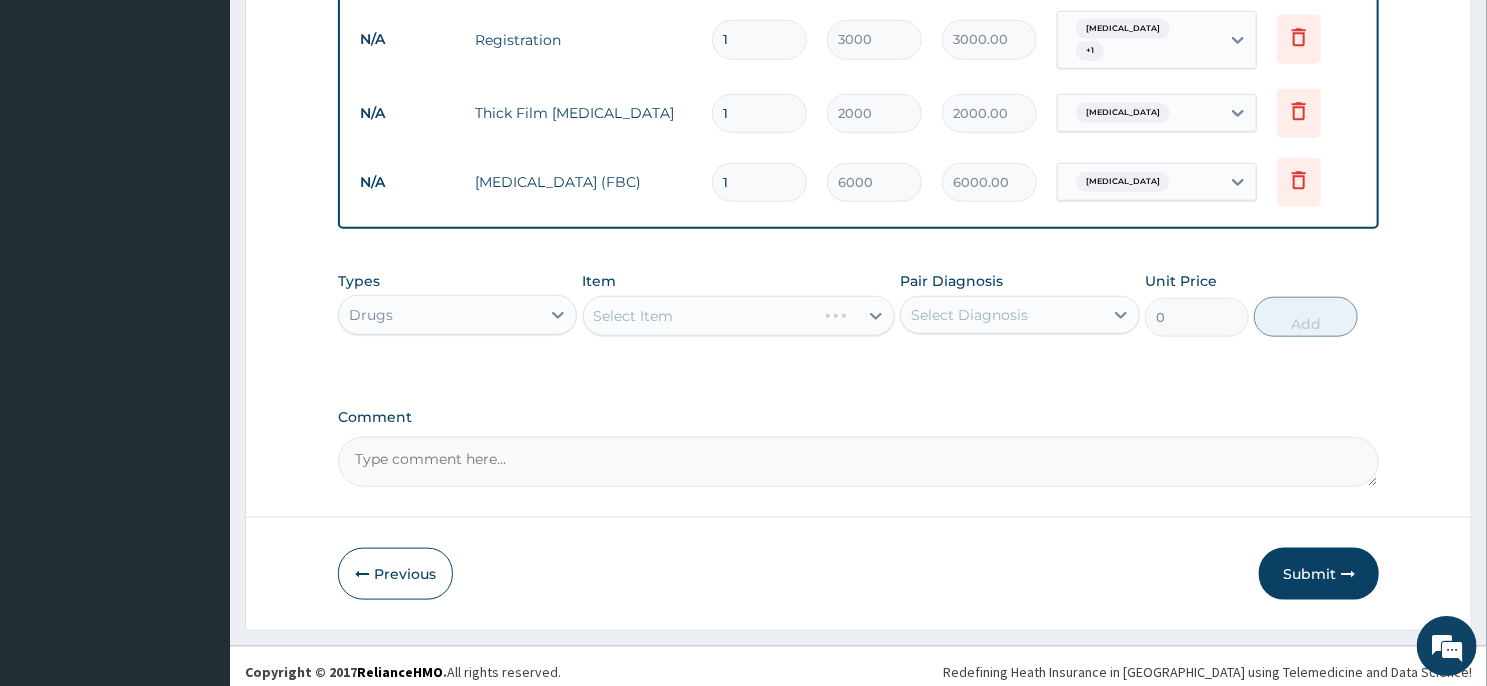 click on "Select Item" at bounding box center (700, 316) 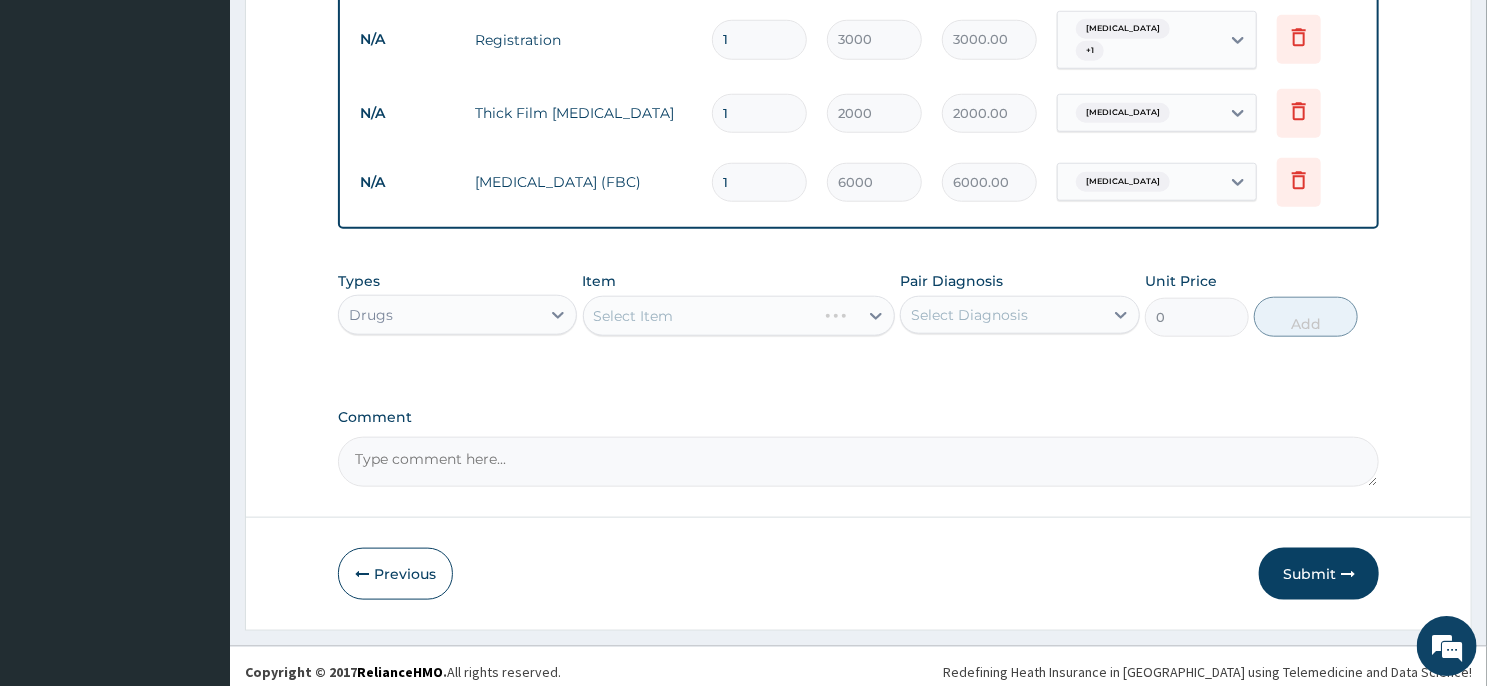 click on "Select Item" at bounding box center (700, 316) 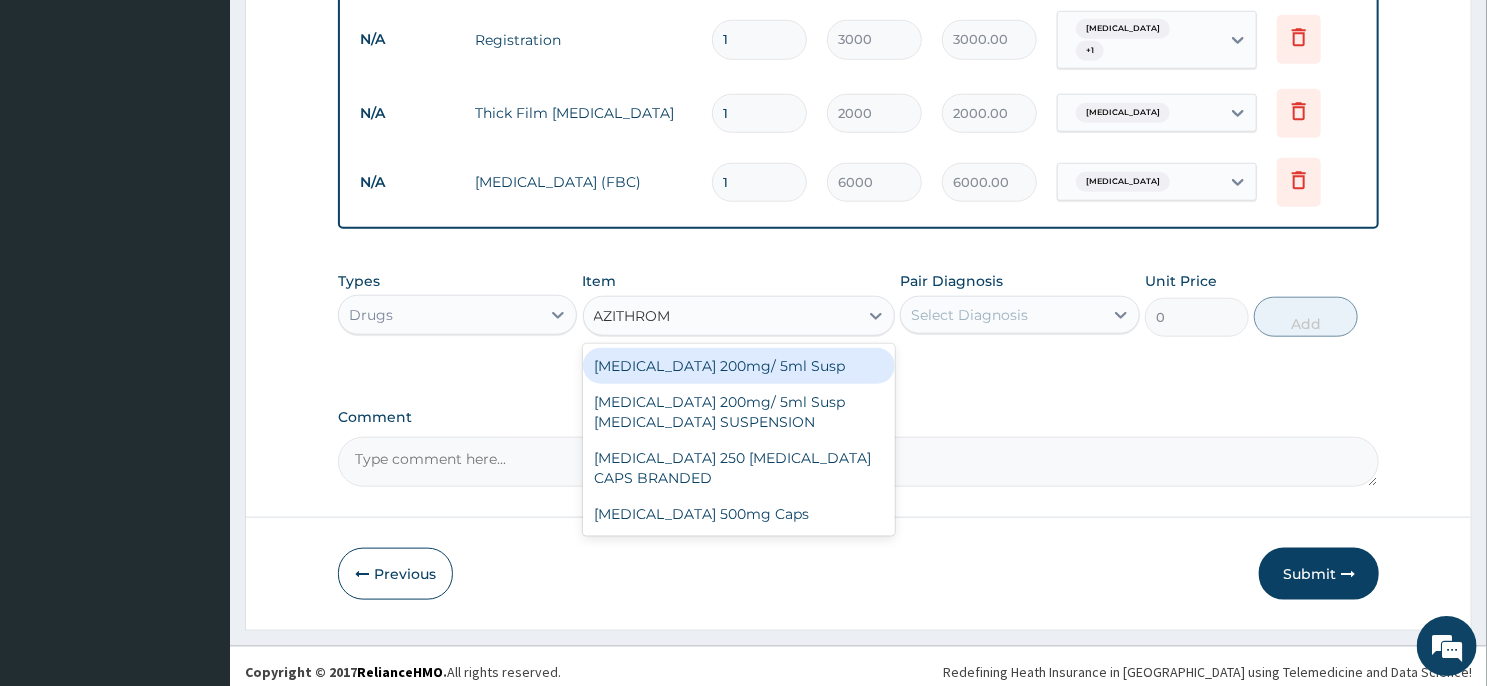 type on "AZITHROMY" 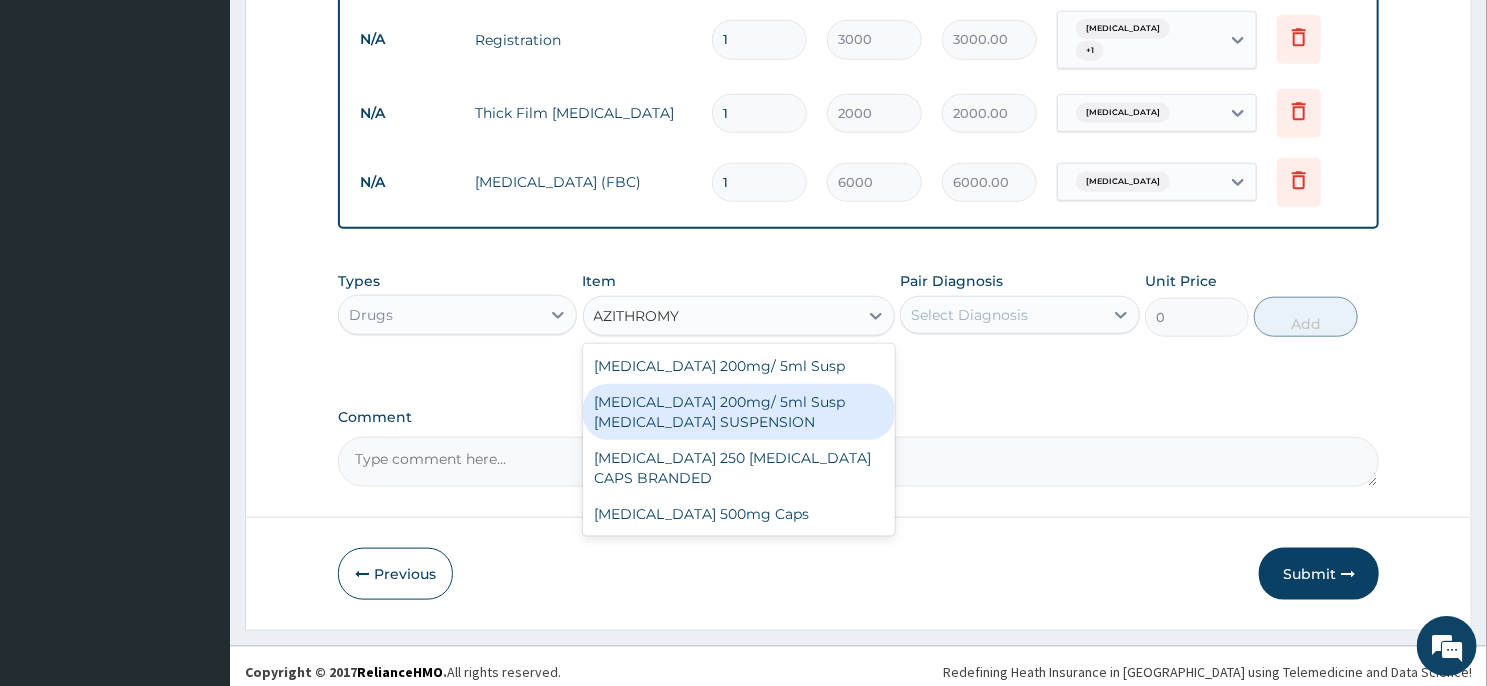 click on "Azithromycin 200mg/ 5ml Susp ZITHROMAX SUSPENSION" at bounding box center (739, 412) 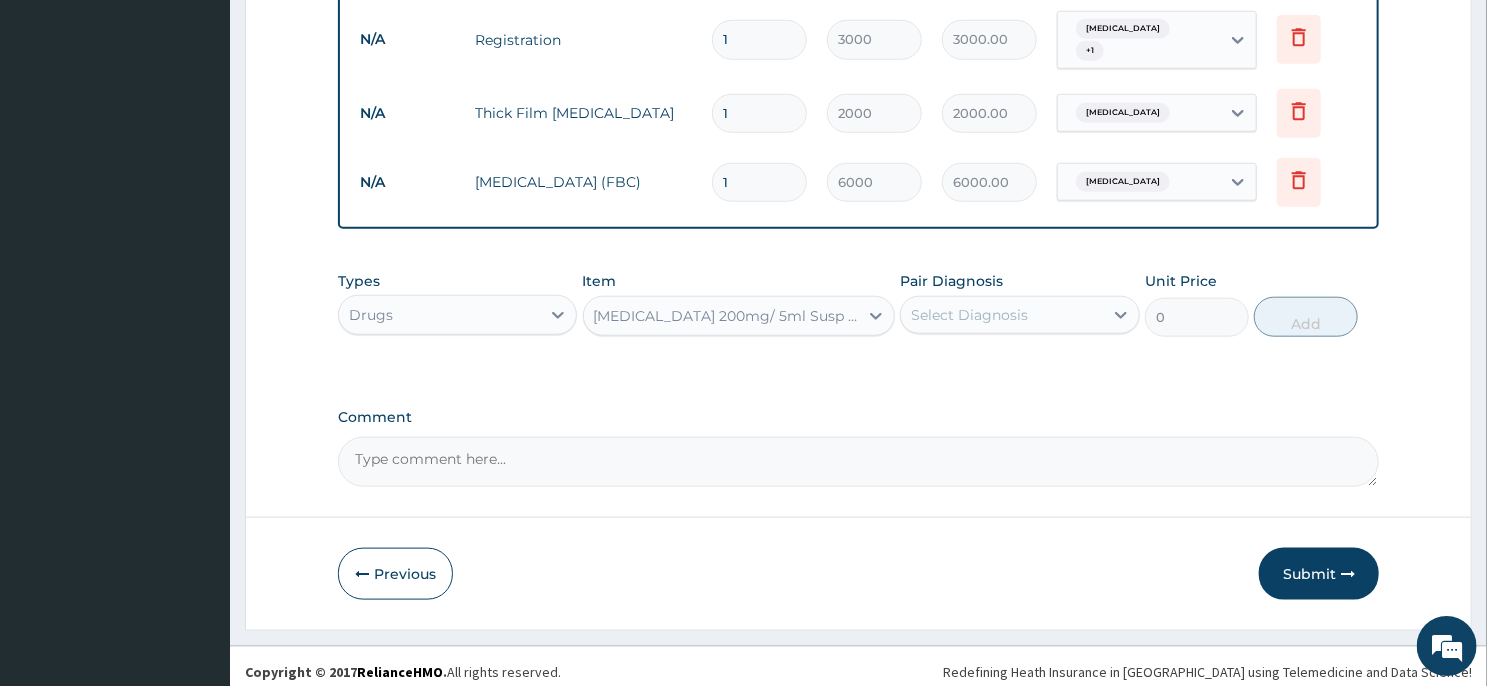 type 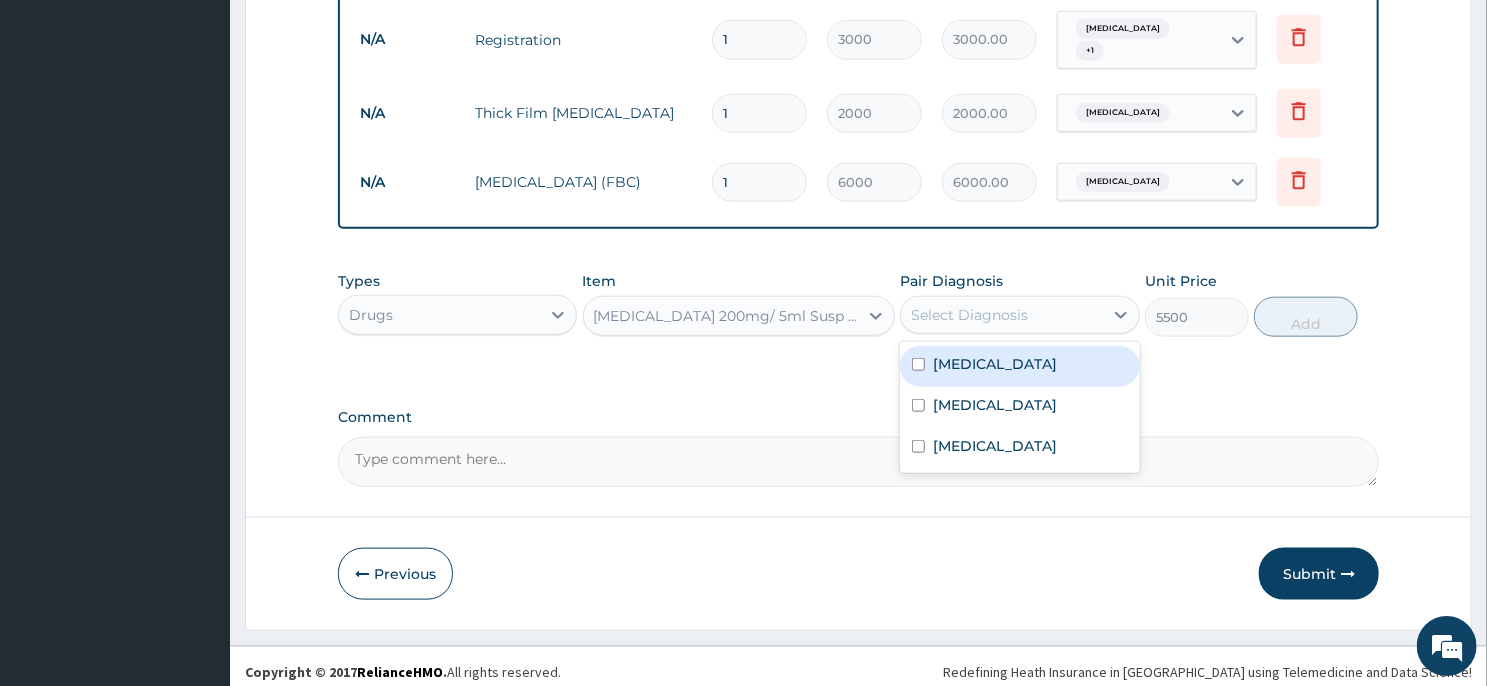 click on "Select Diagnosis" at bounding box center (1001, 315) 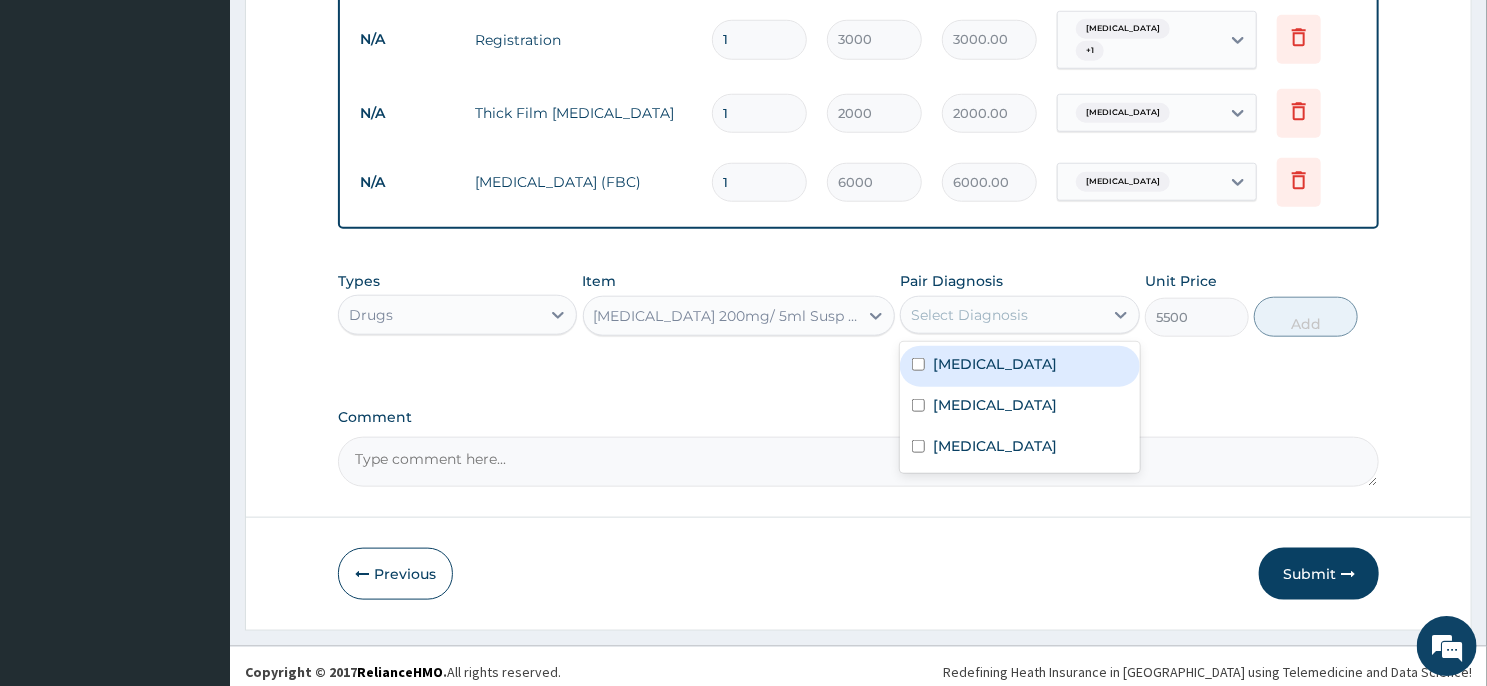 click on "Upper respiratory infection" at bounding box center (1019, 366) 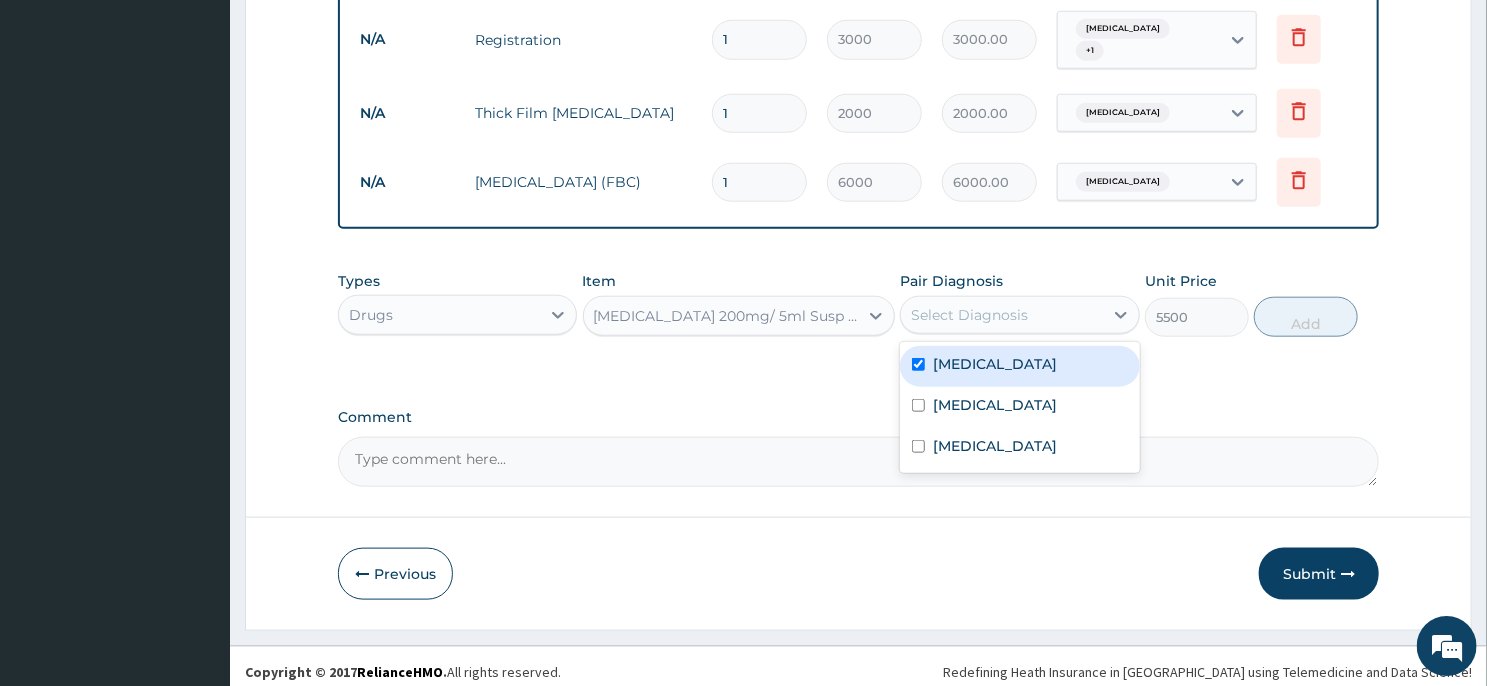 checkbox on "true" 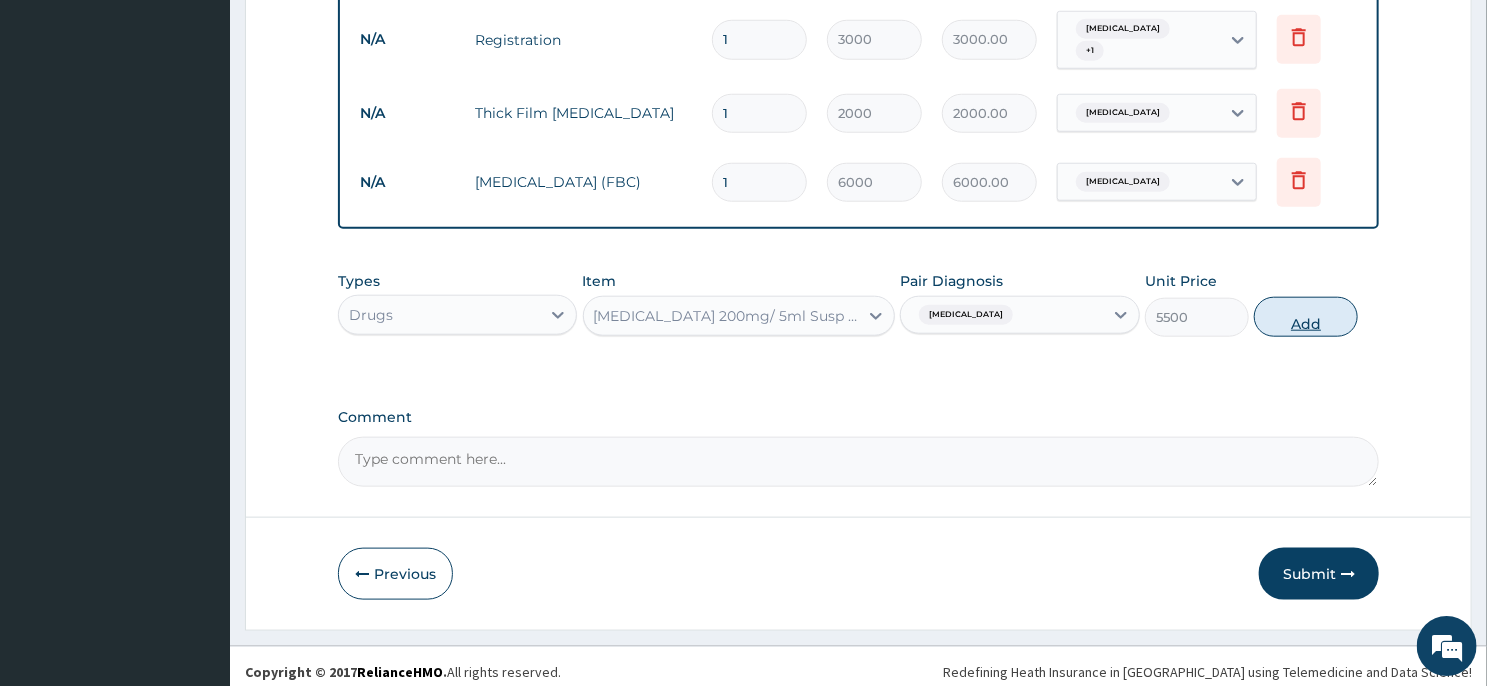 click on "Add" at bounding box center (1306, 317) 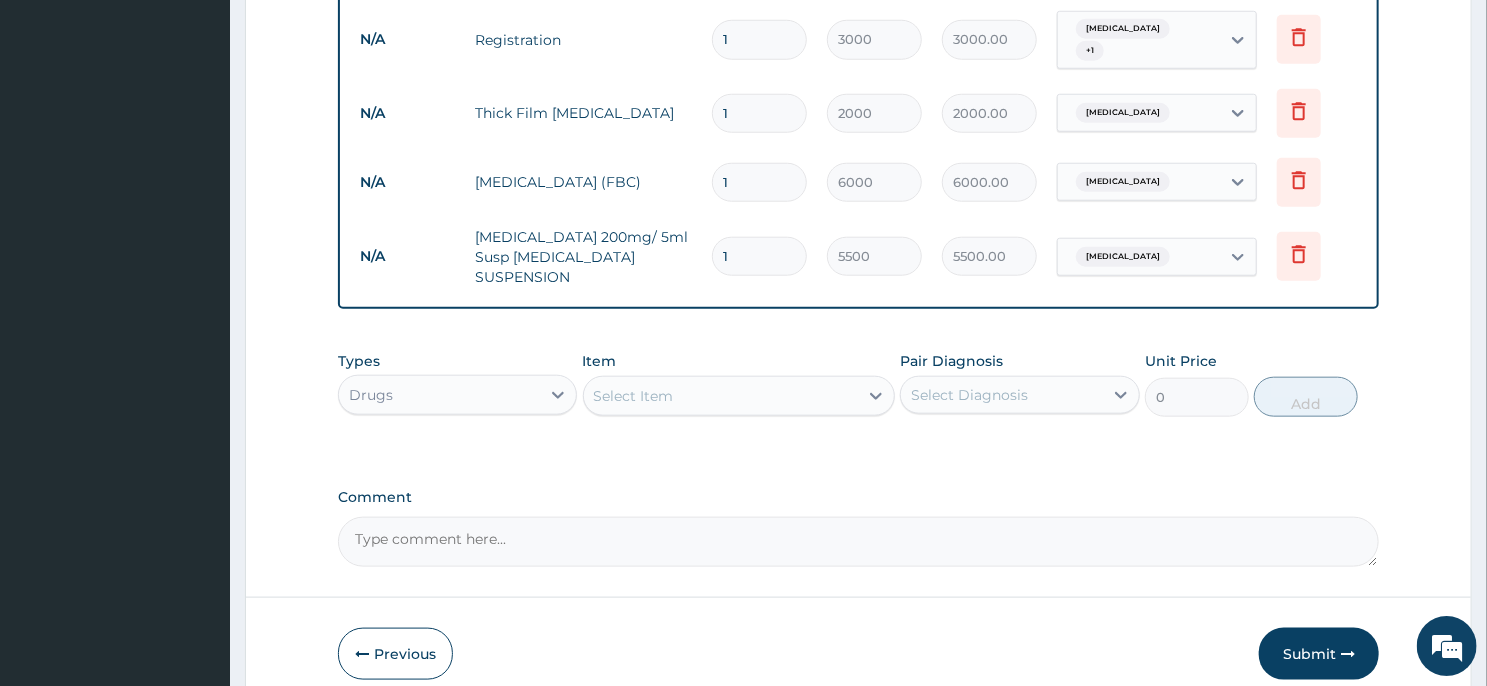click on "Select Item" at bounding box center (721, 396) 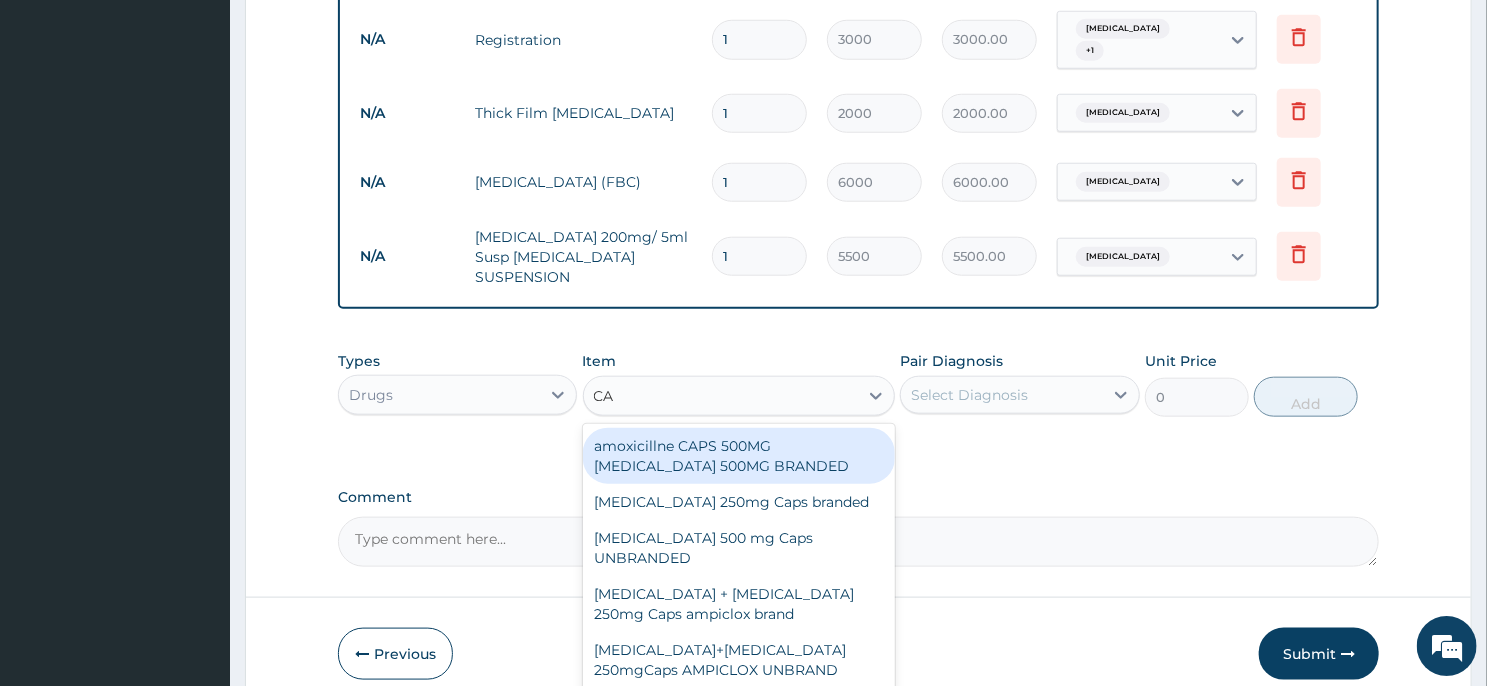 type on "CAM" 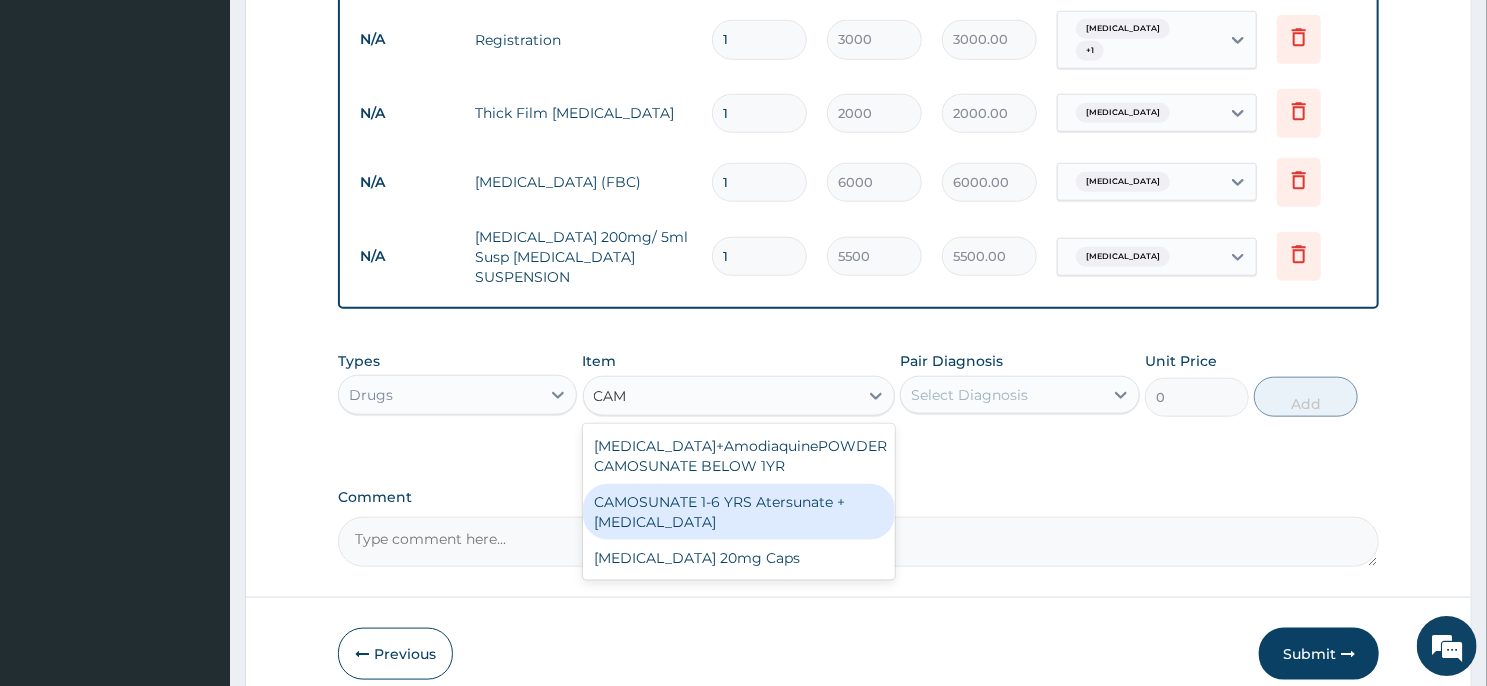 click on "CAMOSUNATE 1-6 YRS Atersunate + Amodiaquine" at bounding box center (739, 512) 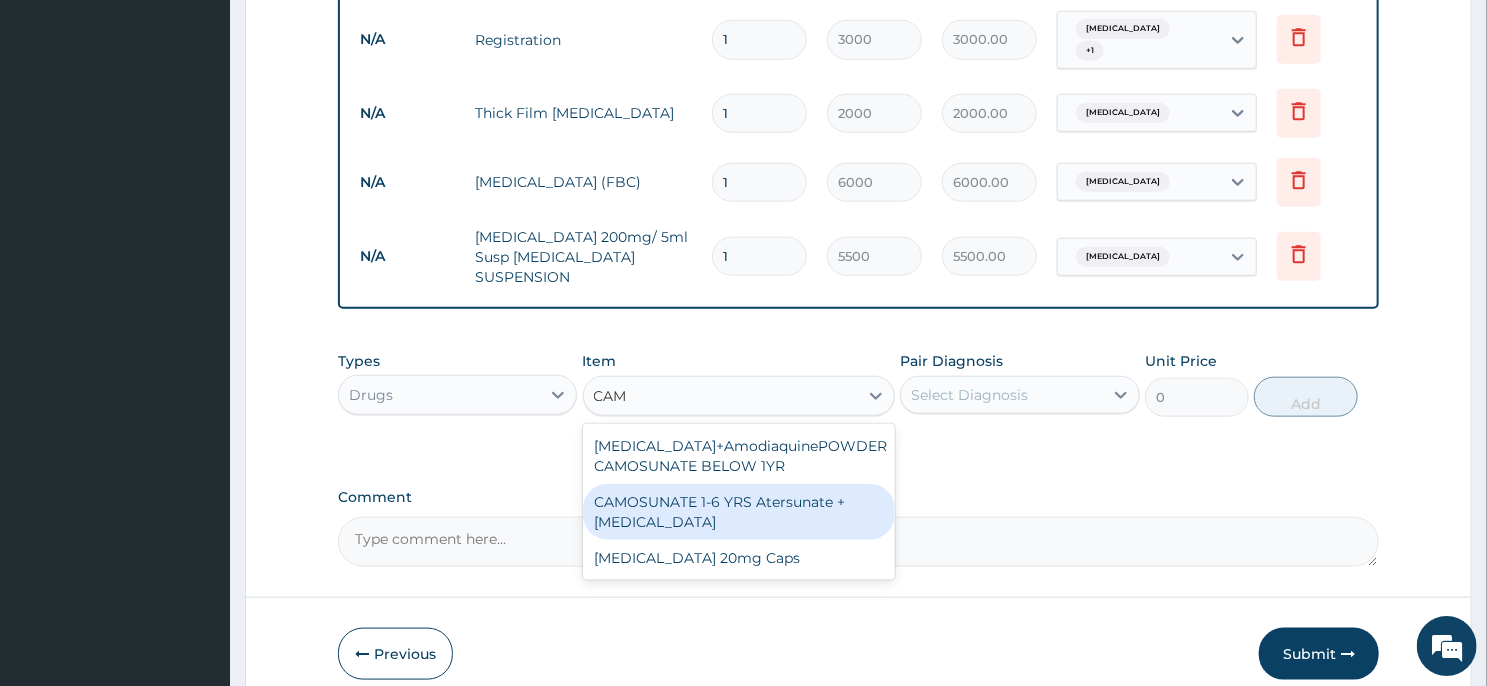 type 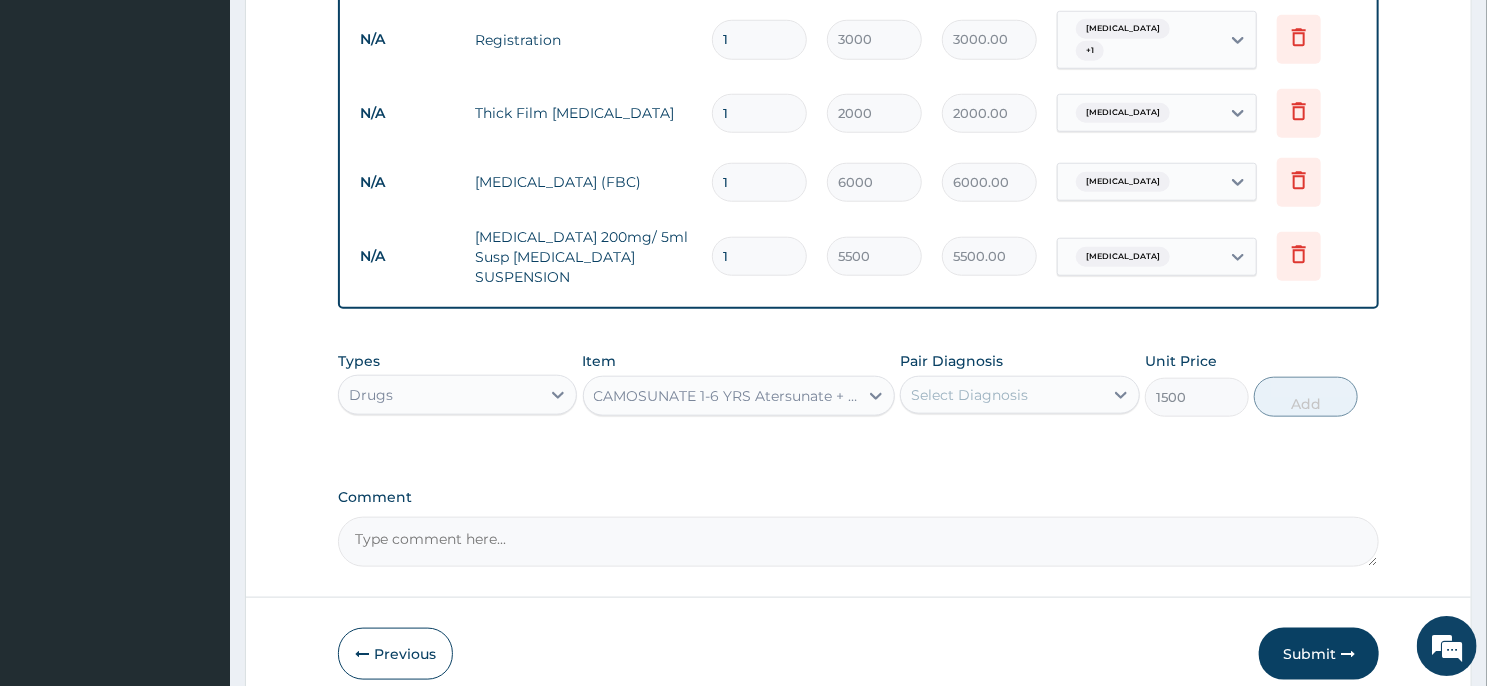 click on "CAMOSUNATE 1-6 YRS Atersunate + Amodiaquine" at bounding box center [727, 396] 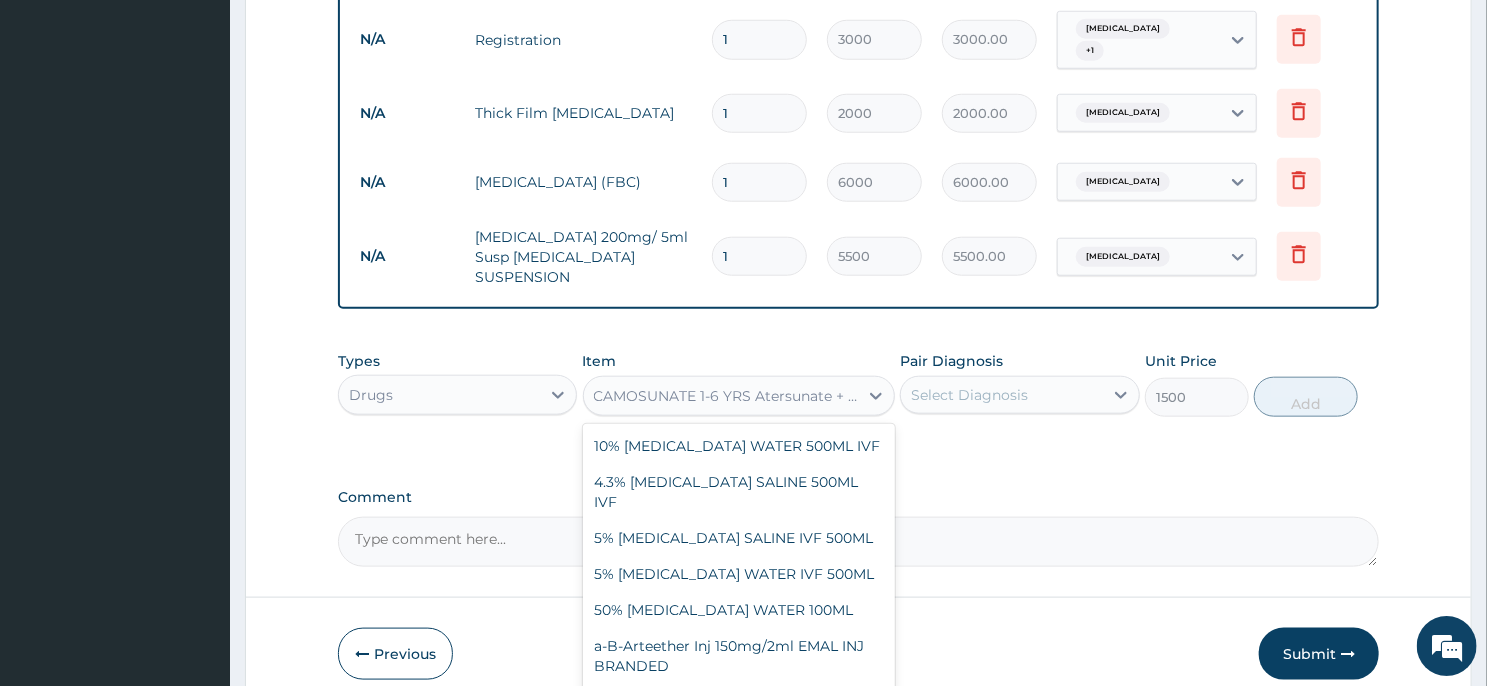 scroll, scrollTop: 5714, scrollLeft: 0, axis: vertical 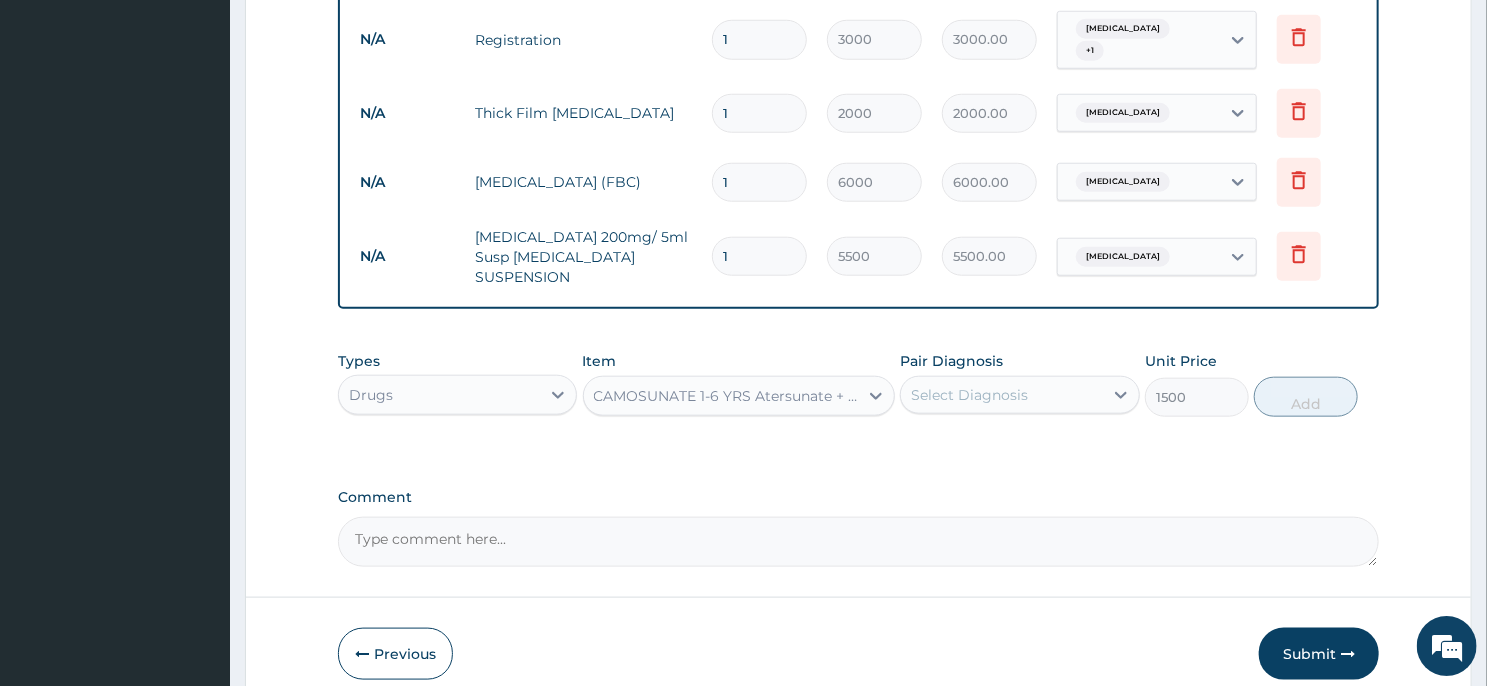click on "CAMOSUNATE 1-6 YRS Atersunate + Amodiaquine" at bounding box center (727, 396) 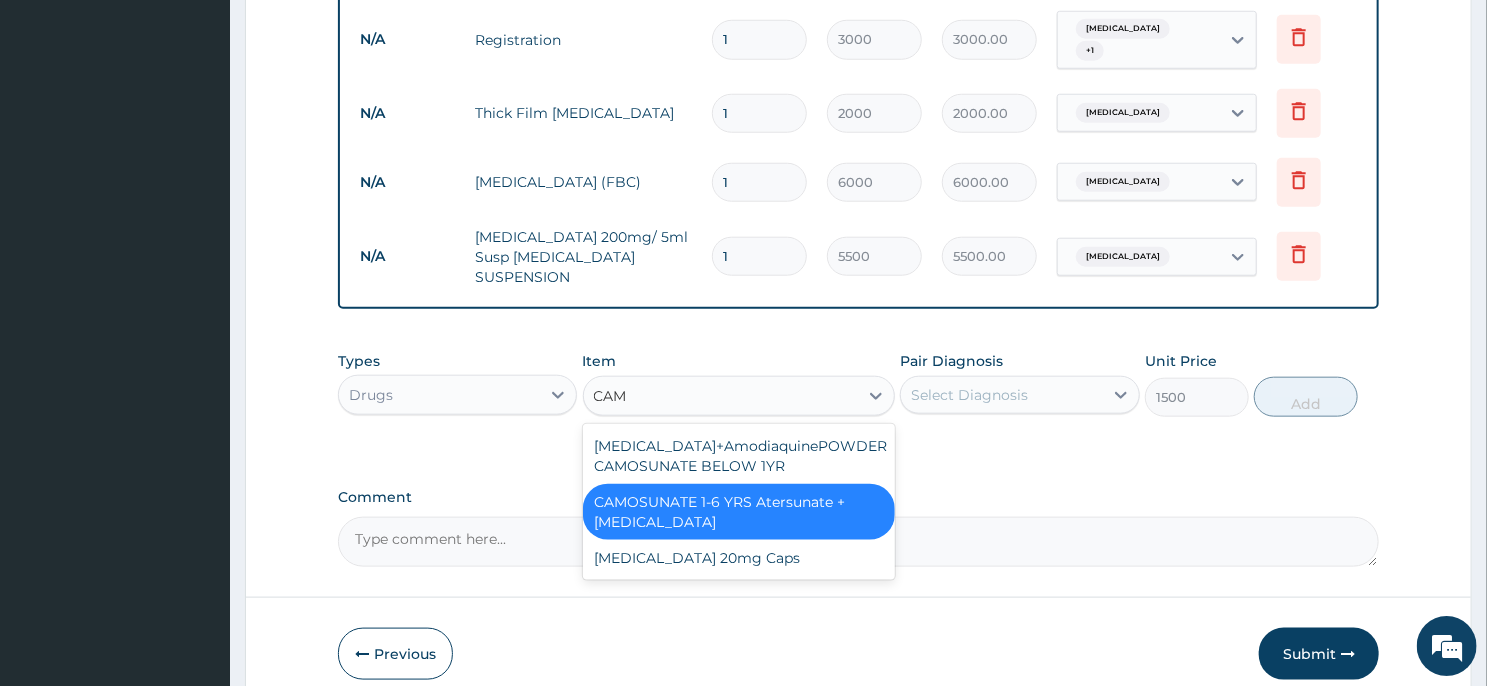 scroll, scrollTop: 0, scrollLeft: 0, axis: both 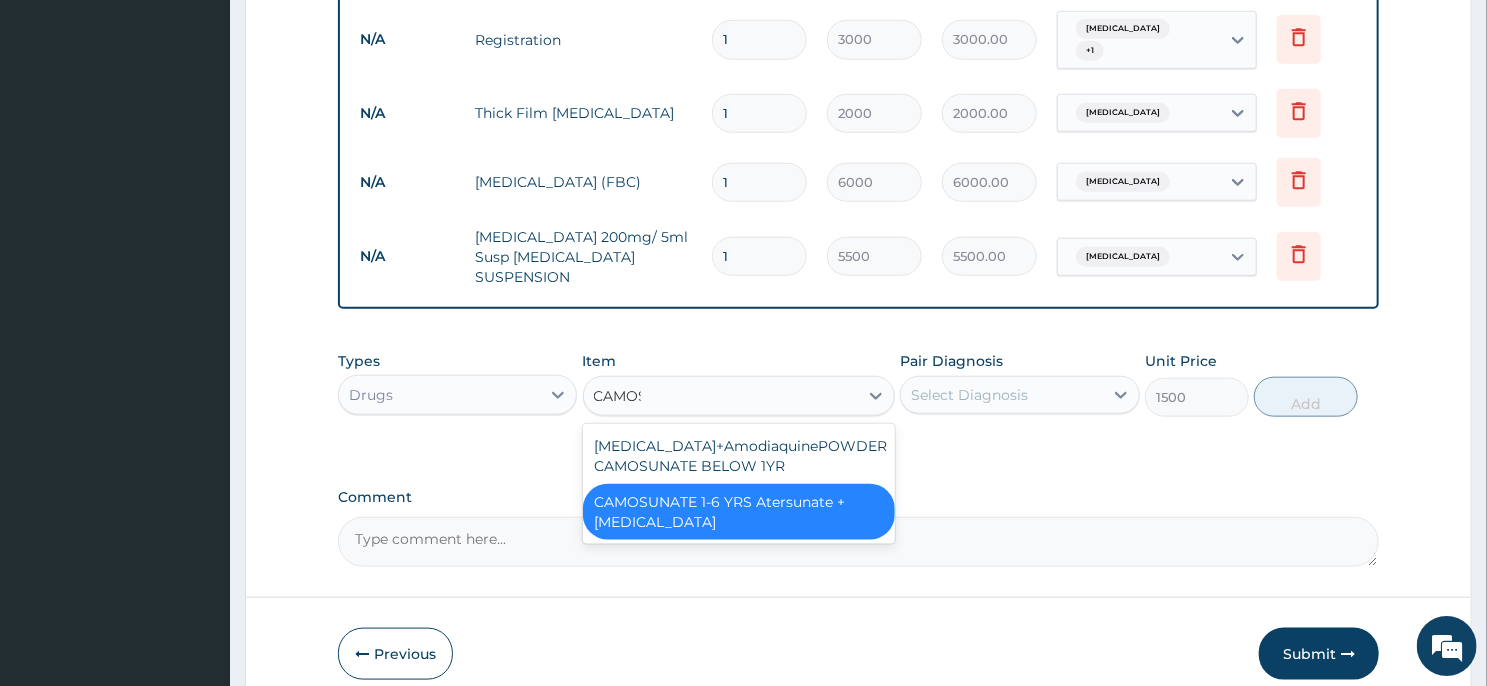 type on "CAMOSU" 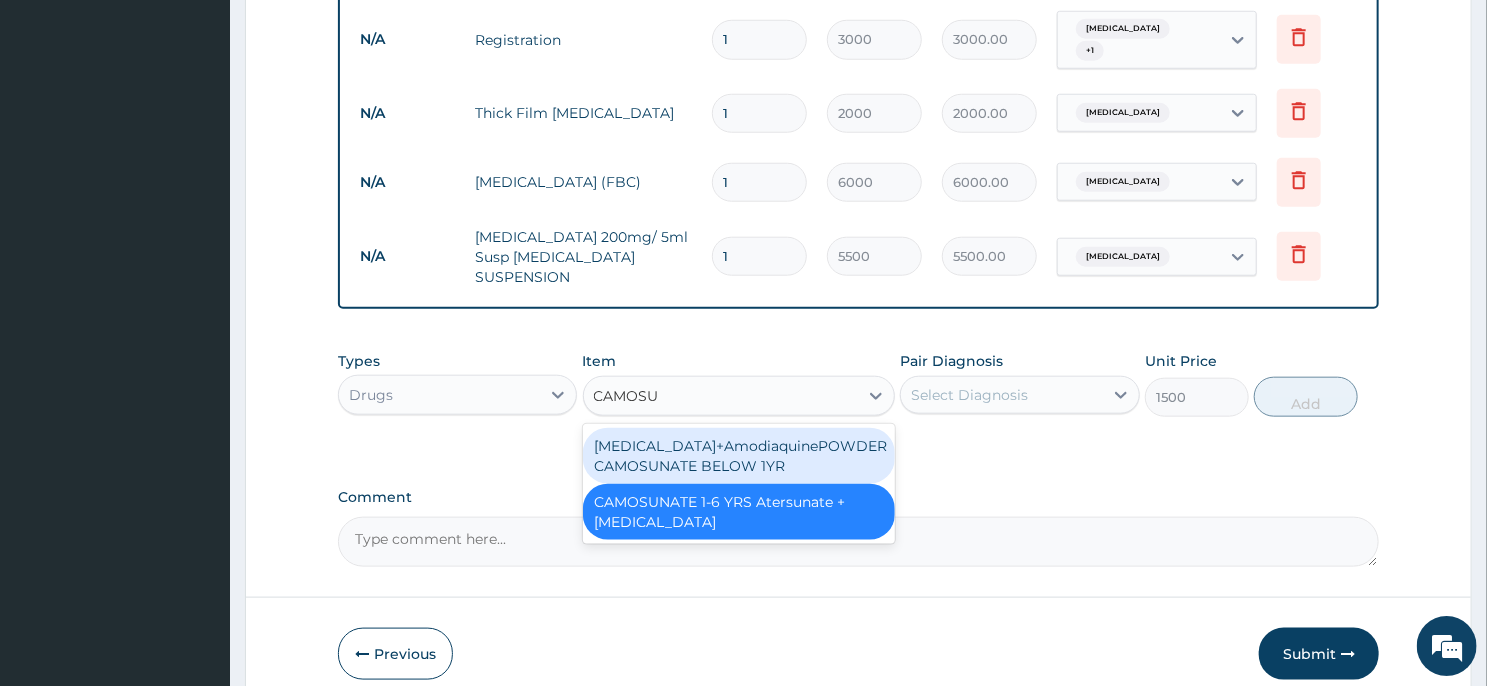 click on "Artesunate+AmodiaquinePOWDER CAMOSUNATE BELOW 1YR" at bounding box center (739, 456) 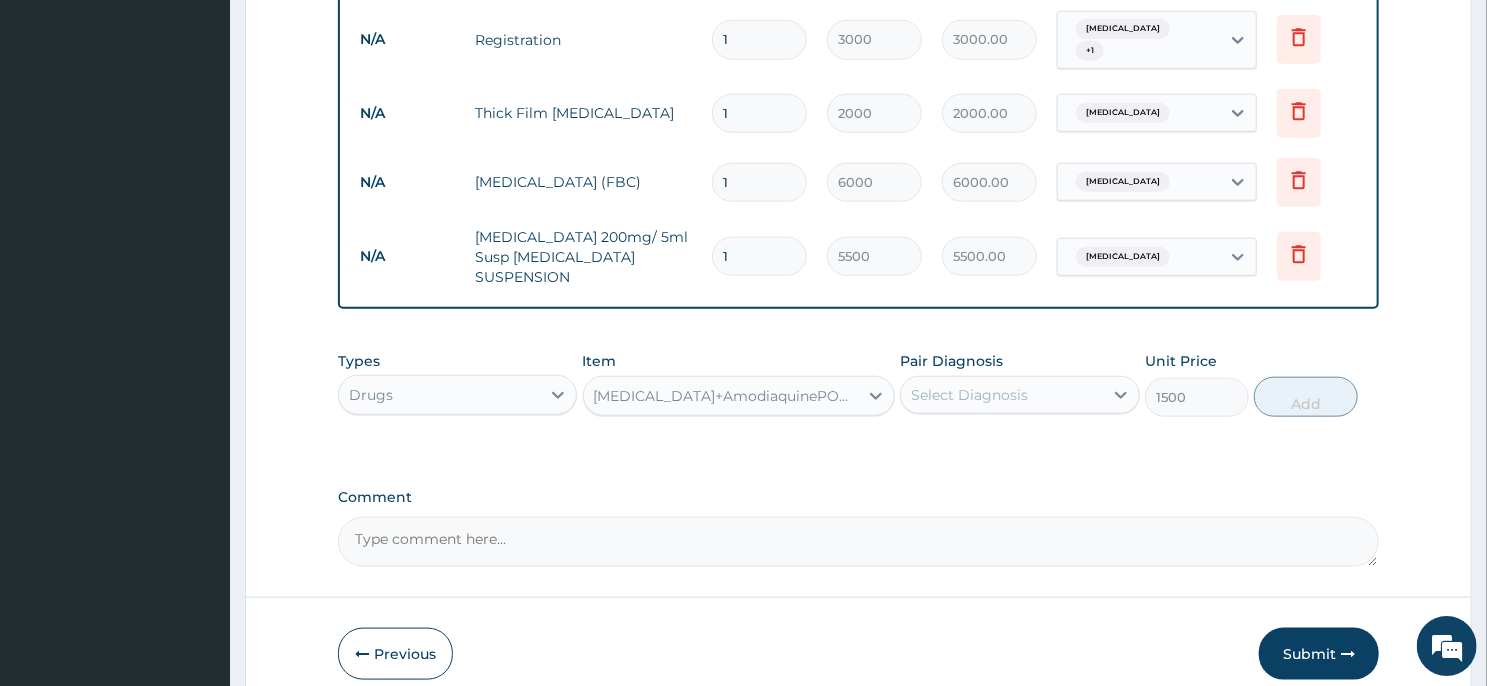 type 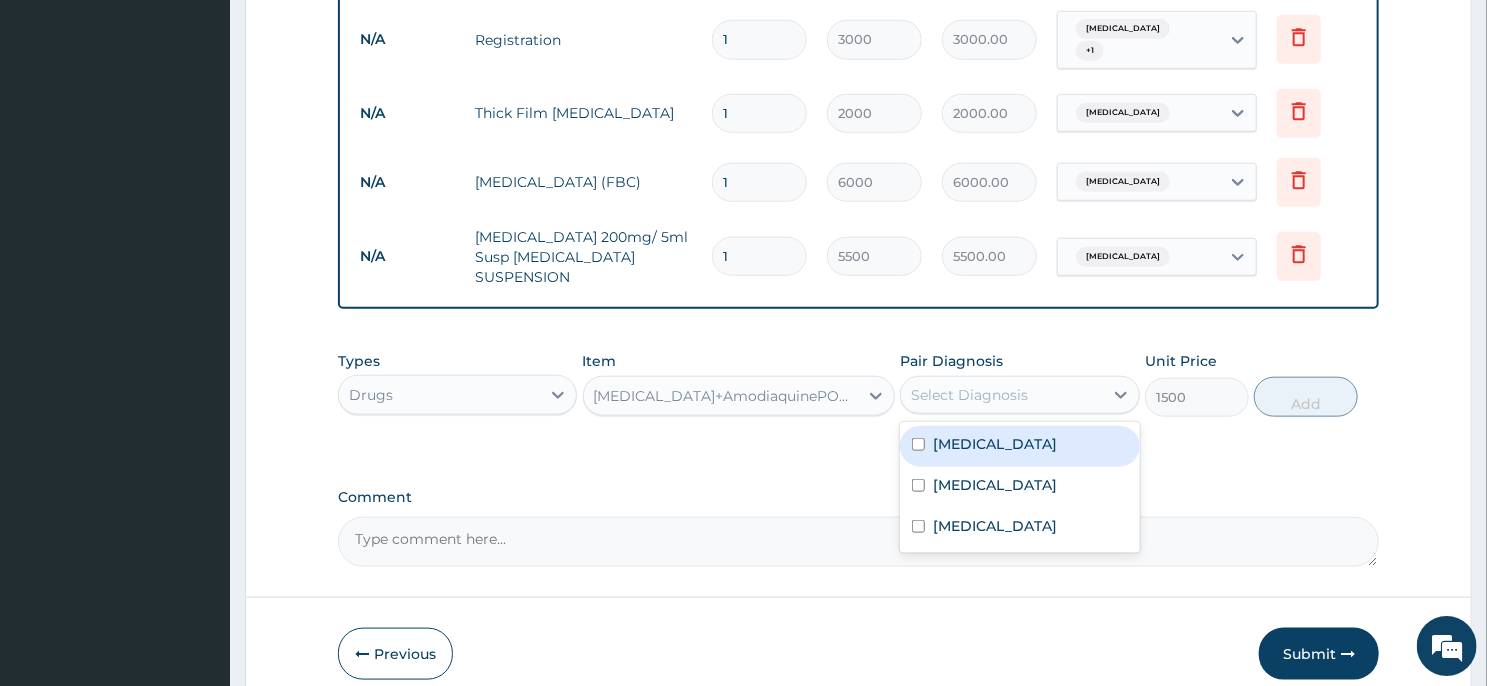 click on "Select Diagnosis" at bounding box center [969, 395] 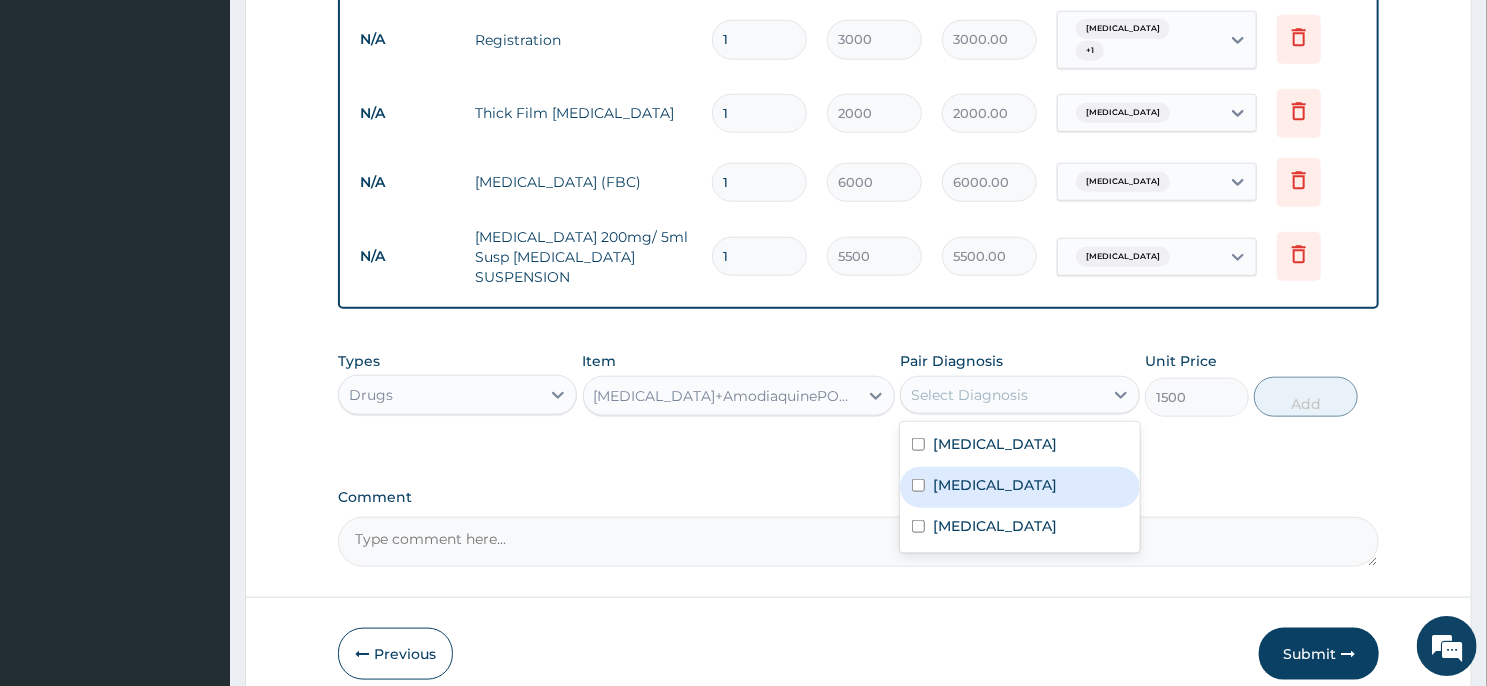 click on "Malaria" at bounding box center [1019, 487] 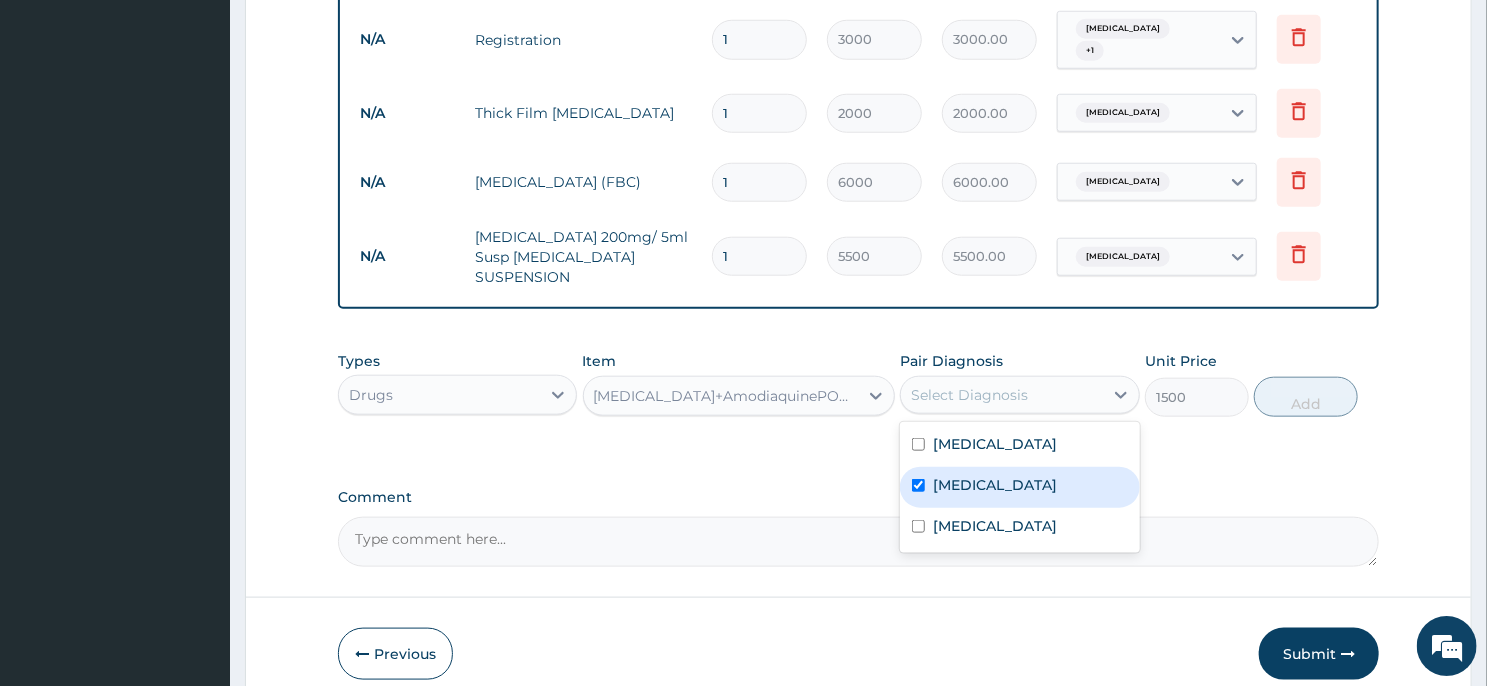 checkbox on "true" 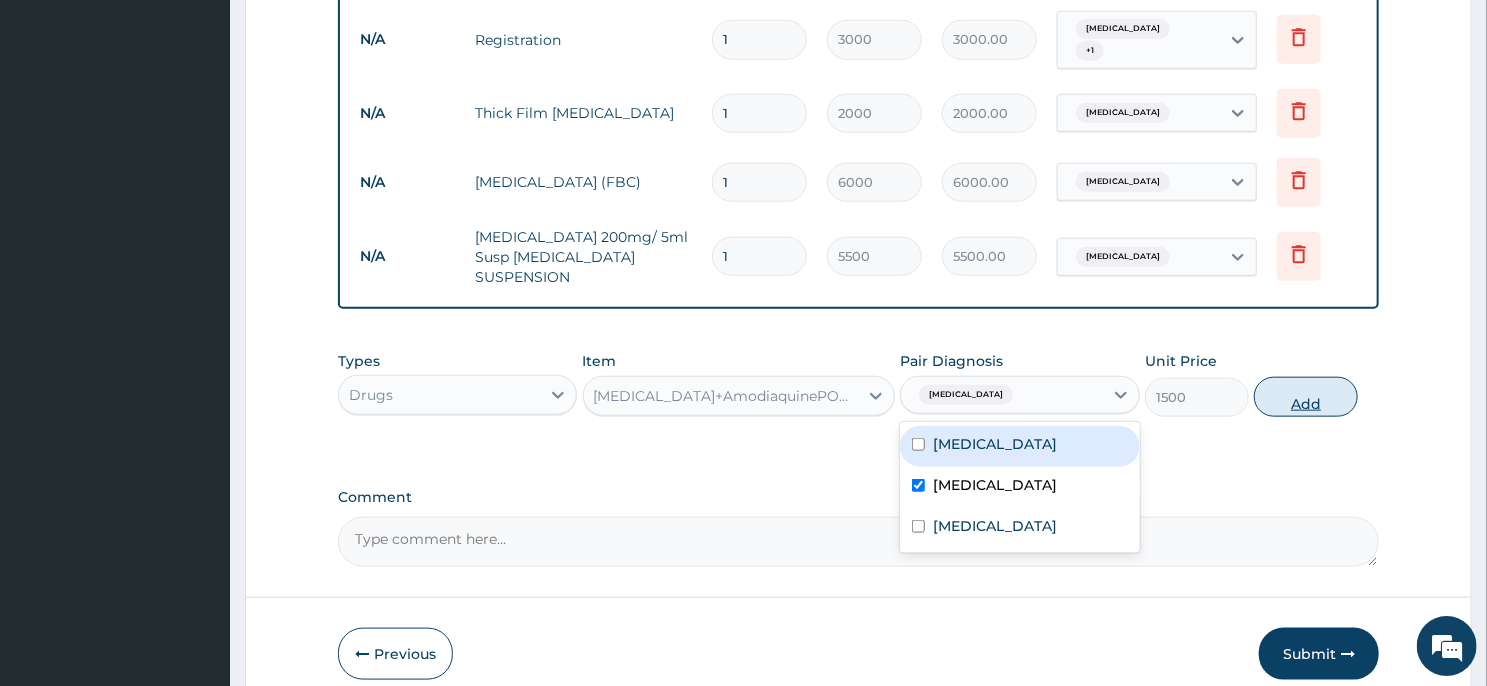 click on "Add" at bounding box center (1306, 397) 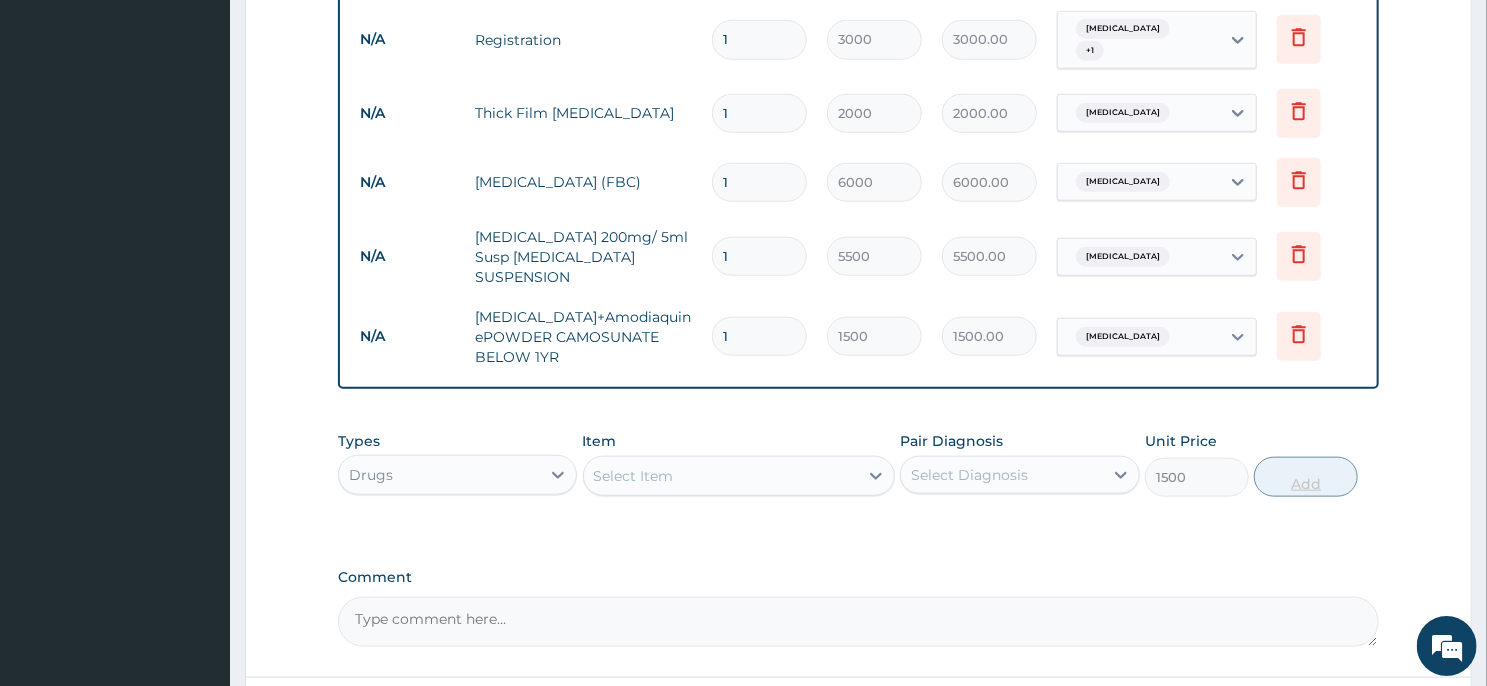 type on "0" 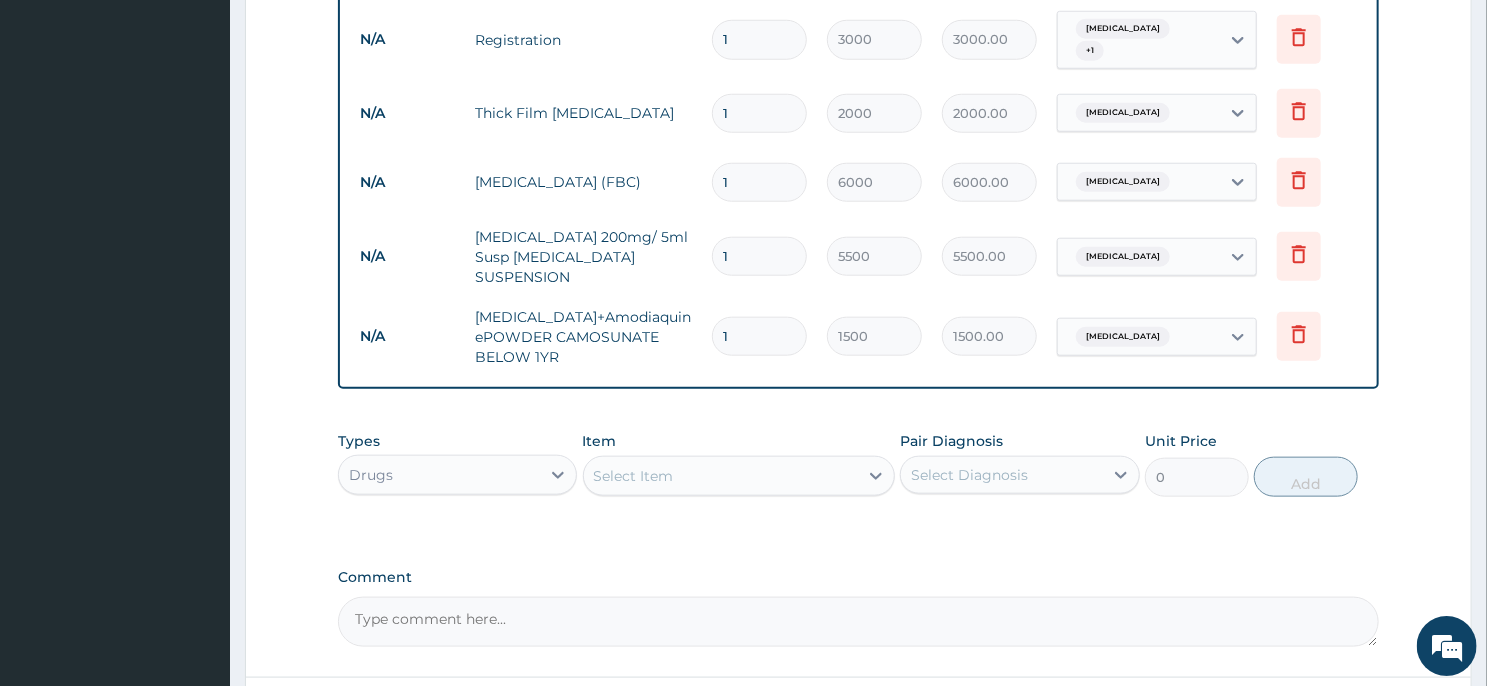 click on "Select Item" at bounding box center (721, 476) 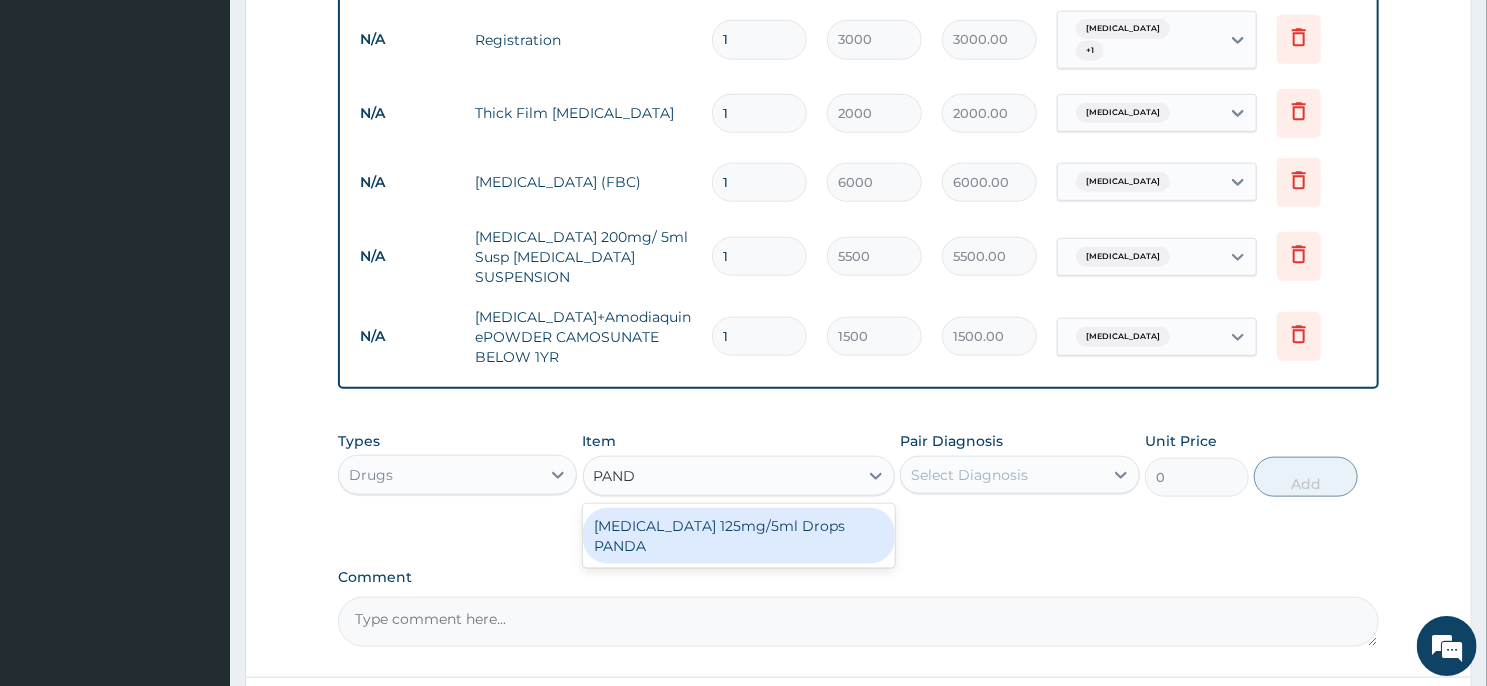 type on "PANDA" 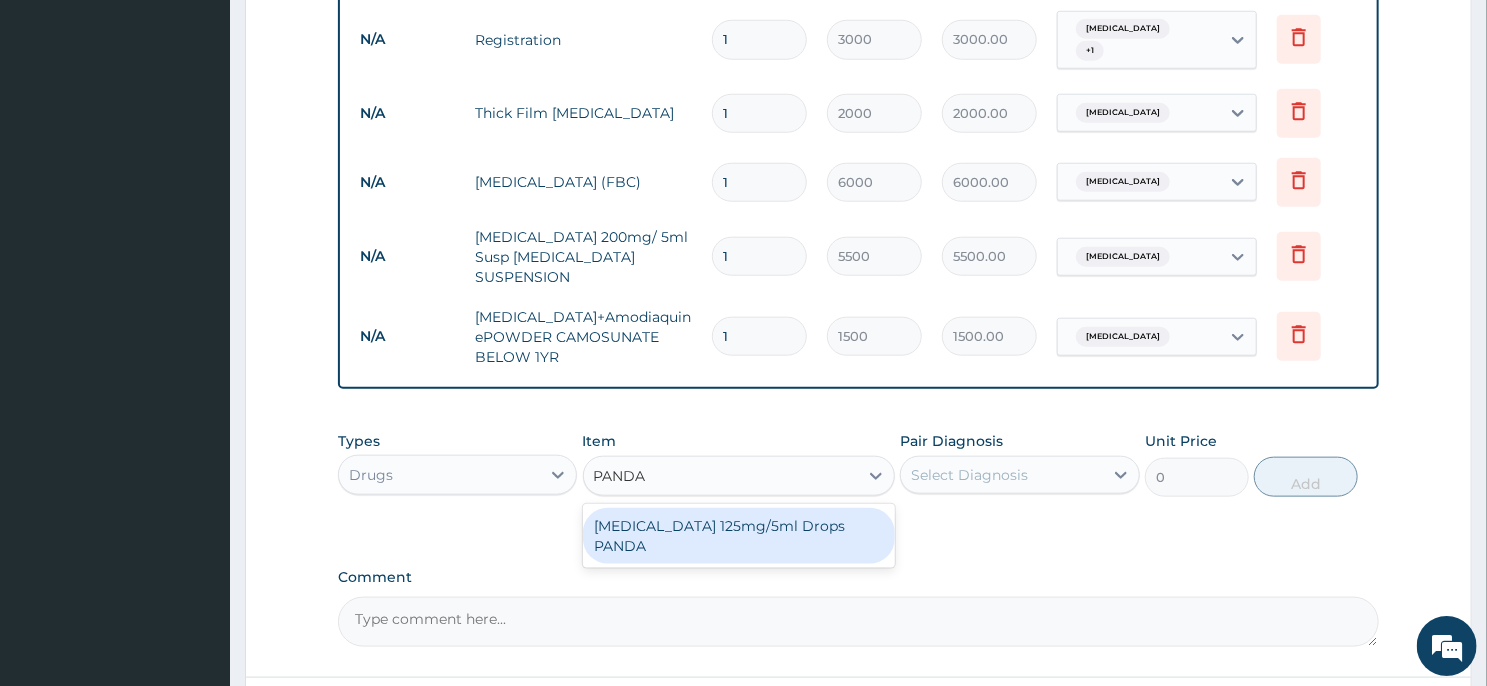 click on "[MEDICAL_DATA] 125mg/5ml Drops PANDA" at bounding box center (739, 536) 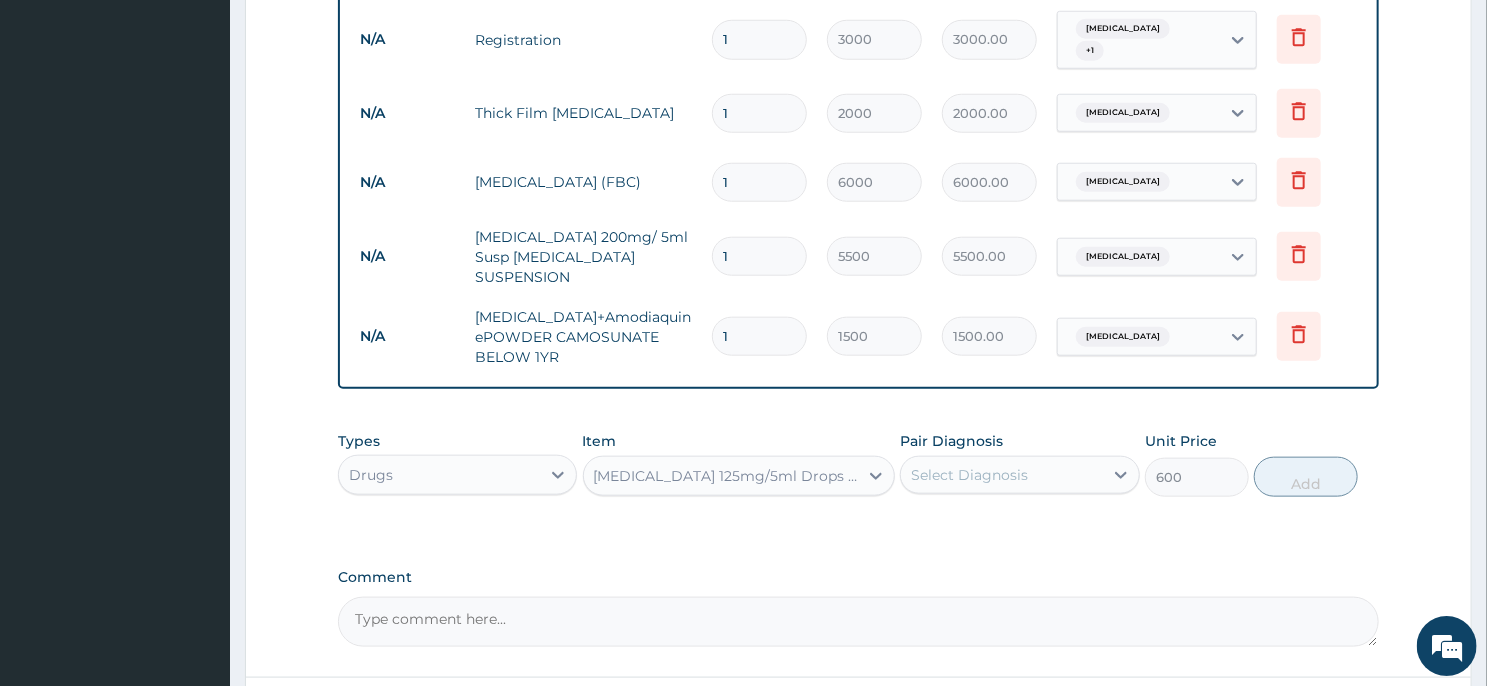click on "Select Diagnosis" at bounding box center (969, 475) 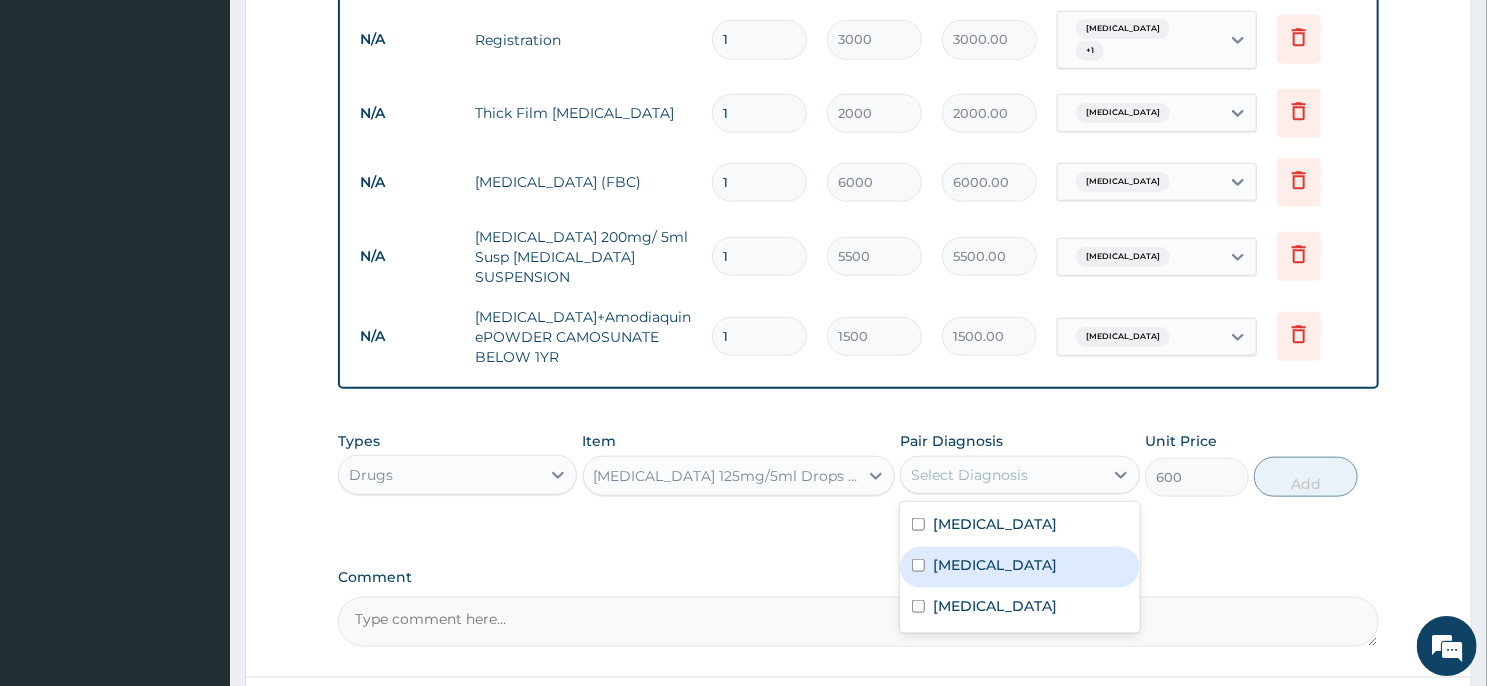 click on "[MEDICAL_DATA]" at bounding box center [1019, 567] 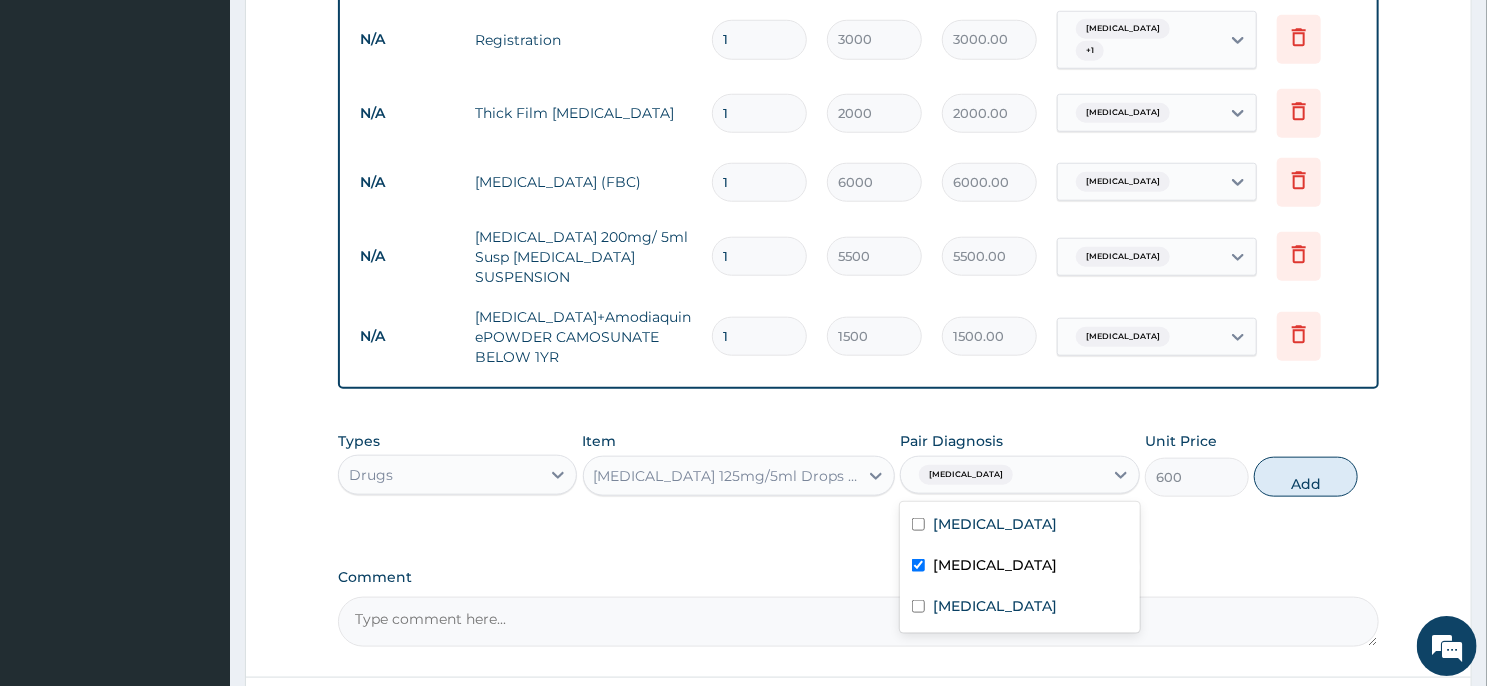 checkbox on "true" 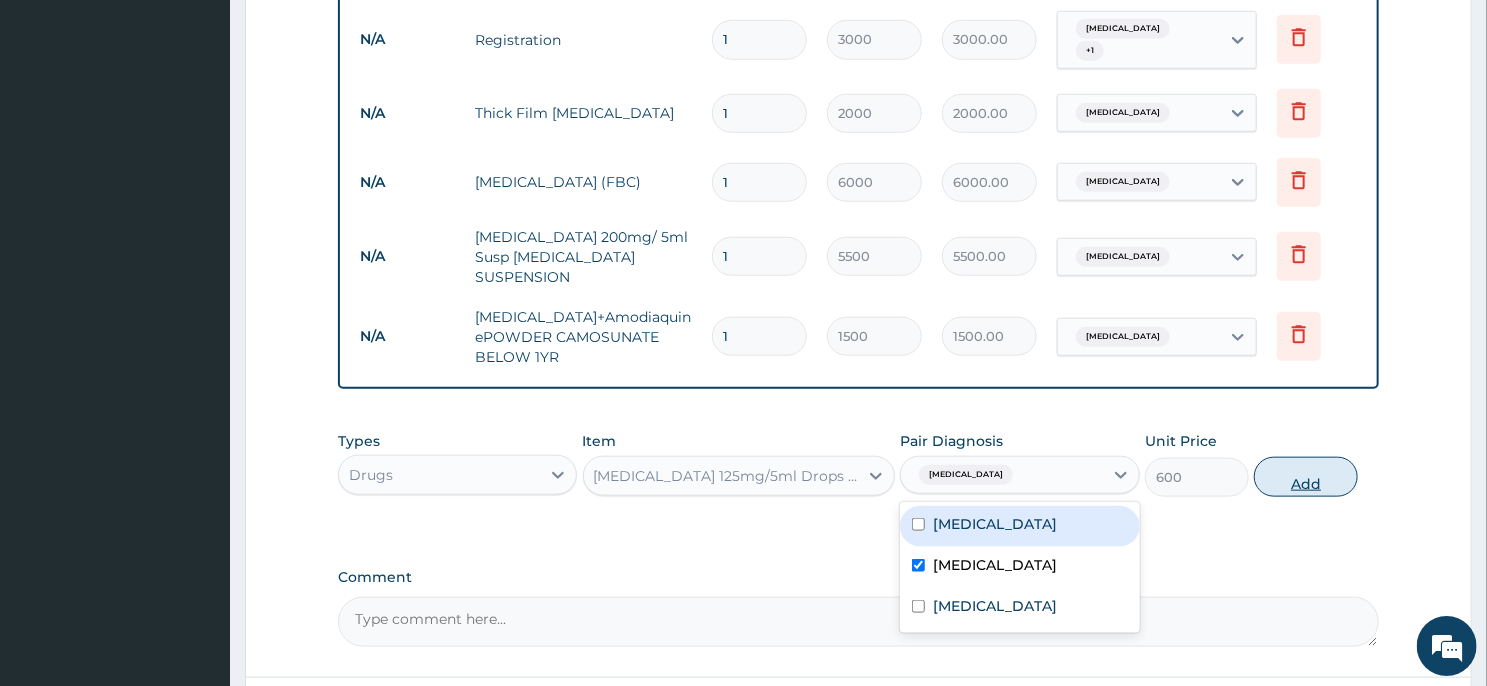 click on "Add" at bounding box center (1306, 477) 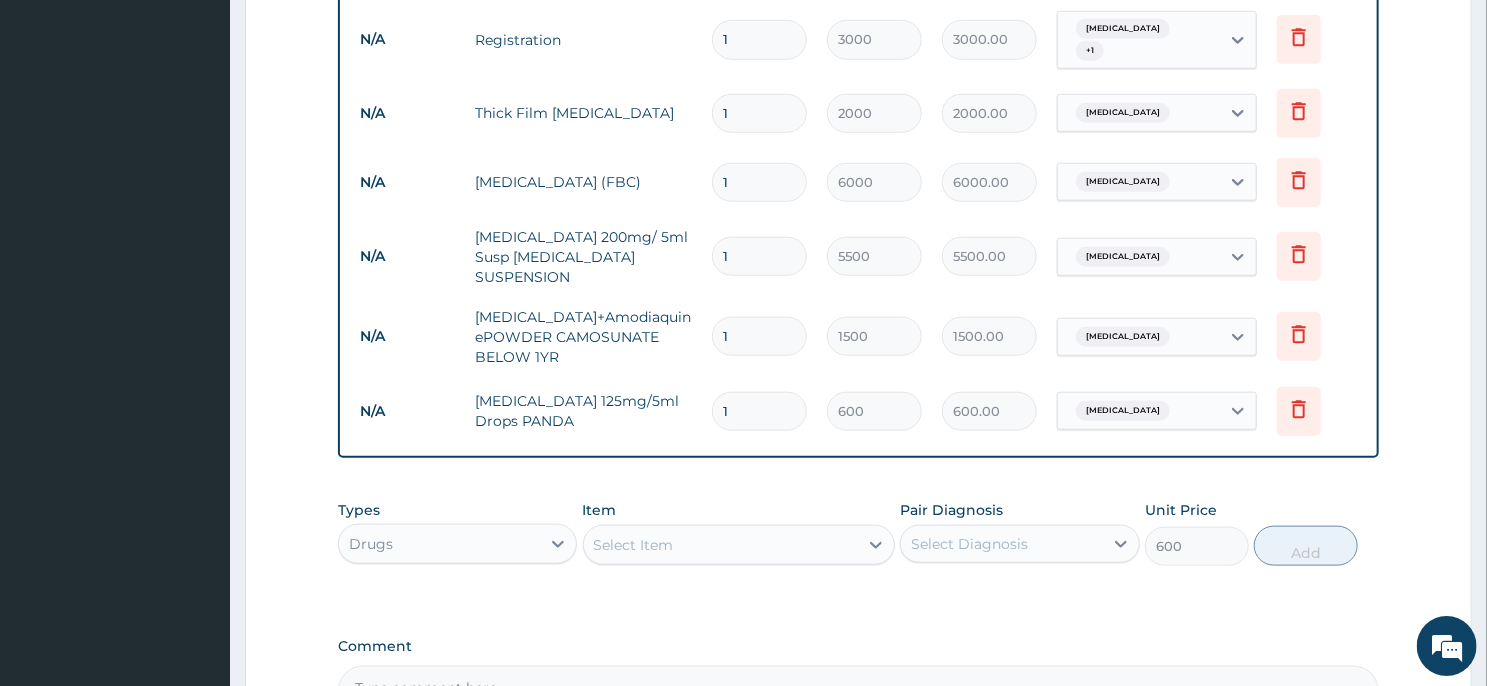 type on "0" 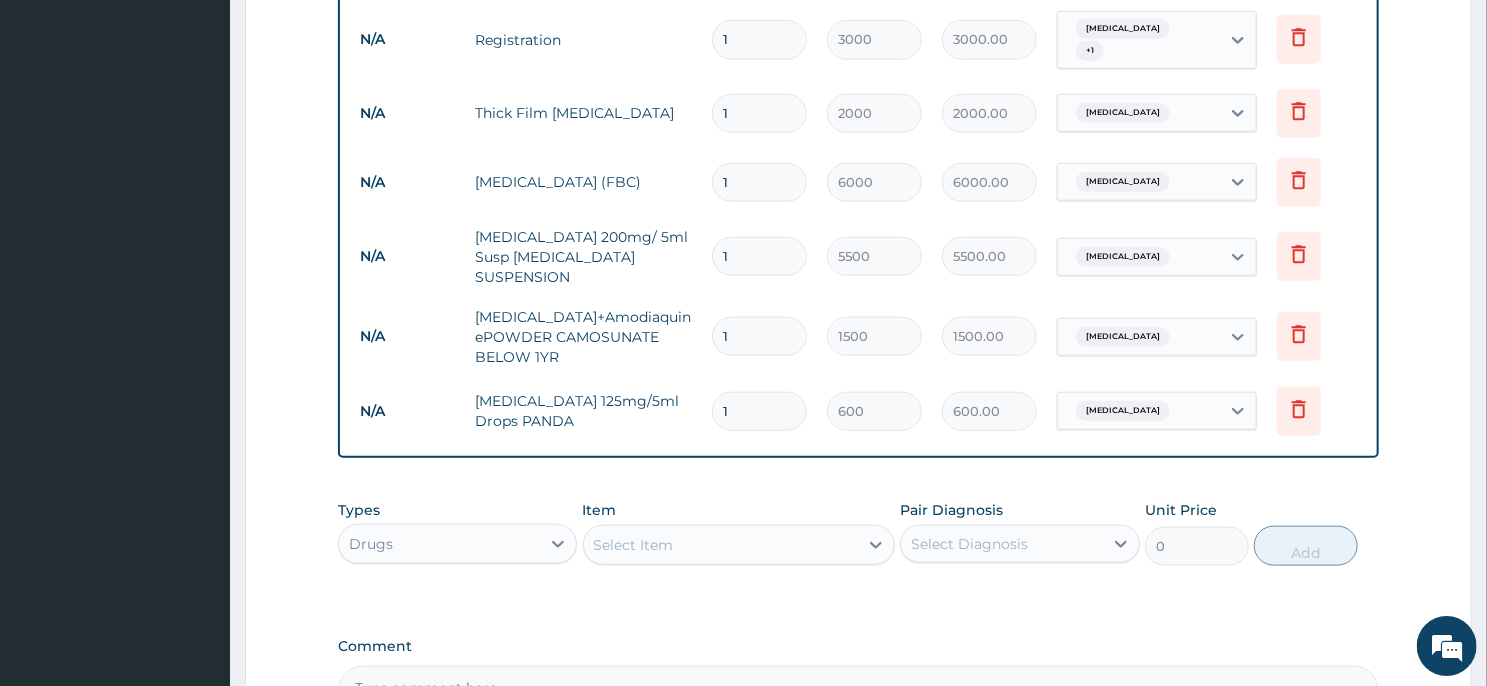 click on "Step  2  of 2 PA Code / Prescription Code Enter Code(Secondary Care Only) Encounter Date 02-02-2025 Important Notice Please enter PA codes before entering items that are not attached to a PA code   All diagnoses entered must be linked to a claim item. Diagnosis & Claim Items that are visible but inactive cannot be edited because they were imported from an already approved PA code. Diagnosis Upper respiratory infection Confirmed Malaria Confirmed Sepsis Query NB: All diagnosis must be linked to a claim item Claim Items Type Name Quantity Unit Price Total Price Pair Diagnosis Actions N/A OPD / GP Consultation 1 4000 4000.00 Malaria  + 1 Delete N/A Registration 1 3000 3000.00 Upper respiratory infection  + 1 Delete N/A Thick Film Malaria 1 2000 2000.00 Malaria Delete N/A Full Blood Count (FBC) 1 6000 6000.00 Sepsis Delete N/A Azithromycin 200mg/ 5ml Susp ZITHROMAX SUSPENSION 1 5500 5500.00 Upper respiratory infection Delete N/A 1 1500 1500.00 Malaria Delete N/A 1 600 Types" at bounding box center [858, 45] 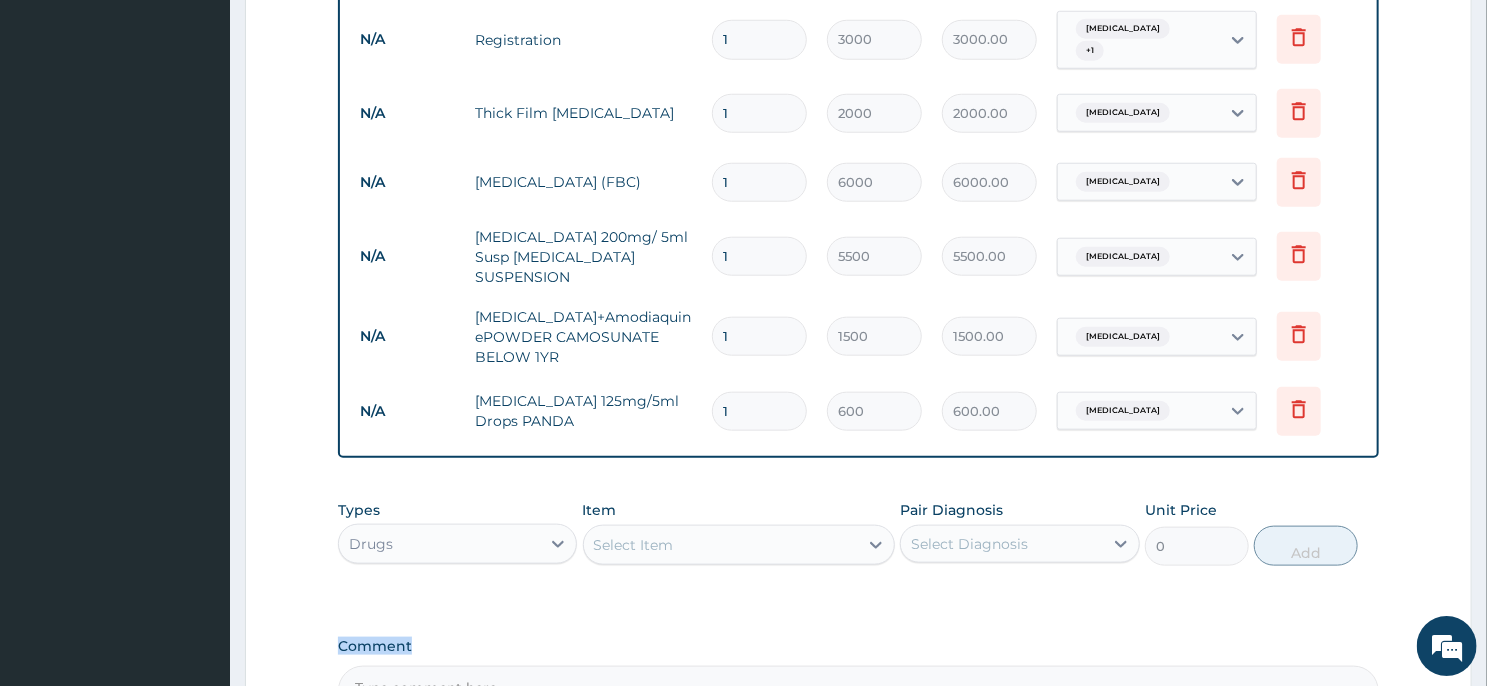 click on "Step  2  of 2 PA Code / Prescription Code Enter Code(Secondary Care Only) Encounter Date 02-02-2025 Important Notice Please enter PA codes before entering items that are not attached to a PA code   All diagnoses entered must be linked to a claim item. Diagnosis & Claim Items that are visible but inactive cannot be edited because they were imported from an already approved PA code. Diagnosis Upper respiratory infection Confirmed Malaria Confirmed Sepsis Query NB: All diagnosis must be linked to a claim item Claim Items Type Name Quantity Unit Price Total Price Pair Diagnosis Actions N/A OPD / GP Consultation 1 4000 4000.00 Malaria  + 1 Delete N/A Registration 1 3000 3000.00 Upper respiratory infection  + 1 Delete N/A Thick Film Malaria 1 2000 2000.00 Malaria Delete N/A Full Blood Count (FBC) 1 6000 6000.00 Sepsis Delete N/A Azithromycin 200mg/ 5ml Susp ZITHROMAX SUSPENSION 1 5500 5500.00 Upper respiratory infection Delete N/A 1 1500 1500.00 Malaria Delete N/A 1 600 Types" at bounding box center [858, 45] 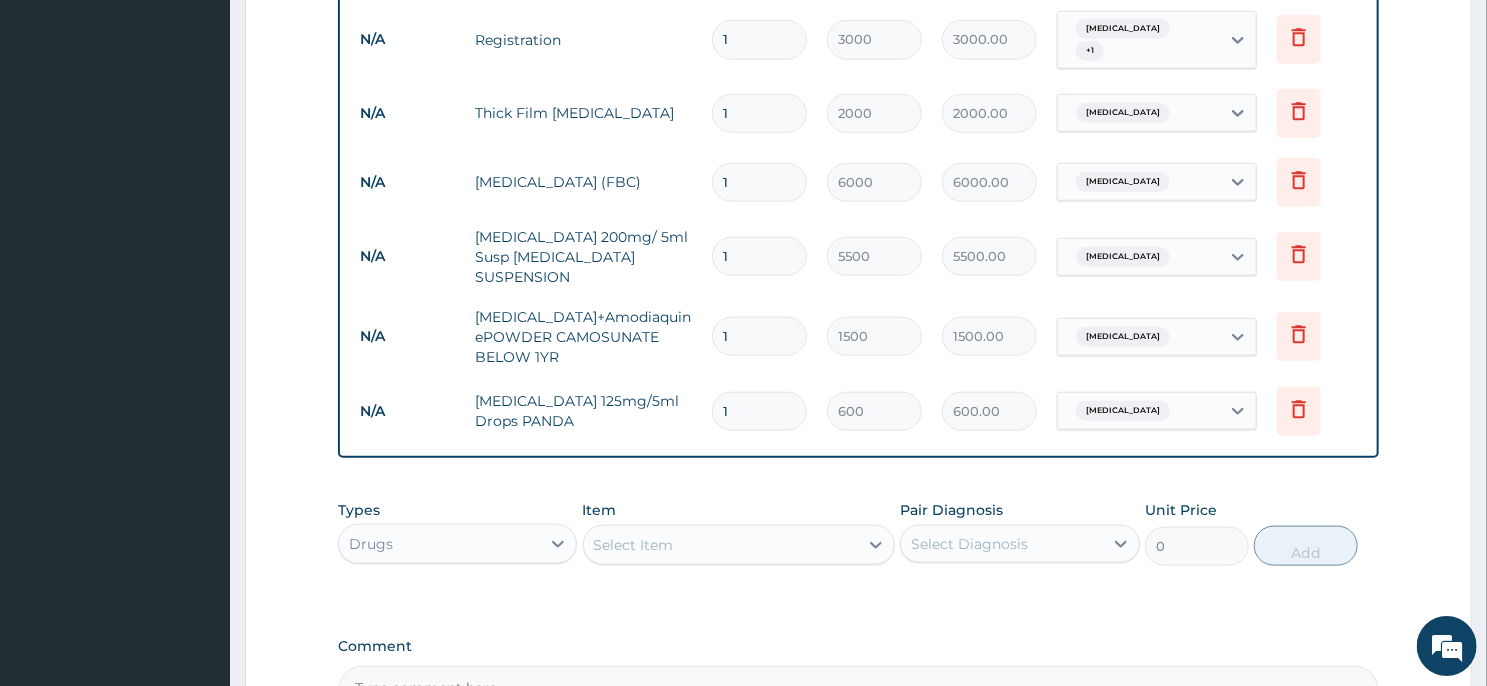 click on "Step  2  of 2 PA Code / Prescription Code Enter Code(Secondary Care Only) Encounter Date 02-02-2025 Important Notice Please enter PA codes before entering items that are not attached to a PA code   All diagnoses entered must be linked to a claim item. Diagnosis & Claim Items that are visible but inactive cannot be edited because they were imported from an already approved PA code. Diagnosis Upper respiratory infection Confirmed Malaria Confirmed Sepsis Query NB: All diagnosis must be linked to a claim item Claim Items Type Name Quantity Unit Price Total Price Pair Diagnosis Actions N/A OPD / GP Consultation 1 4000 4000.00 Malaria  + 1 Delete N/A Registration 1 3000 3000.00 Upper respiratory infection  + 1 Delete N/A Thick Film Malaria 1 2000 2000.00 Malaria Delete N/A Full Blood Count (FBC) 1 6000 6000.00 Sepsis Delete N/A Azithromycin 200mg/ 5ml Susp ZITHROMAX SUSPENSION 1 5500 5500.00 Upper respiratory infection Delete N/A 1 1500 1500.00 Malaria Delete N/A 1 600 Types" at bounding box center (858, 45) 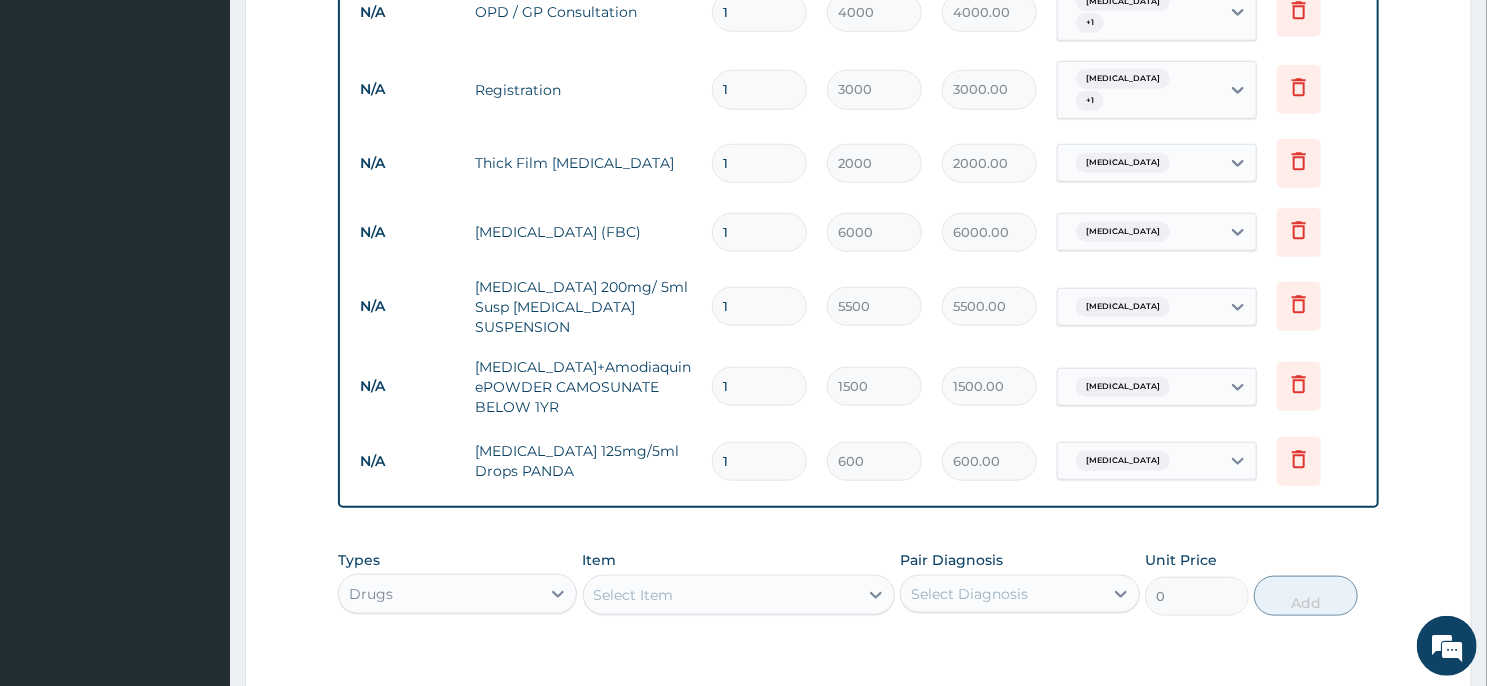 scroll, scrollTop: 782, scrollLeft: 0, axis: vertical 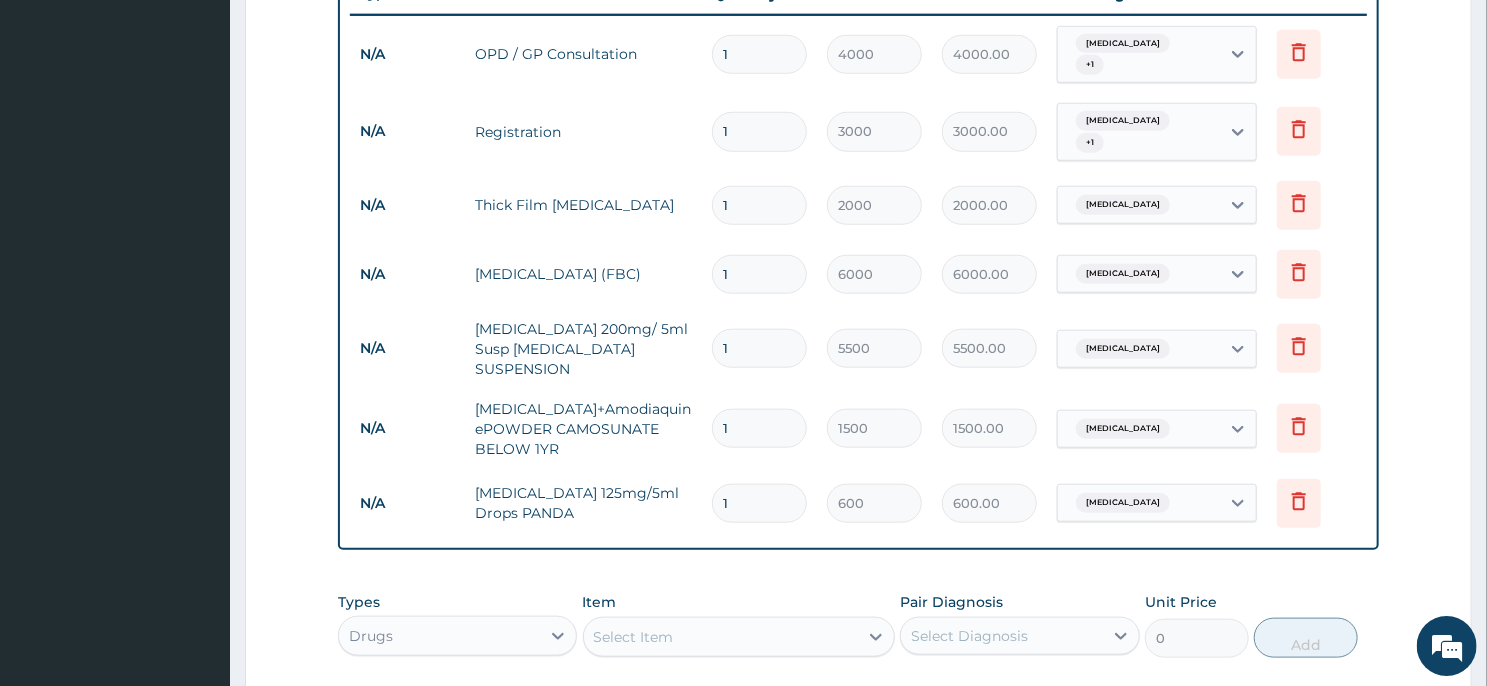 click on "Step  2  of 2 PA Code / Prescription Code Enter Code(Secondary Care Only) Encounter Date 02-02-2025 Important Notice Please enter PA codes before entering items that are not attached to a PA code   All diagnoses entered must be linked to a claim item. Diagnosis & Claim Items that are visible but inactive cannot be edited because they were imported from an already approved PA code. Diagnosis Upper respiratory infection Confirmed Malaria Confirmed Sepsis Query NB: All diagnosis must be linked to a claim item Claim Items Type Name Quantity Unit Price Total Price Pair Diagnosis Actions N/A OPD / GP Consultation 1 4000 4000.00 Malaria  + 1 Delete N/A Registration 1 3000 3000.00 Upper respiratory infection  + 1 Delete N/A Thick Film Malaria 1 2000 2000.00 Malaria Delete N/A Full Blood Count (FBC) 1 6000 6000.00 Sepsis Delete N/A Azithromycin 200mg/ 5ml Susp ZITHROMAX SUSPENSION 1 5500 5500.00 Upper respiratory infection Delete N/A 1 1500 1500.00 Malaria Delete N/A 1 600 Types" at bounding box center [858, 137] 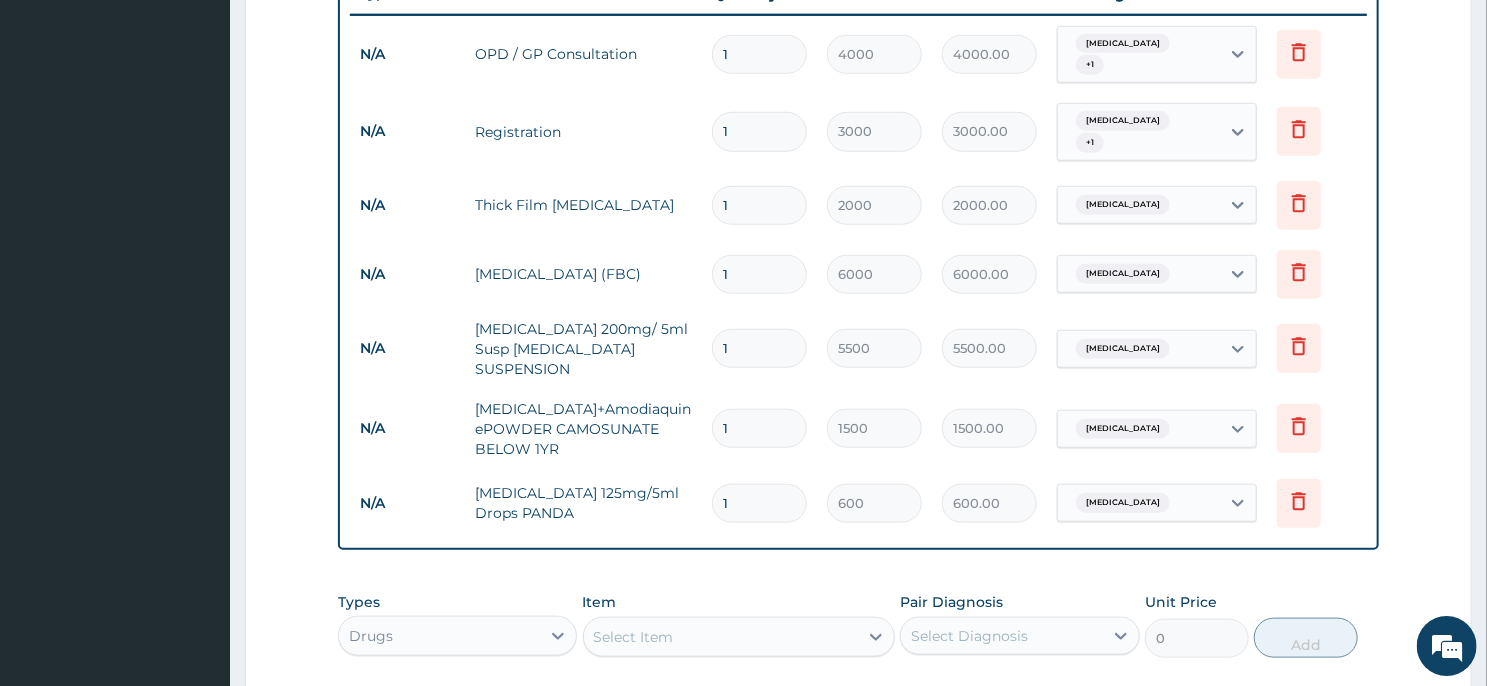 click on "Step  2  of 2 PA Code / Prescription Code Enter Code(Secondary Care Only) Encounter Date 02-02-2025 Important Notice Please enter PA codes before entering items that are not attached to a PA code   All diagnoses entered must be linked to a claim item. Diagnosis & Claim Items that are visible but inactive cannot be edited because they were imported from an already approved PA code. Diagnosis Upper respiratory infection Confirmed Malaria Confirmed Sepsis Query NB: All diagnosis must be linked to a claim item Claim Items Type Name Quantity Unit Price Total Price Pair Diagnosis Actions N/A OPD / GP Consultation 1 4000 4000.00 Malaria  + 1 Delete N/A Registration 1 3000 3000.00 Upper respiratory infection  + 1 Delete N/A Thick Film Malaria 1 2000 2000.00 Malaria Delete N/A Full Blood Count (FBC) 1 6000 6000.00 Sepsis Delete N/A Azithromycin 200mg/ 5ml Susp ZITHROMAX SUSPENSION 1 5500 5500.00 Upper respiratory infection Delete N/A 1 1500 1500.00 Malaria Delete N/A 1 600 Types" at bounding box center [858, 137] 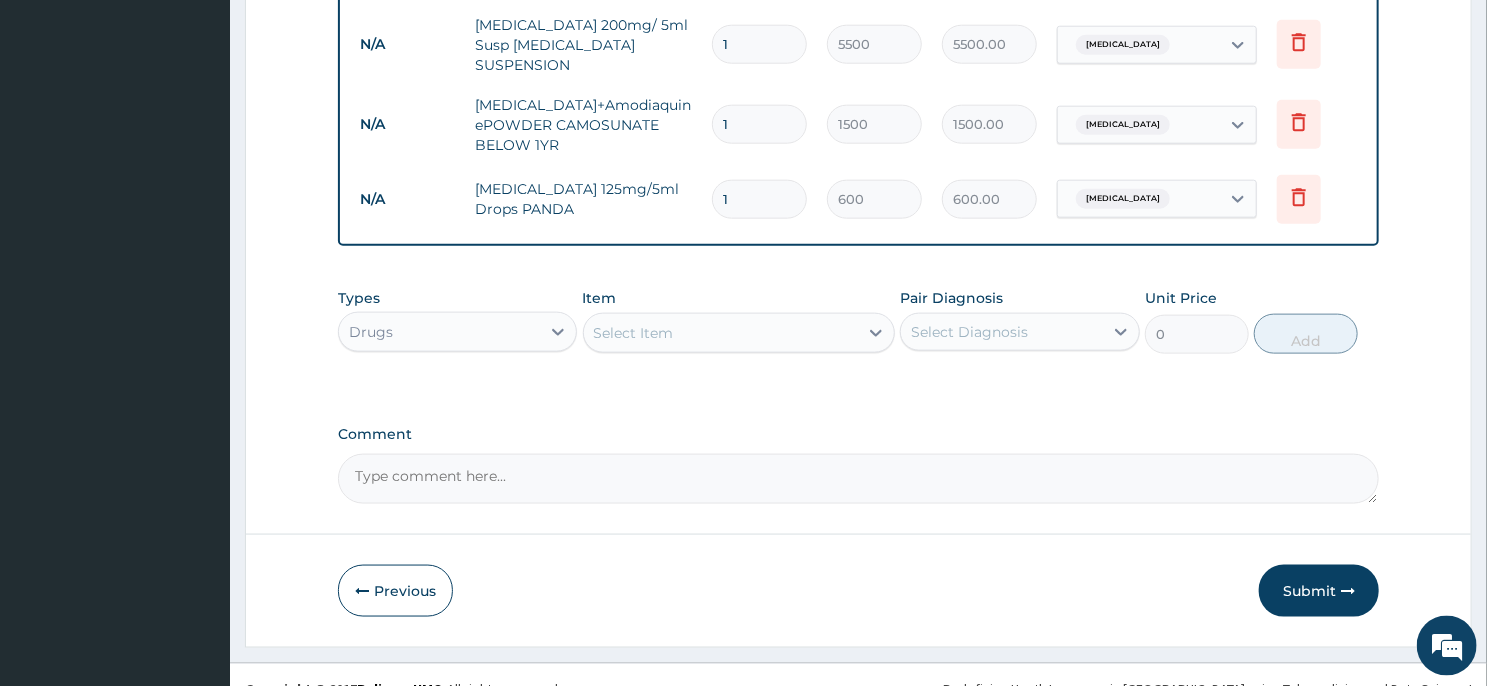 scroll, scrollTop: 1104, scrollLeft: 0, axis: vertical 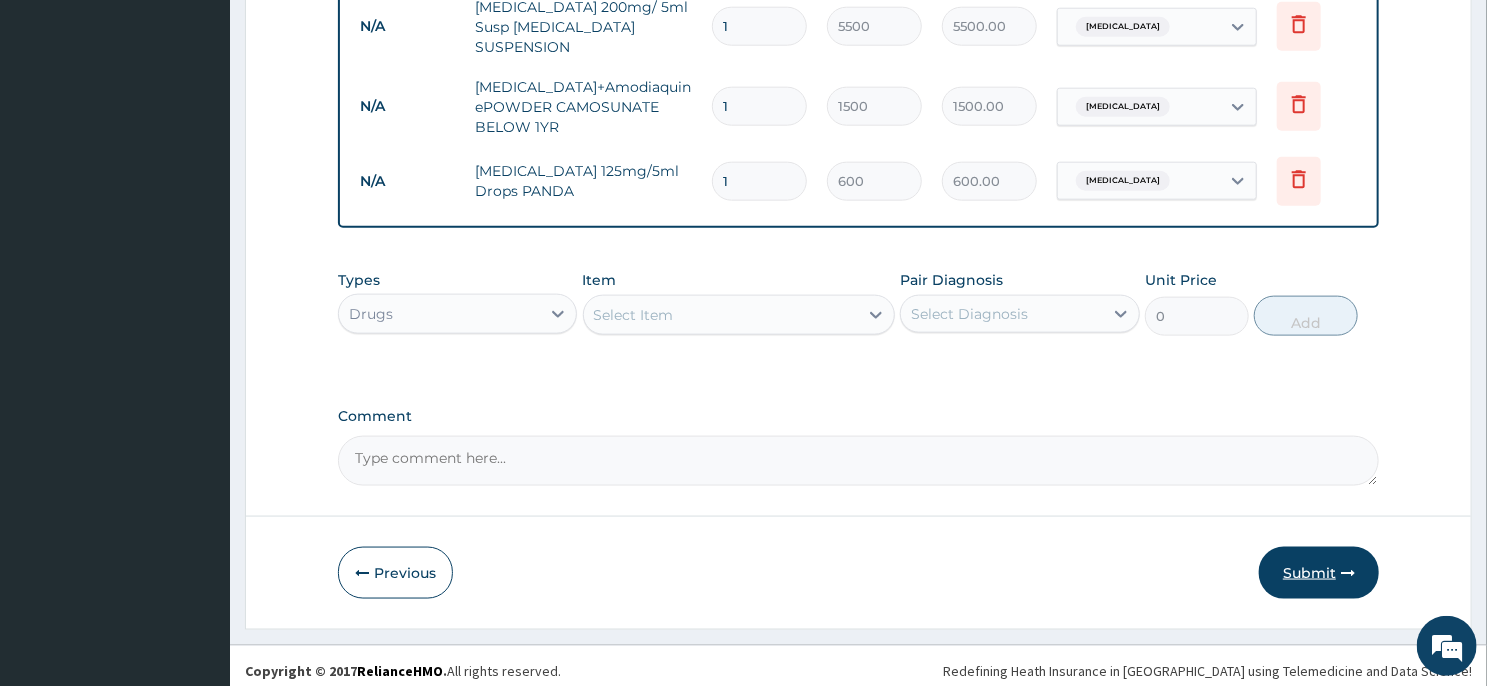 click on "Submit" at bounding box center [1319, 573] 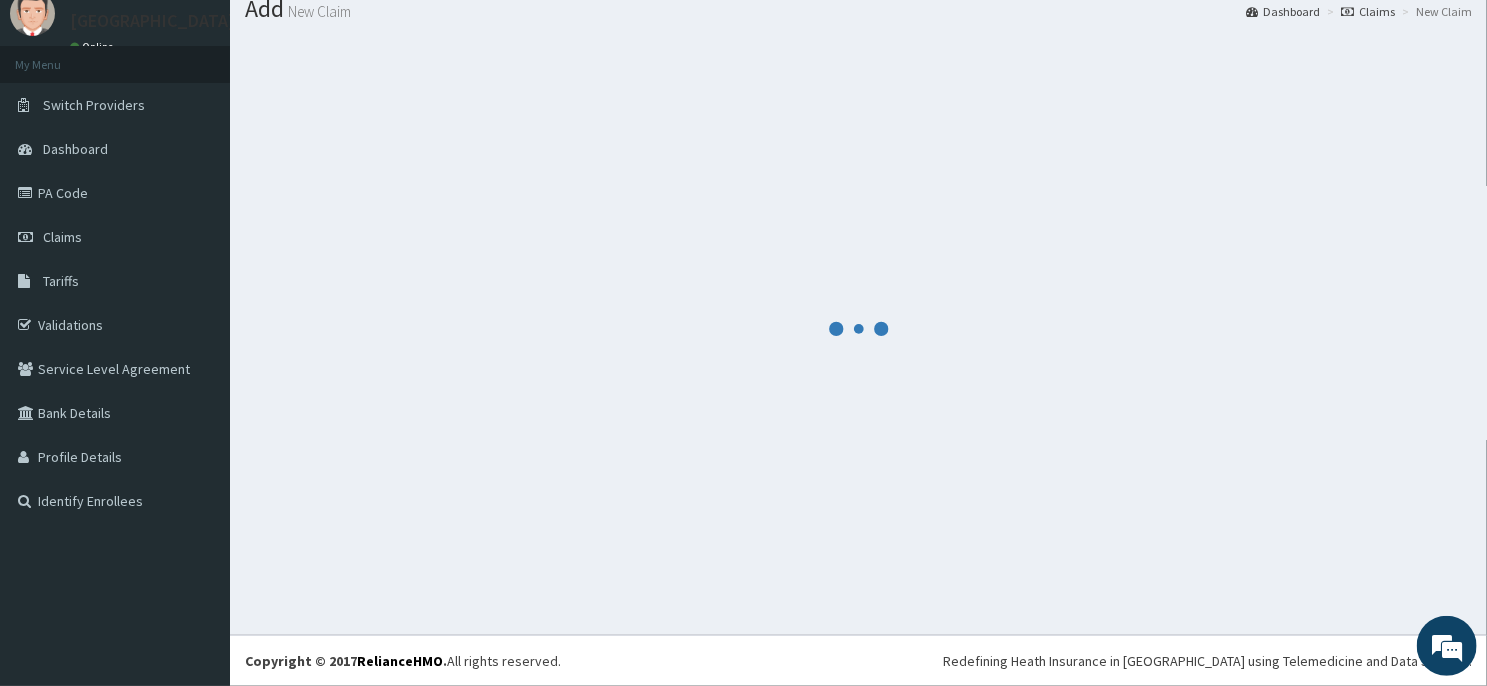 scroll, scrollTop: 69, scrollLeft: 0, axis: vertical 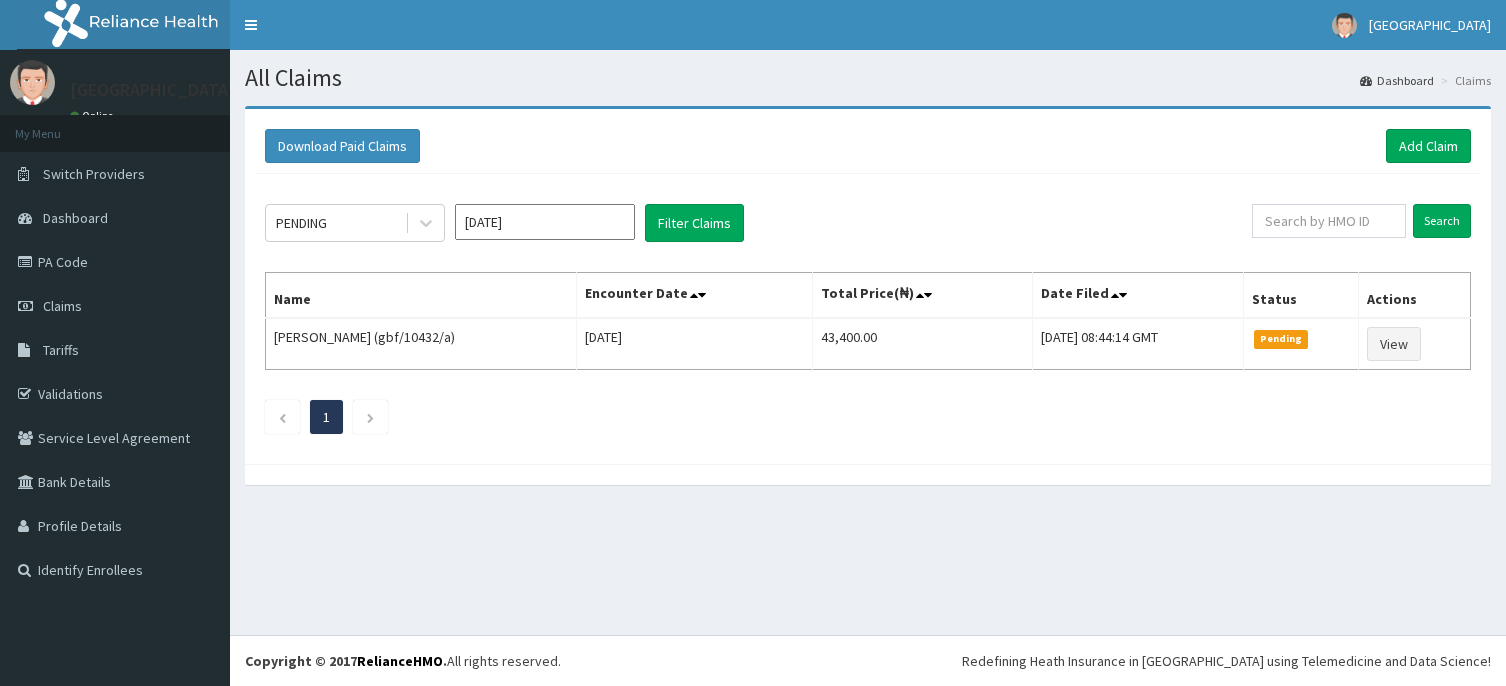 click on "Validations" at bounding box center [115, 394] 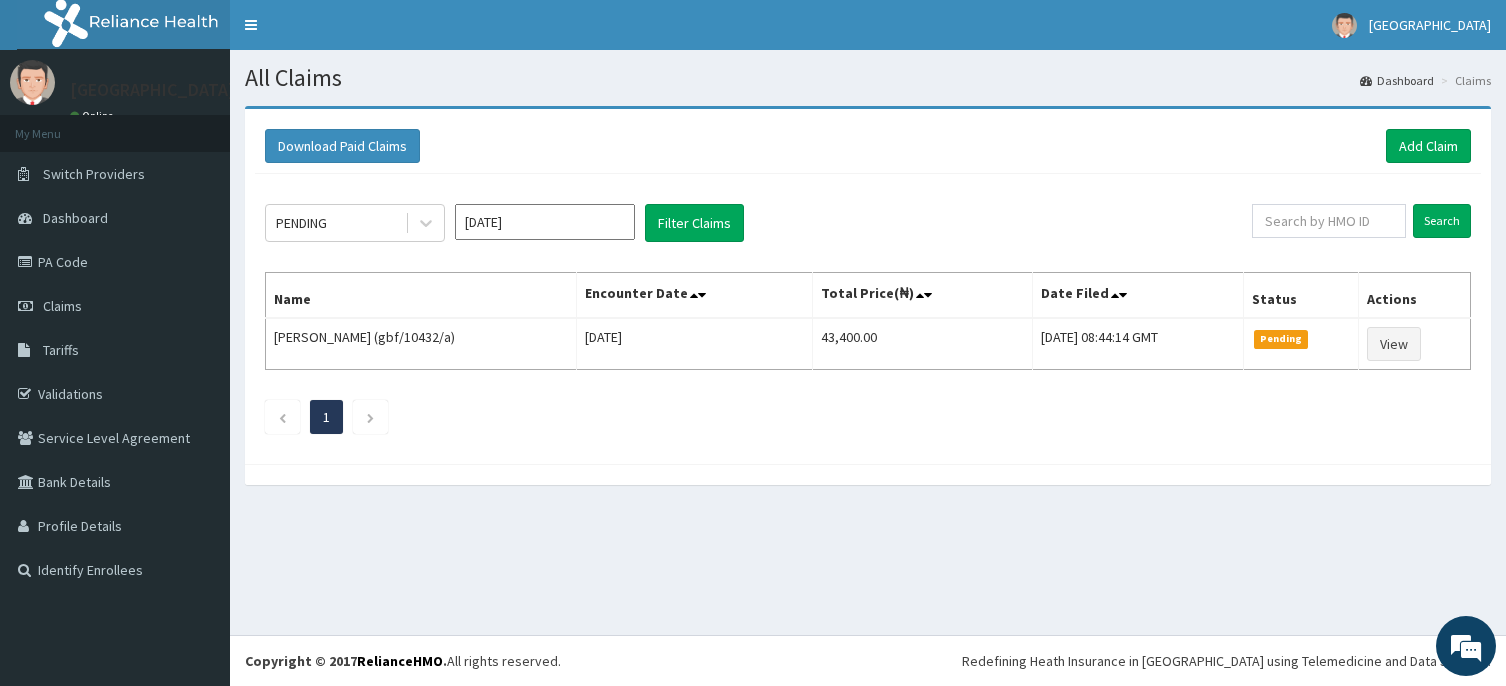 scroll, scrollTop: 0, scrollLeft: 0, axis: both 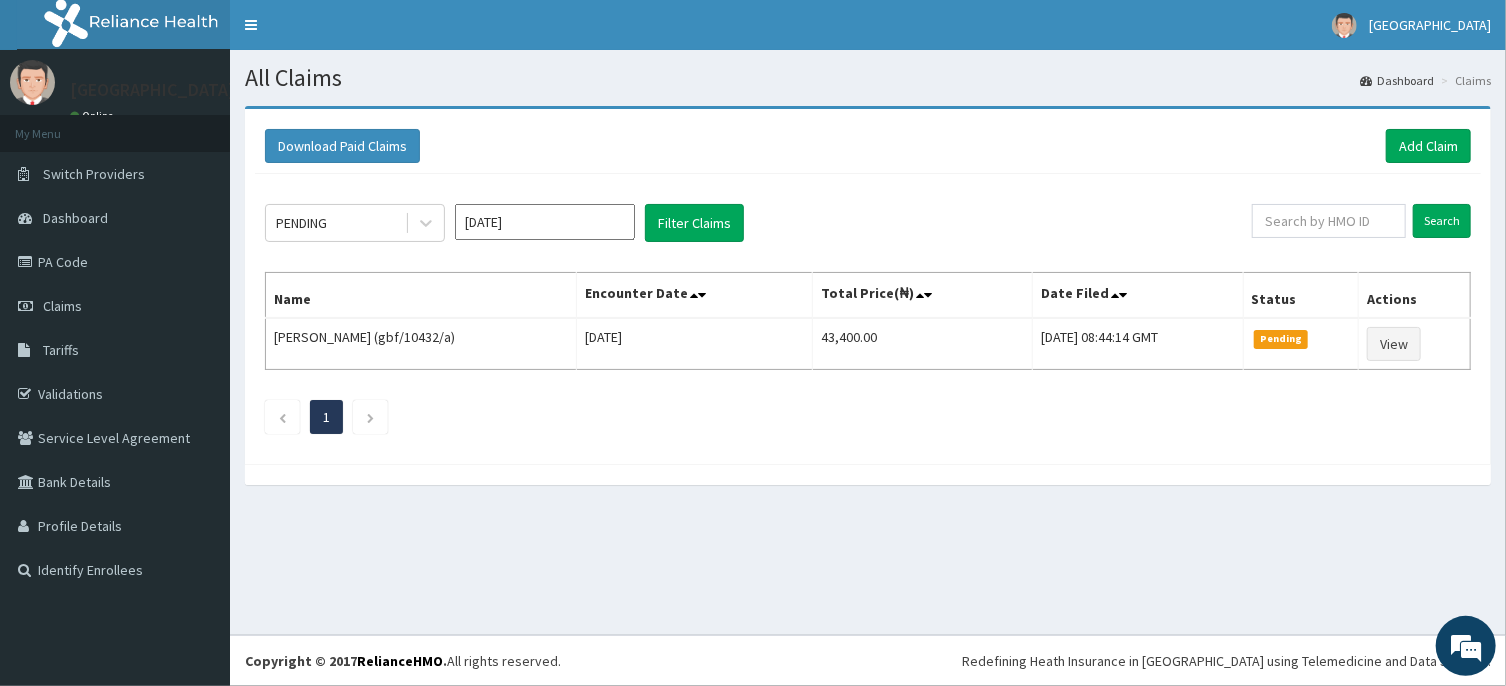 click on "[DATE]" at bounding box center [545, 222] 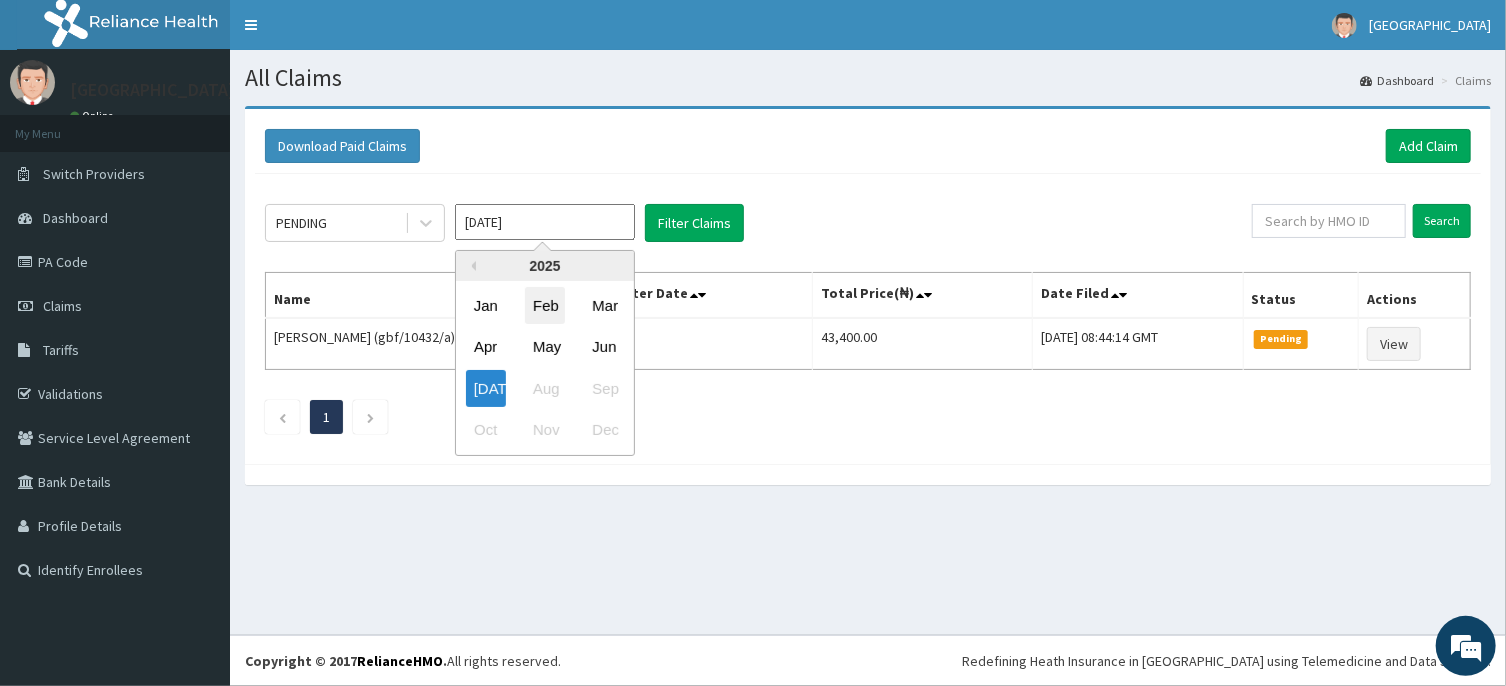 click on "Feb" at bounding box center (545, 305) 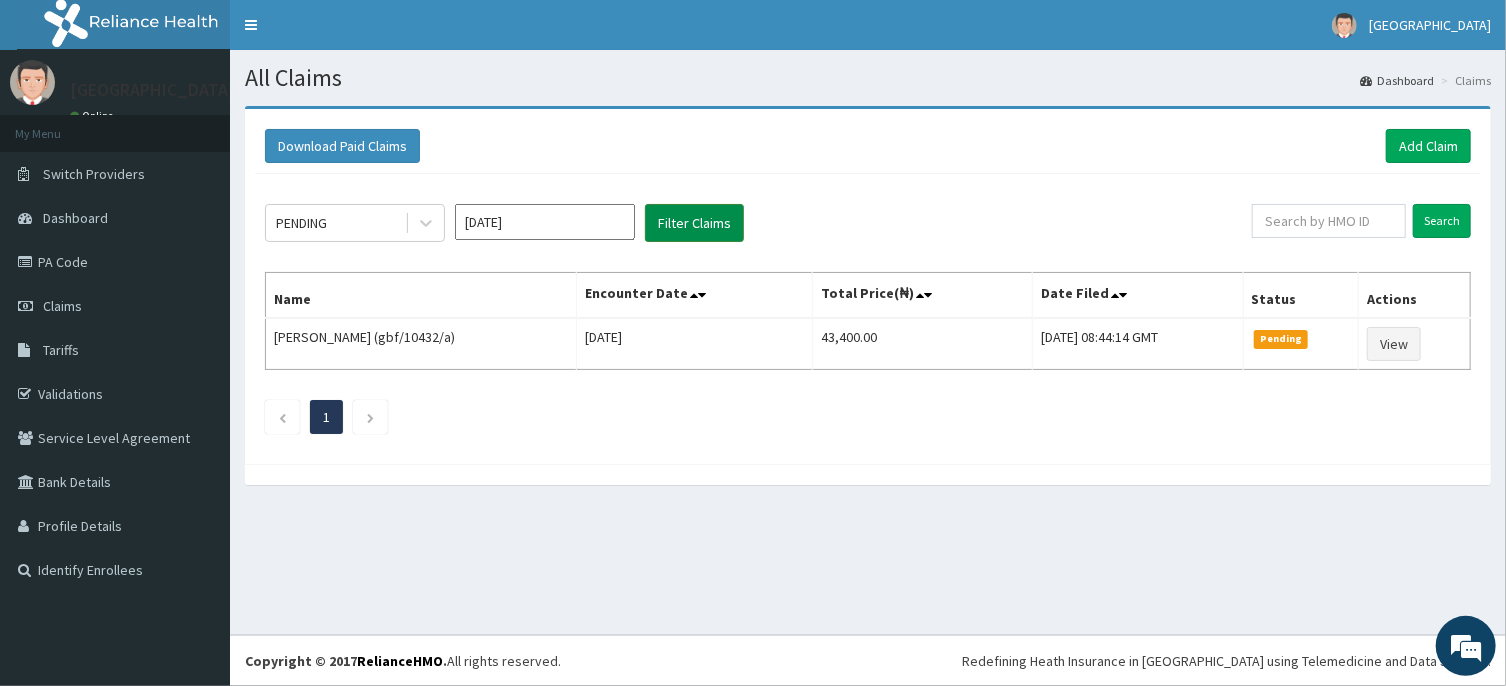 click on "Filter Claims" at bounding box center (694, 223) 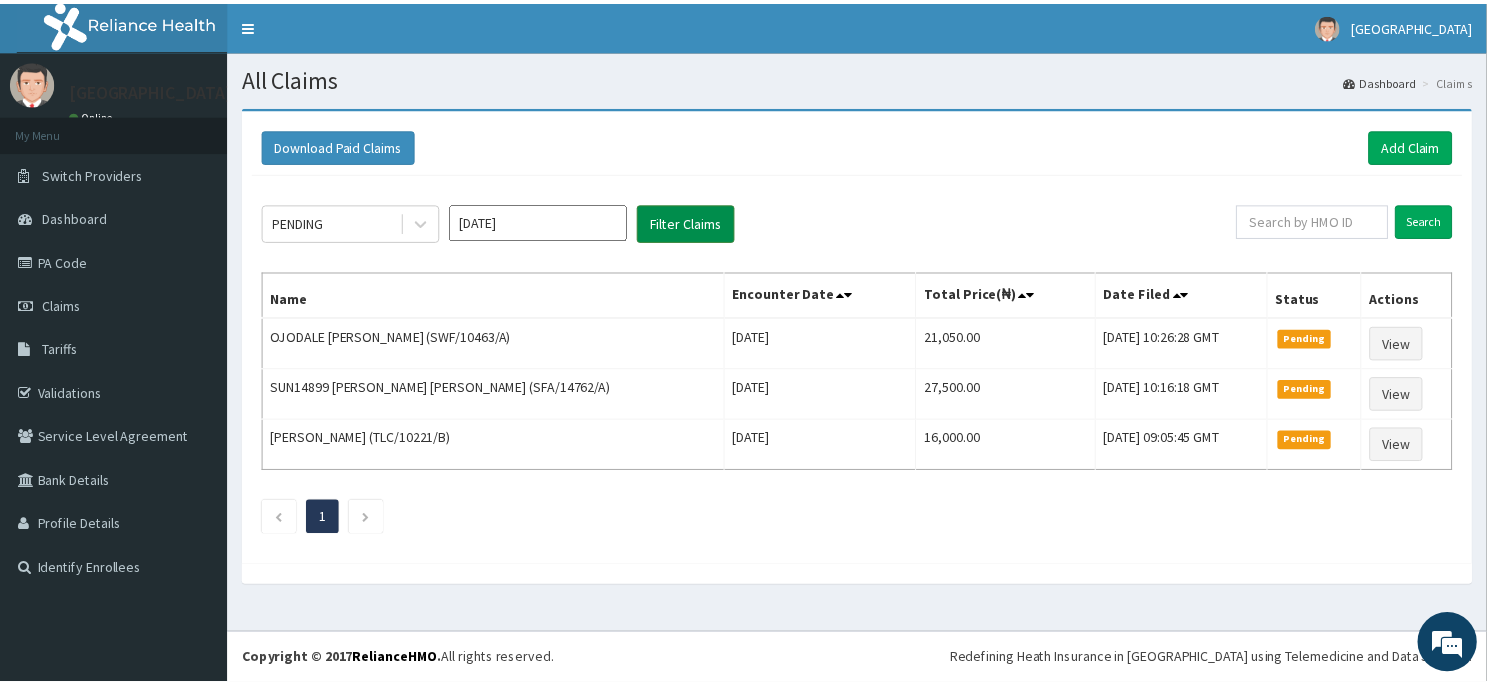 scroll, scrollTop: 0, scrollLeft: 0, axis: both 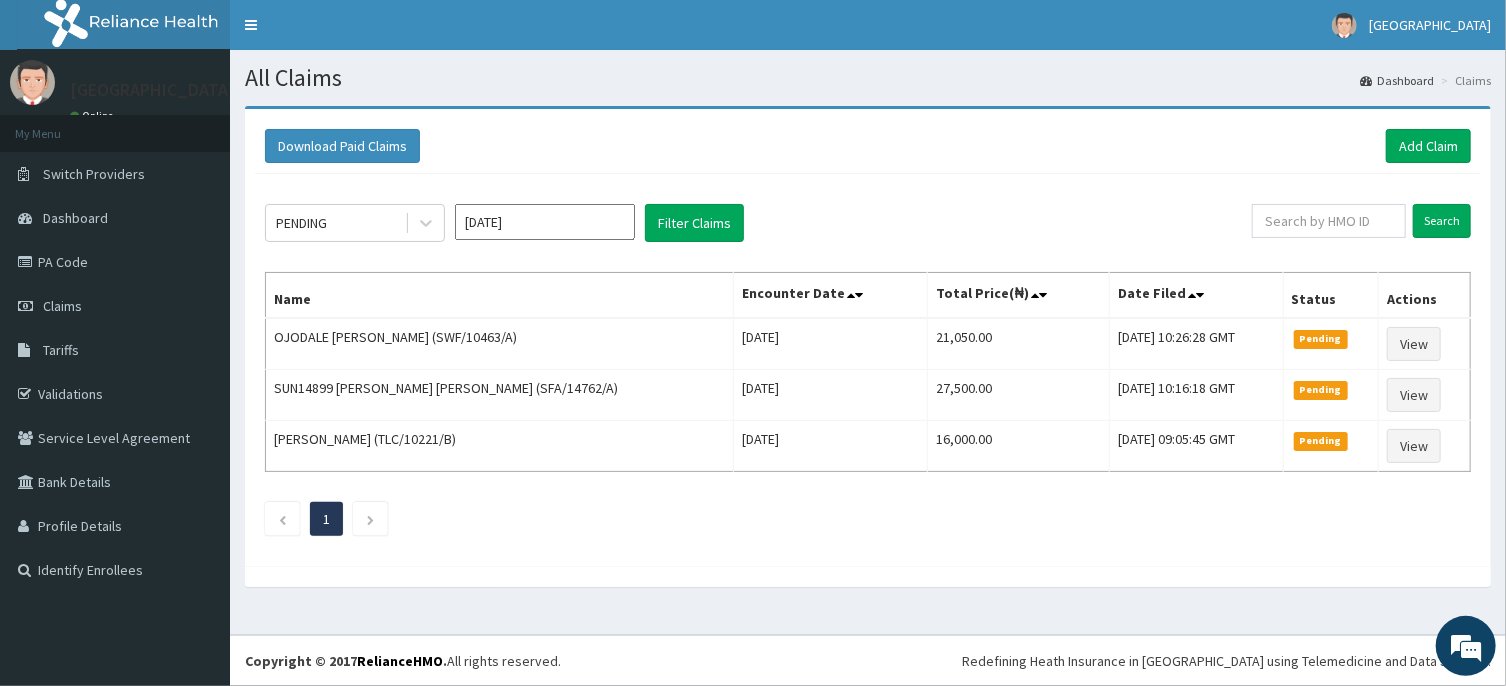 click on "PENDING Feb 2025 Filter Claims Search Name Encounter Date Total Price(₦) Date Filed Status Actions OJODALE JEREMIAH ABUH (SWF/10463/A) Sat Feb 01 2025 21,050.00 Thu, 10 Jul 2025 10:26:28 GMT Pending View SUN14899 SYLVIA NNEKA OGBUCHI (SFA/14762/A) Sat Feb 01 2025 27,500.00 Thu, 10 Jul 2025 10:16:18 GMT Pending View Paulina Asemokha (TLC/10221/B) Mon Feb 03 2025 16,000.00 Thu, 10 Jul 2025 09:05:45 GMT Pending View 1" 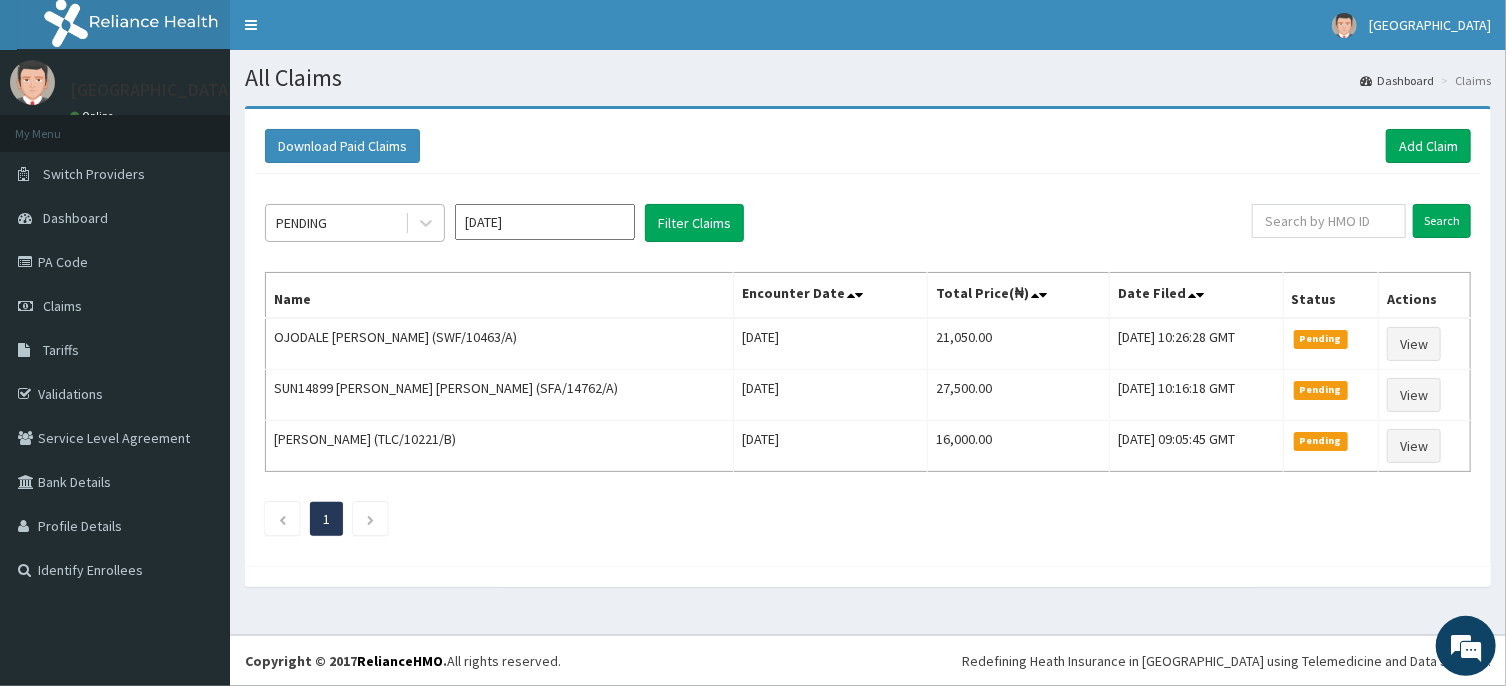 click on "PENDING" at bounding box center (335, 223) 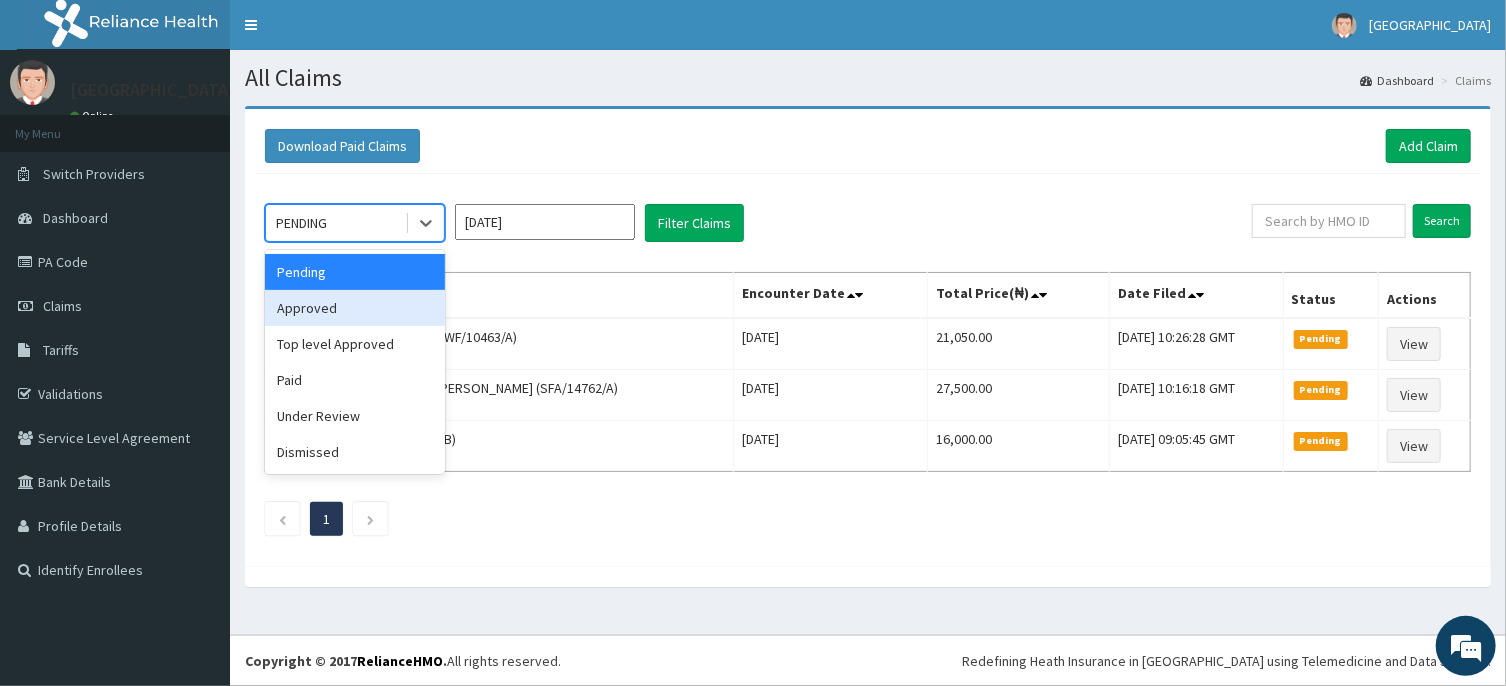 click on "Approved" at bounding box center (355, 308) 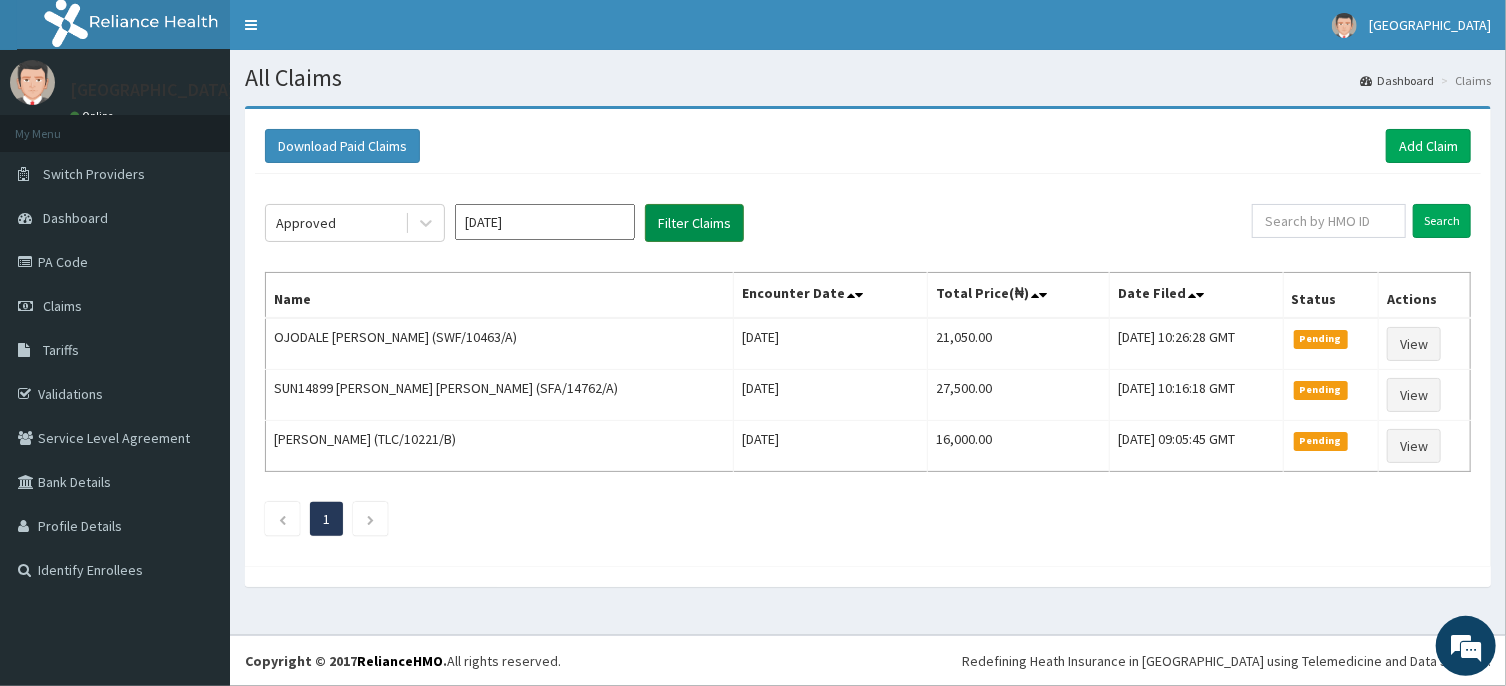 click on "Filter Claims" at bounding box center [694, 223] 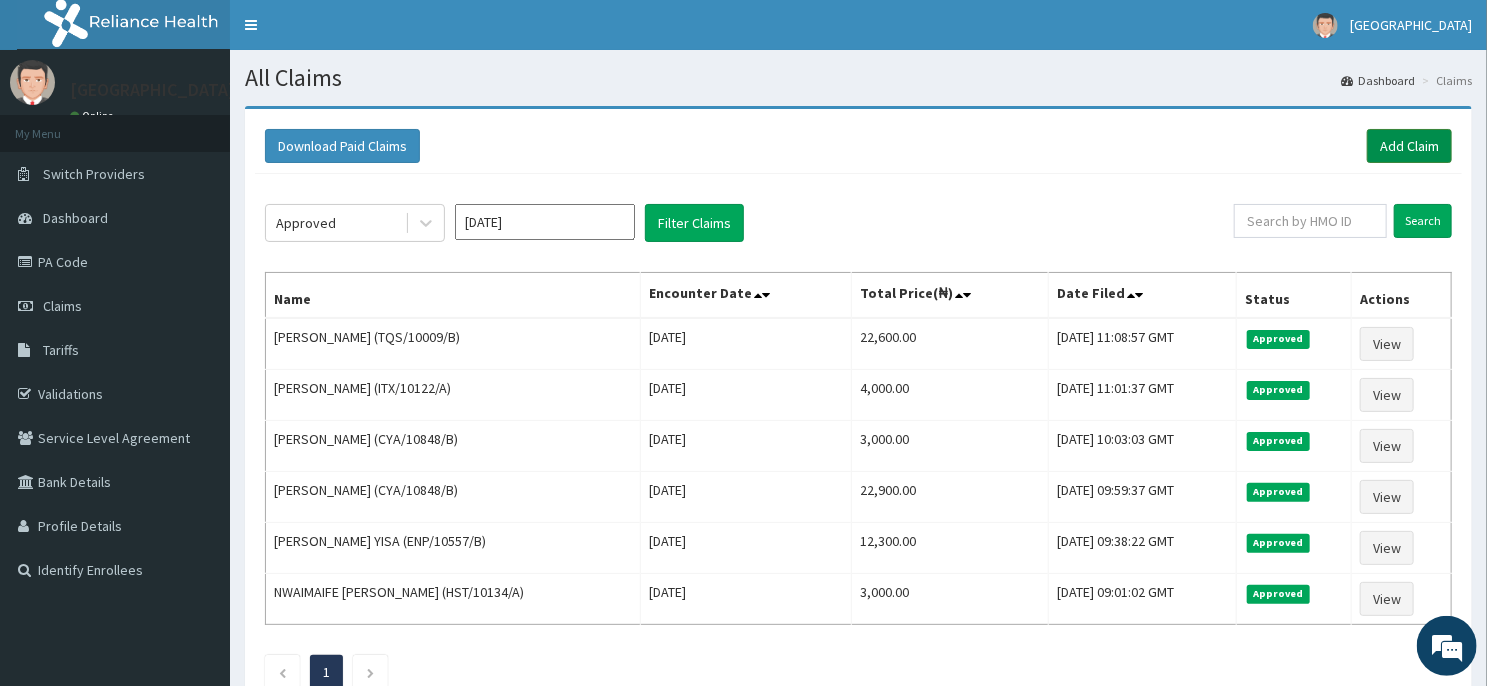 click on "Add Claim" at bounding box center (1409, 146) 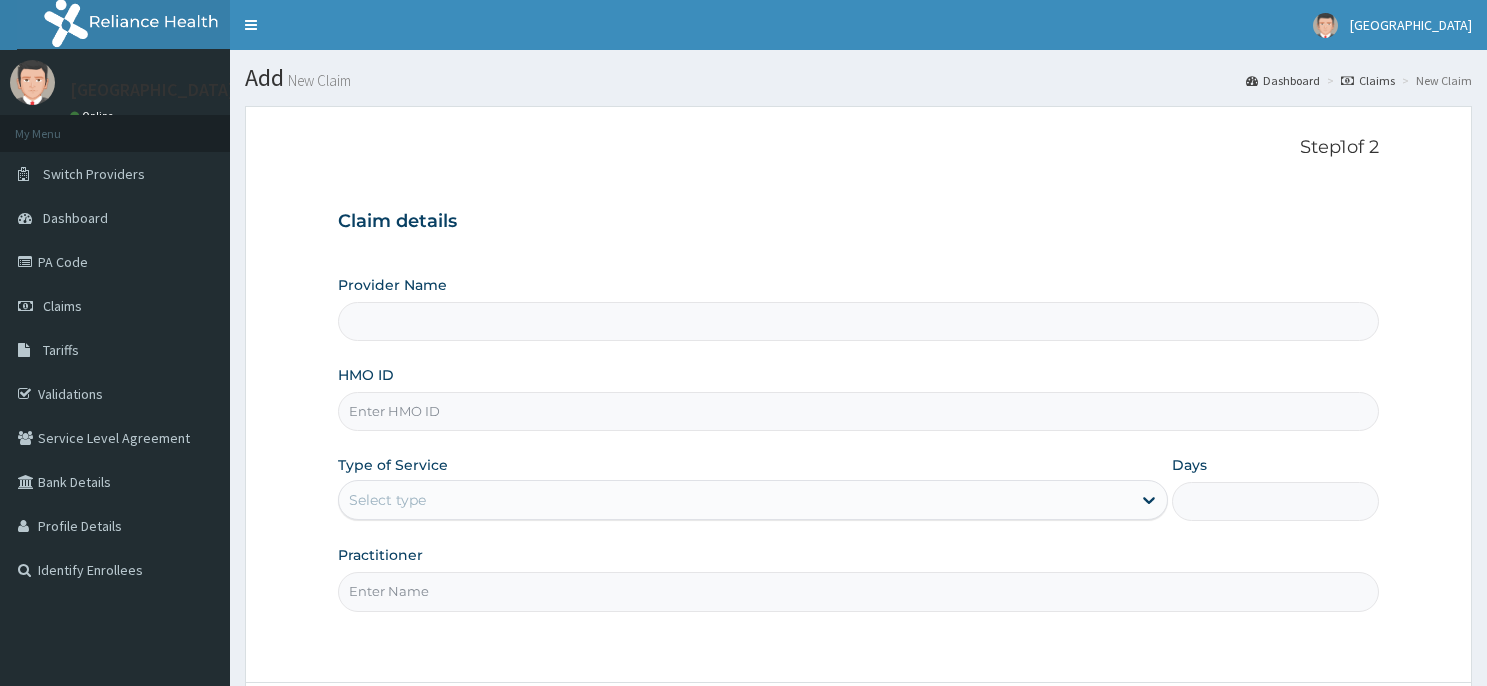 scroll, scrollTop: 0, scrollLeft: 0, axis: both 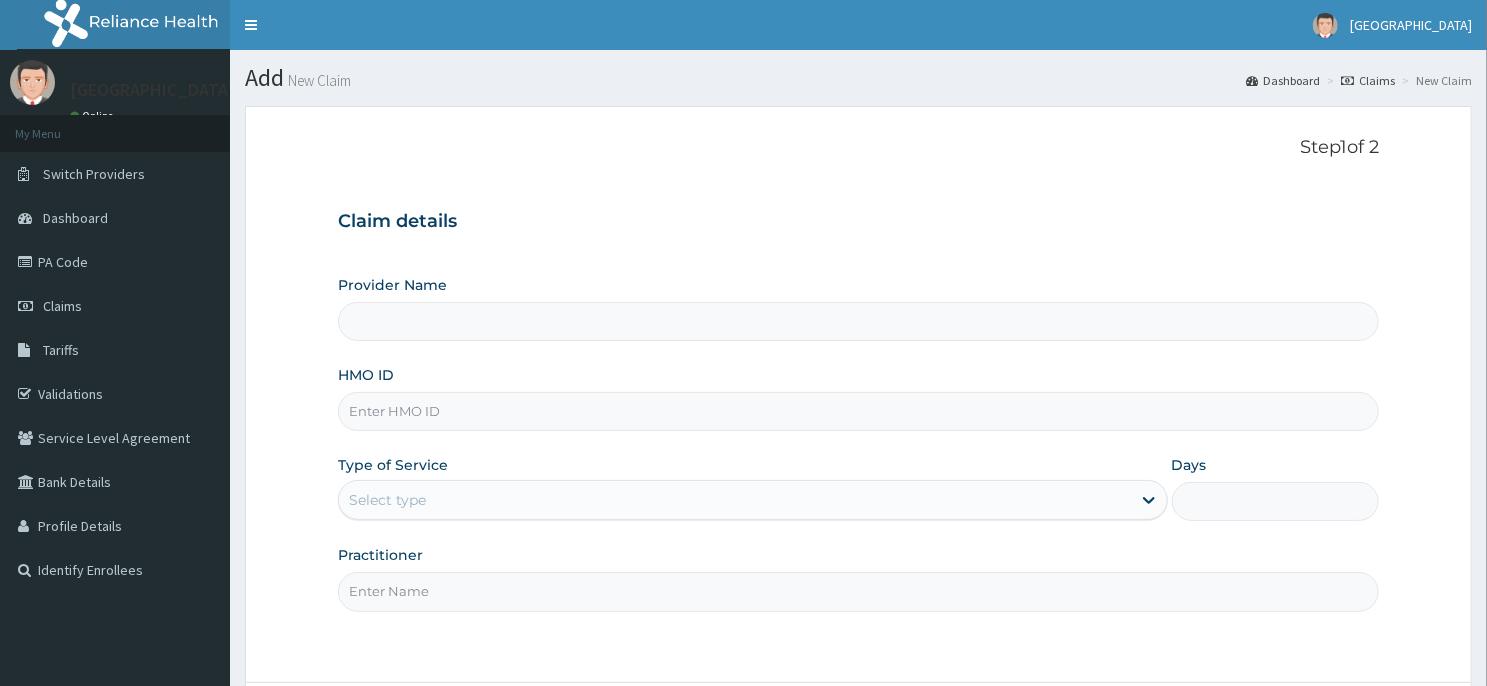 type on "[GEOGRAPHIC_DATA] -ASABA" 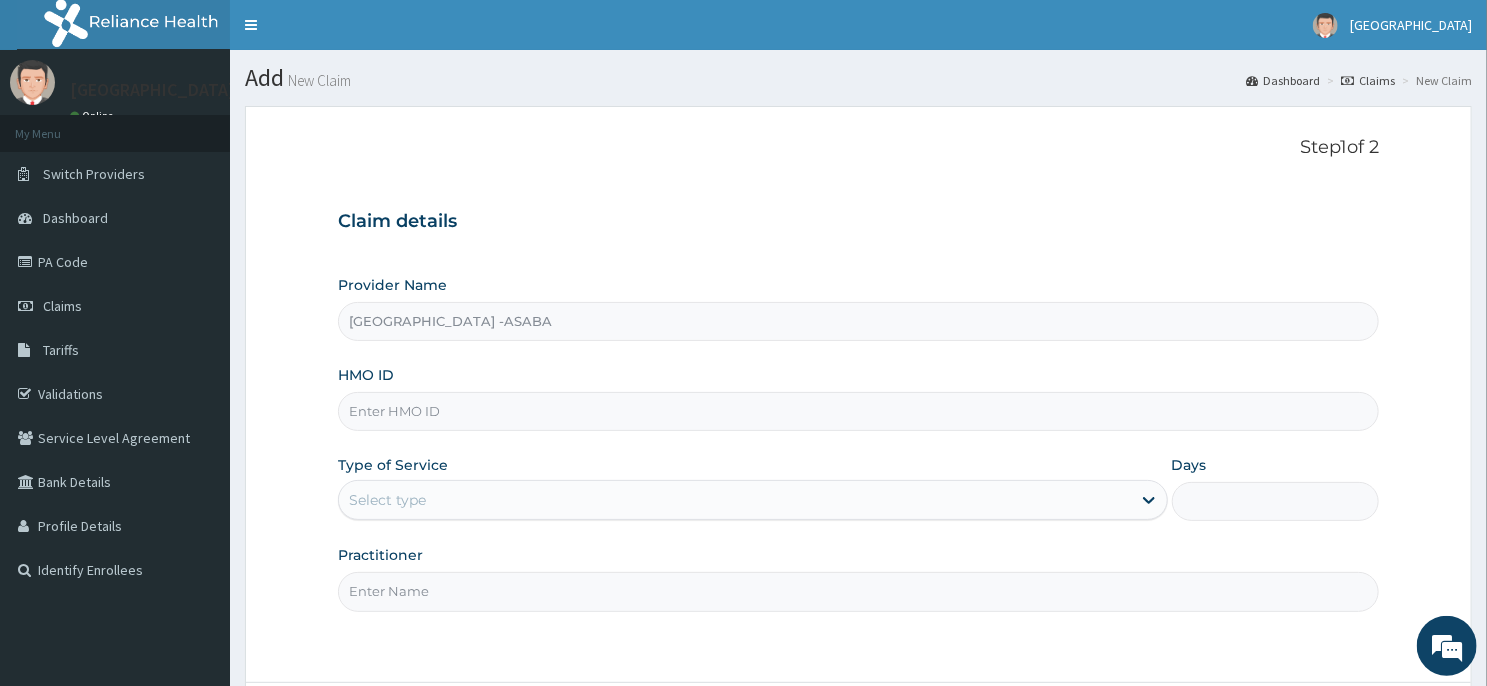 click on "HMO ID" at bounding box center (858, 411) 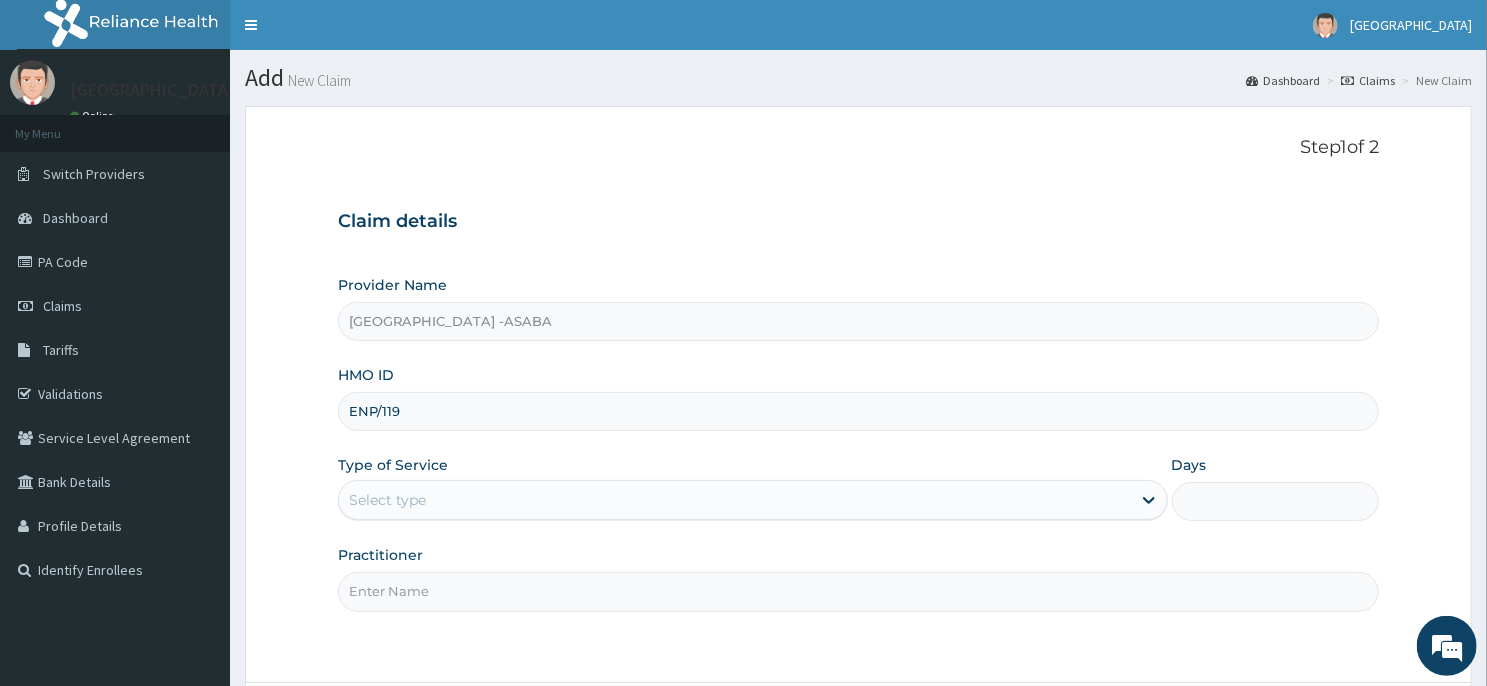 scroll, scrollTop: 0, scrollLeft: 0, axis: both 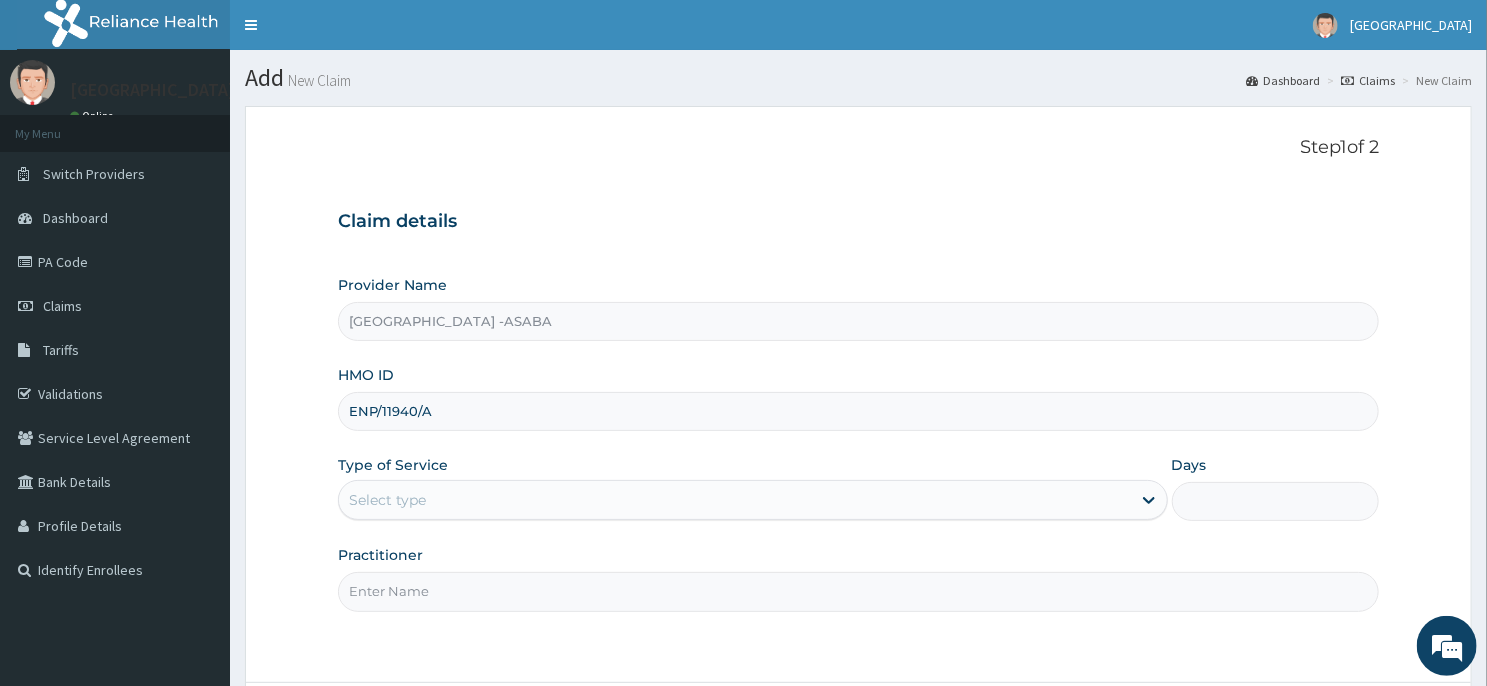 type on "ENP/11940/A" 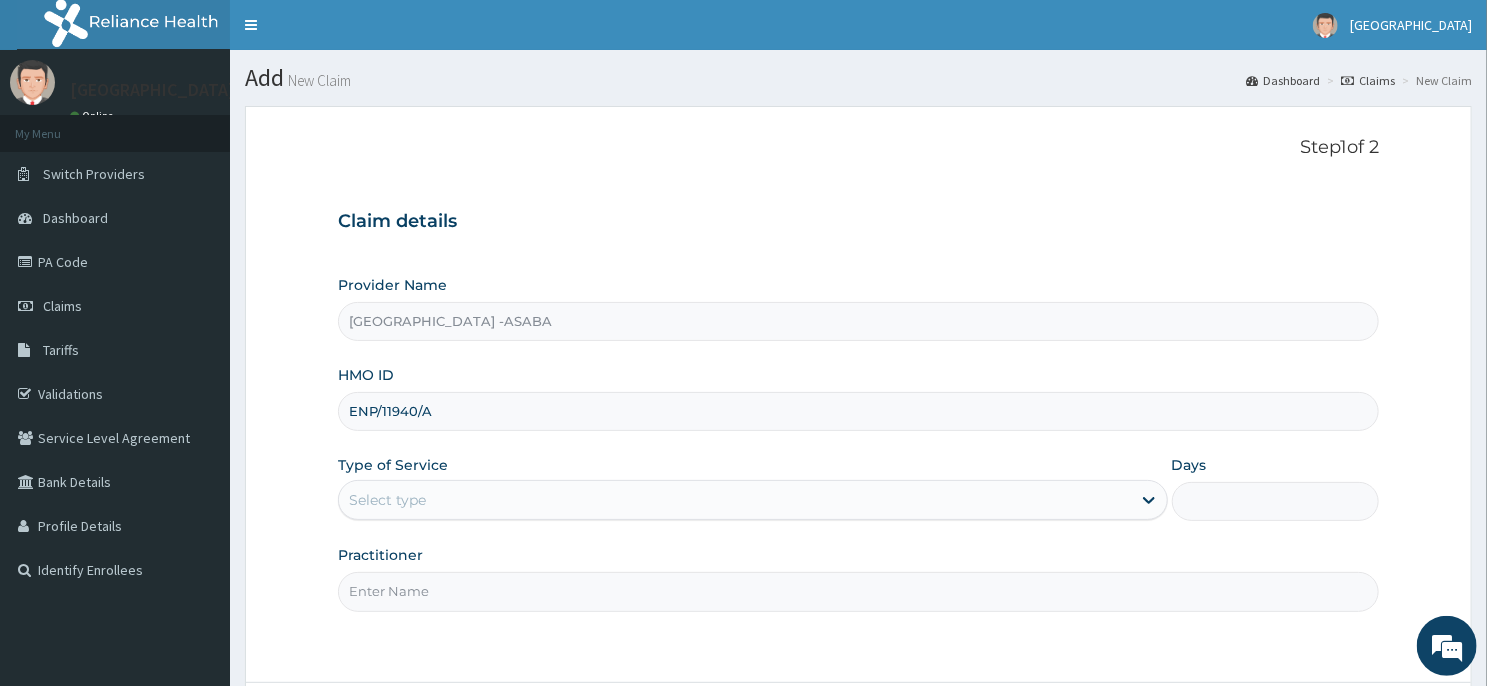 click on "Select type" at bounding box center [735, 500] 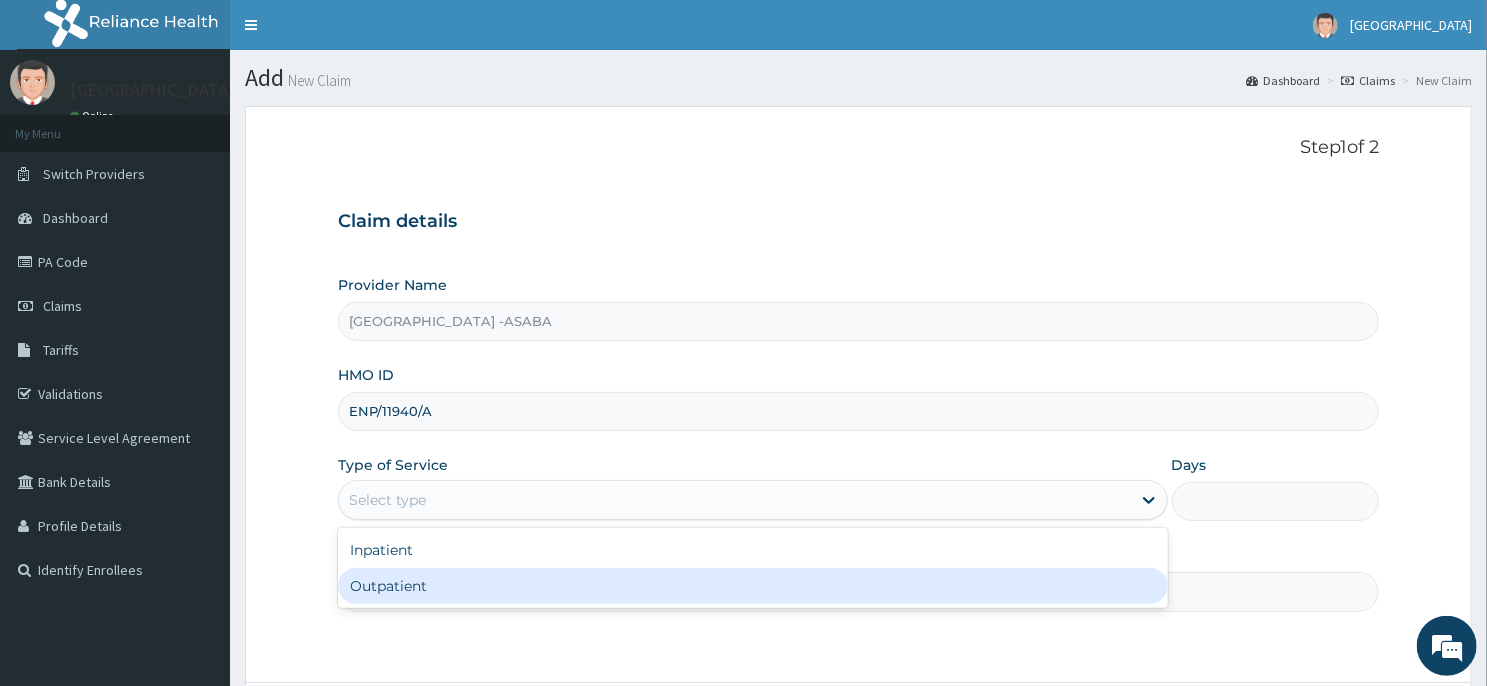 click on "Outpatient" at bounding box center [753, 586] 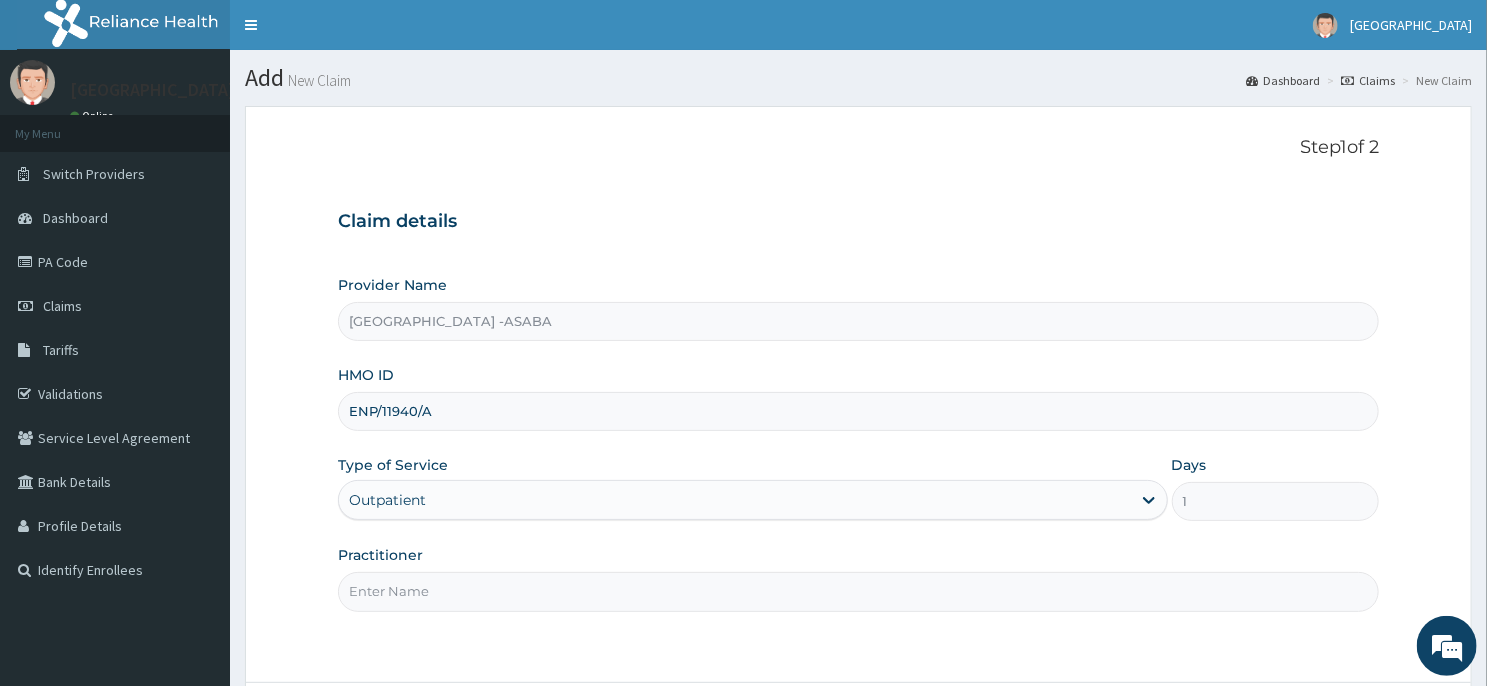 click on "Practitioner" at bounding box center [858, 591] 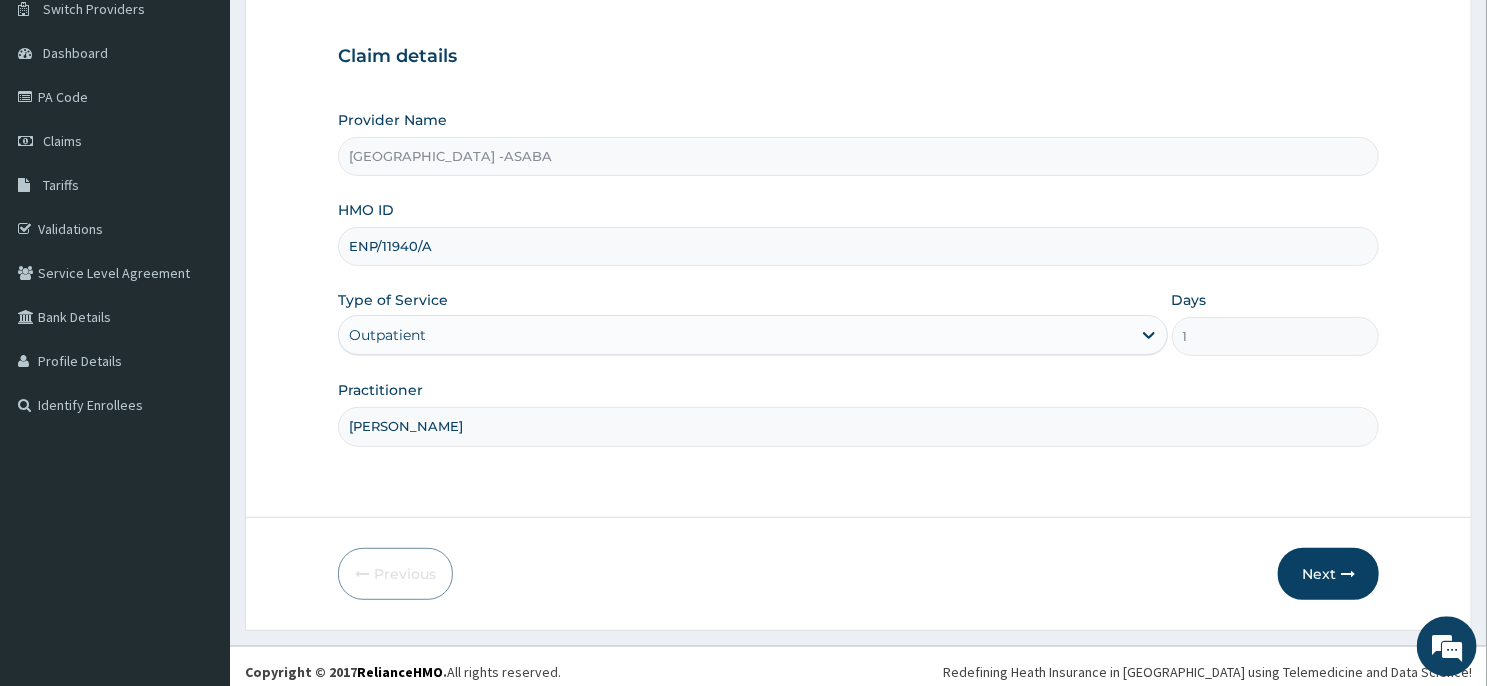 scroll, scrollTop: 176, scrollLeft: 0, axis: vertical 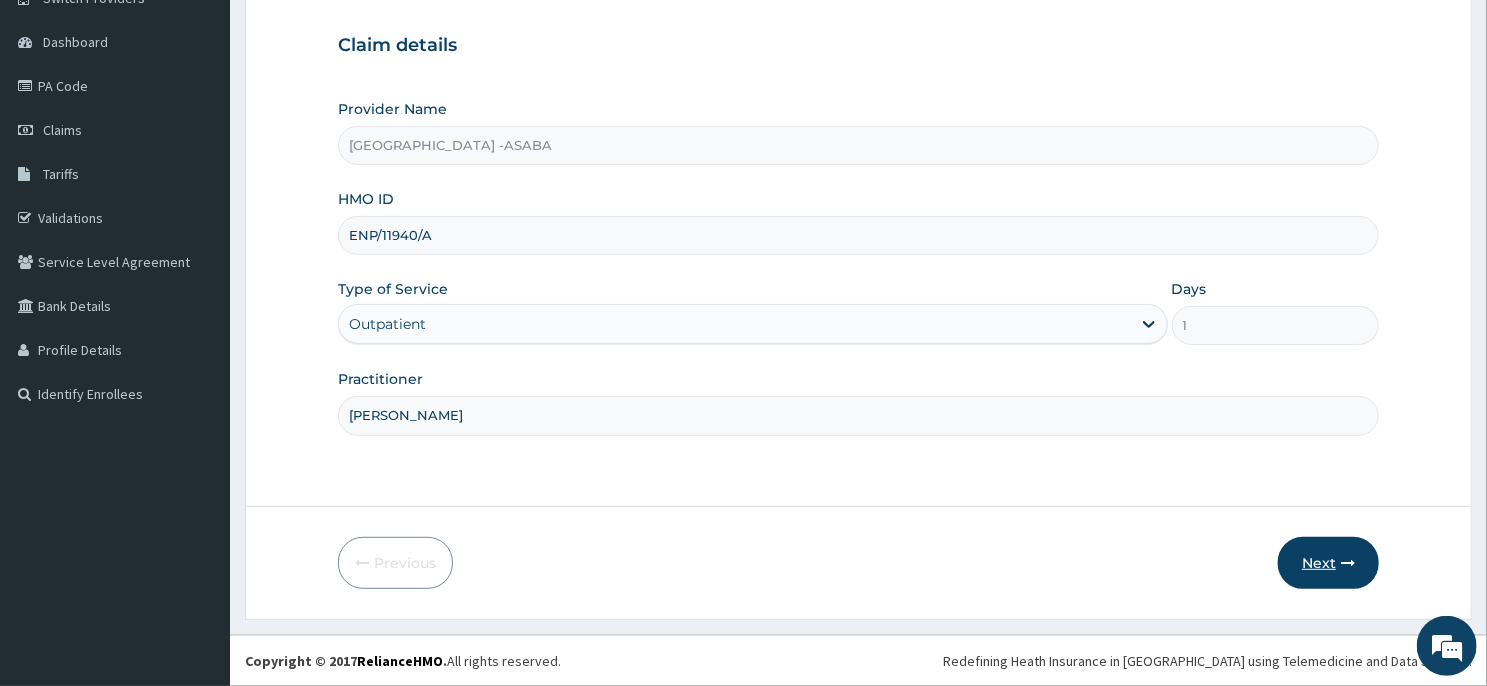 type on "DR BRUNO" 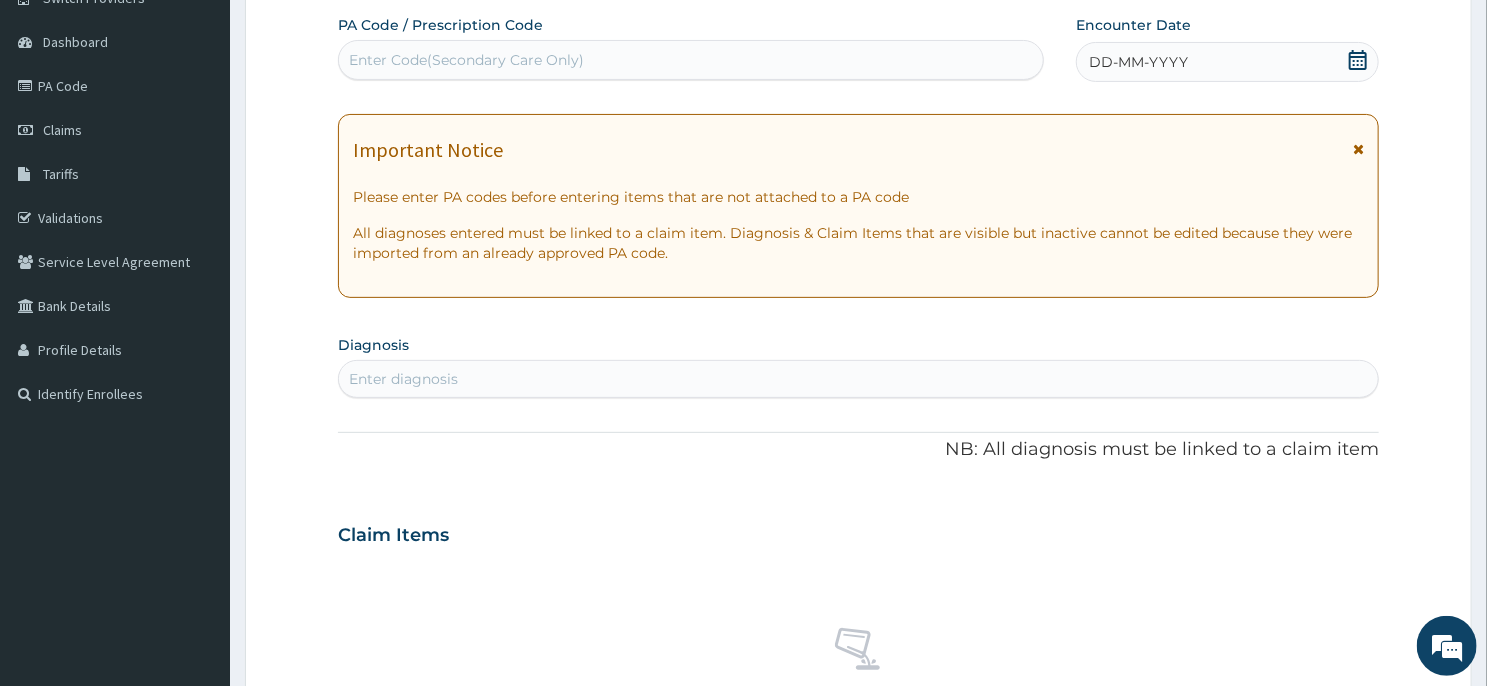 click on "Enter Code(Secondary Care Only)" at bounding box center [691, 60] 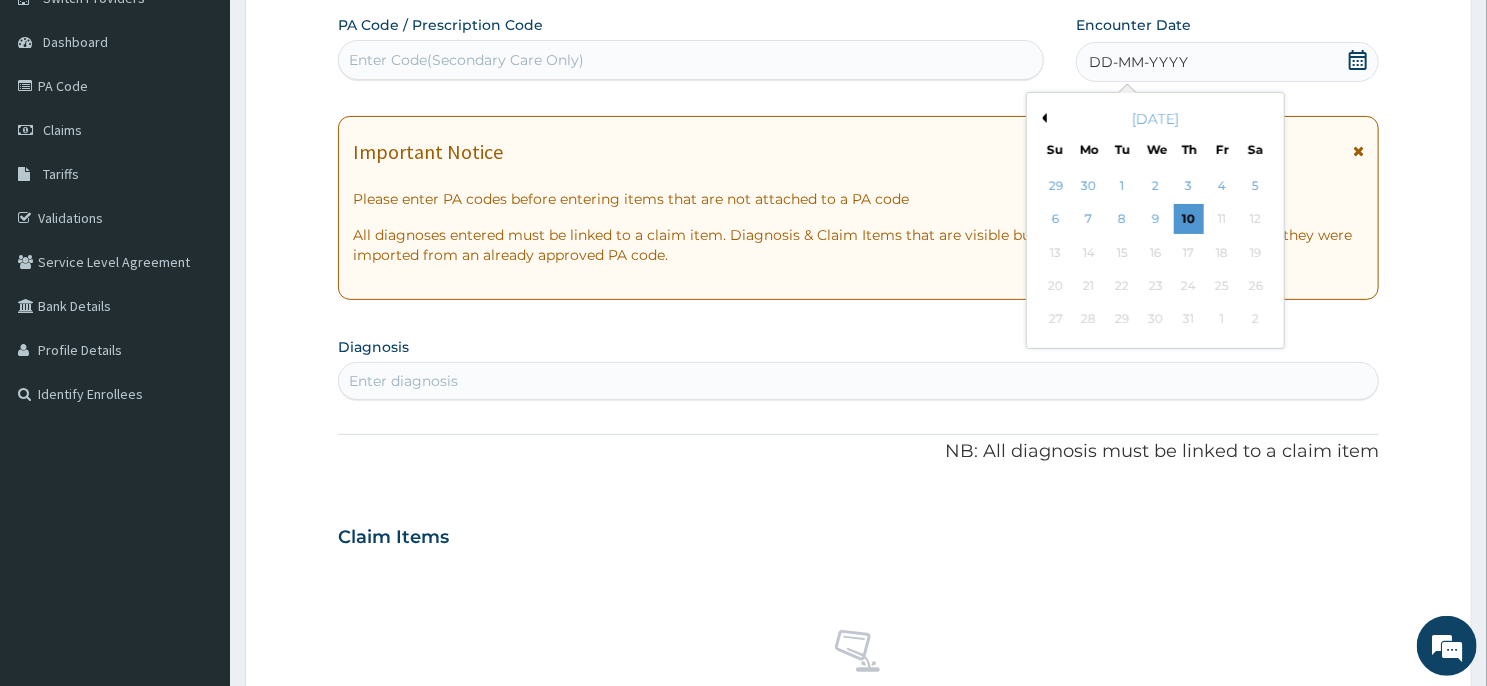 click on "Previous Month" at bounding box center (1042, 118) 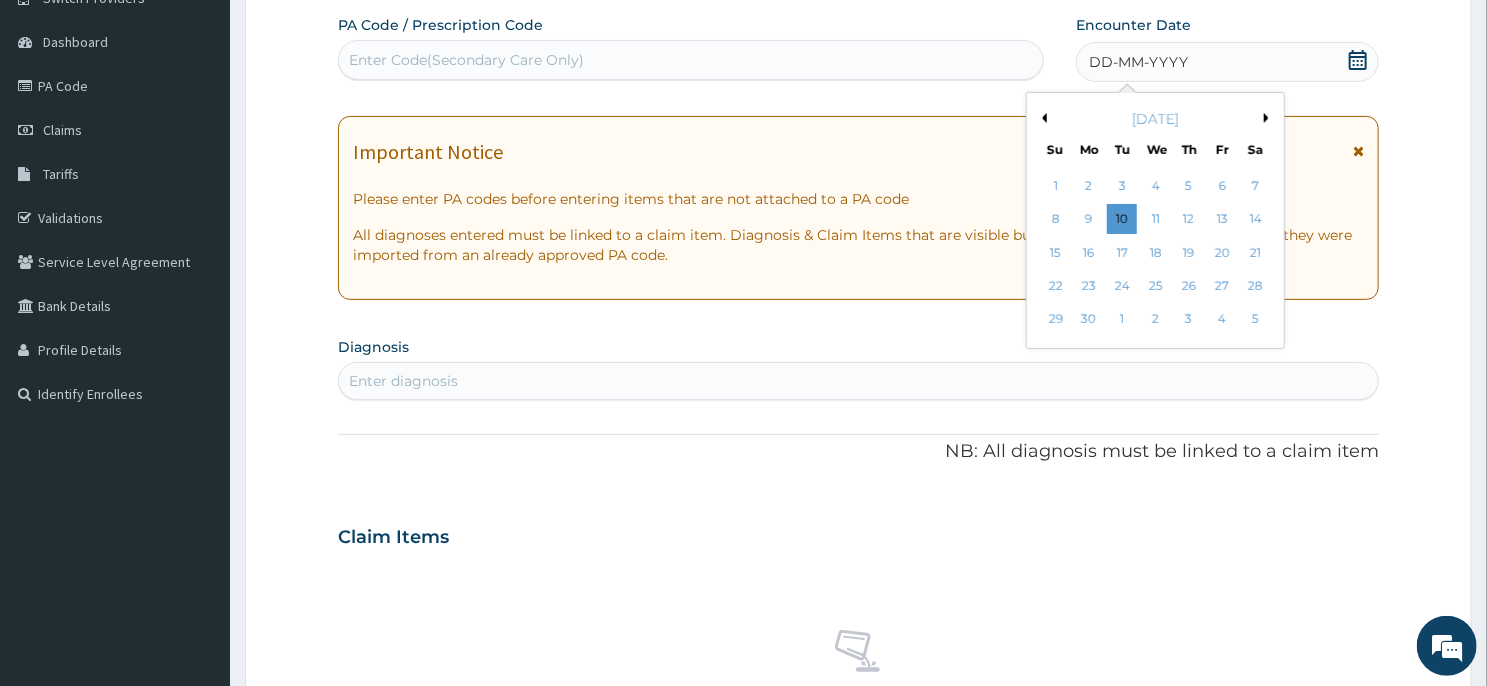 click on "Previous Month" at bounding box center (1042, 118) 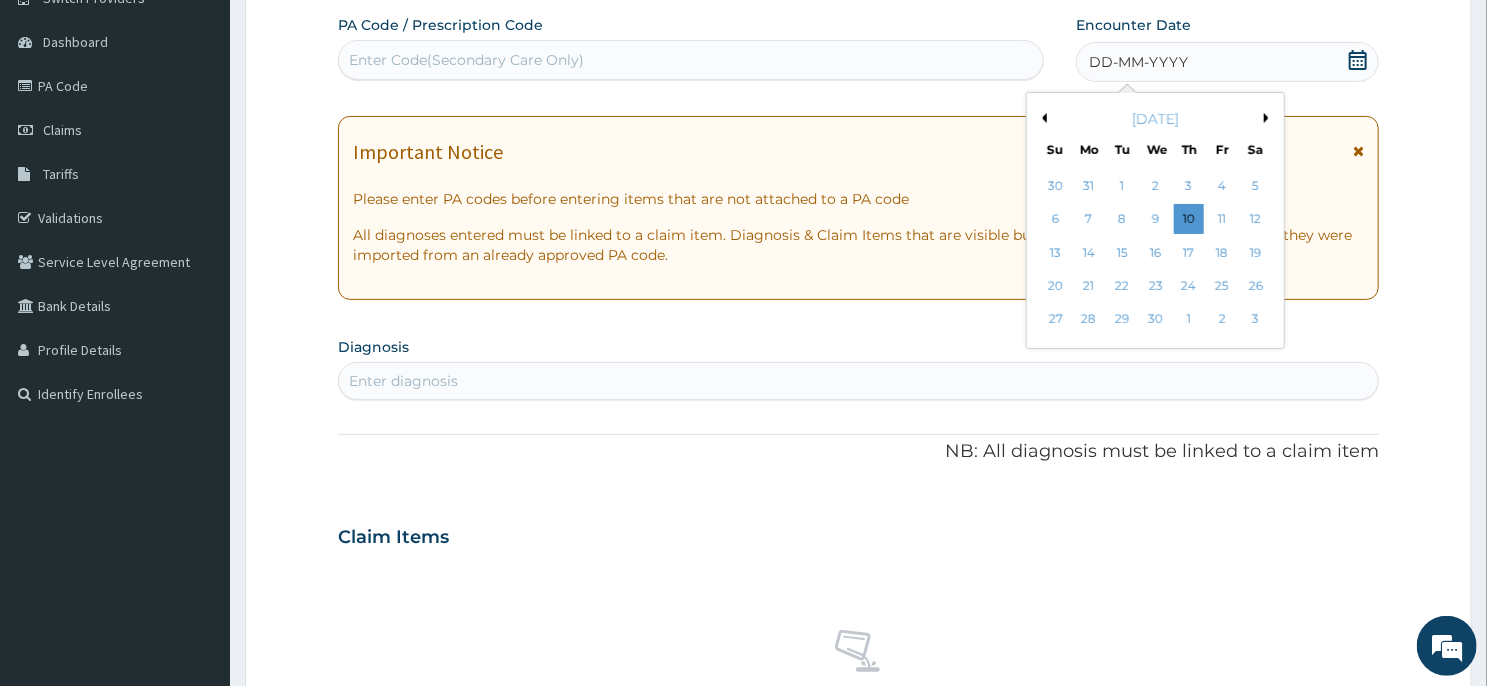 click on "Previous Month" at bounding box center (1042, 118) 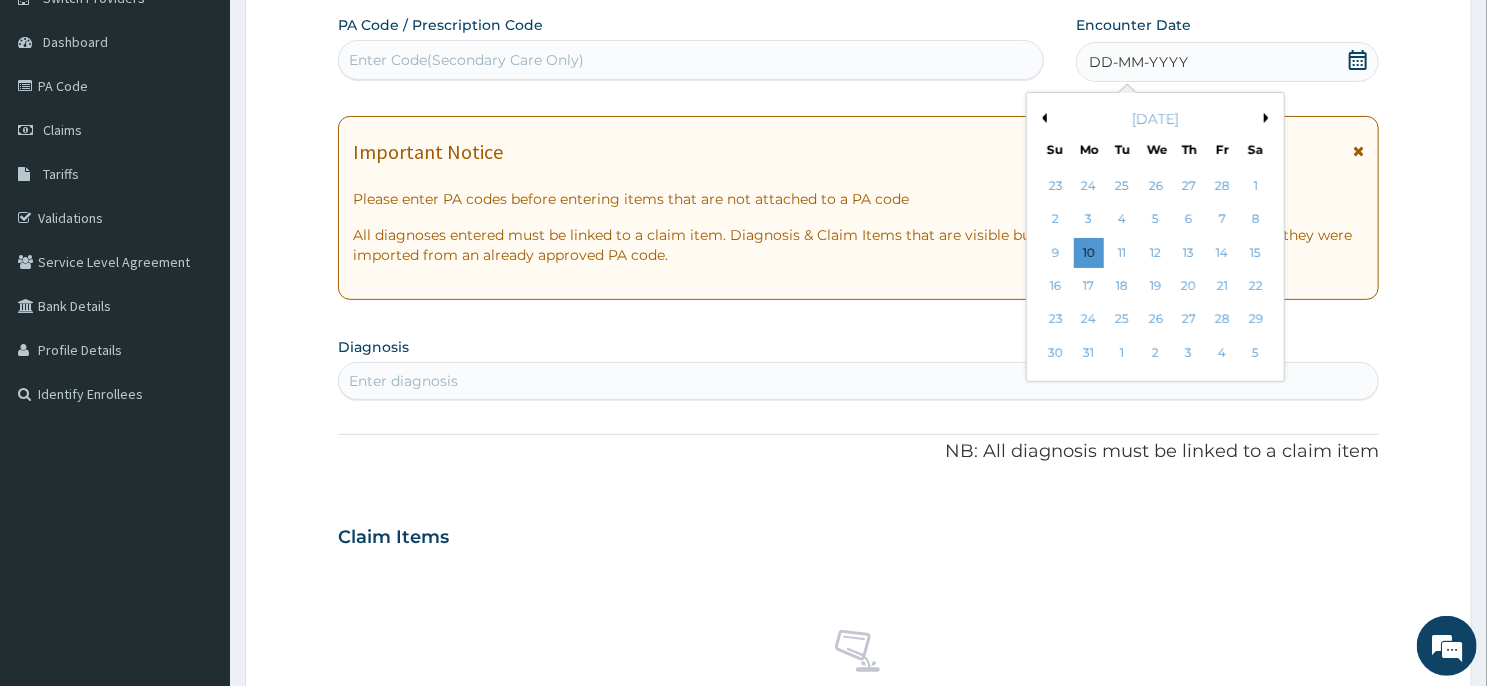 click on "Previous Month" at bounding box center [1042, 118] 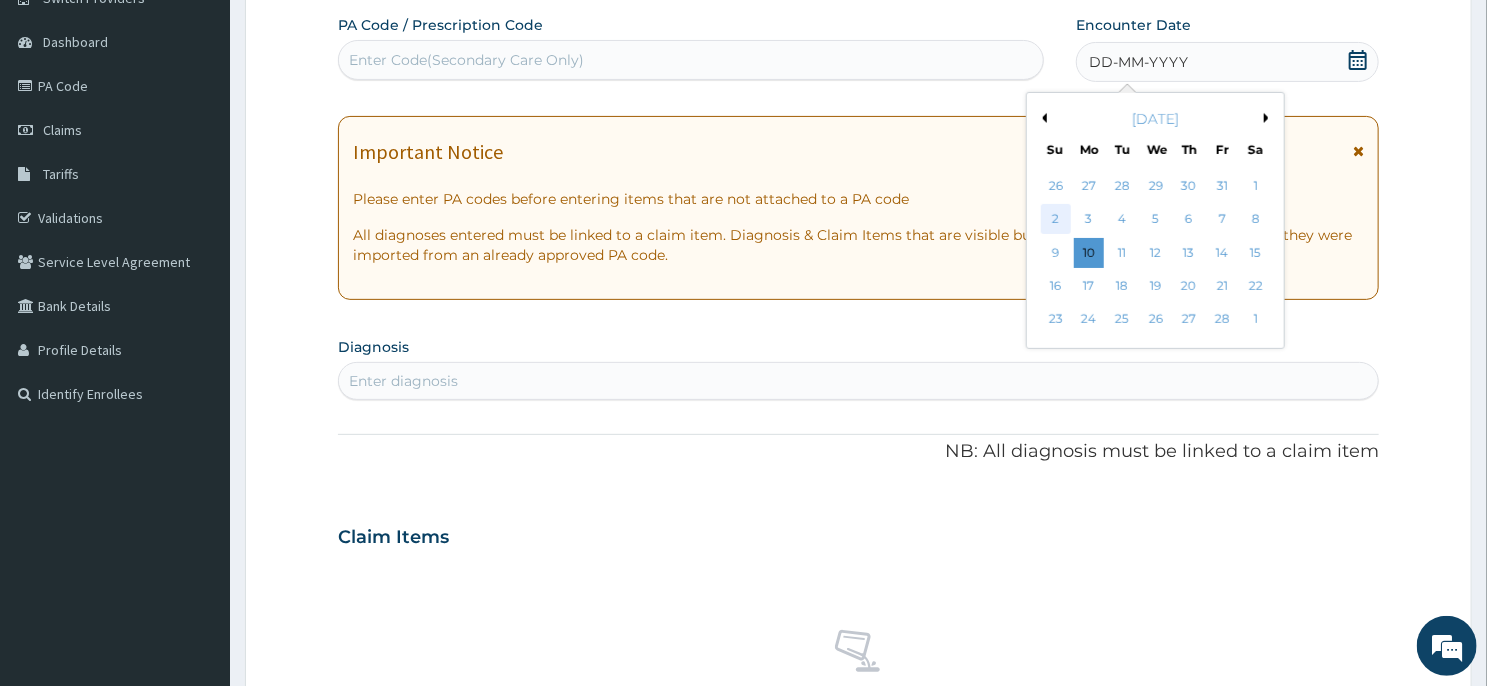 click on "2" at bounding box center (1056, 220) 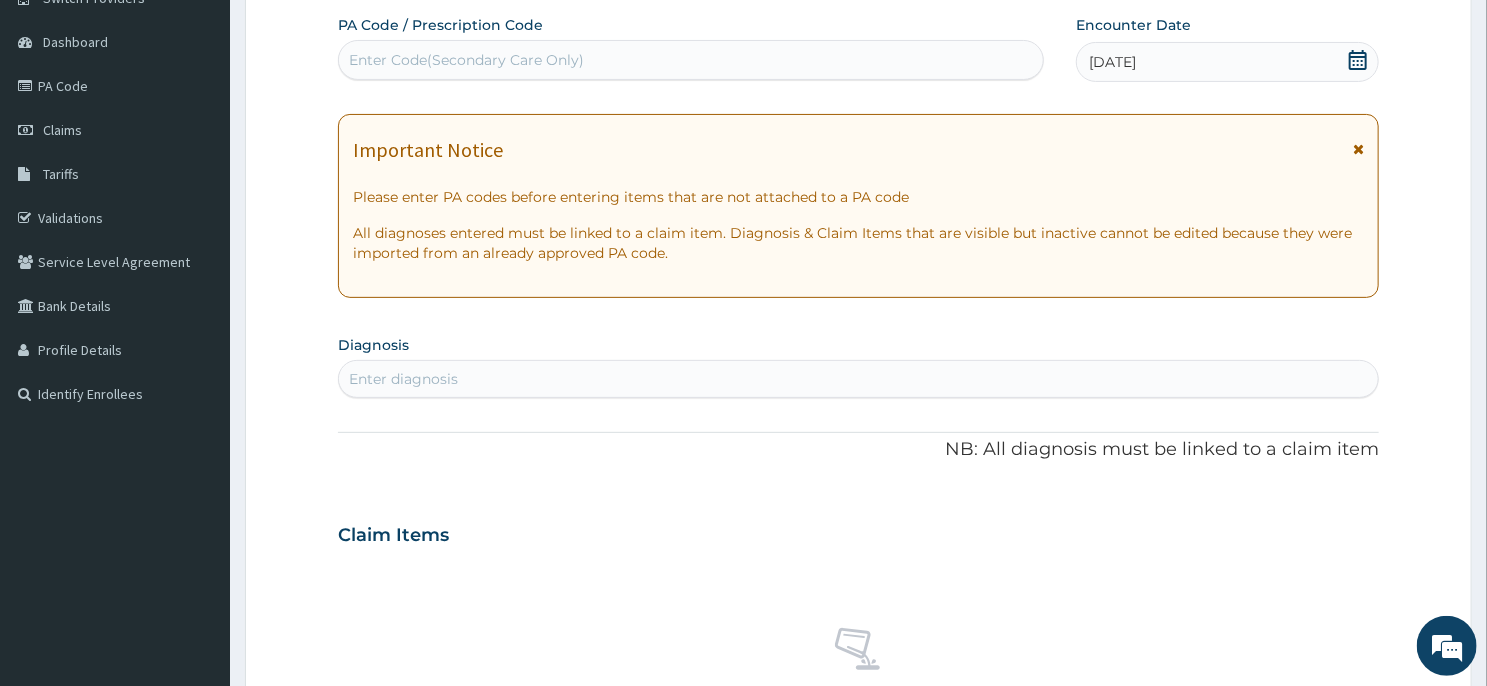 click on "Enter diagnosis" at bounding box center (858, 379) 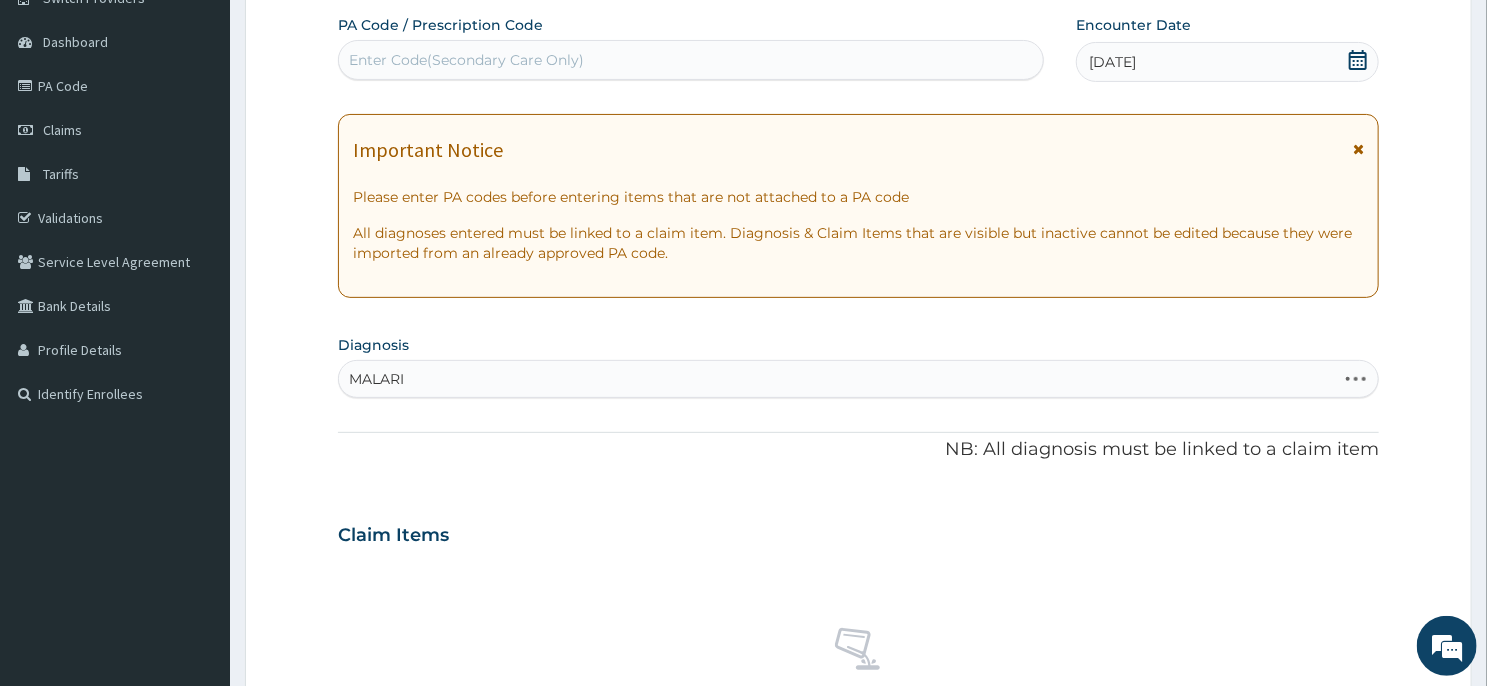 type on "[MEDICAL_DATA]" 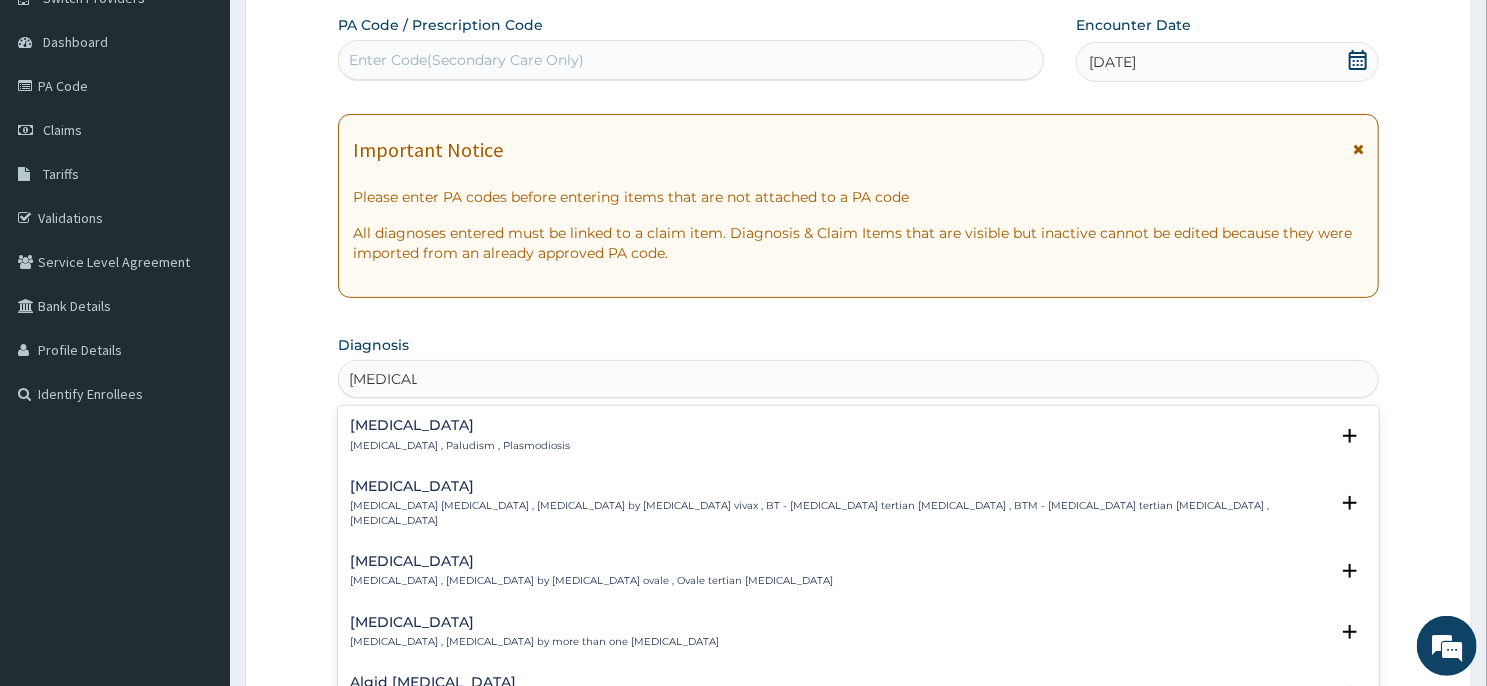 click on "[MEDICAL_DATA]" at bounding box center (460, 425) 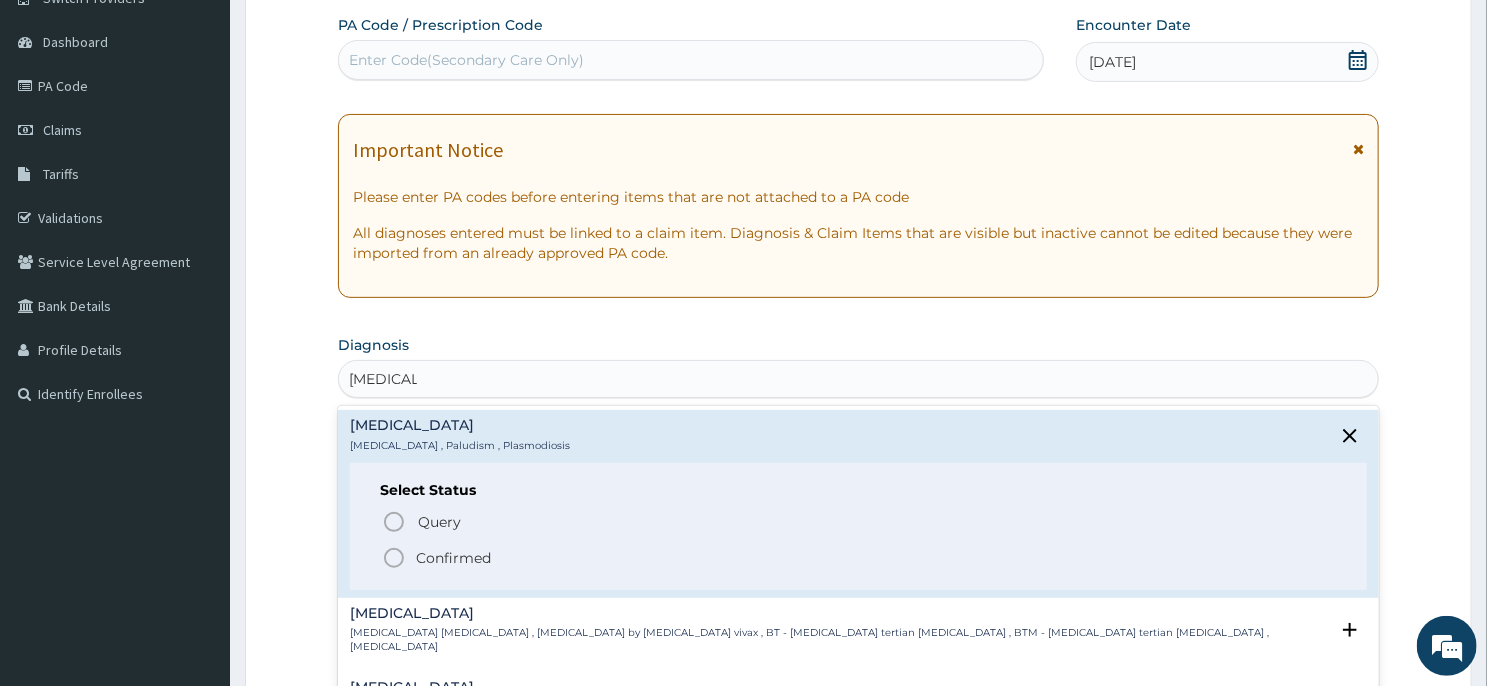 click 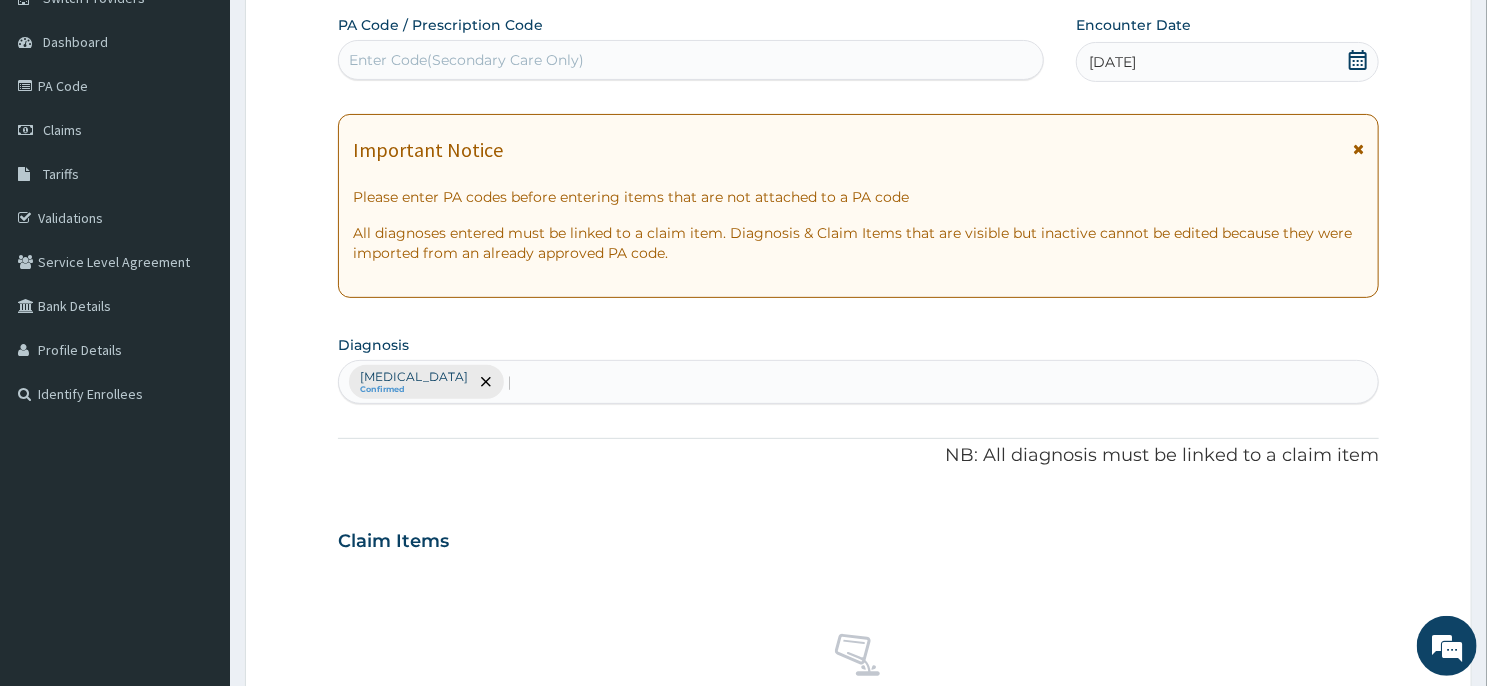 type 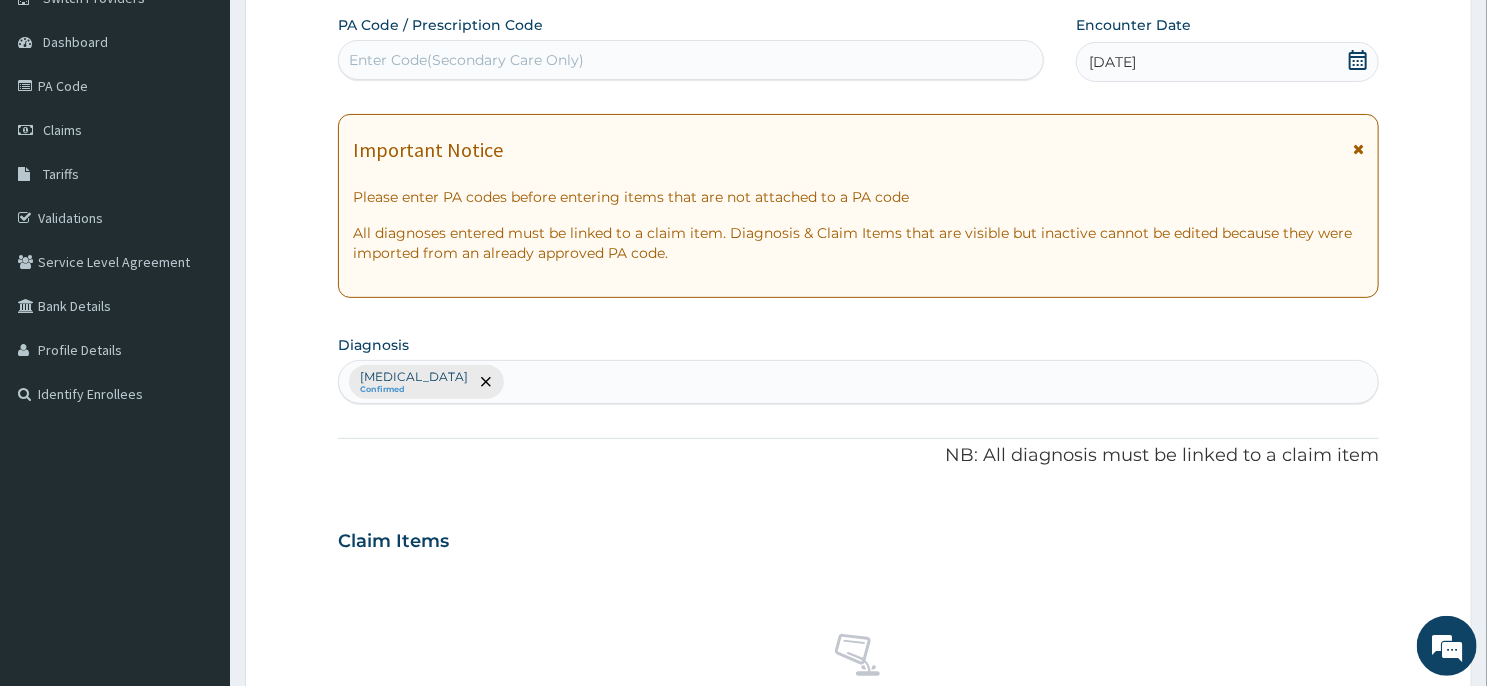 scroll, scrollTop: 757, scrollLeft: 0, axis: vertical 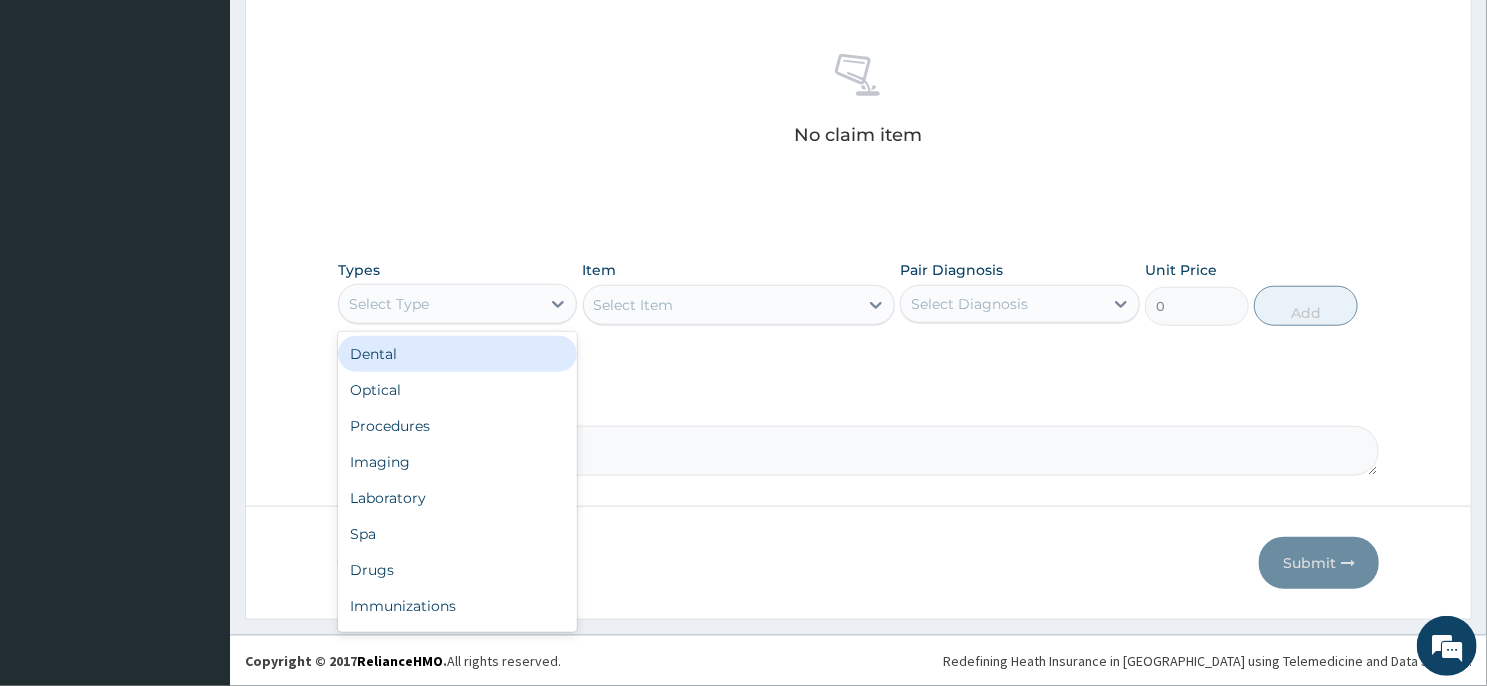 click on "Select Type" at bounding box center [439, 304] 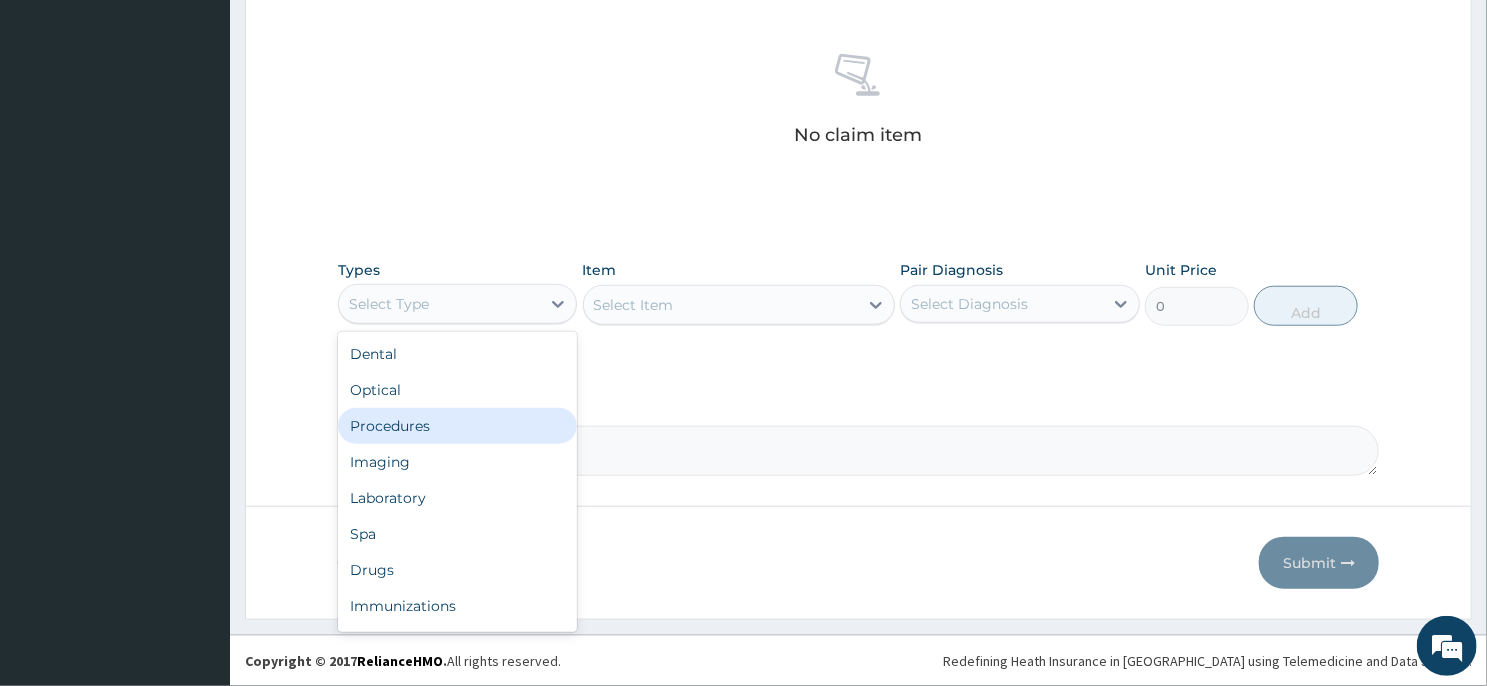 click on "Procedures" at bounding box center (457, 426) 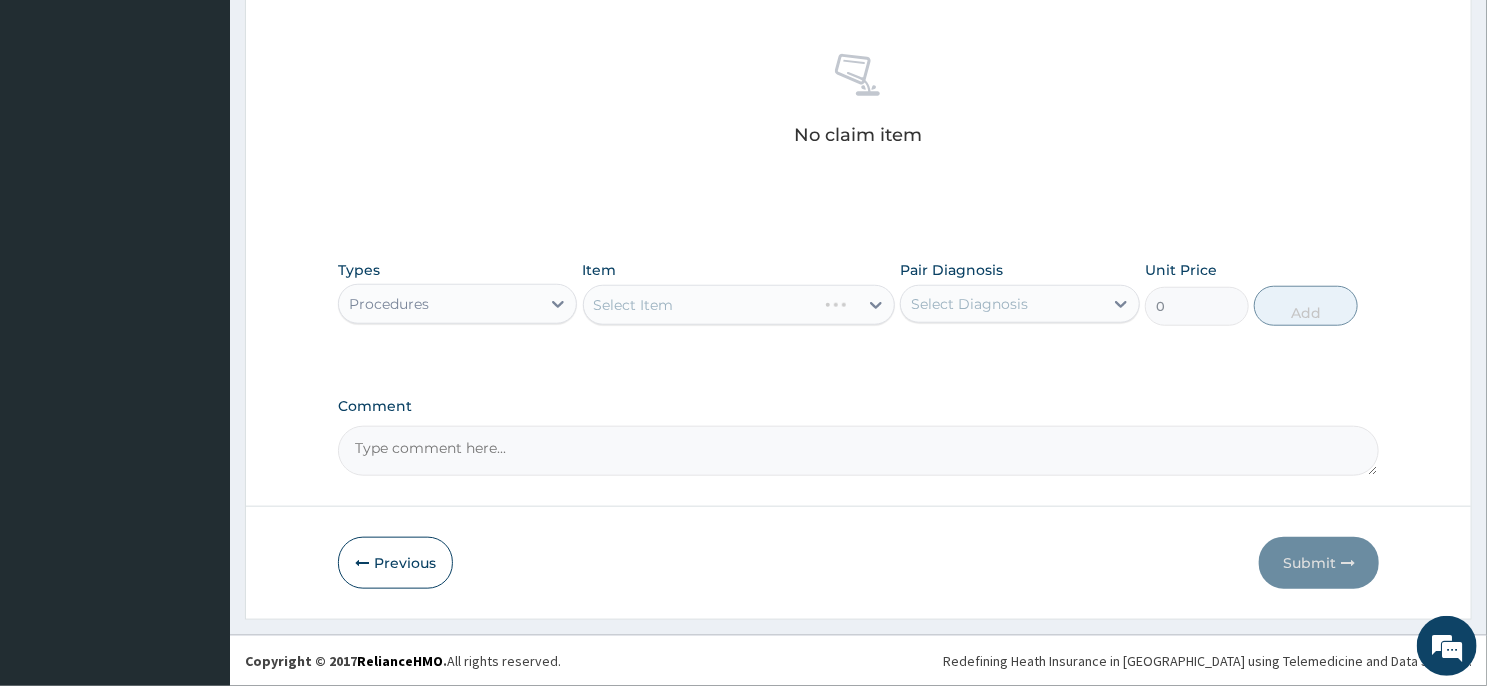 click on "Select Item" at bounding box center (739, 305) 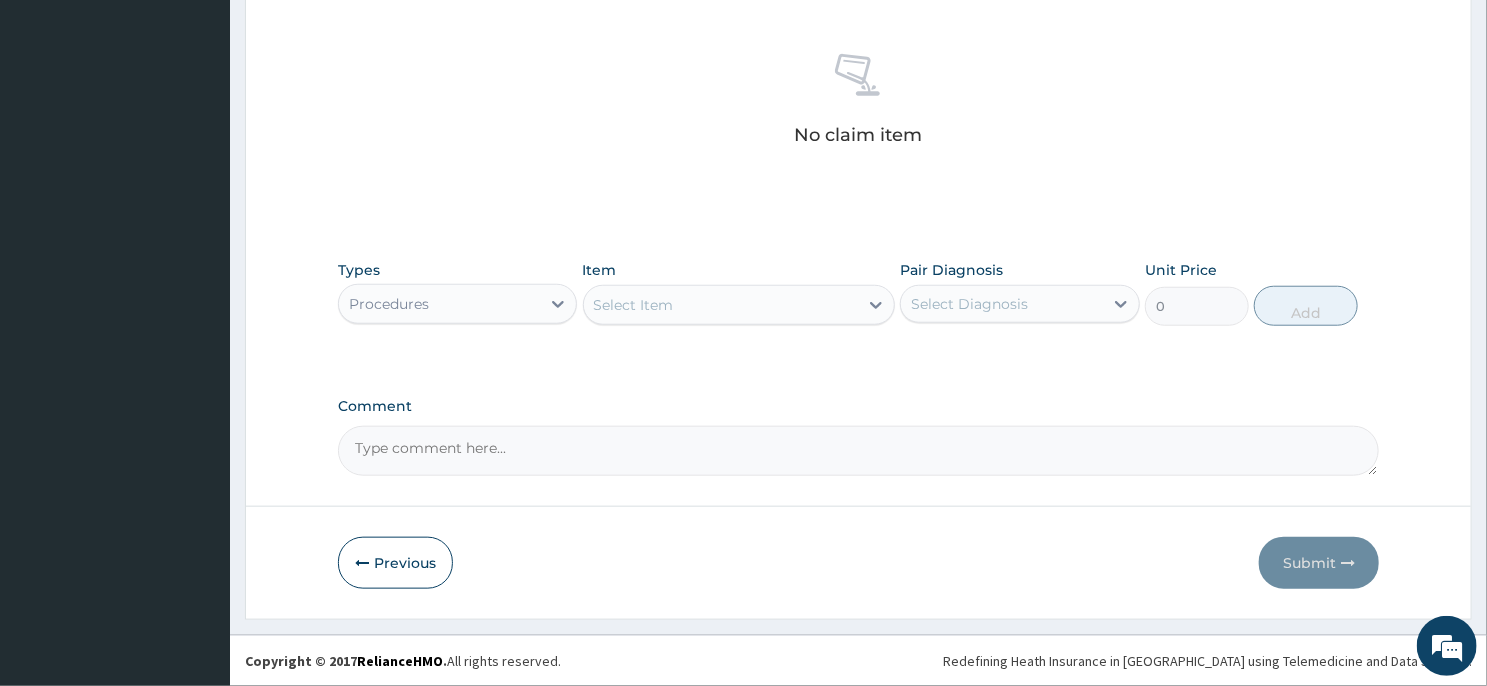 click on "Select Item" at bounding box center [721, 305] 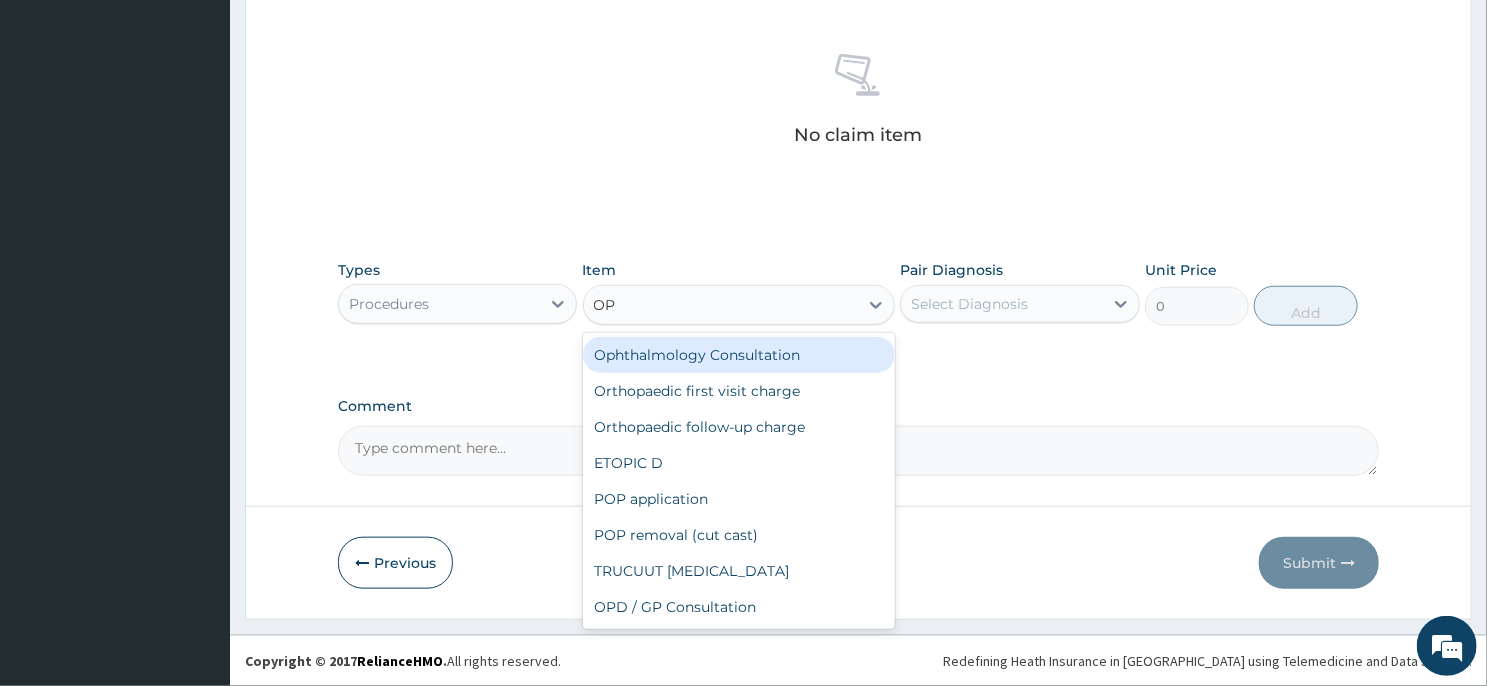 type on "OPD" 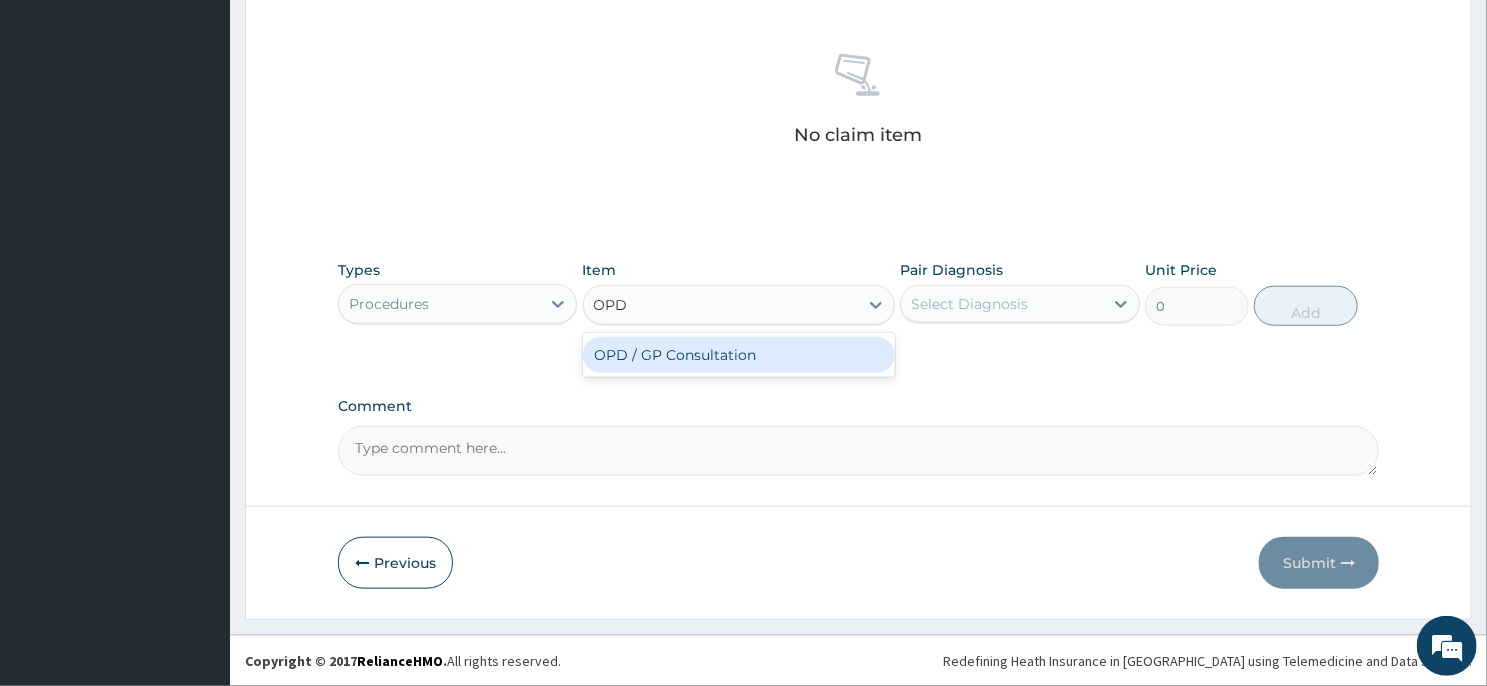 click on "OPD / GP Consultation" at bounding box center [739, 355] 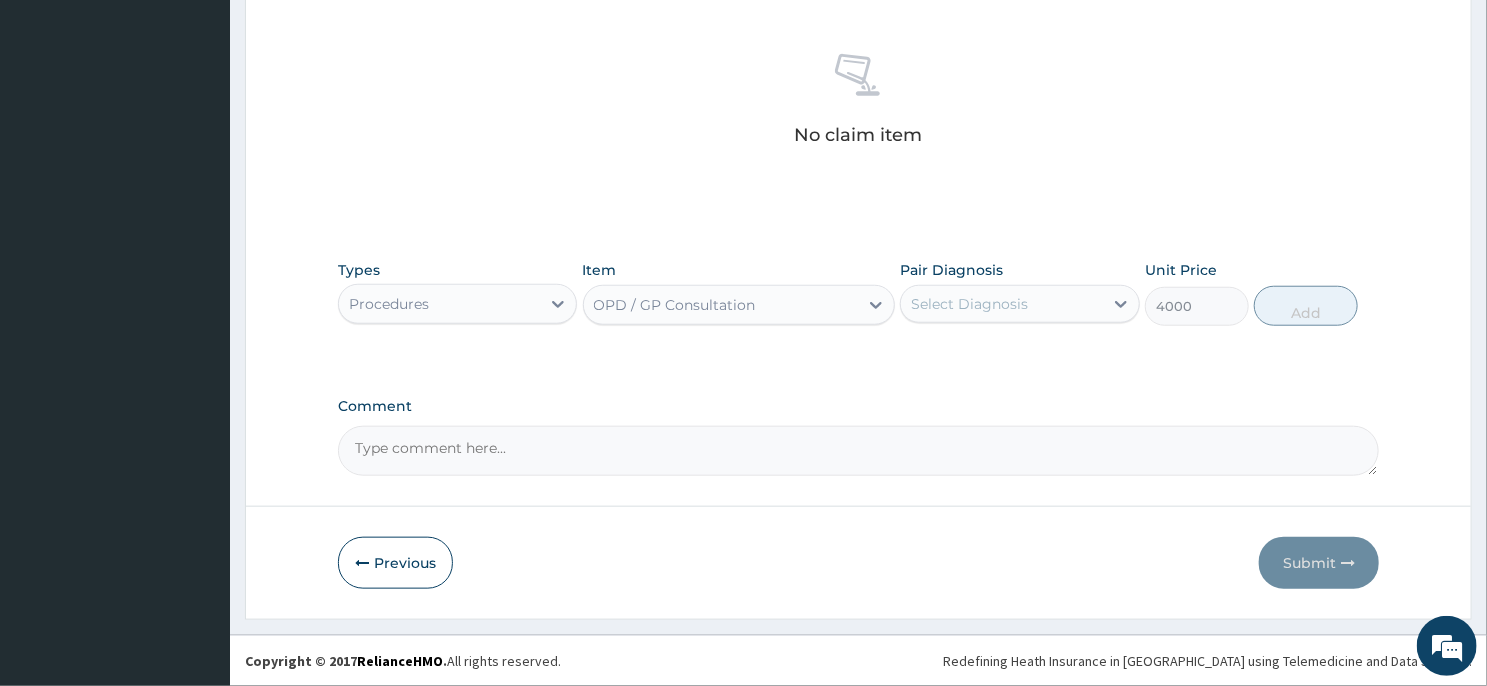 click on "Select Diagnosis" at bounding box center (969, 304) 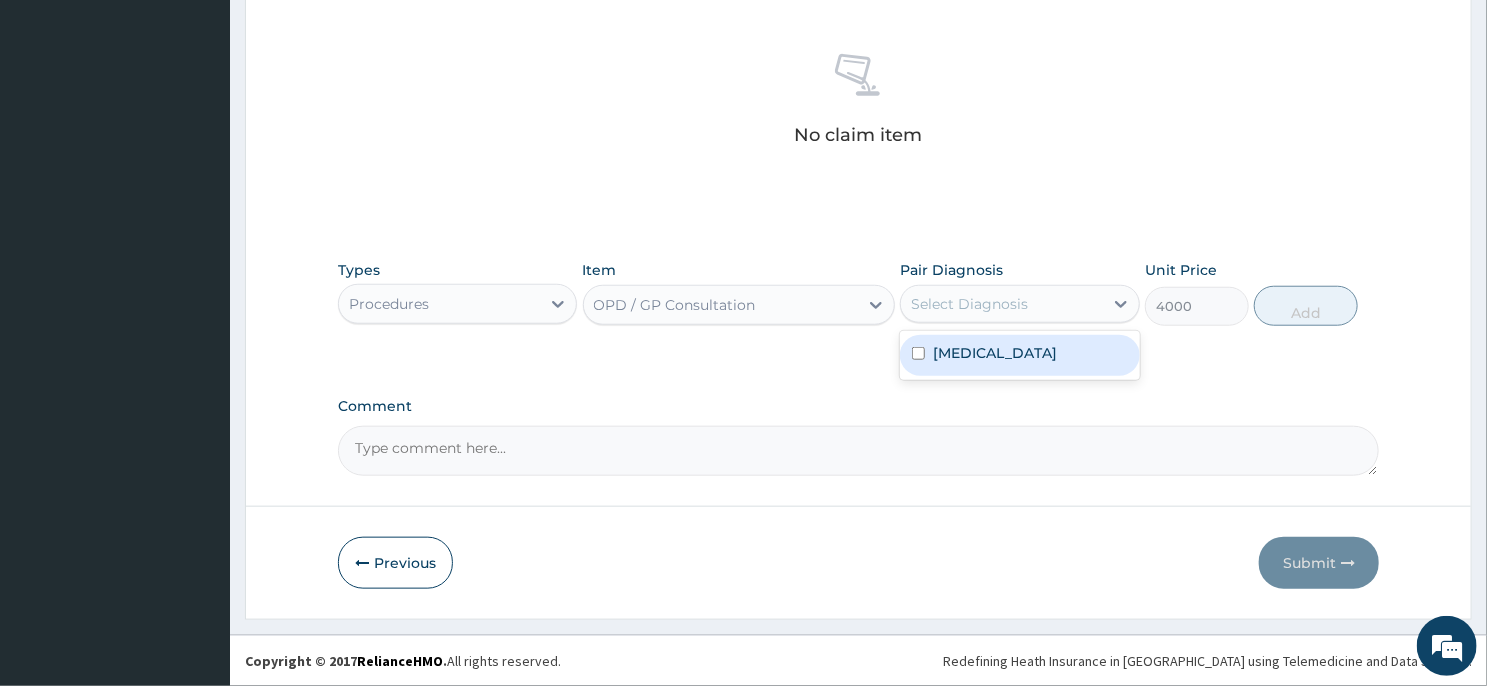 click on "[MEDICAL_DATA]" at bounding box center [995, 353] 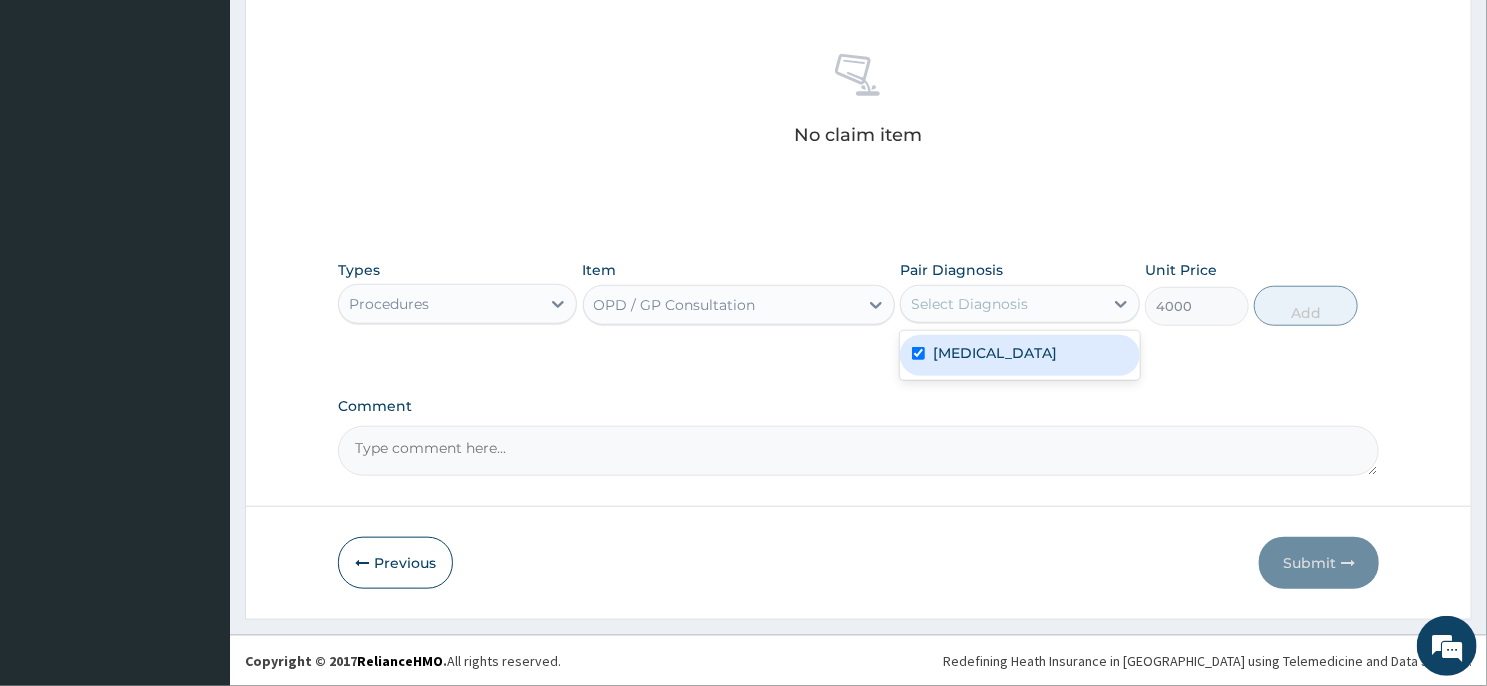 checkbox on "true" 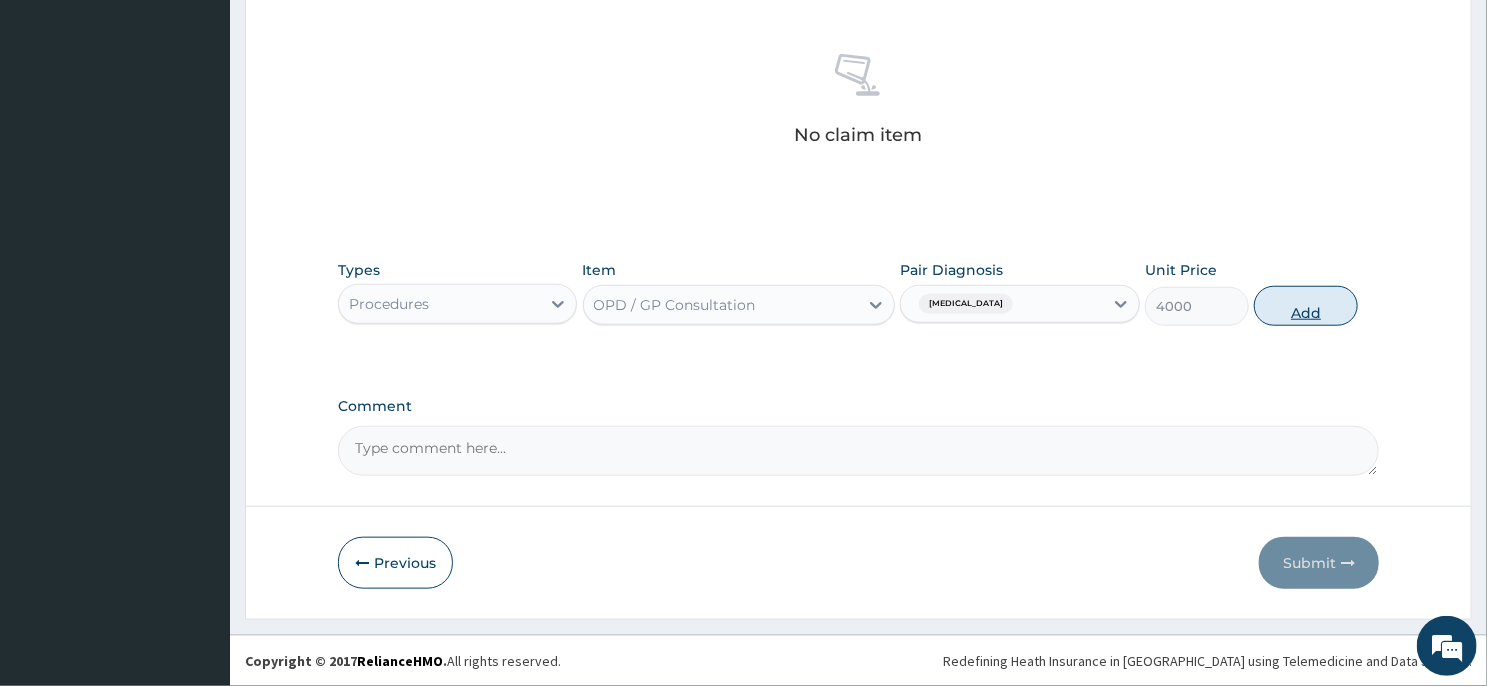 click on "Add" at bounding box center (1306, 306) 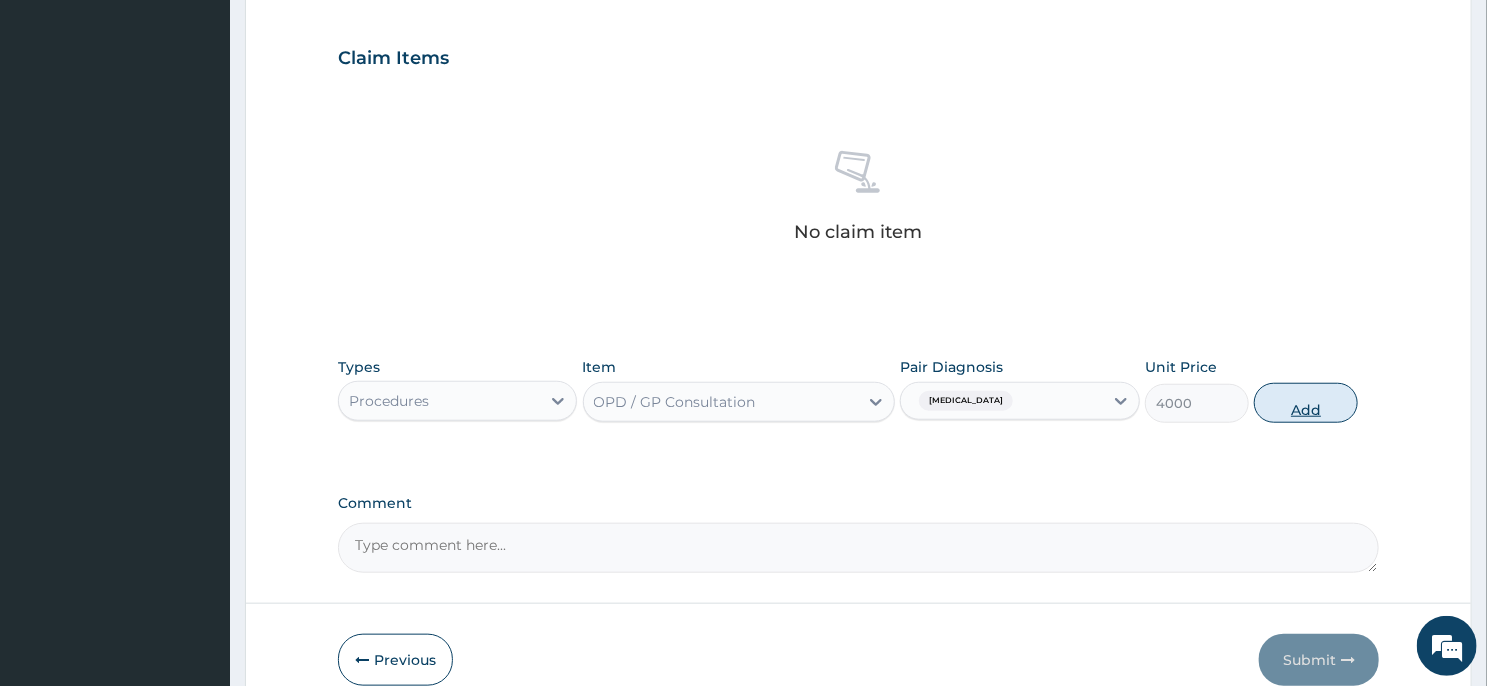 type on "0" 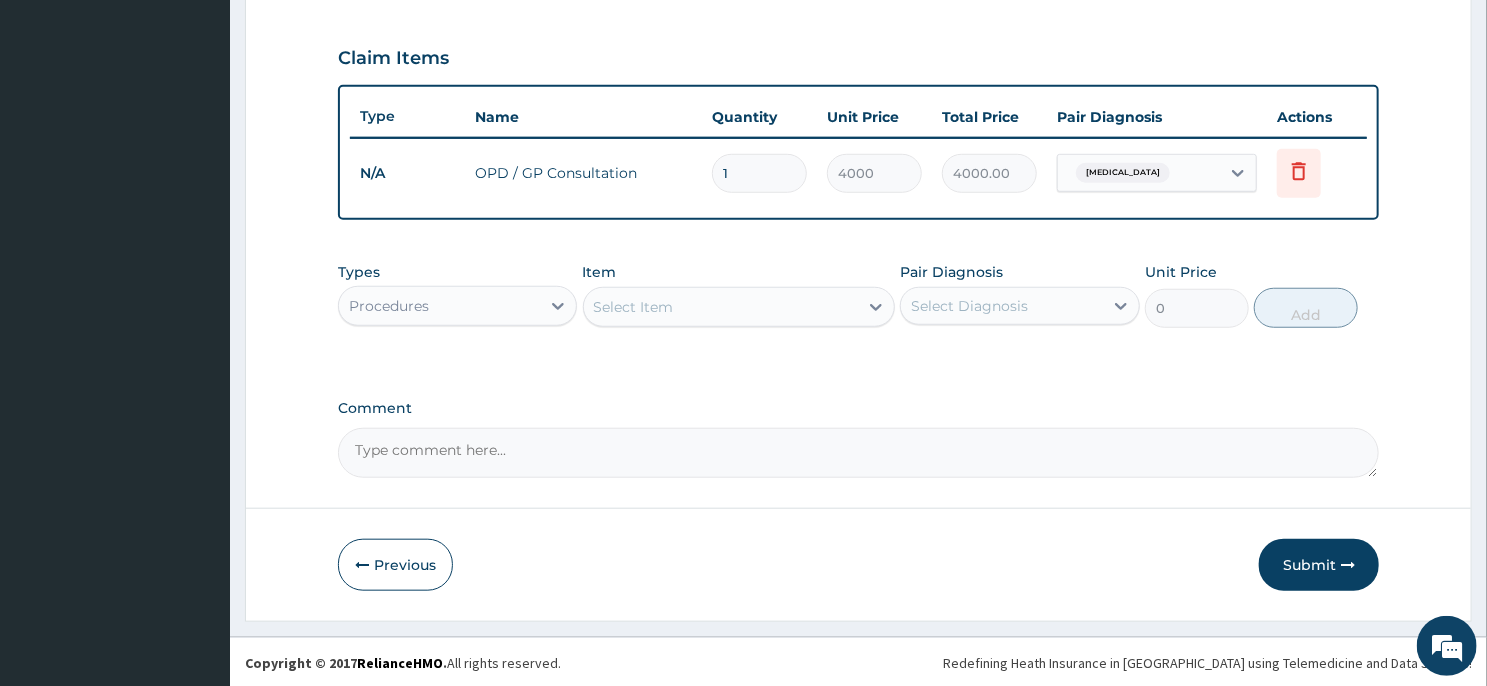 click on "Procedures" at bounding box center (439, 306) 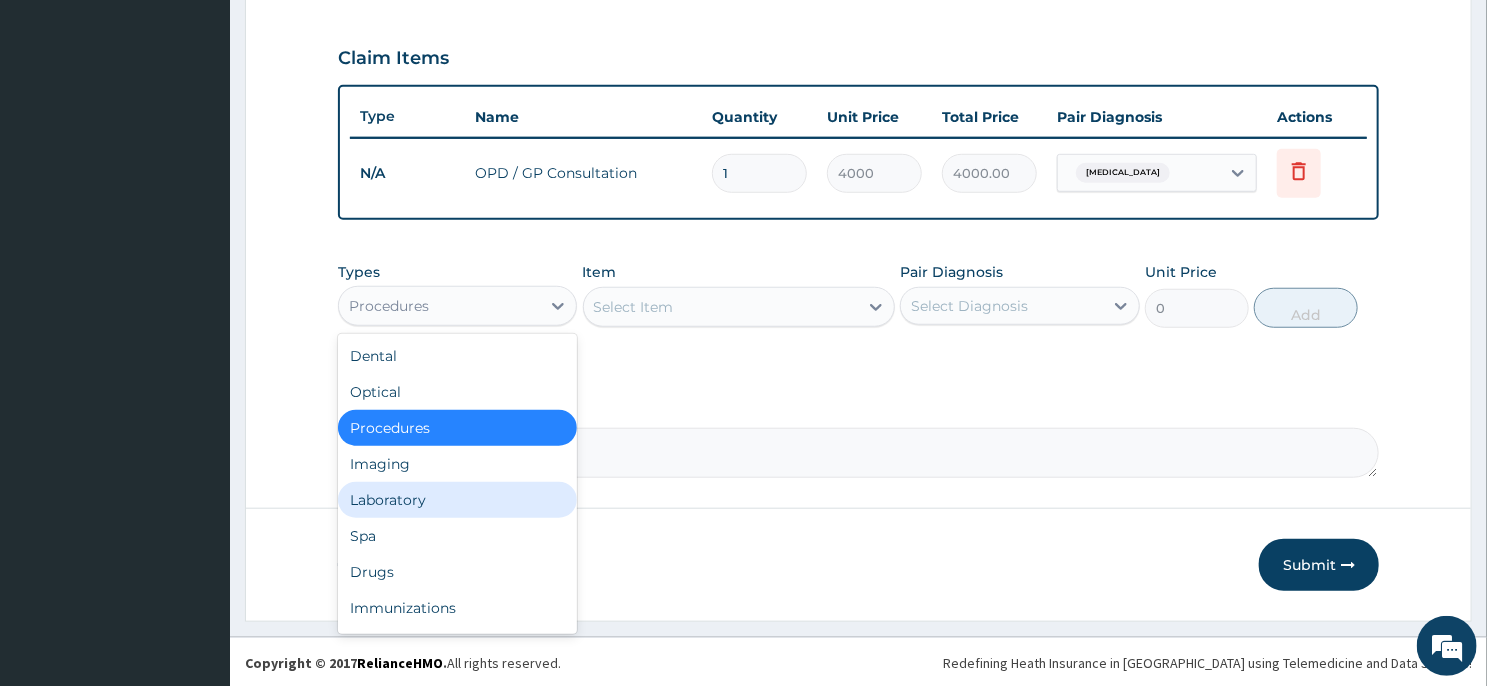 click on "Laboratory" at bounding box center (457, 500) 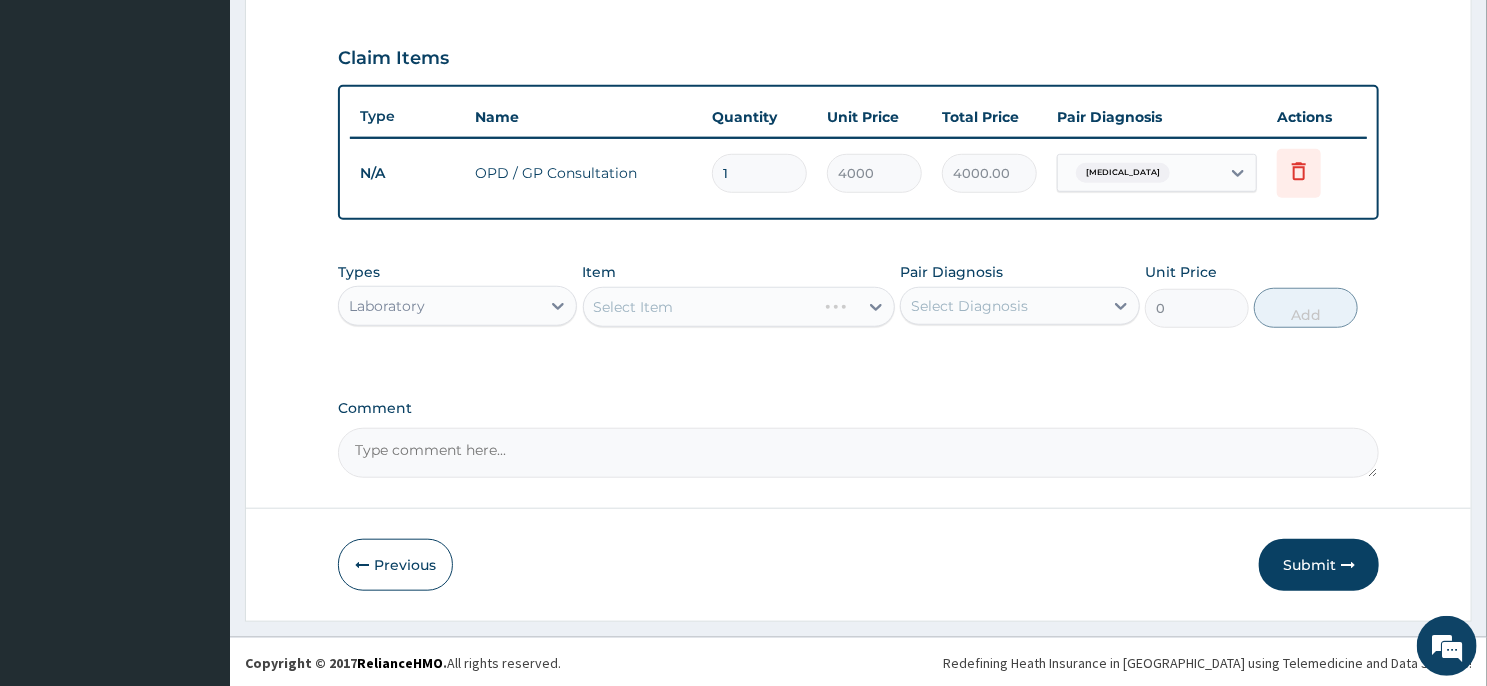 click on "Select Item" at bounding box center [739, 307] 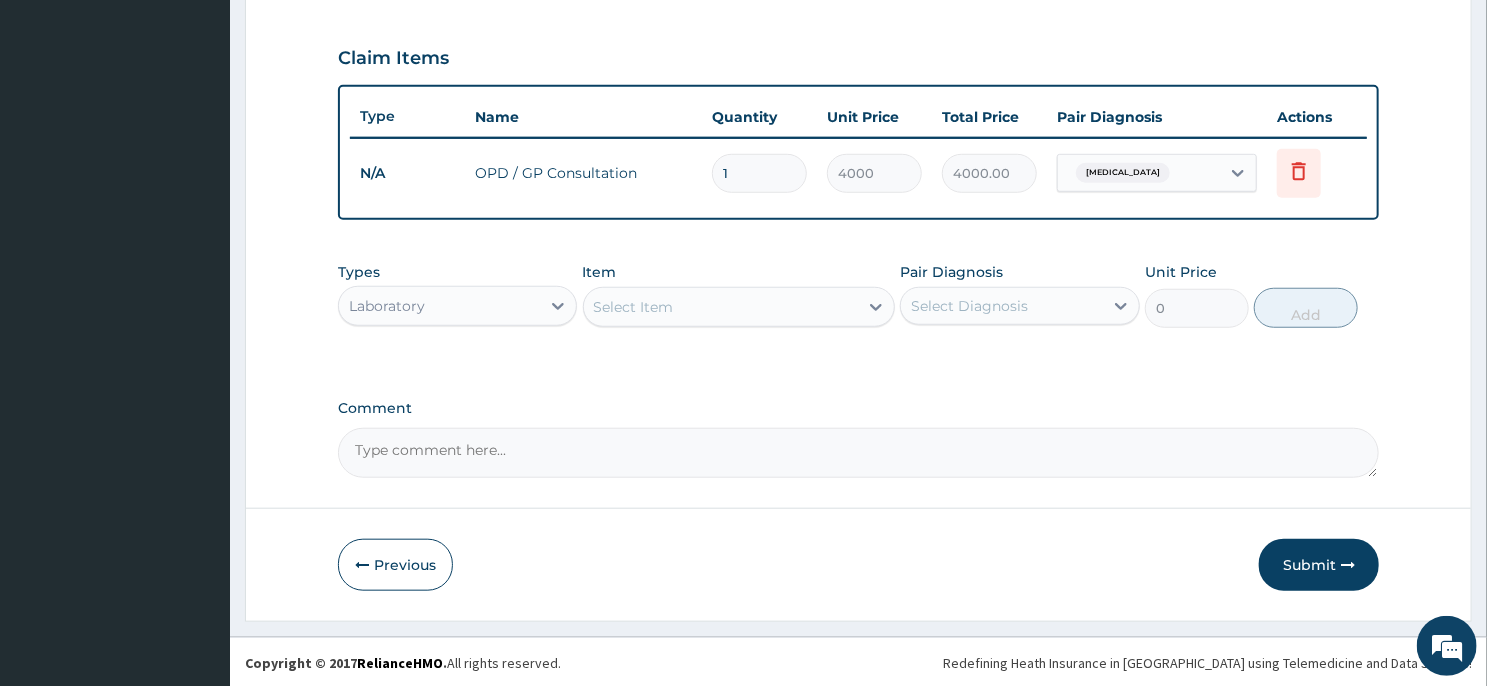 click on "Select Item" at bounding box center [721, 307] 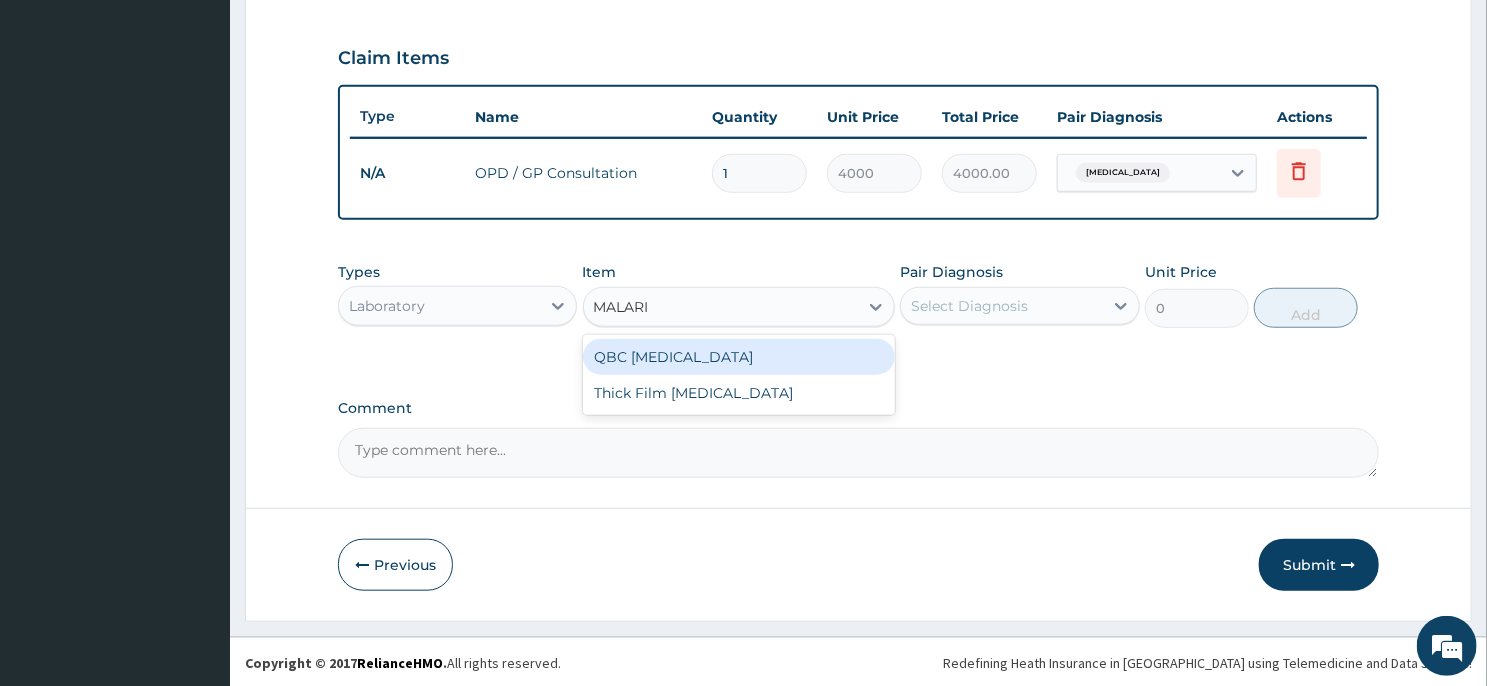 type on "MALARIA" 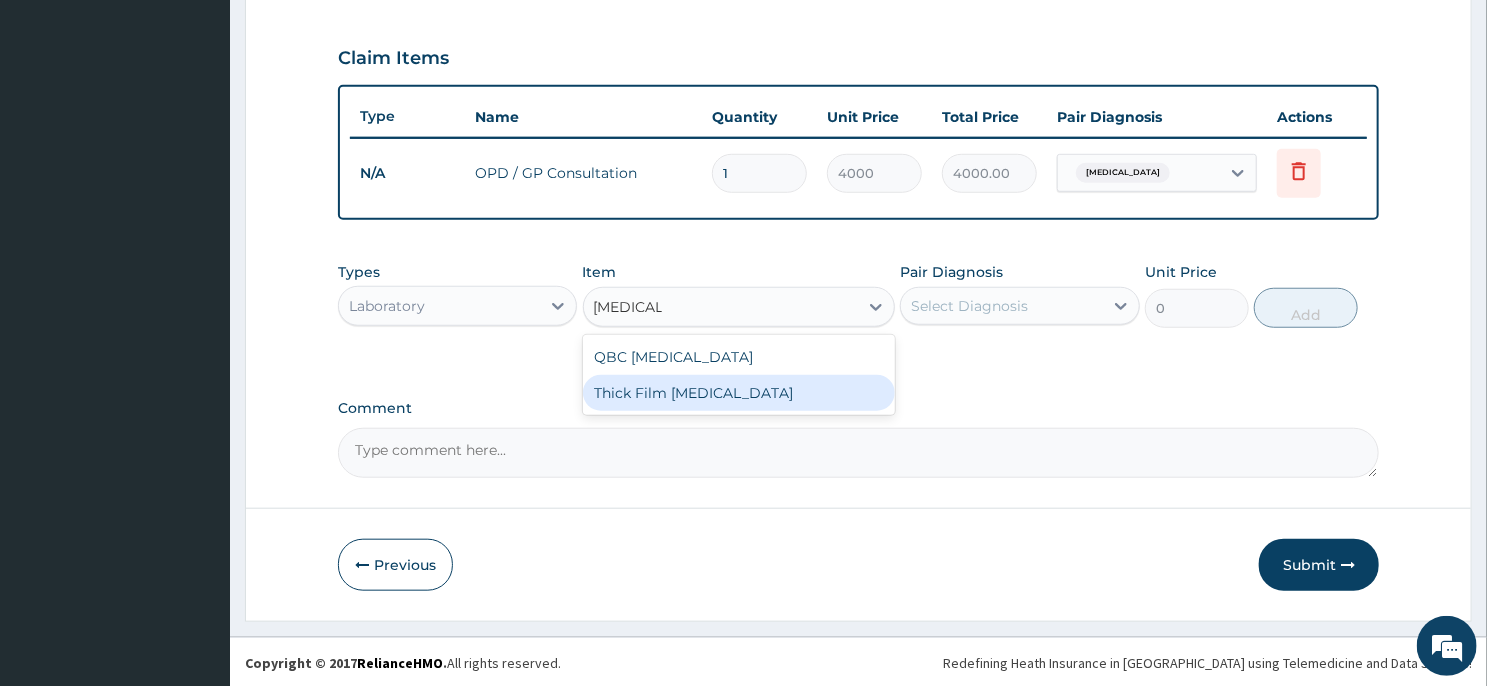 click on "Thick Film Malaria" at bounding box center (739, 393) 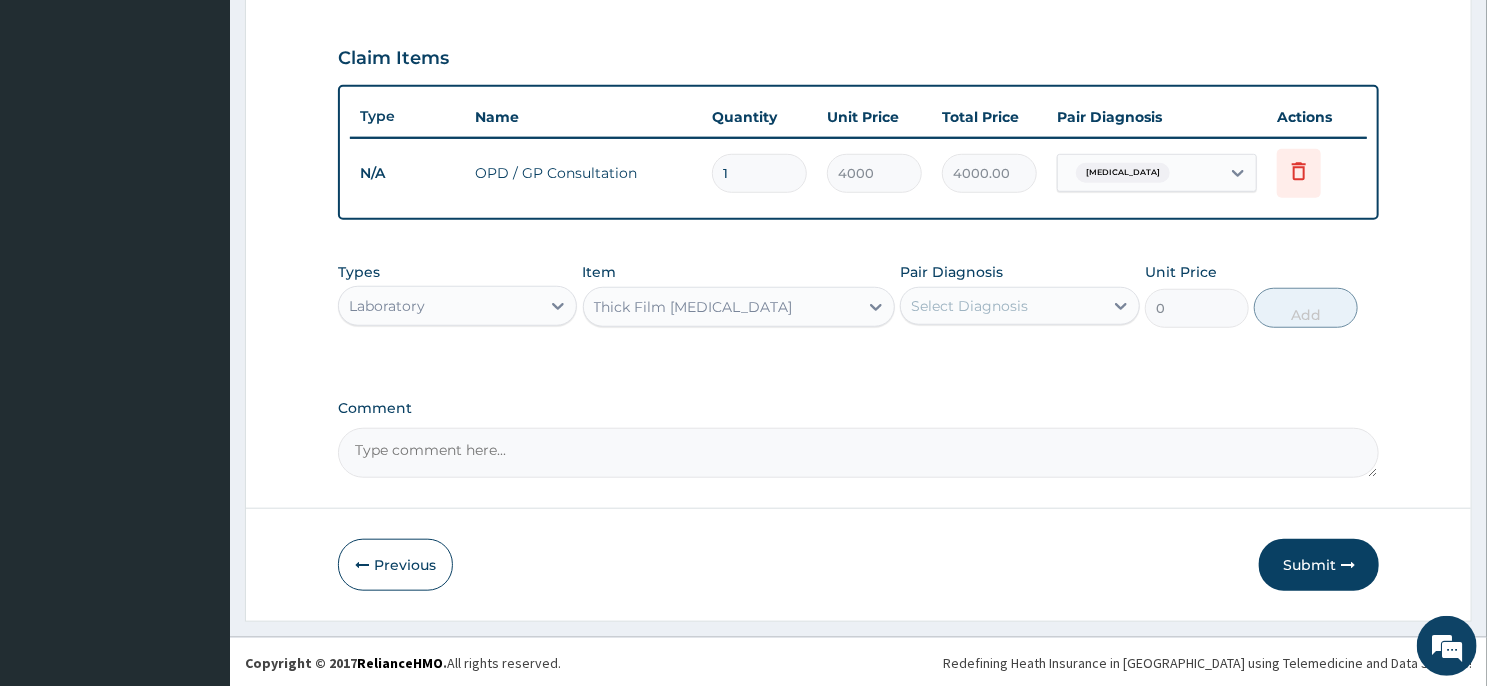 type 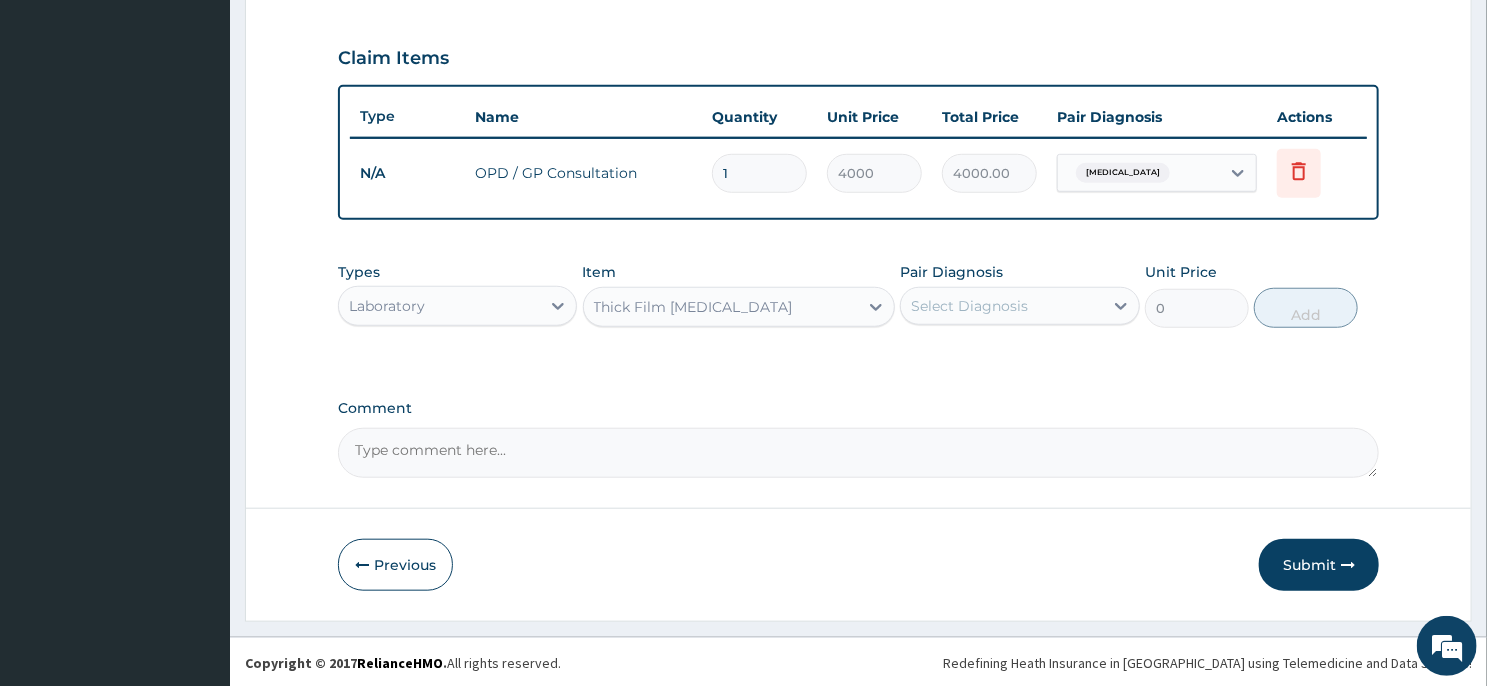 type on "2000" 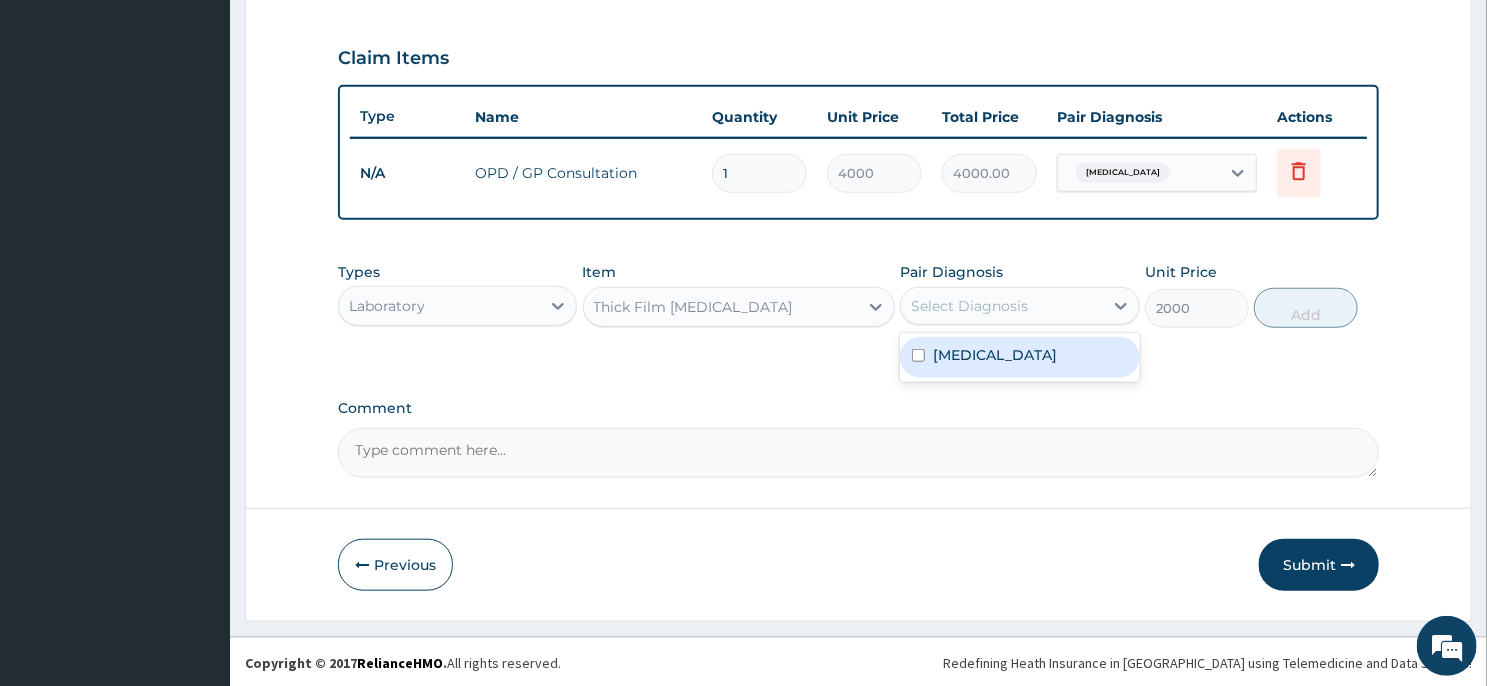 click on "Select Diagnosis" at bounding box center [1001, 306] 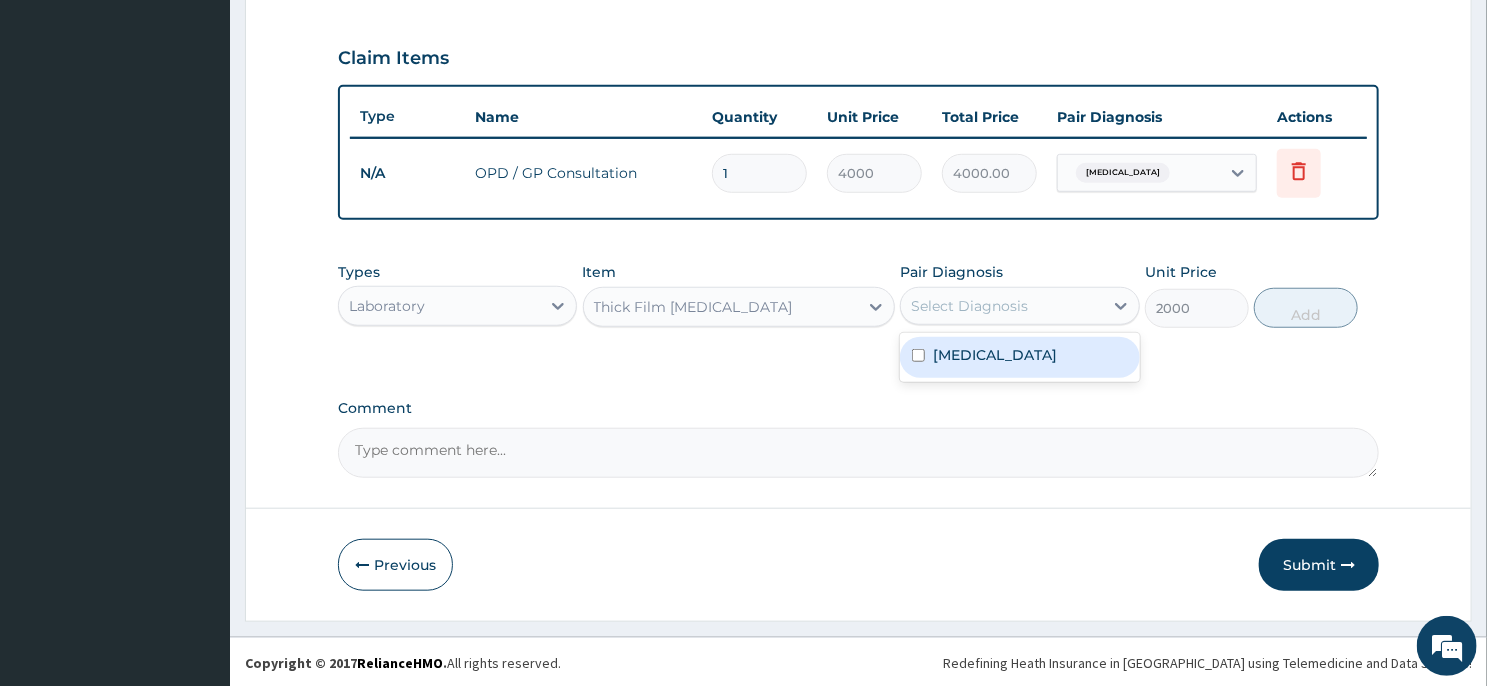 click on "Malaria" at bounding box center [1019, 357] 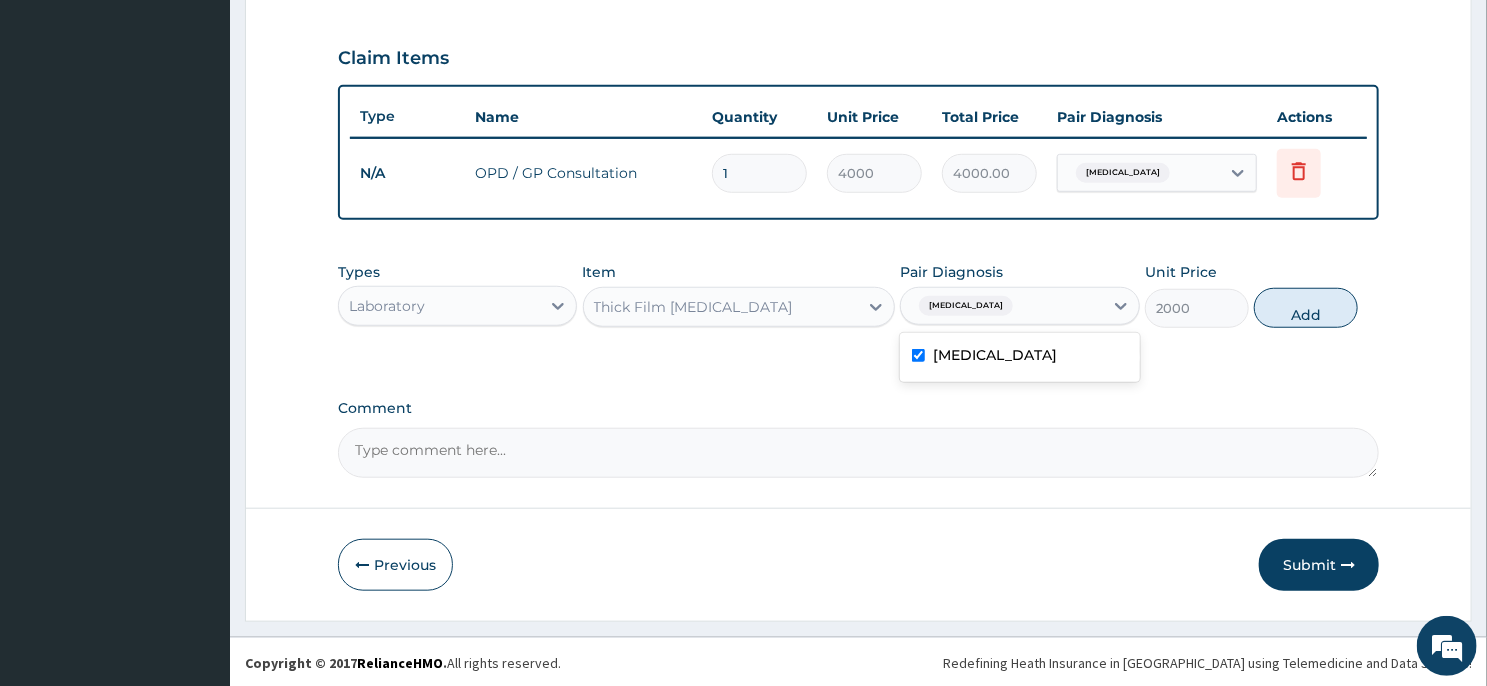 checkbox on "true" 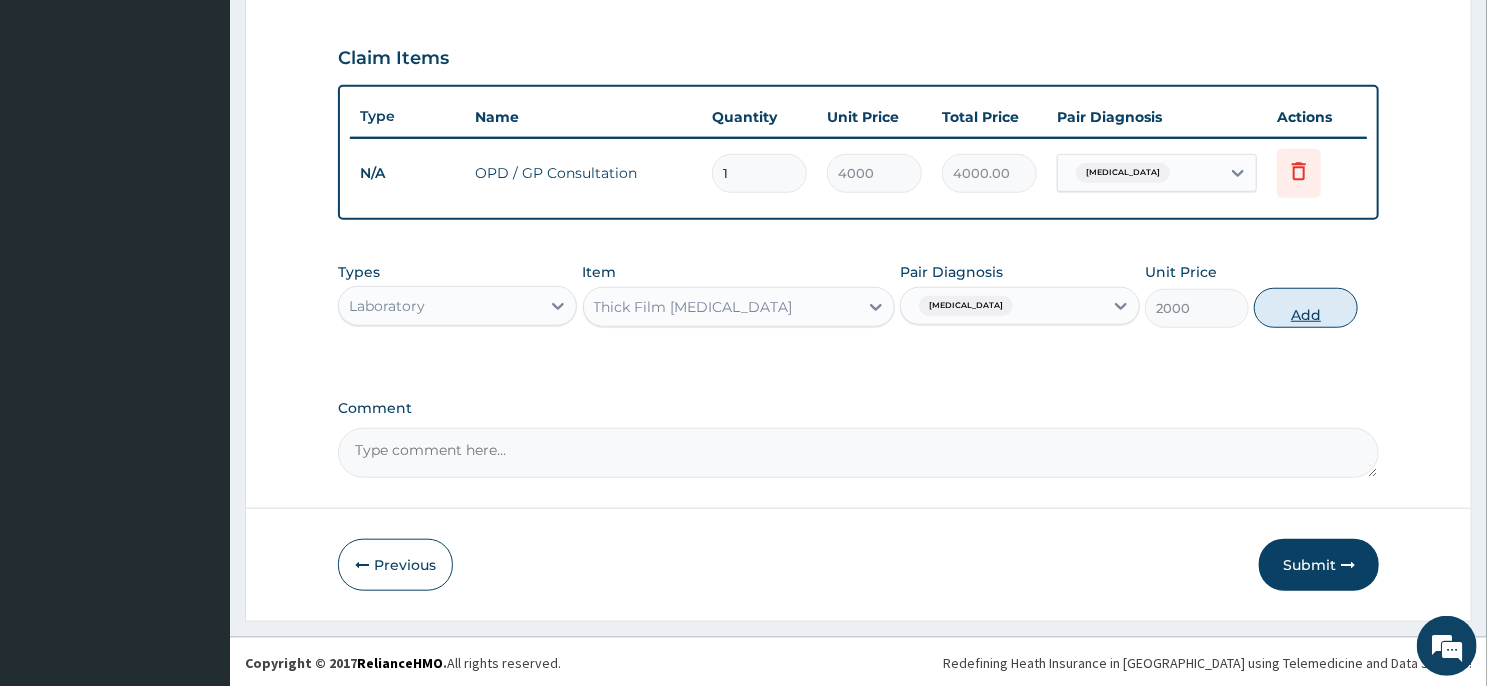 click on "Add" at bounding box center [1306, 308] 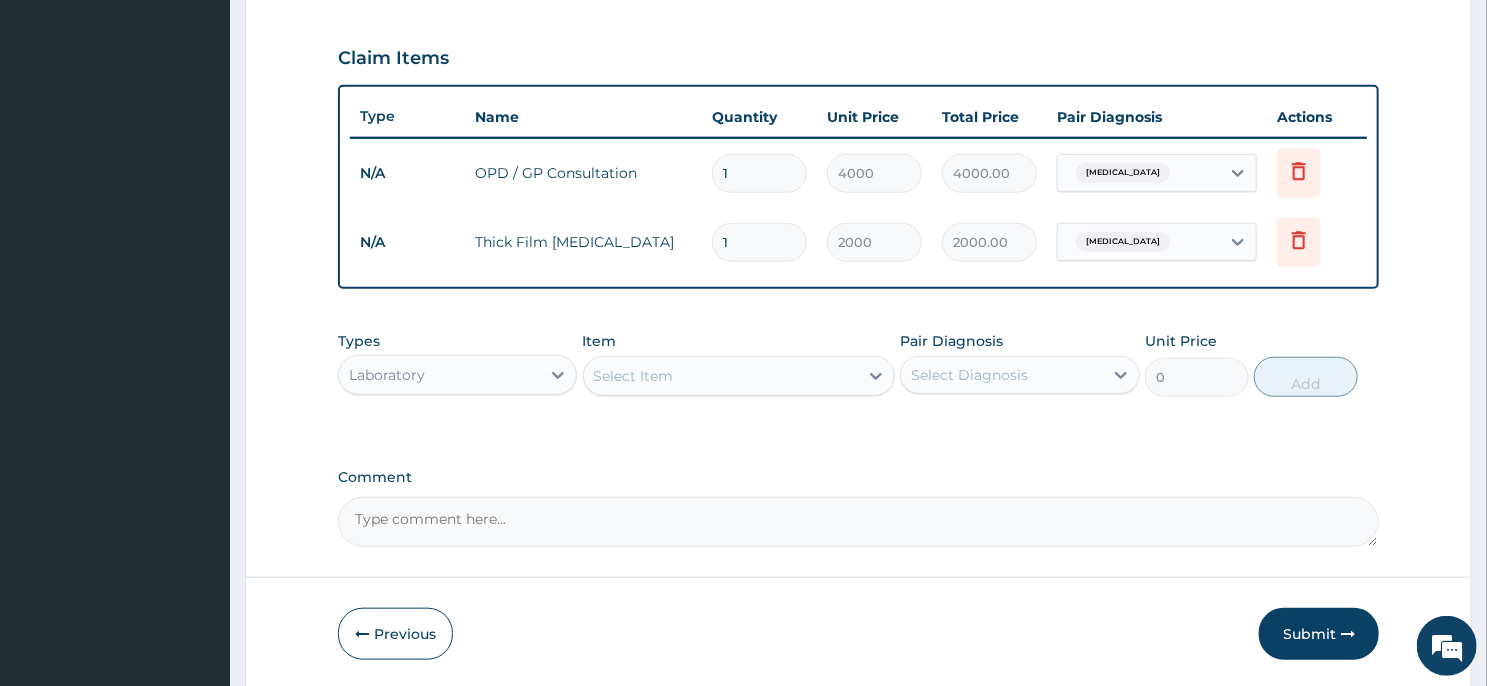 click on "Step  2  of 2 PA Code / Prescription Code Enter Code(Secondary Care Only) Encounter Date 02-02-2025 Important Notice Please enter PA codes before entering items that are not attached to a PA code   All diagnoses entered must be linked to a claim item. Diagnosis & Claim Items that are visible but inactive cannot be edited because they were imported from an already approved PA code. Diagnosis Malaria Confirmed NB: All diagnosis must be linked to a claim item Claim Items Type Name Quantity Unit Price Total Price Pair Diagnosis Actions N/A OPD / GP Consultation 1 4000 4000.00 Malaria Delete N/A Thick Film Malaria 1 2000 2000.00 Malaria Delete Types Laboratory Item Select Item Pair Diagnosis Select Diagnosis Unit Price 0 Add Comment     Previous   Submit" at bounding box center [858, 68] 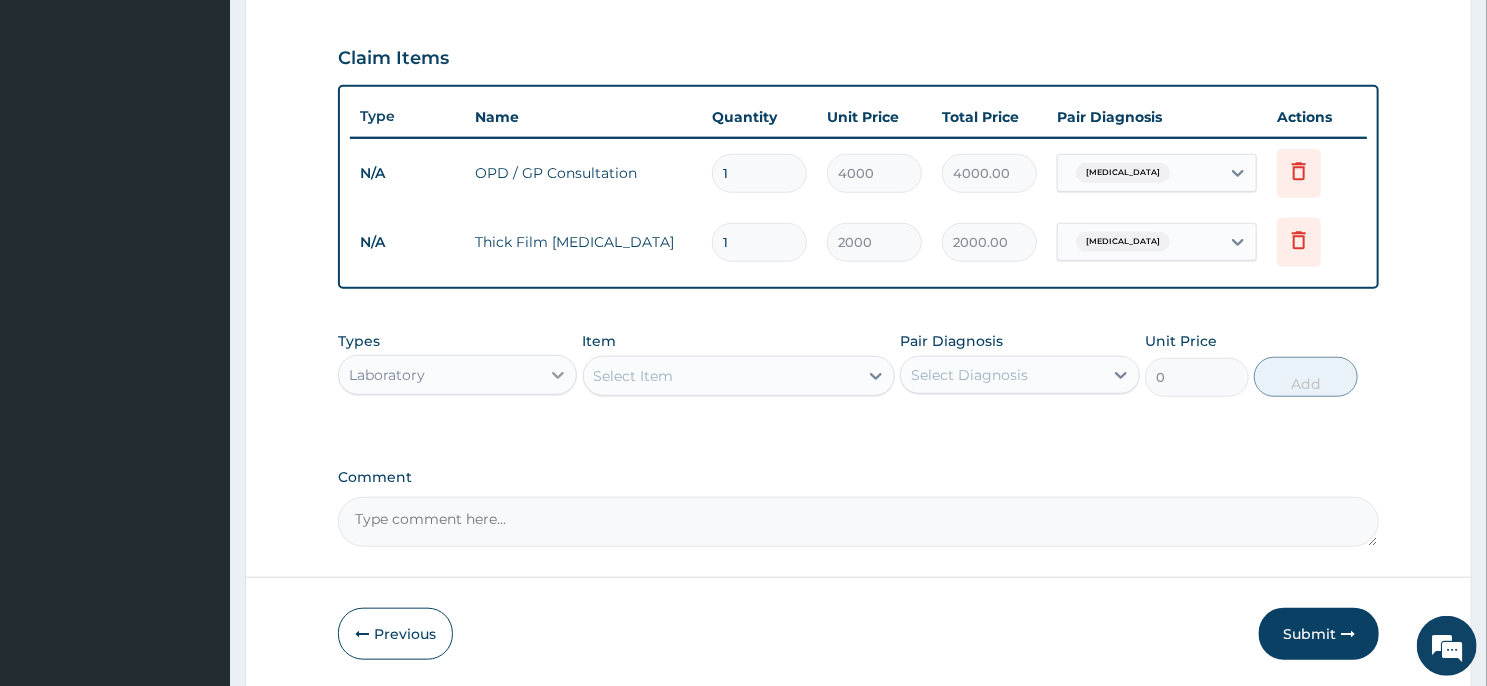 click 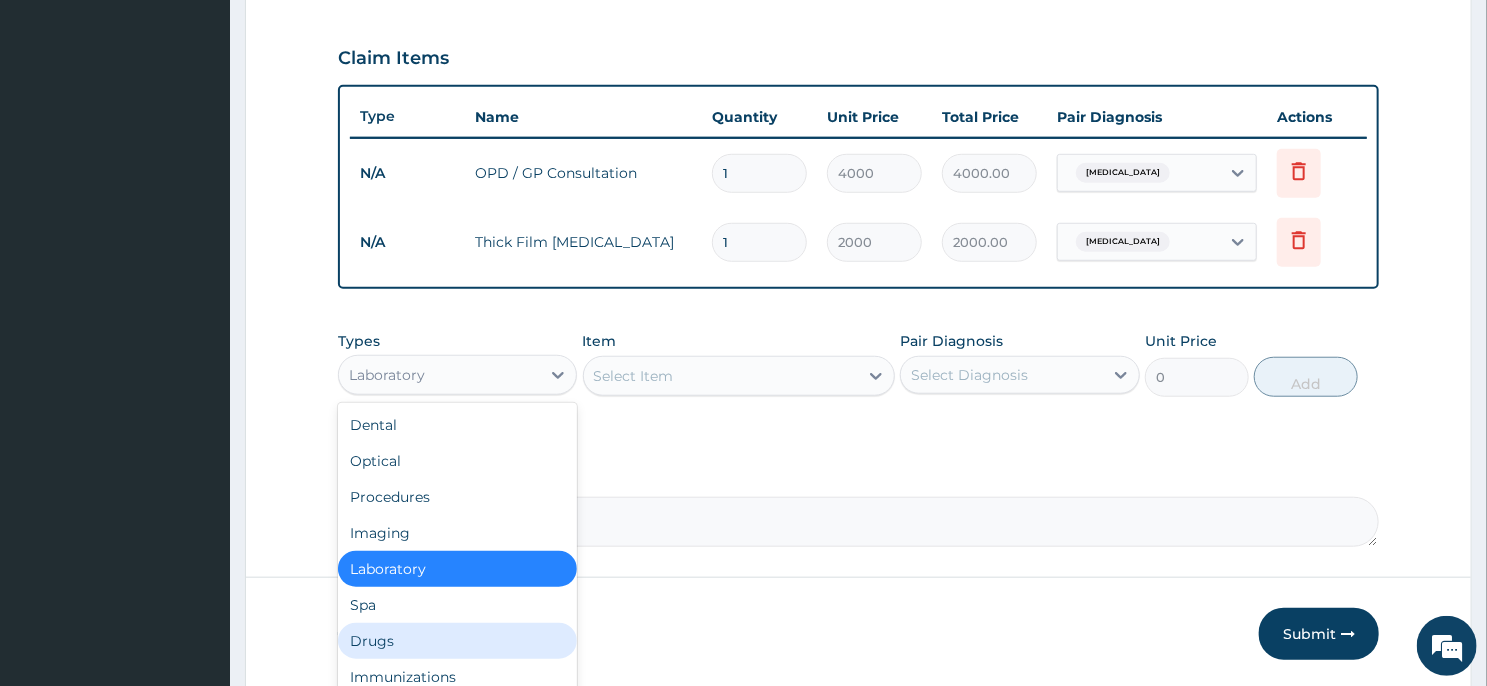 click on "Drugs" at bounding box center (457, 641) 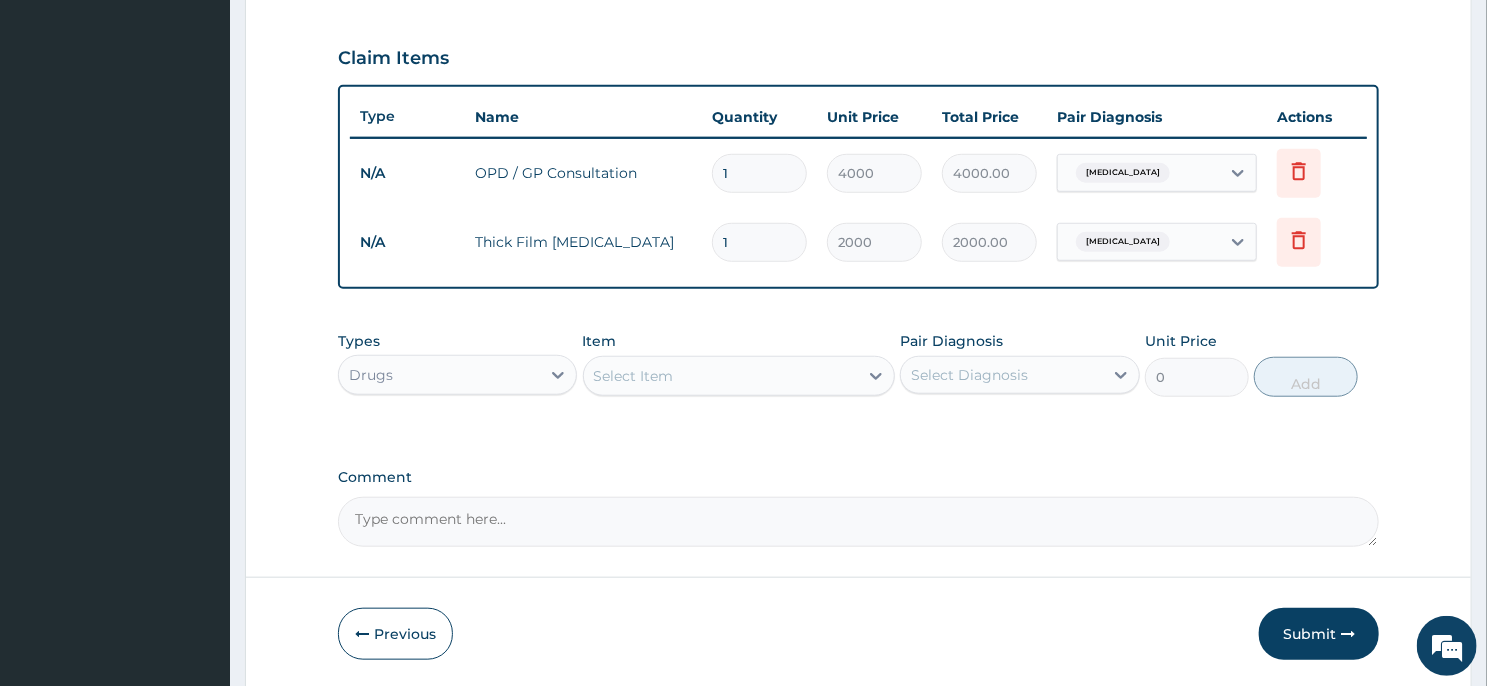 click on "Select Item" at bounding box center [721, 376] 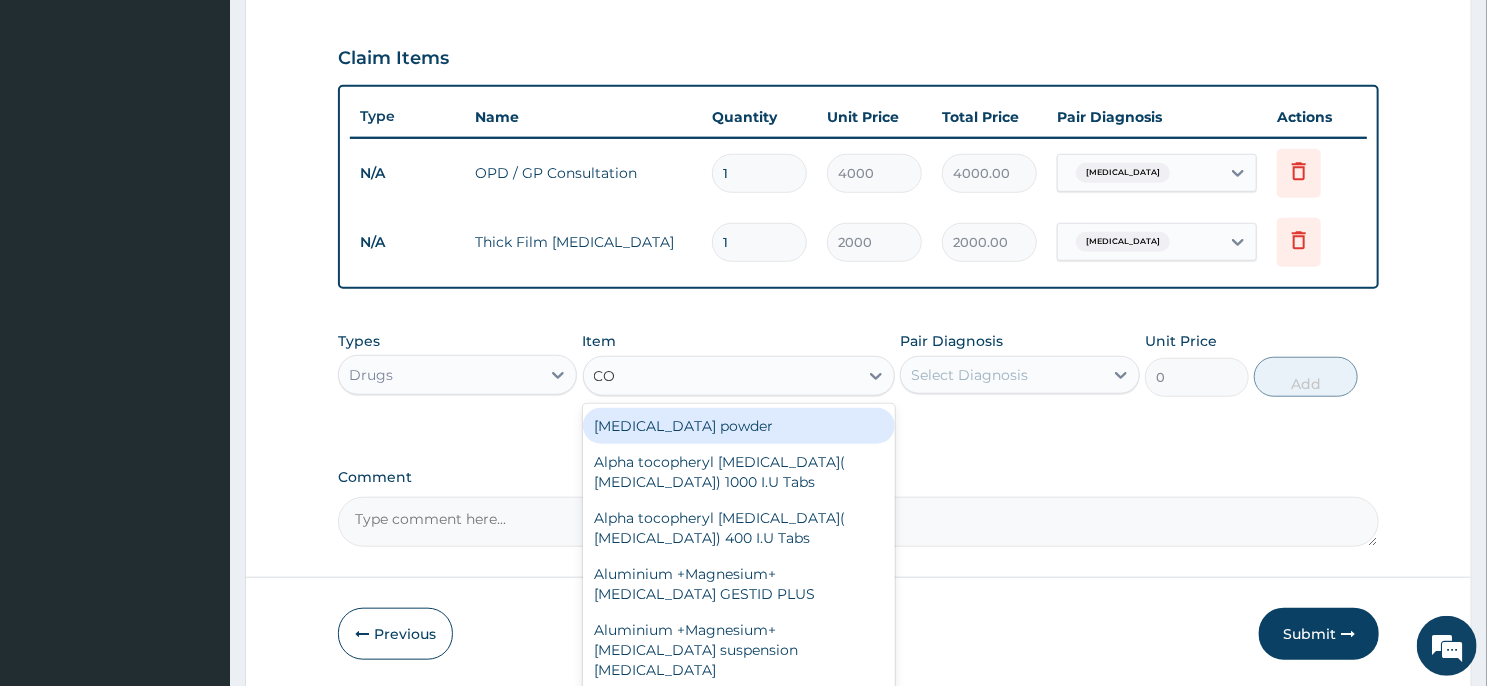 type on "COA" 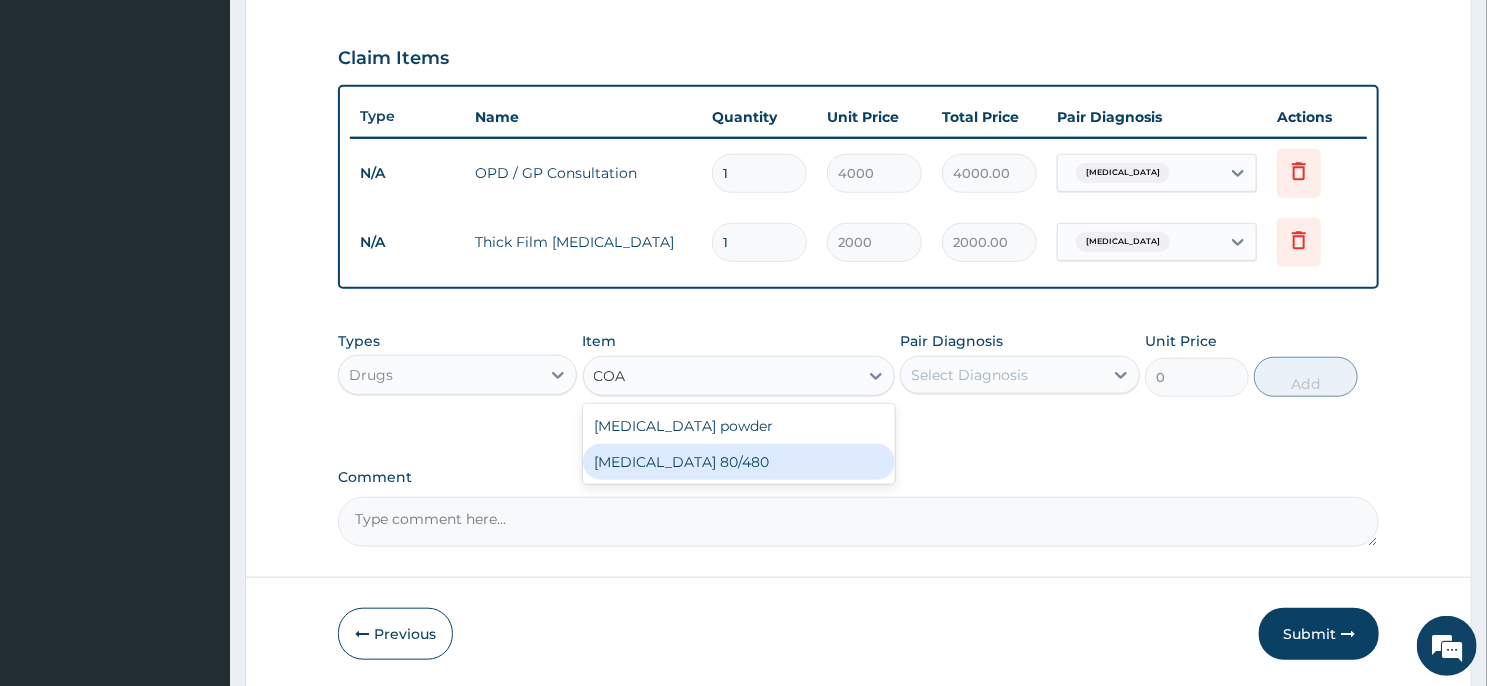 click on "COARTEM 80/480" at bounding box center (739, 462) 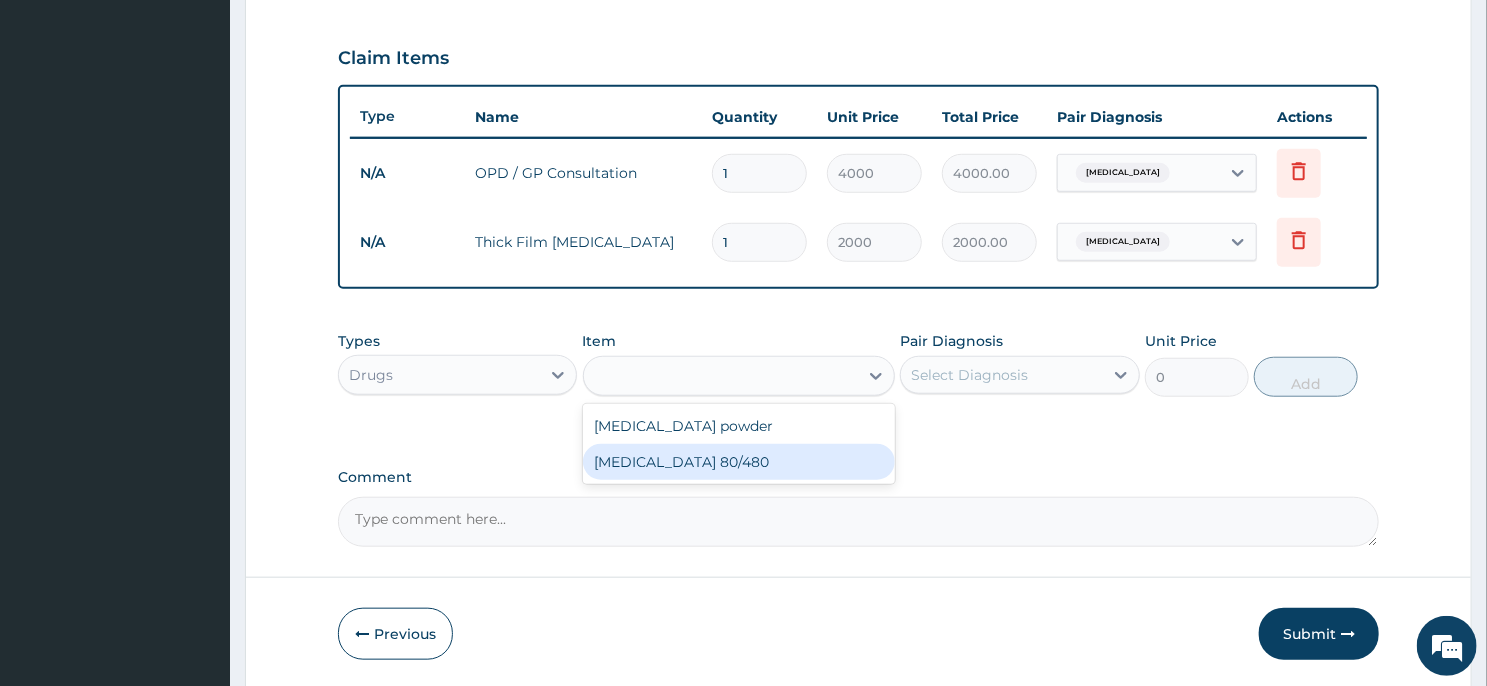 type on "4500" 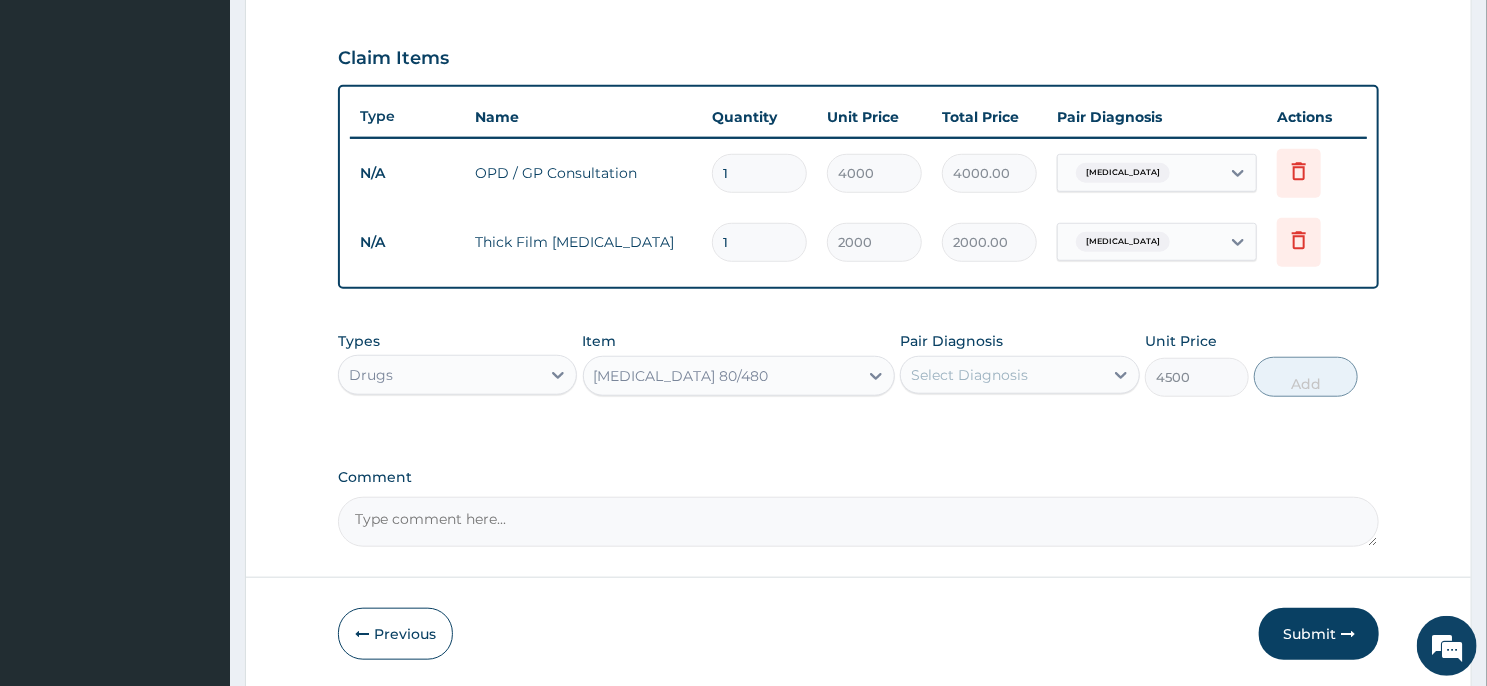 click on "Select Diagnosis" at bounding box center (969, 375) 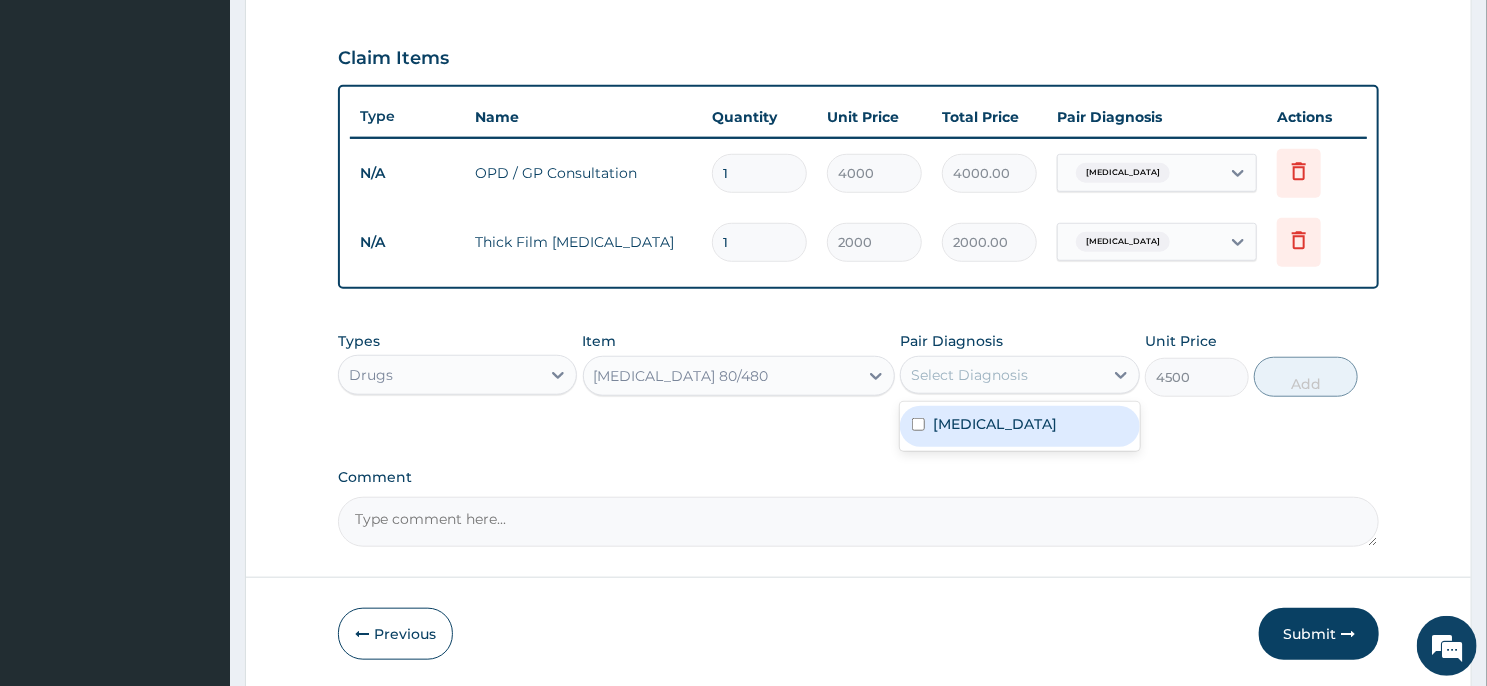 click on "Select Diagnosis" at bounding box center [969, 375] 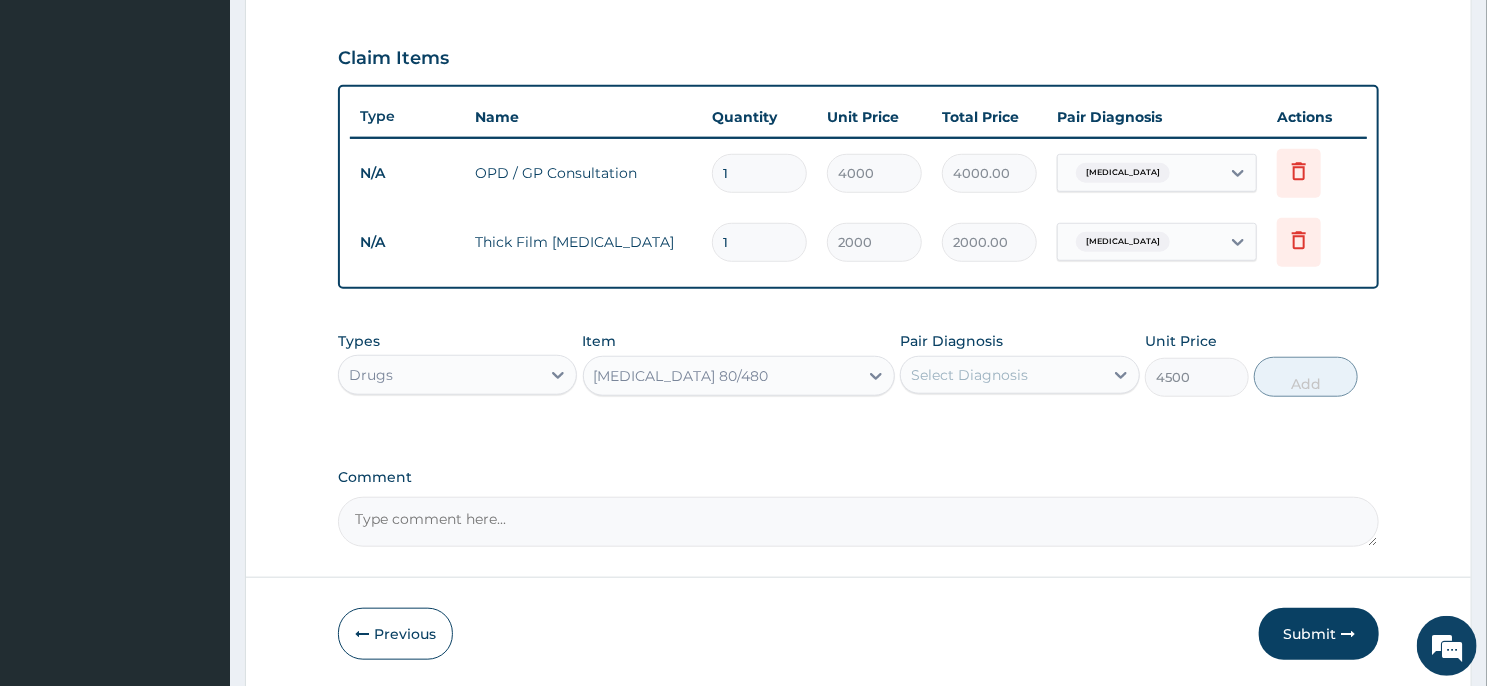 click on "Select Diagnosis" at bounding box center (969, 375) 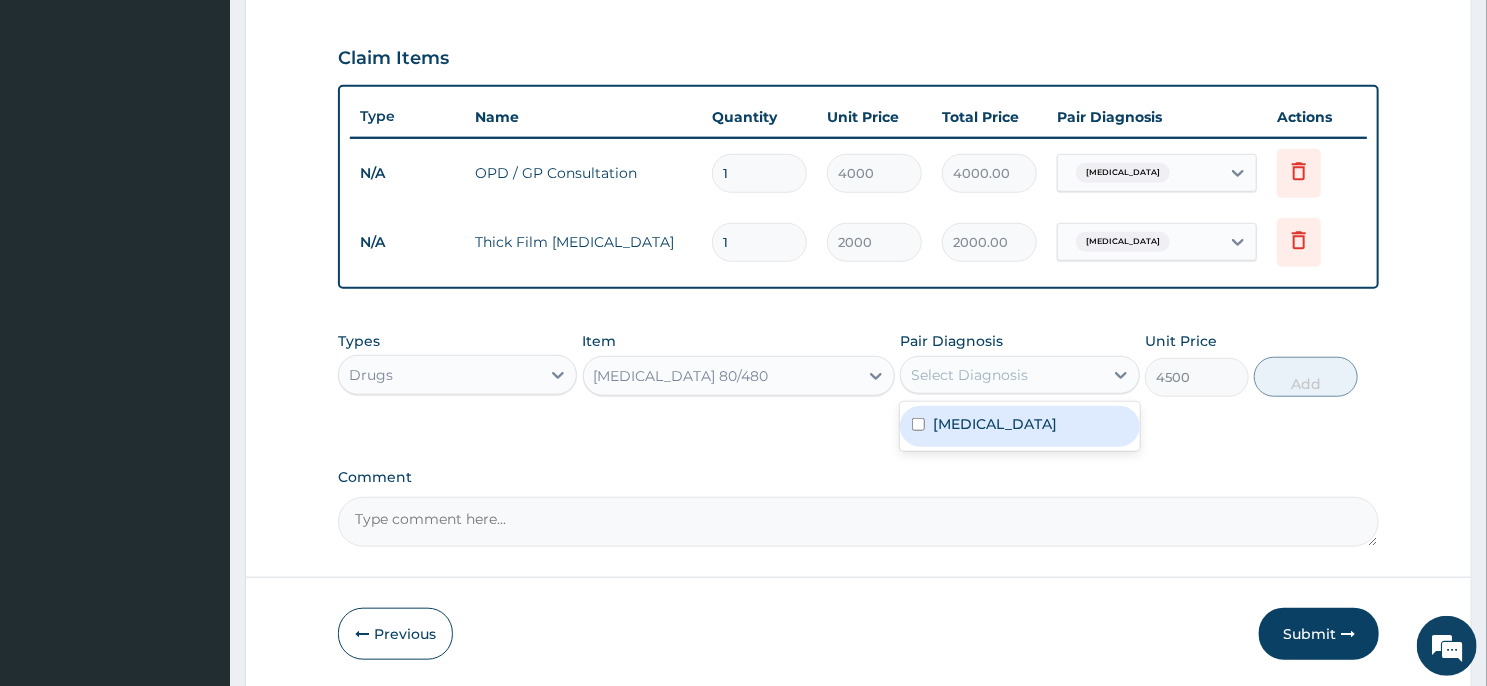 click on "Malaria" at bounding box center [995, 424] 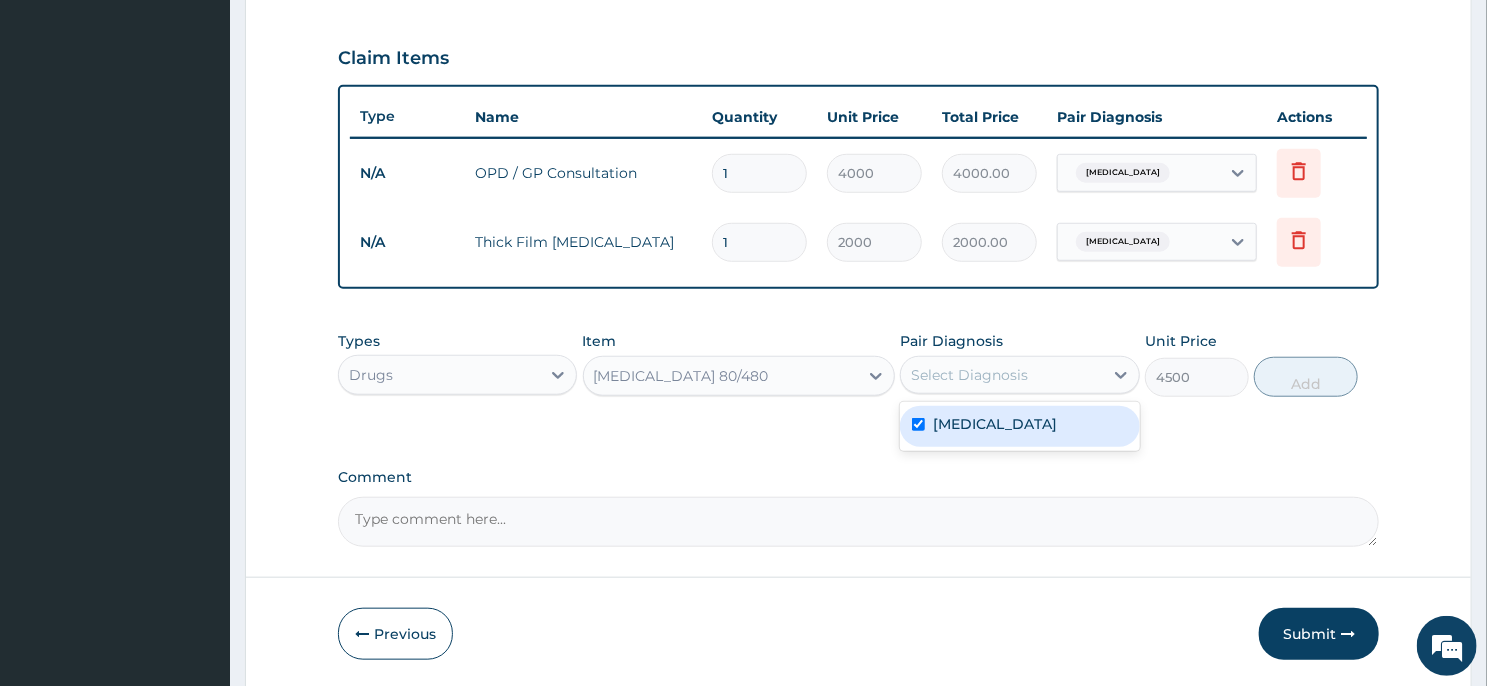 checkbox on "true" 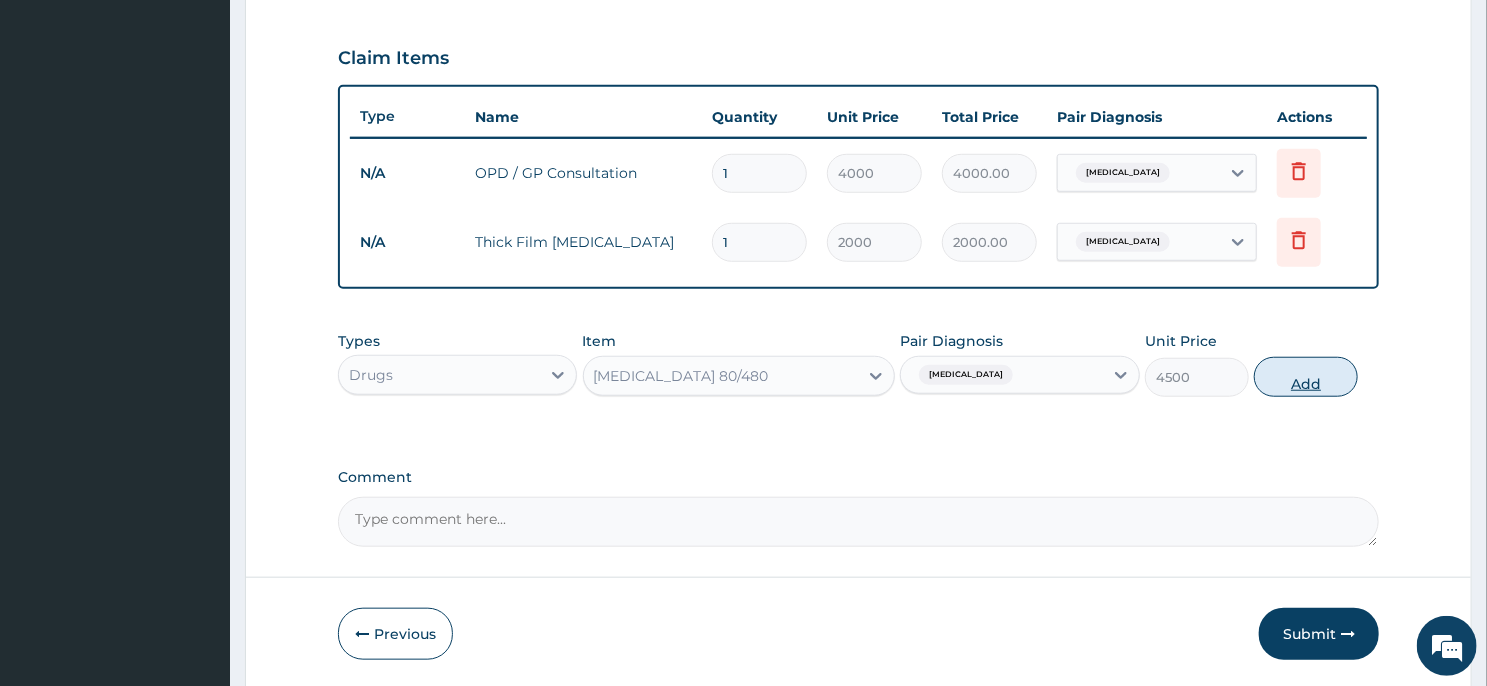 click on "Add" at bounding box center (1306, 377) 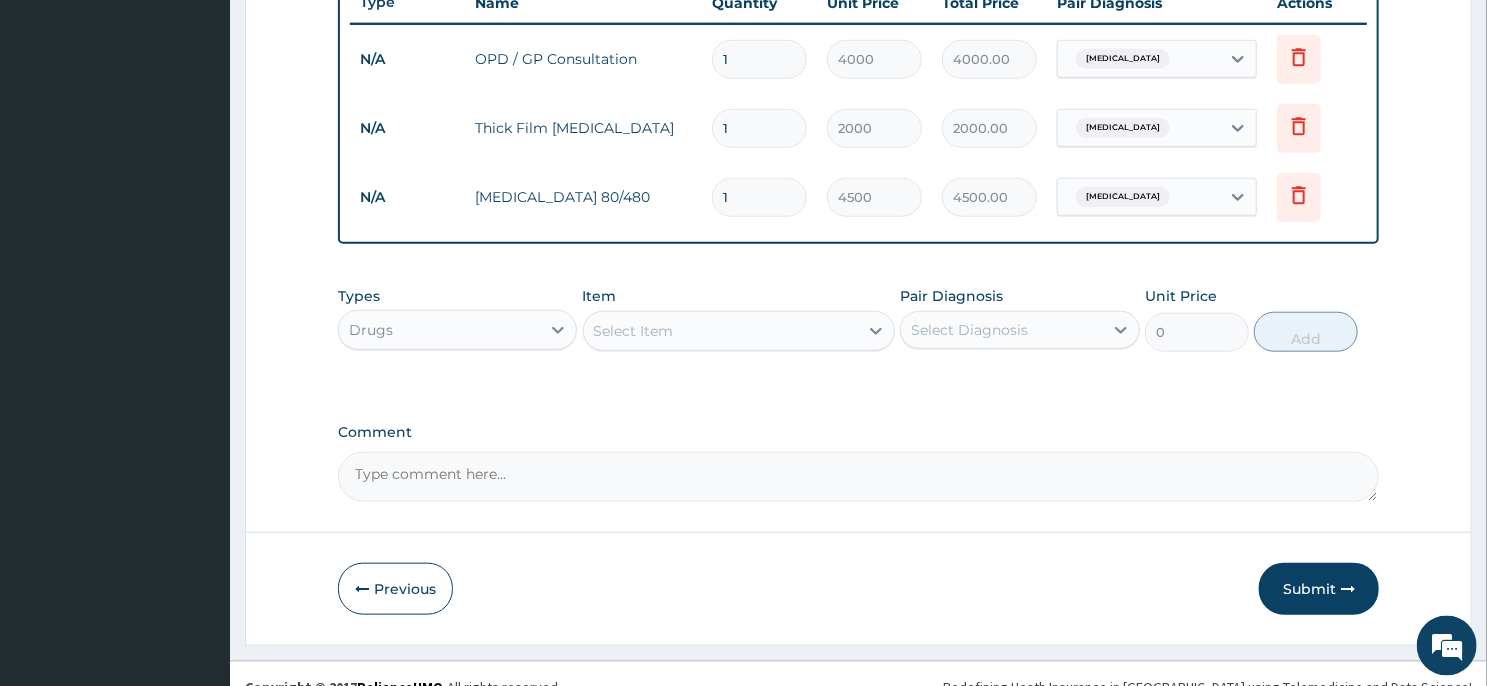 scroll, scrollTop: 797, scrollLeft: 0, axis: vertical 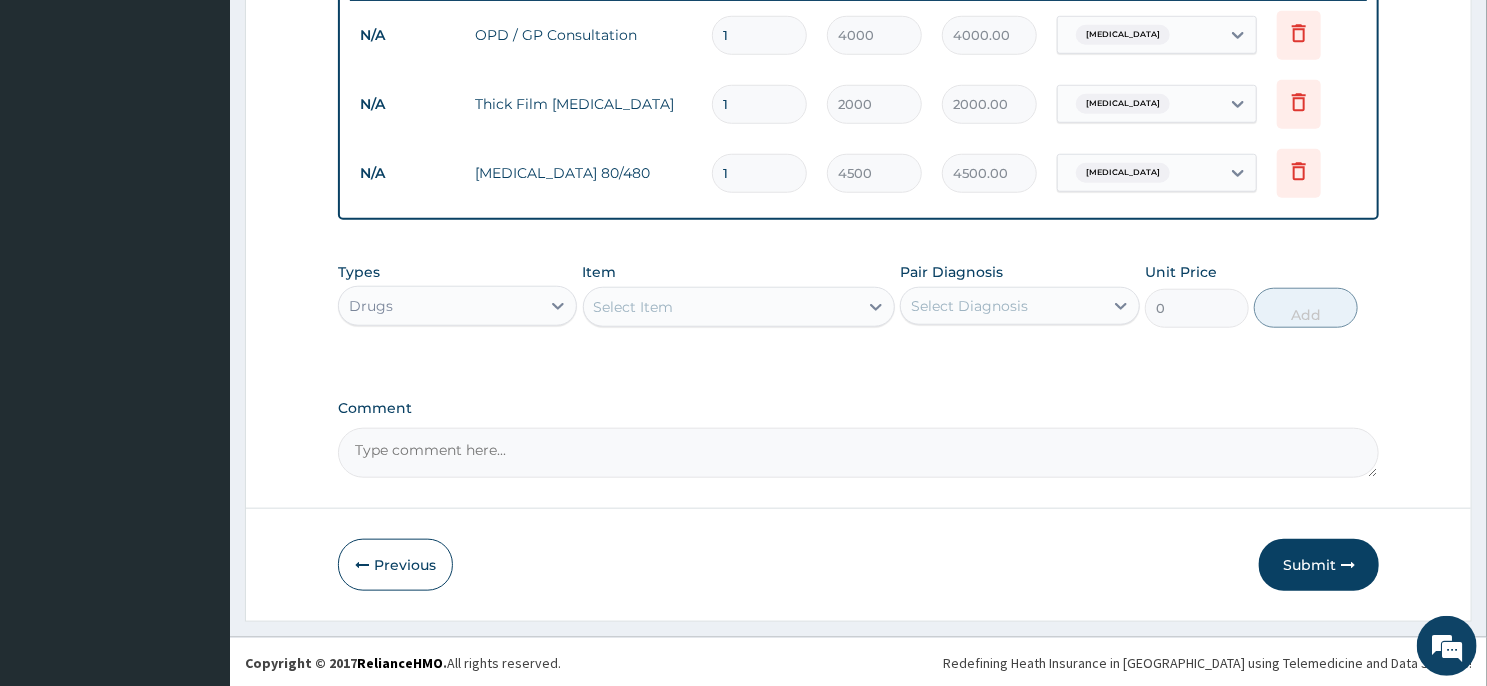 click on "Select Item" at bounding box center [739, 307] 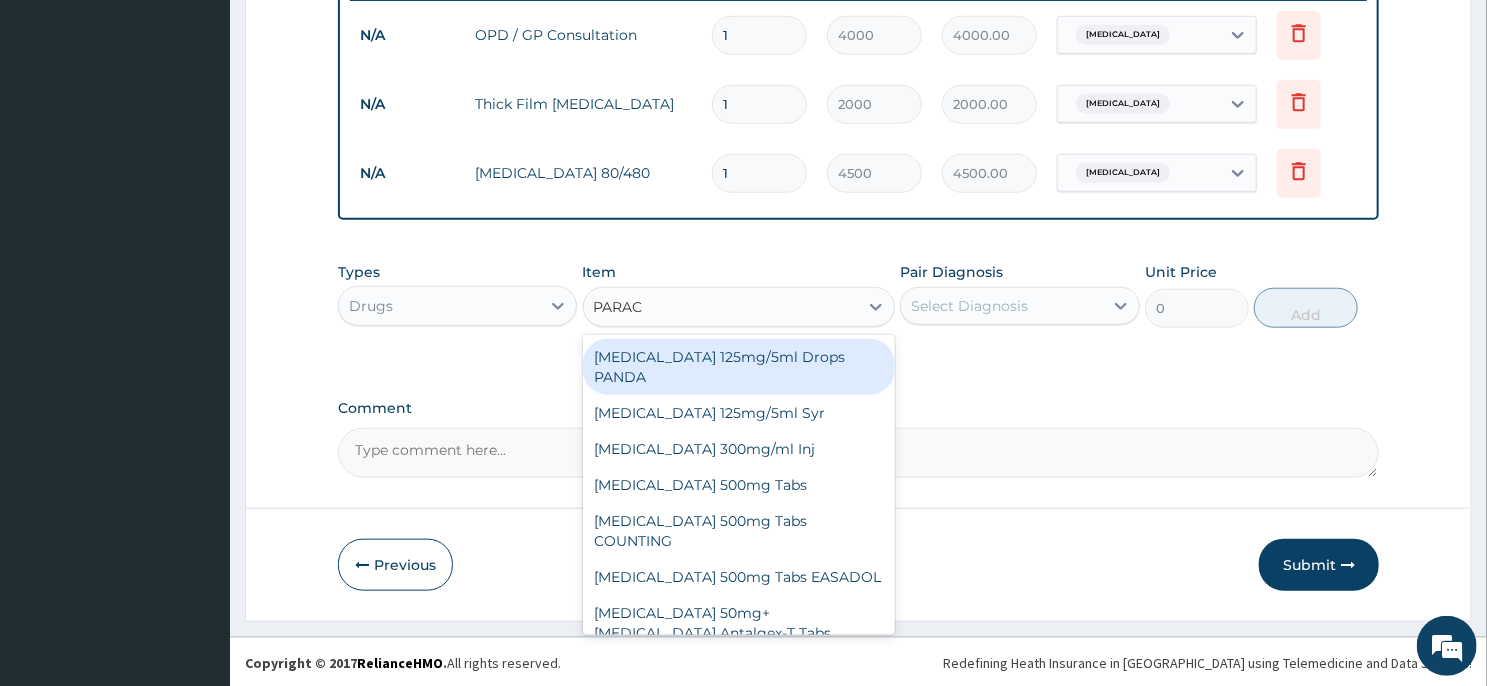 type on "PARACE" 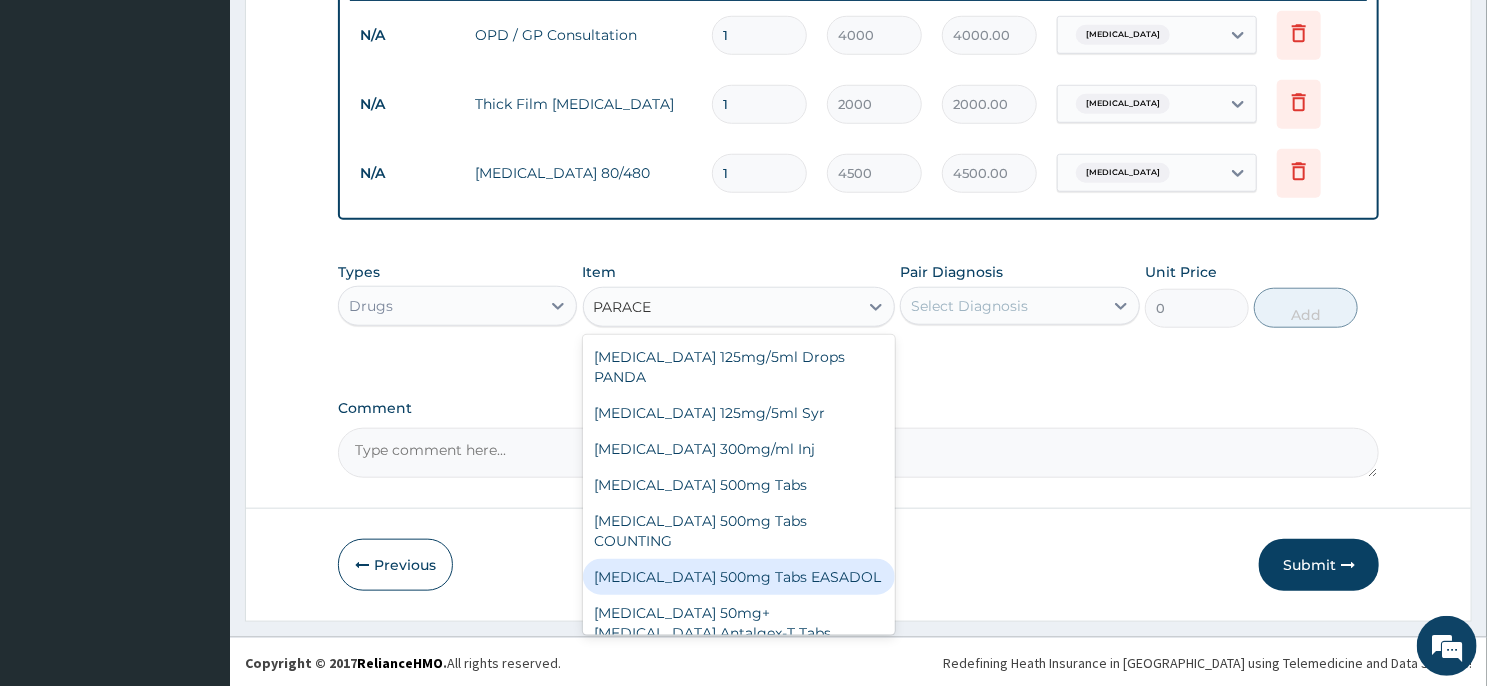 click on "Paracetamol 500mg Tabs EASADOL" at bounding box center (739, 577) 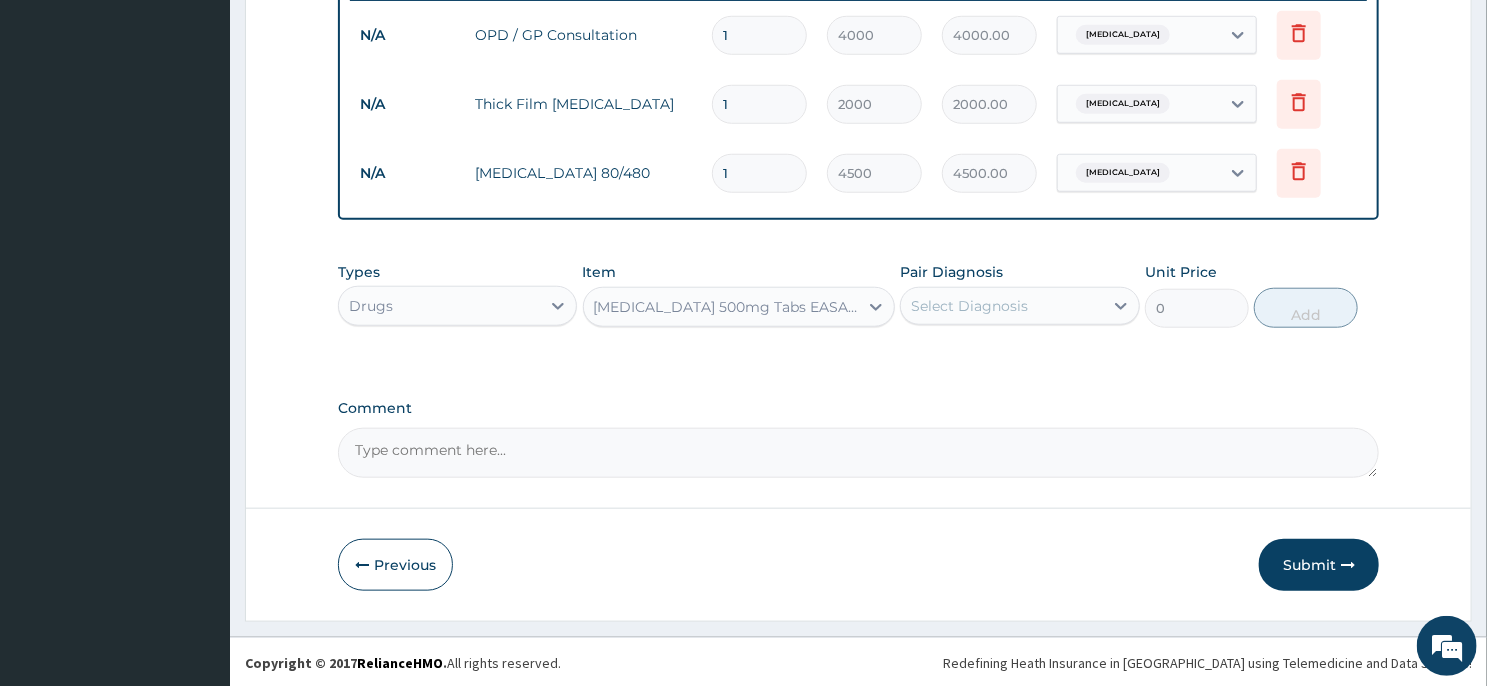 type 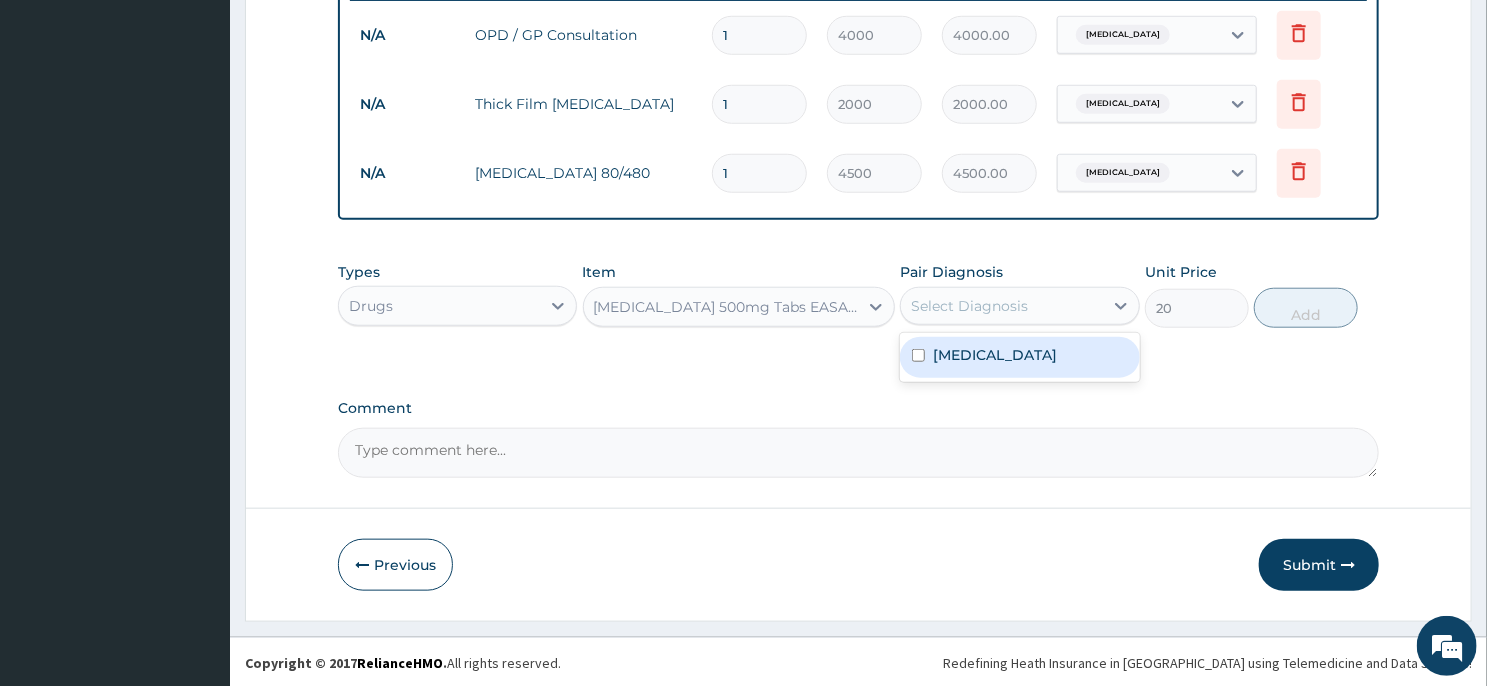click on "Select Diagnosis" at bounding box center (1001, 306) 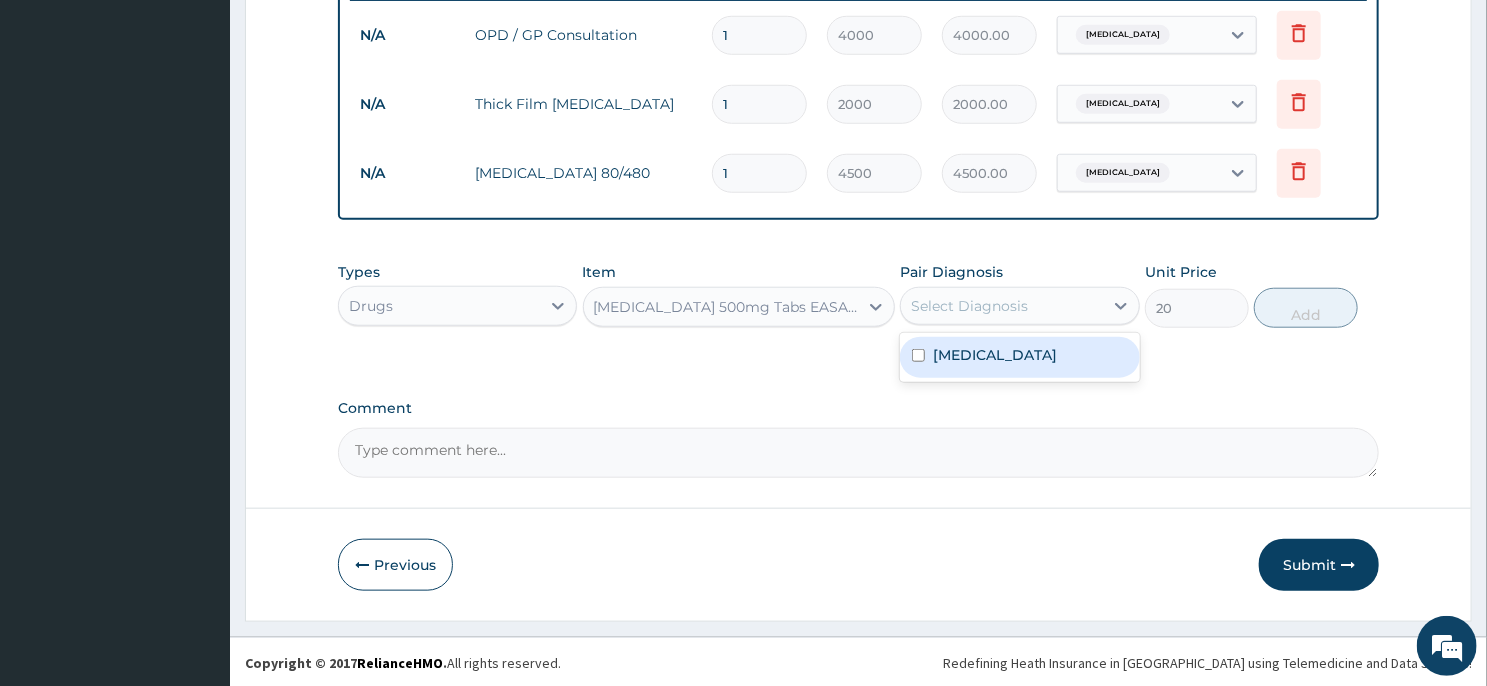 click on "Malaria" at bounding box center [1019, 357] 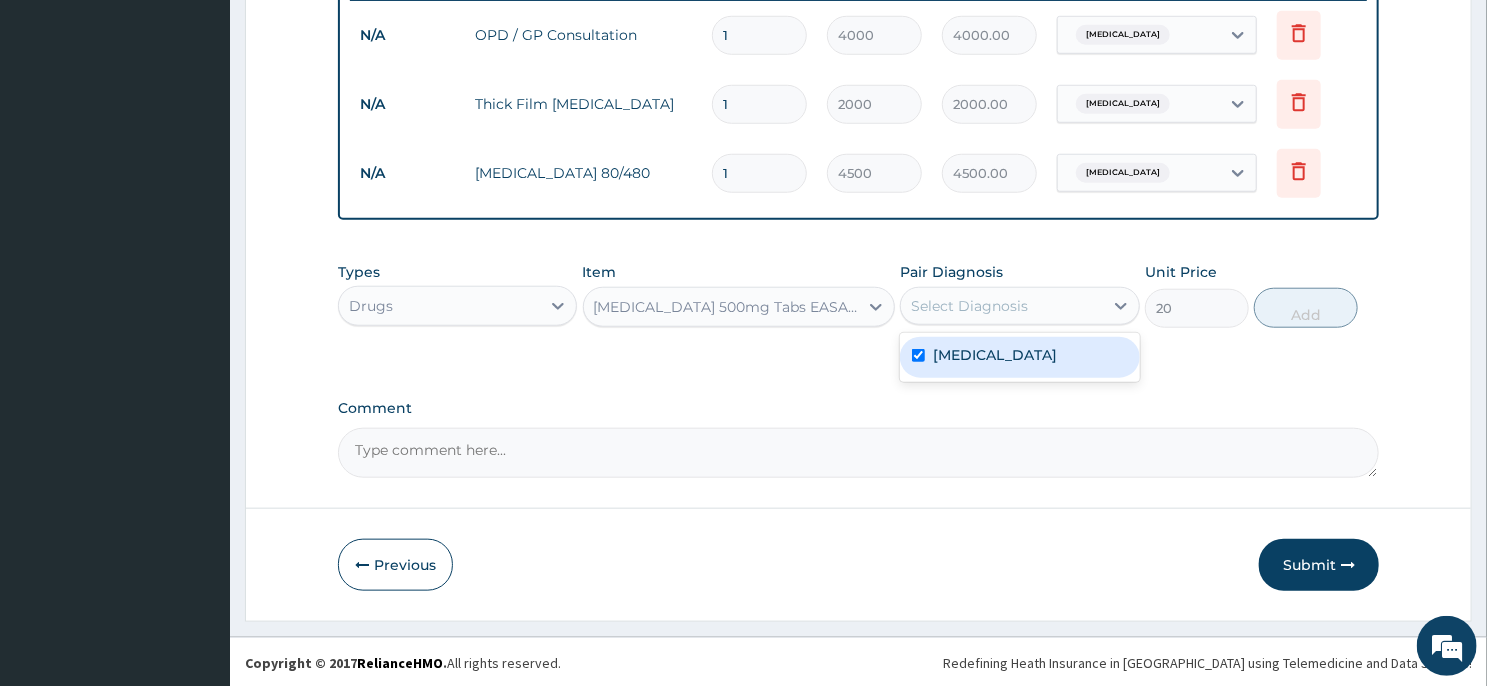 checkbox on "true" 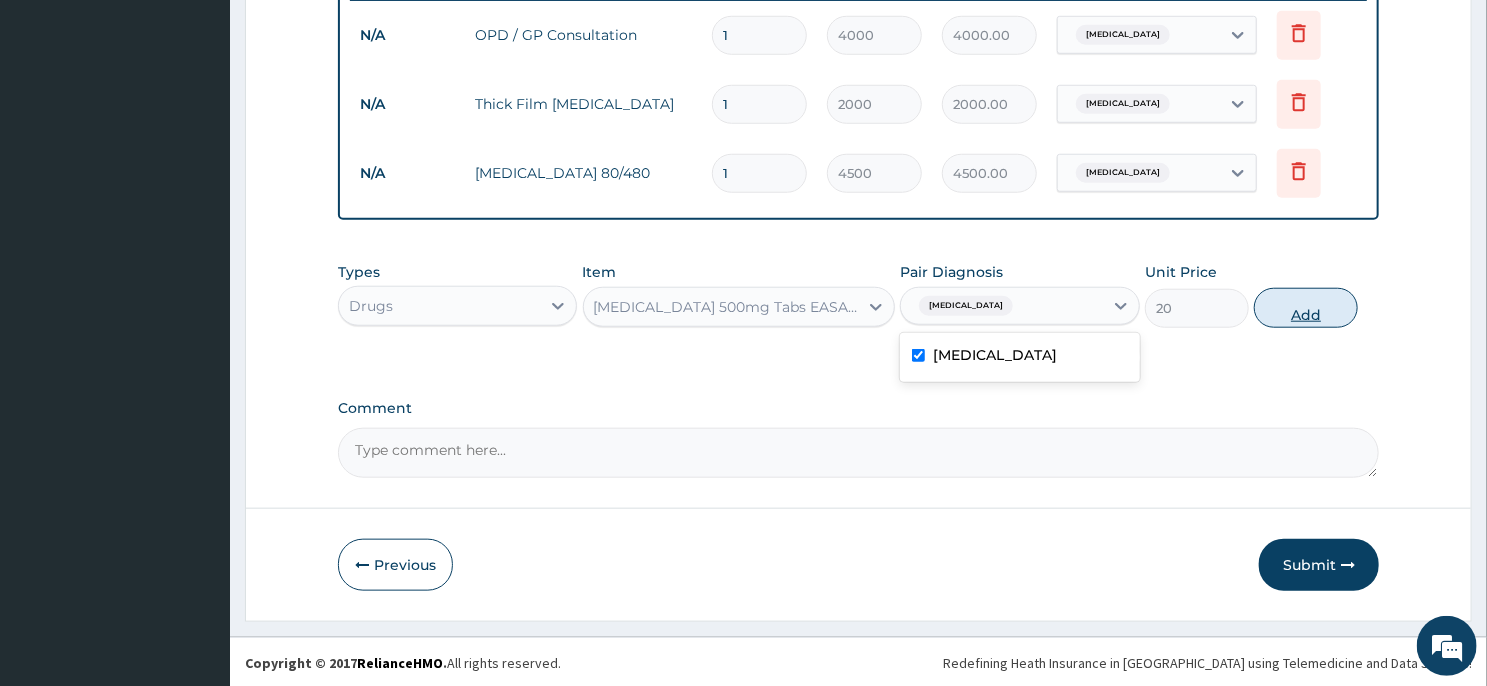 click on "Add" at bounding box center [1306, 308] 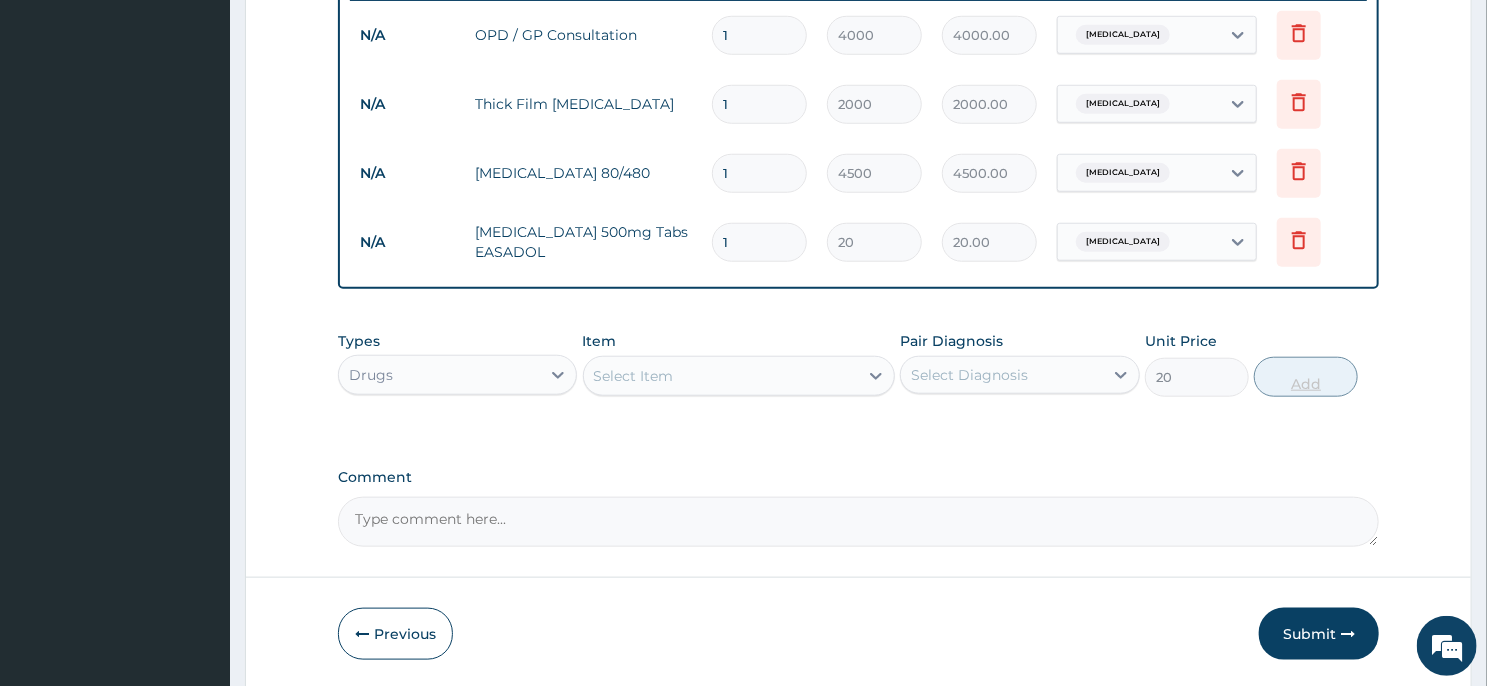 type on "0" 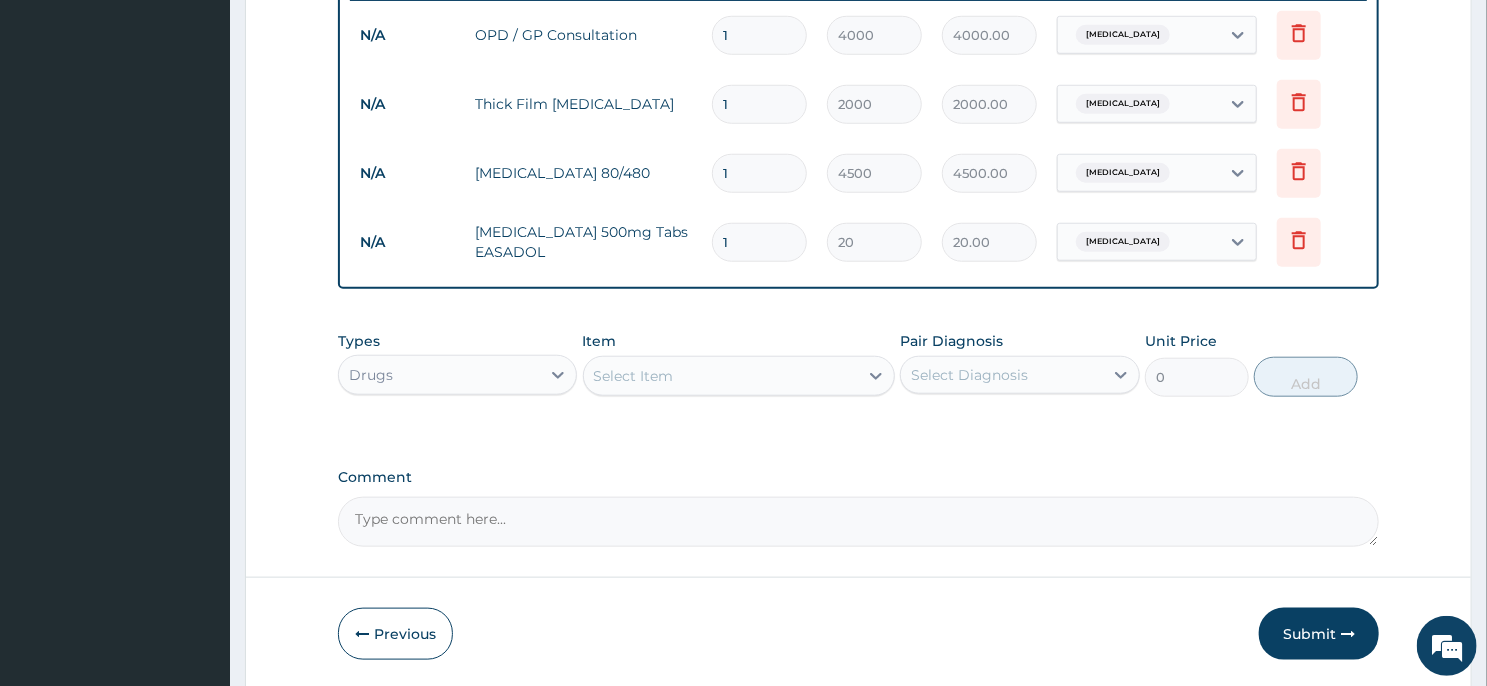 click on "1" at bounding box center (759, 242) 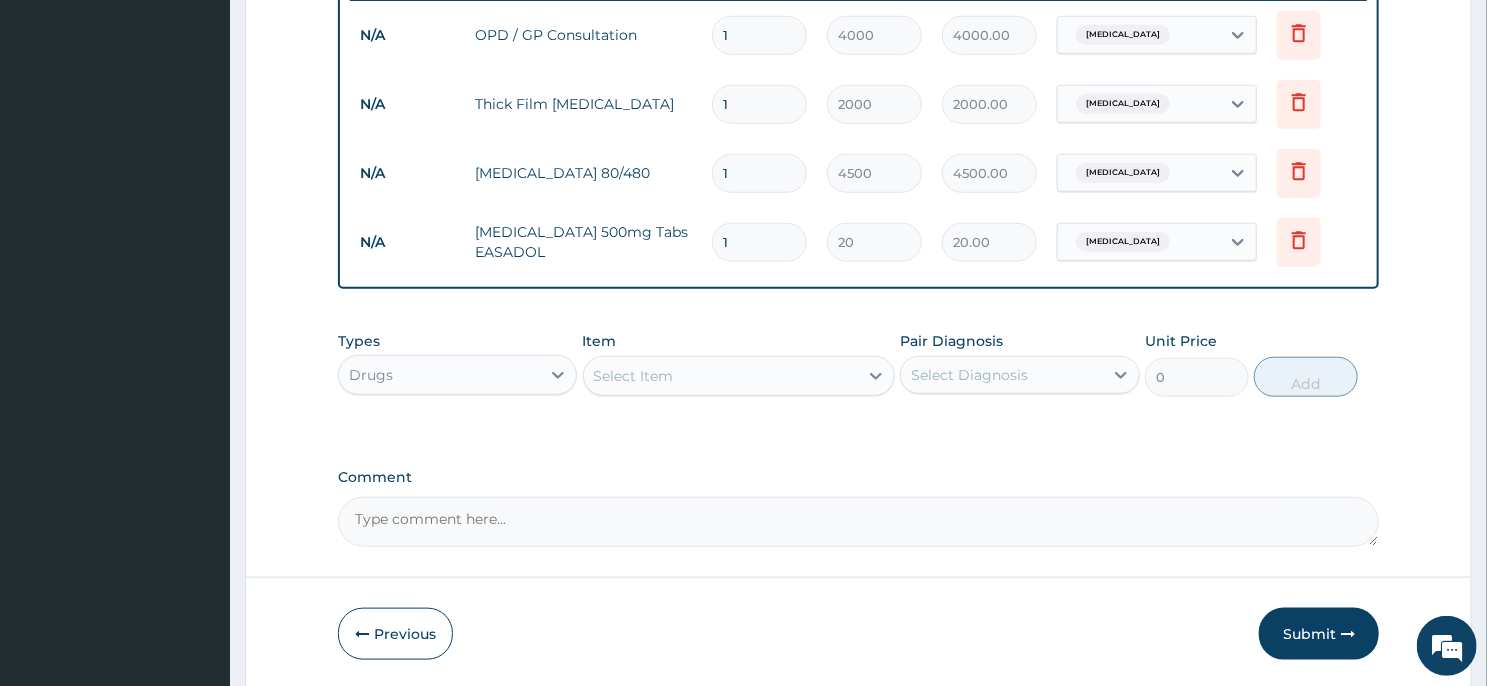 type 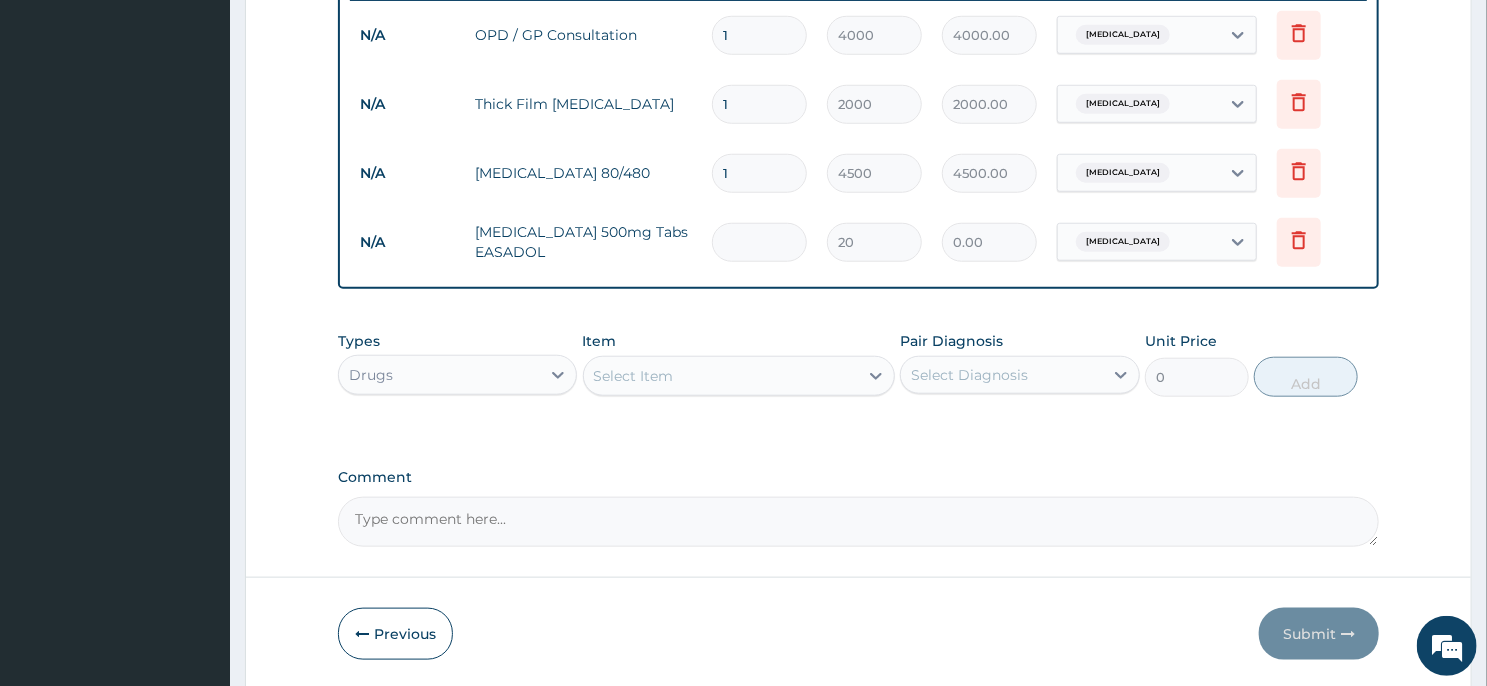 type on "2" 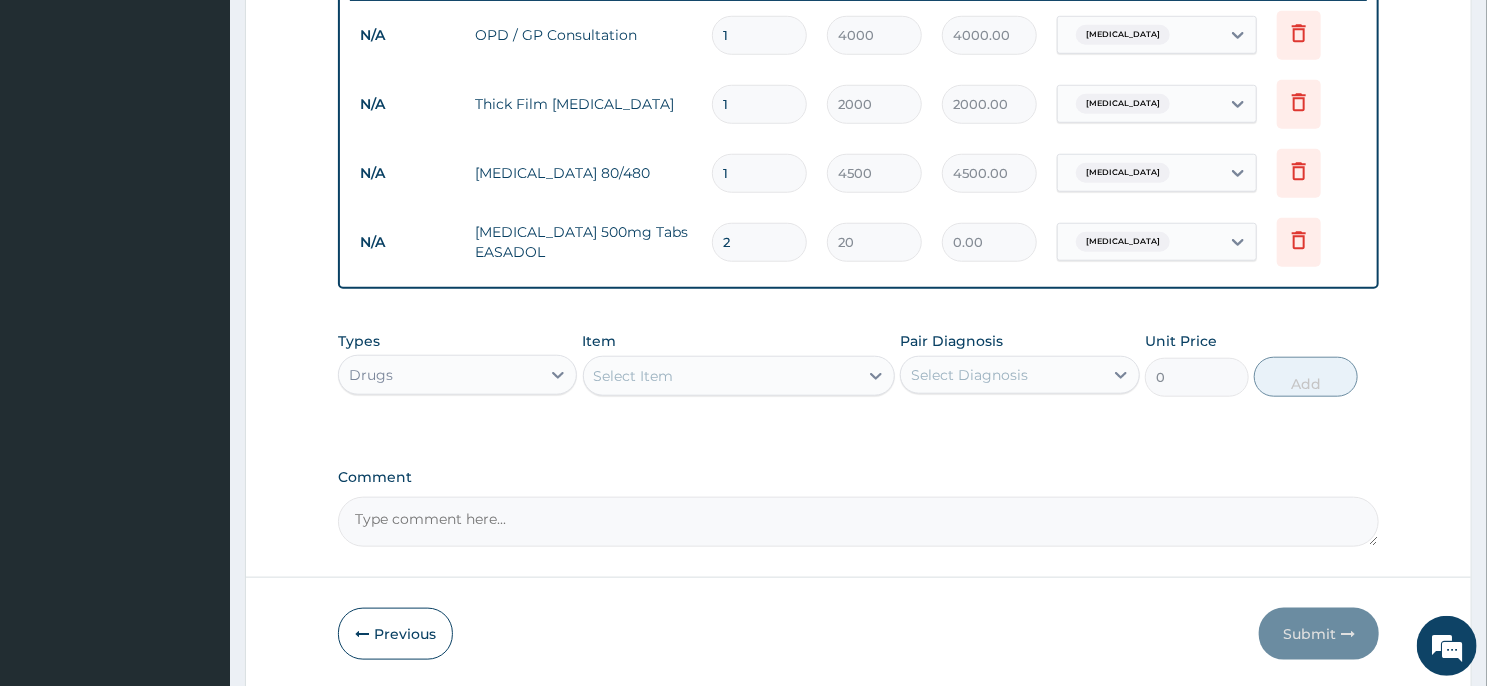 type on "40.00" 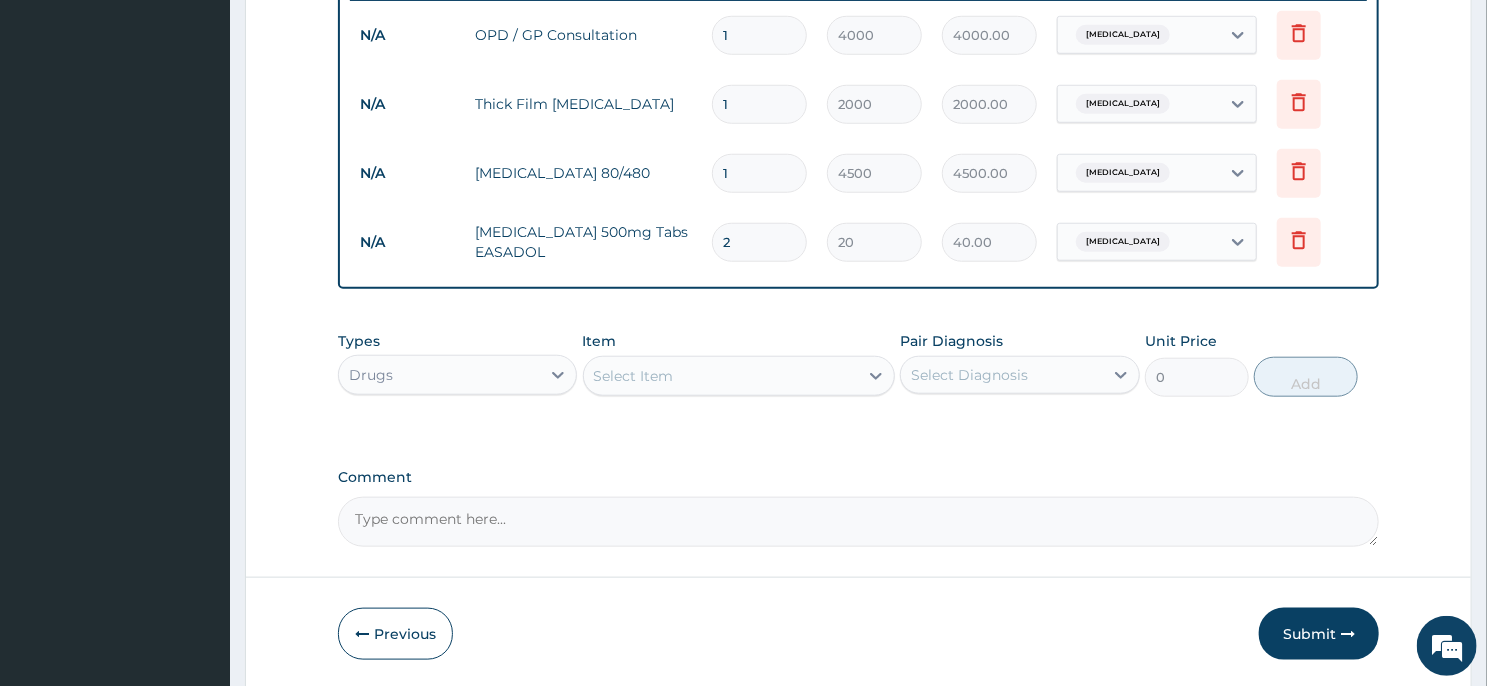 type on "20" 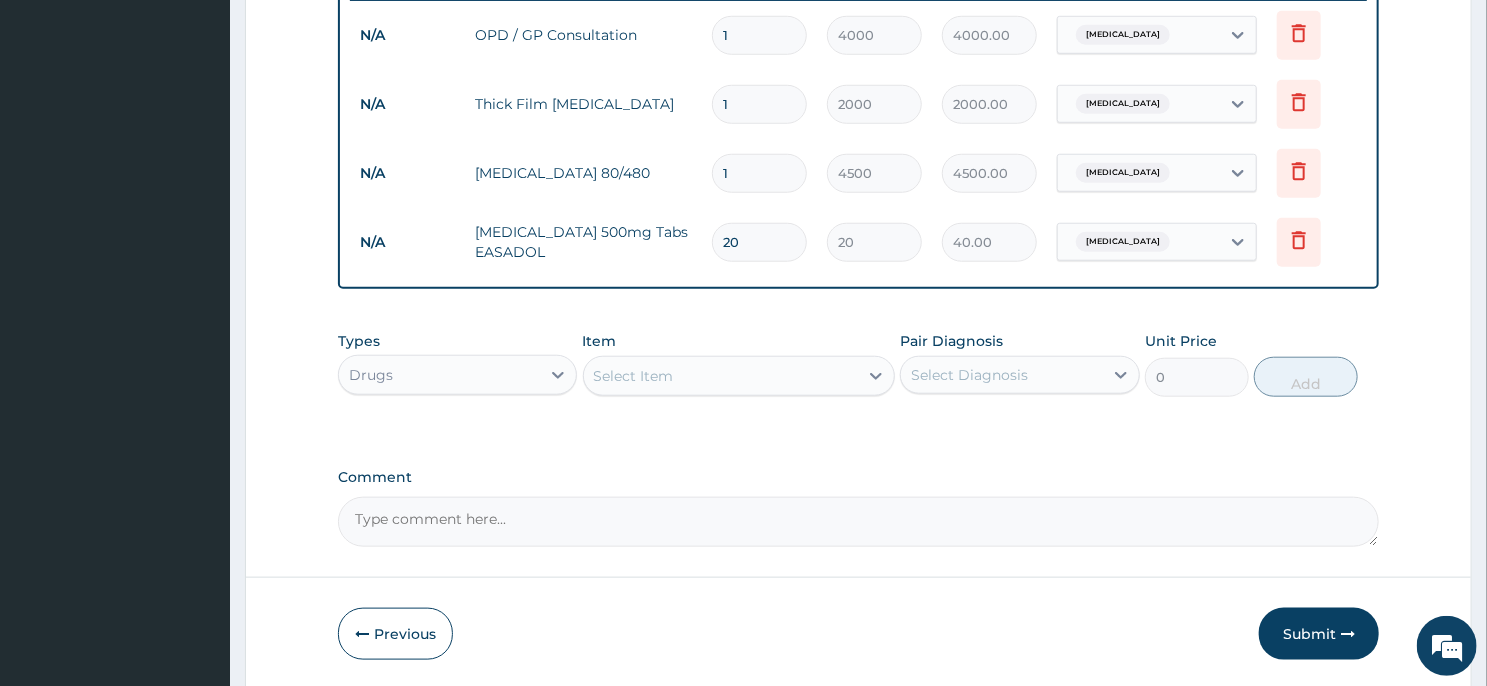 type on "400.00" 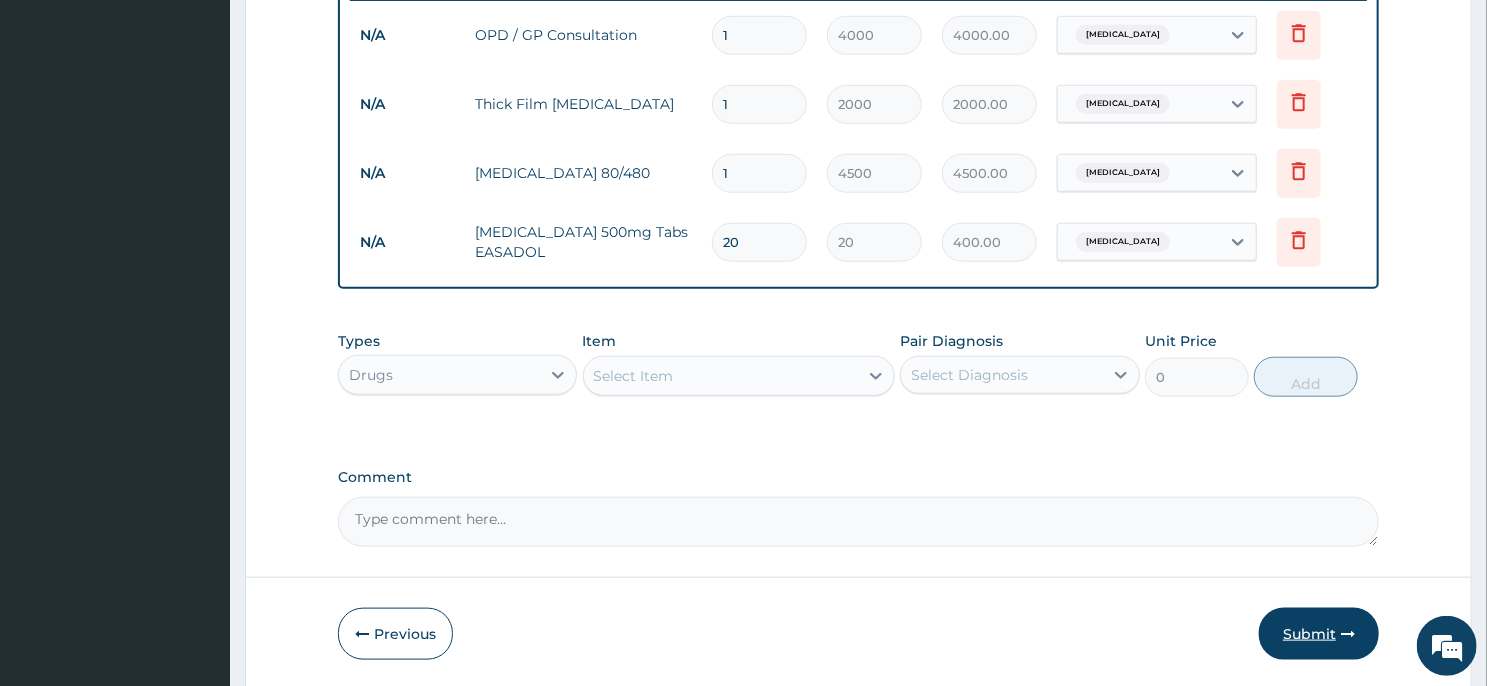 type on "20" 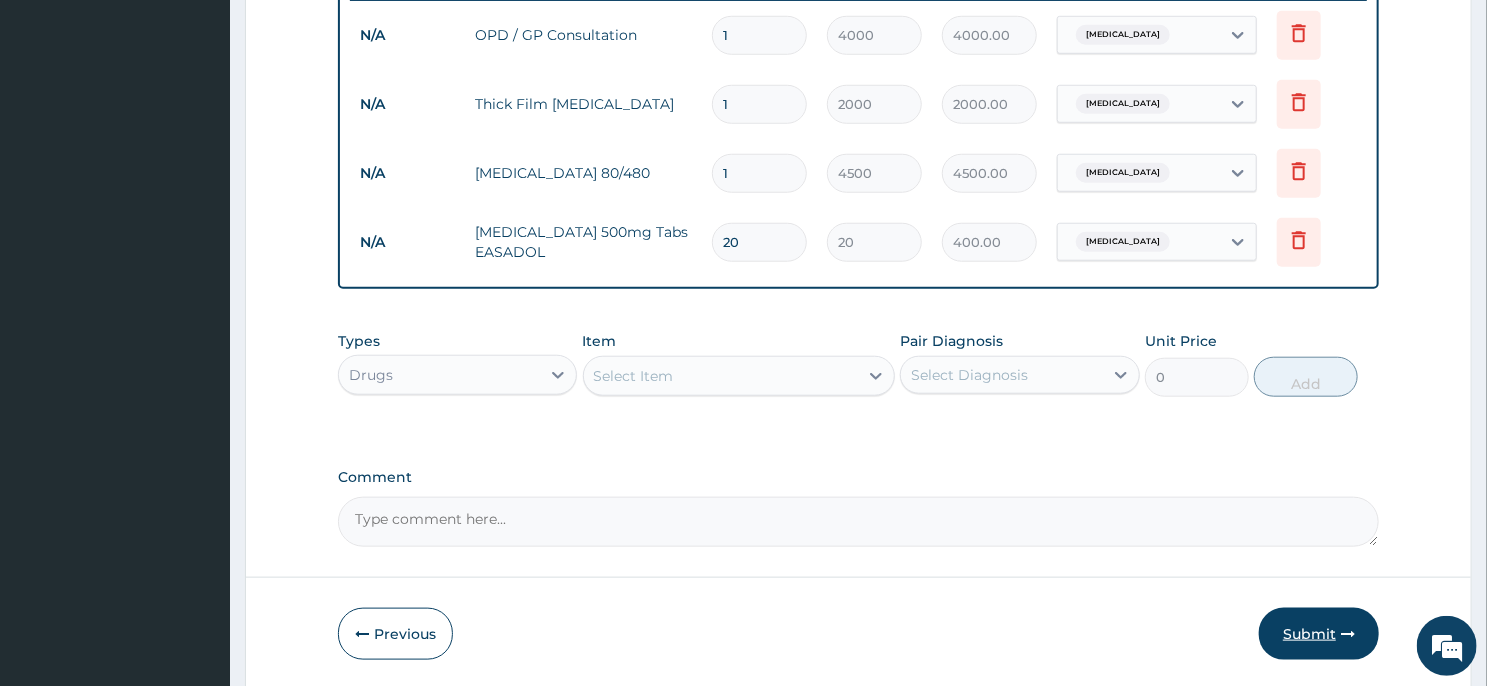 click on "Submit" at bounding box center (1319, 634) 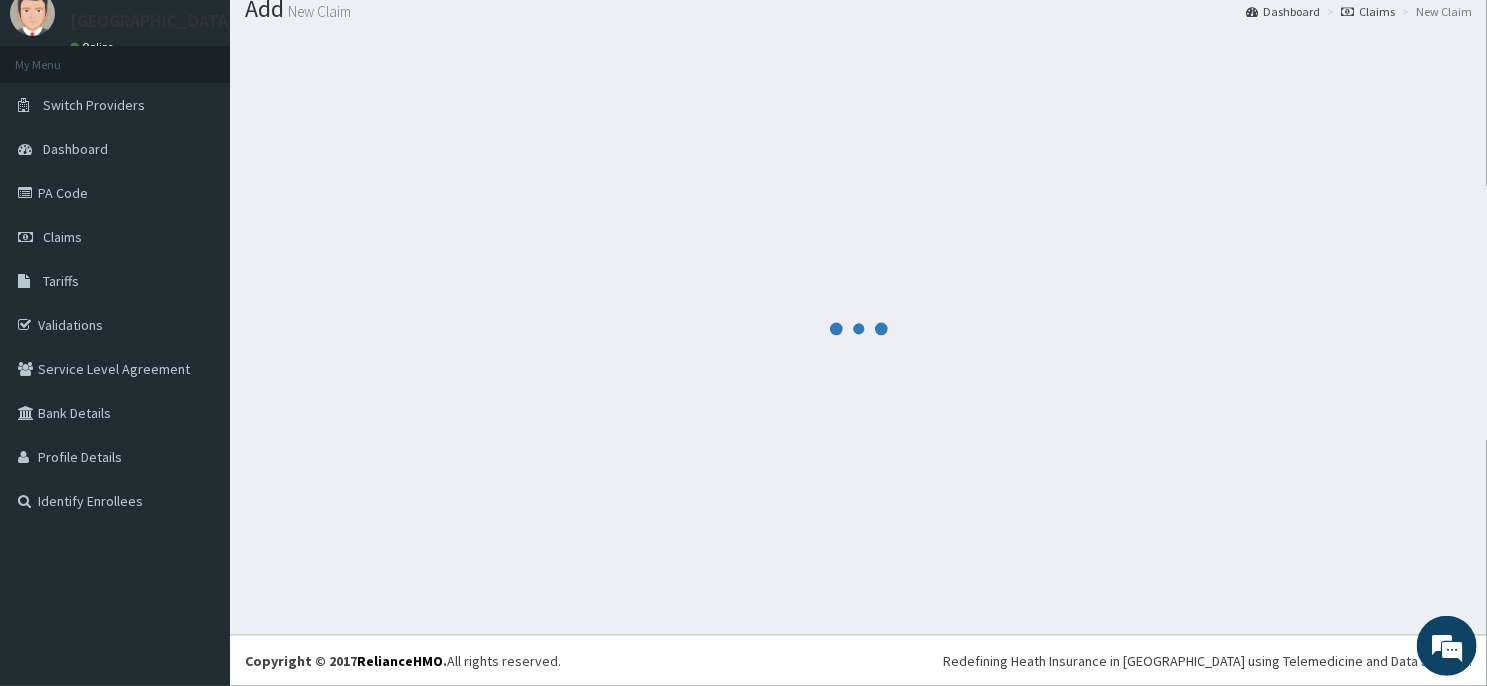 scroll, scrollTop: 69, scrollLeft: 0, axis: vertical 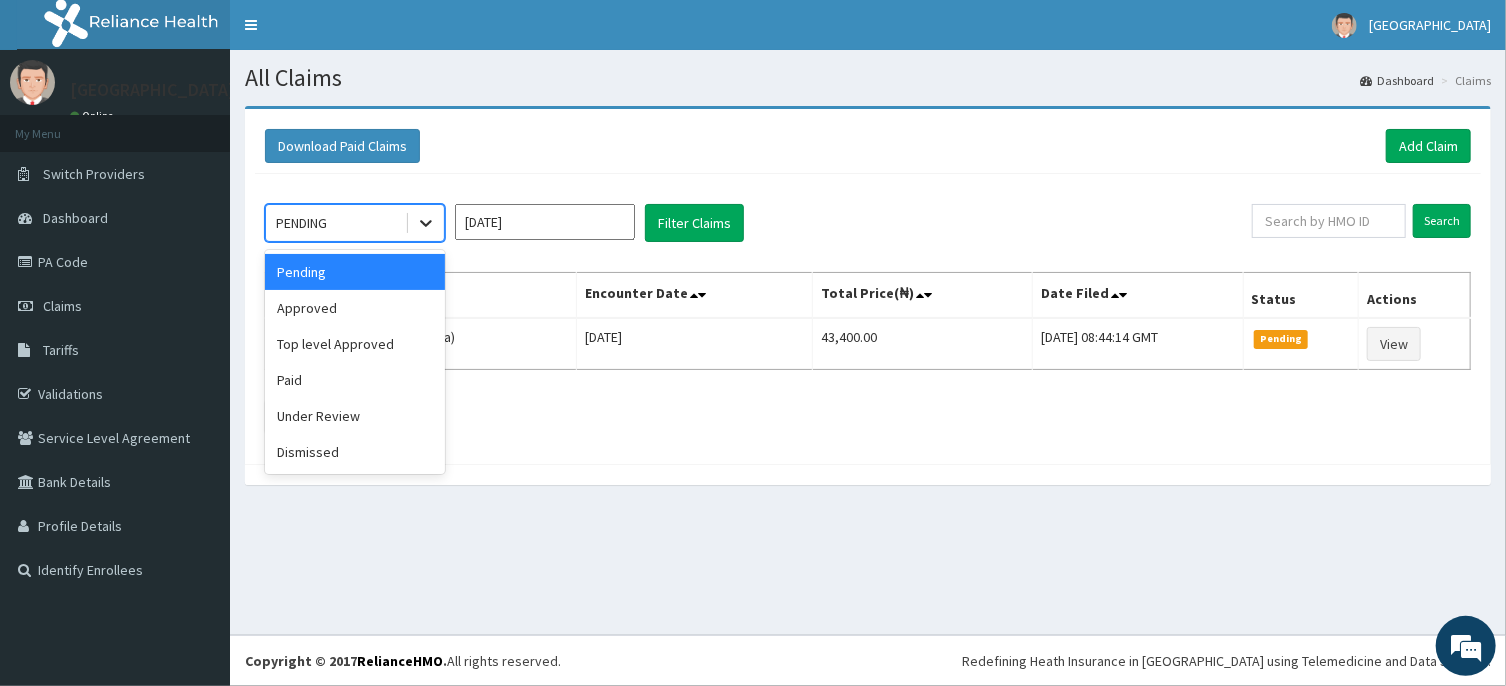 click 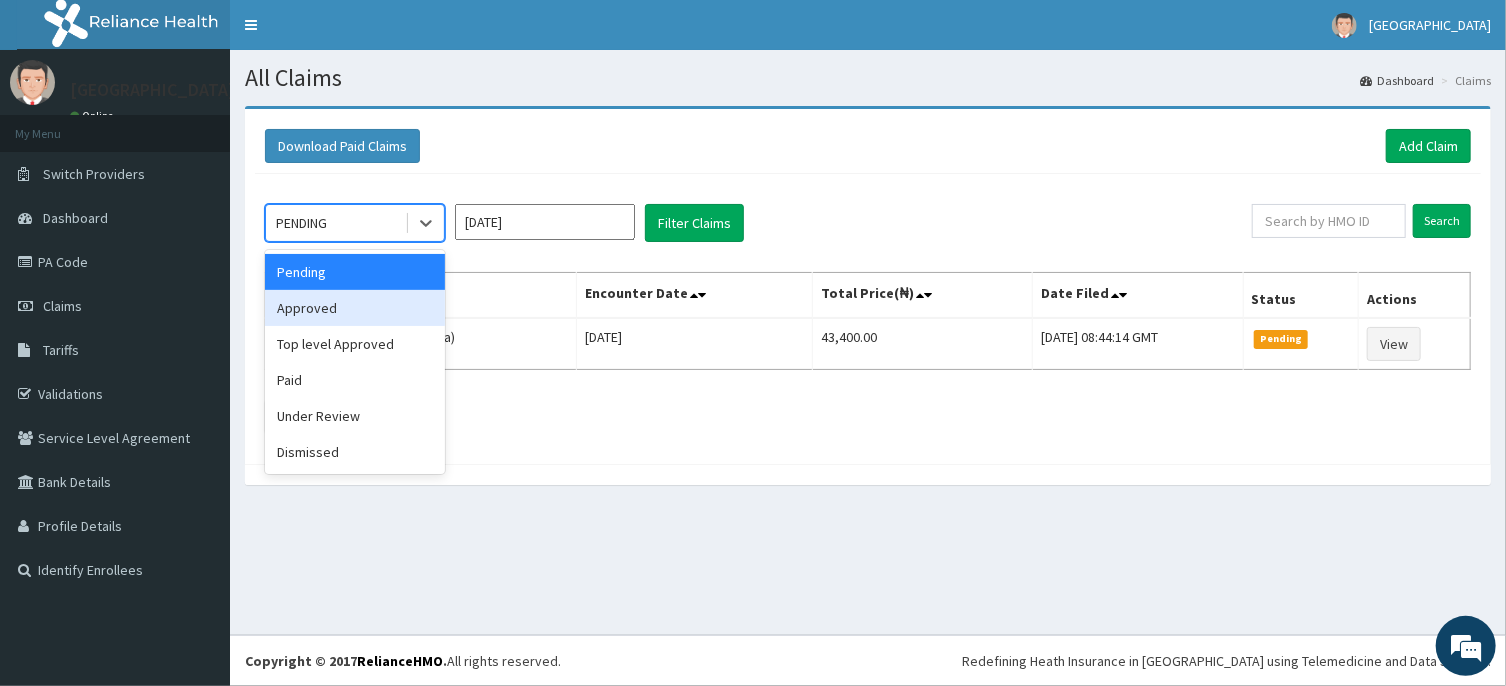 click on "Approved" at bounding box center [355, 308] 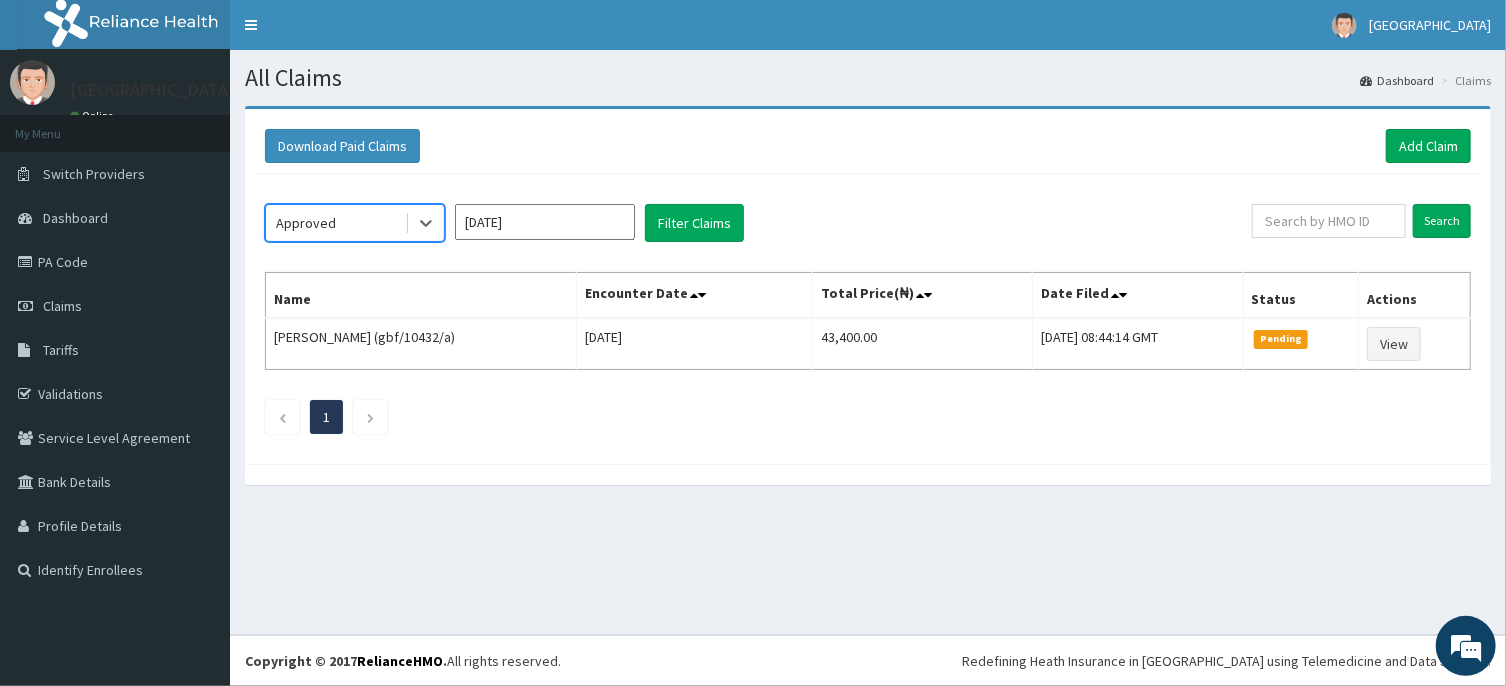 click on "[DATE]" at bounding box center [545, 222] 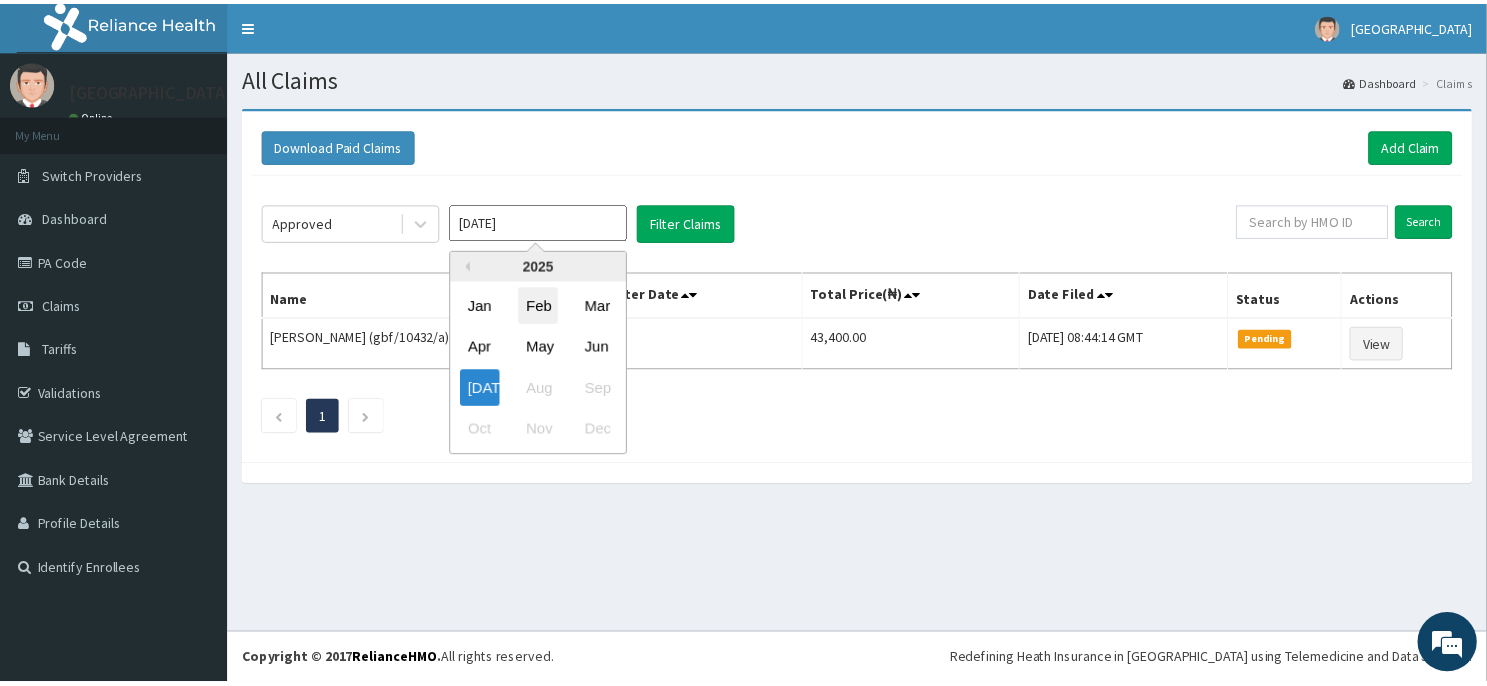 scroll, scrollTop: 0, scrollLeft: 0, axis: both 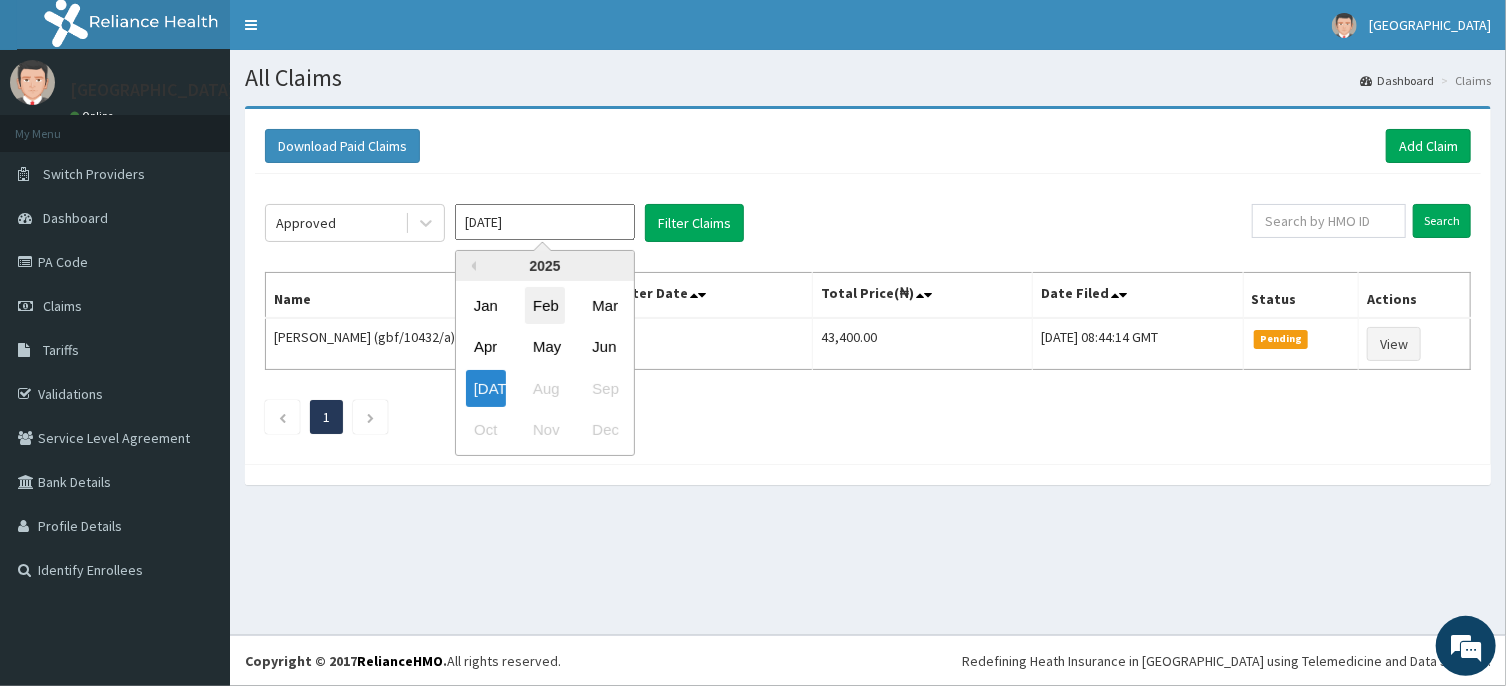 click on "Feb" at bounding box center [545, 305] 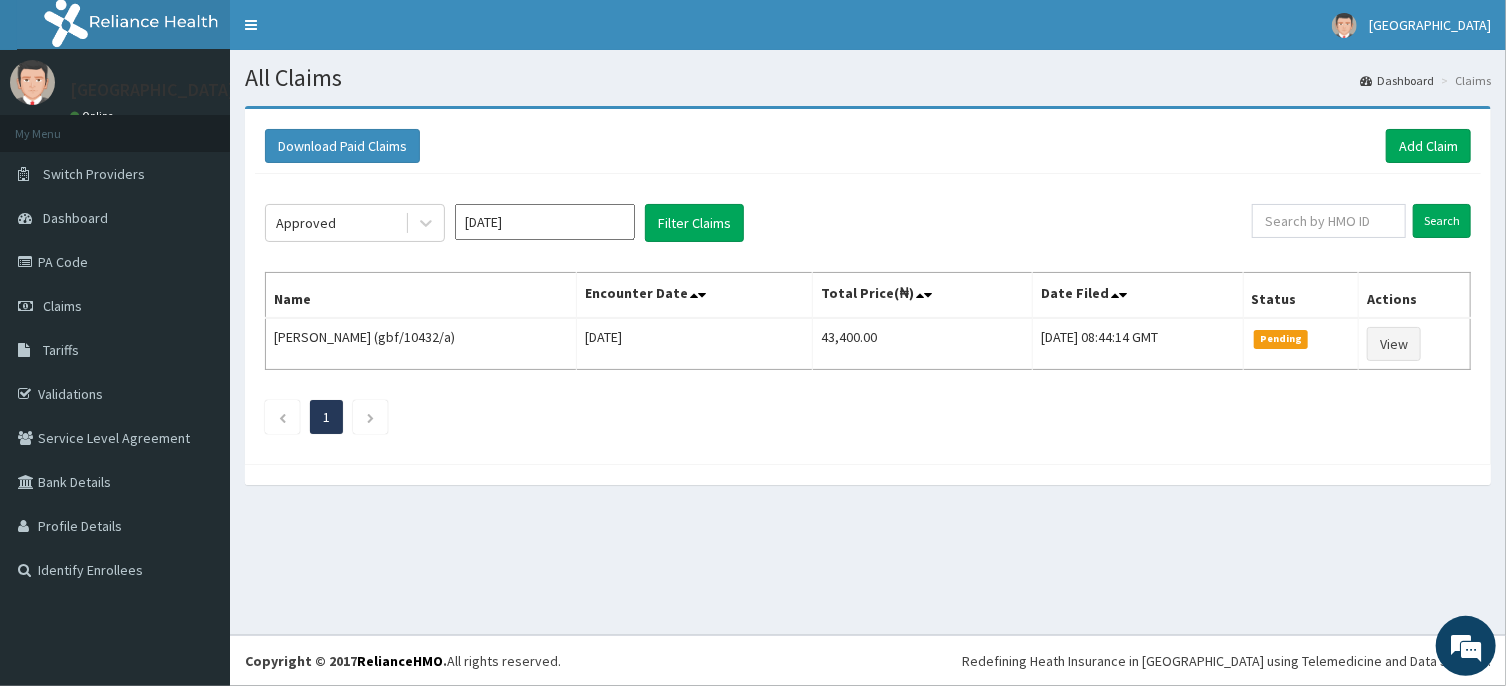 type on "[DATE]" 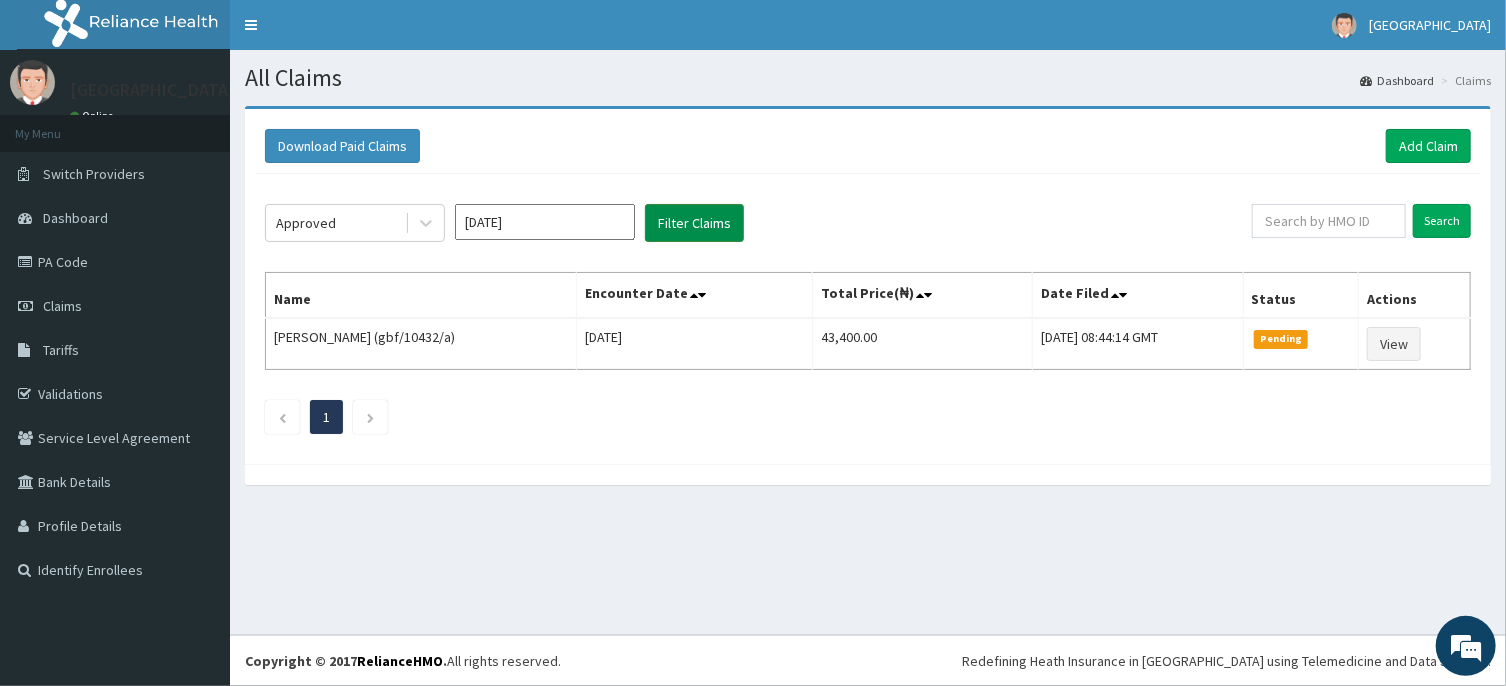 click on "Filter Claims" at bounding box center [694, 223] 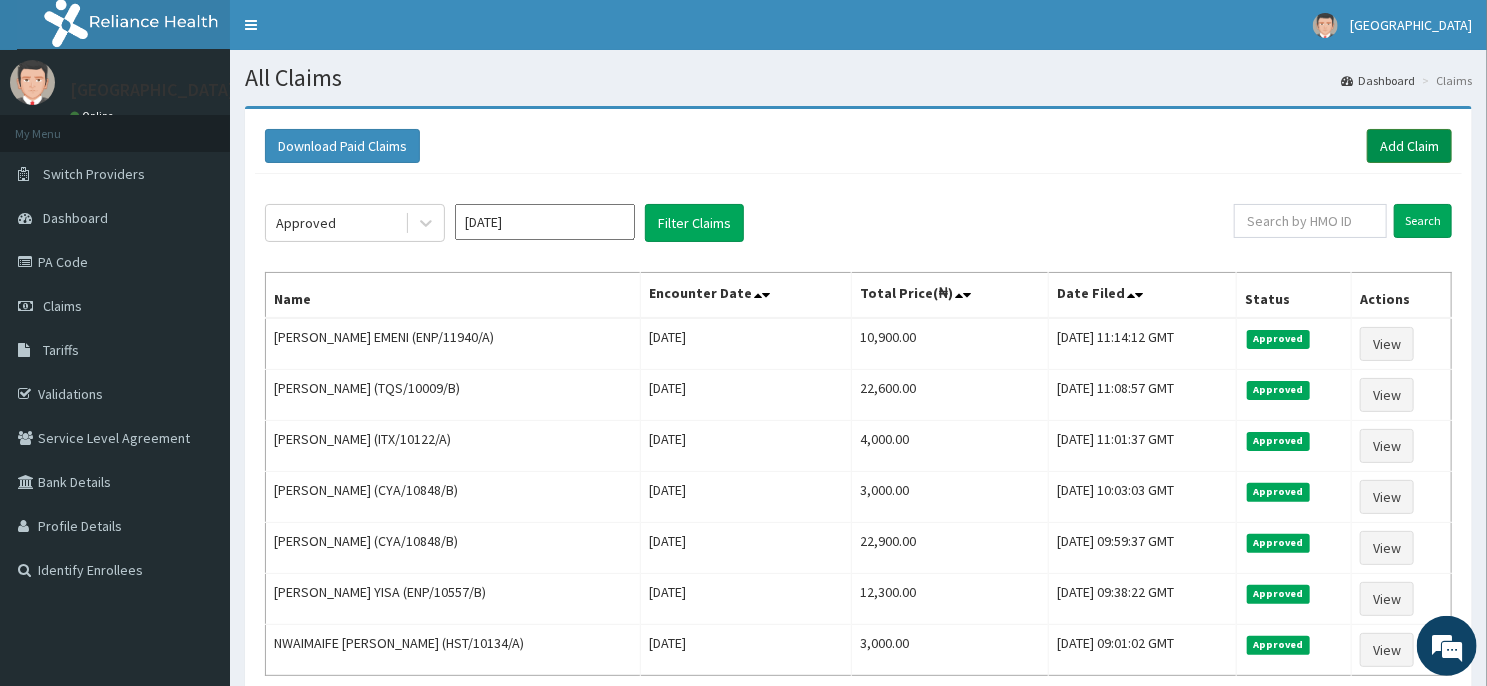 click on "Add Claim" at bounding box center (1409, 146) 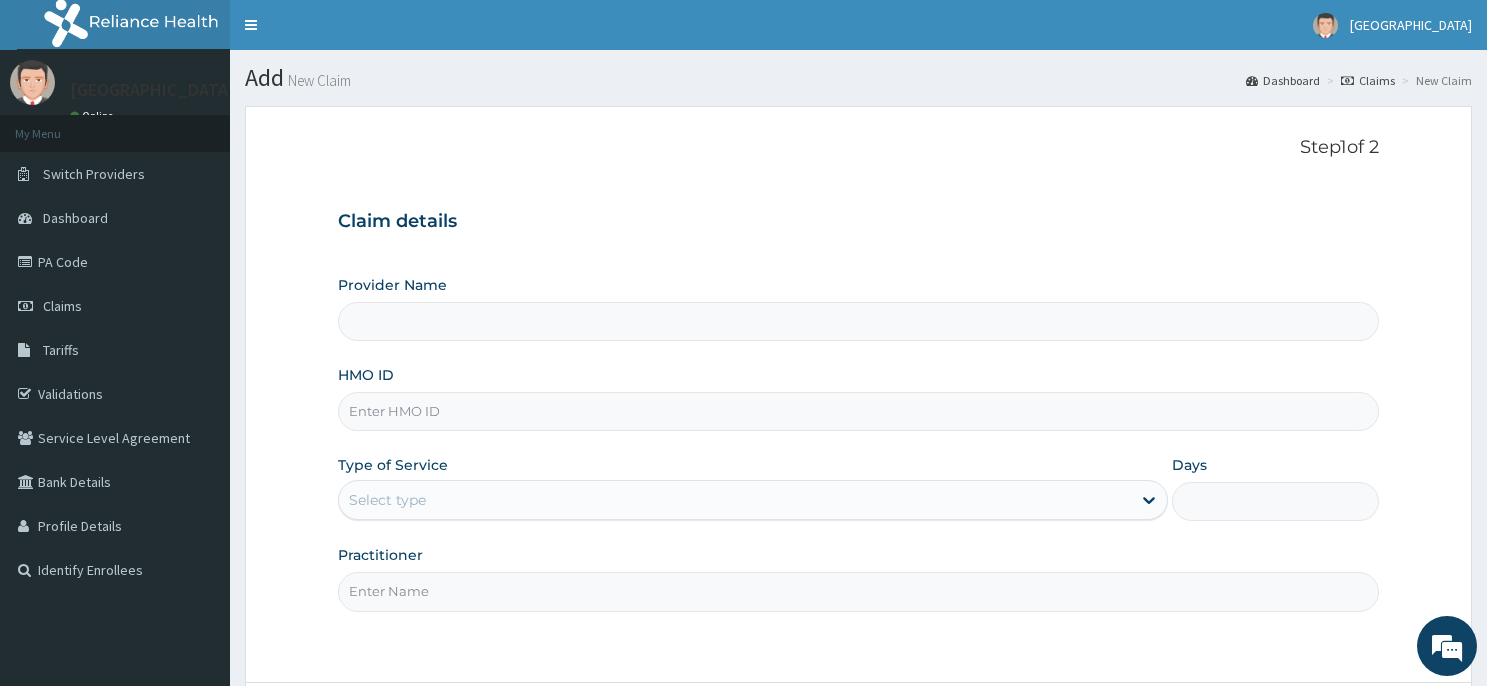 scroll, scrollTop: 0, scrollLeft: 0, axis: both 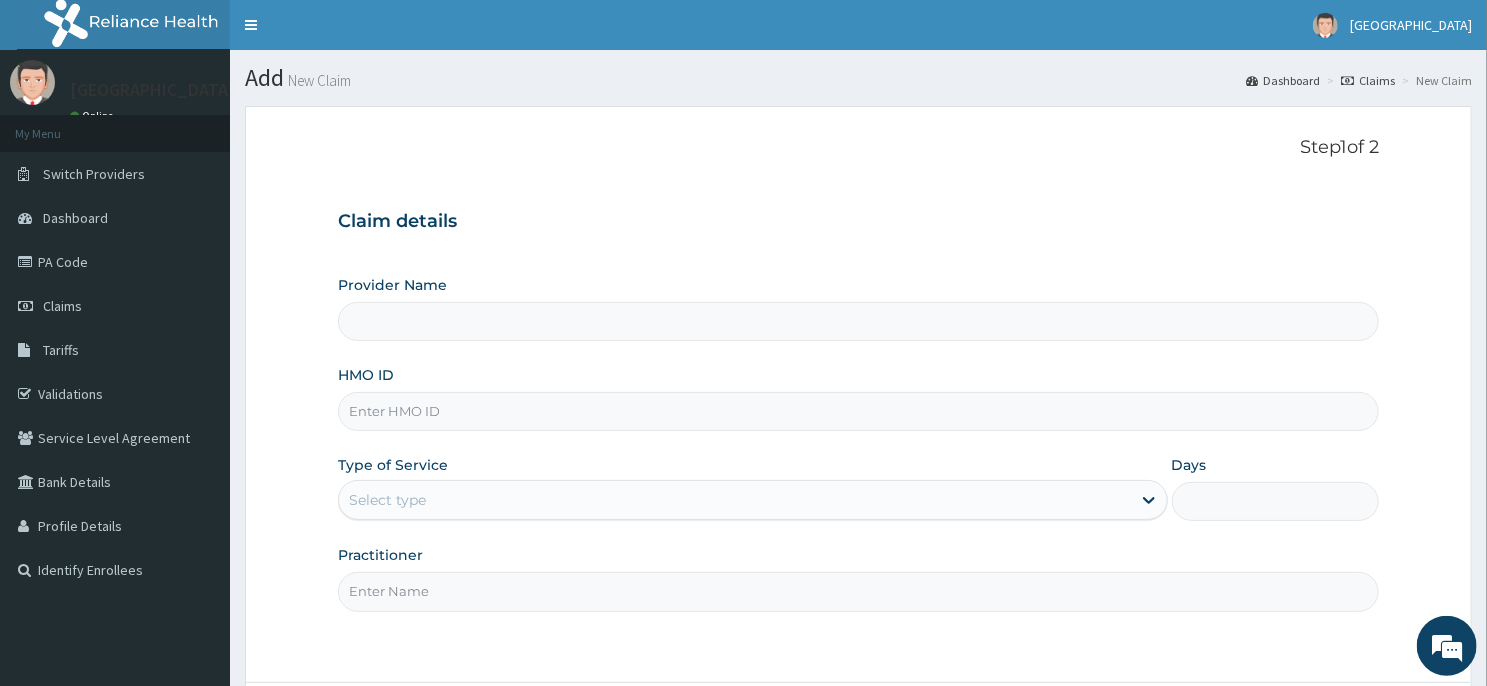 type on "[GEOGRAPHIC_DATA] -ASABA" 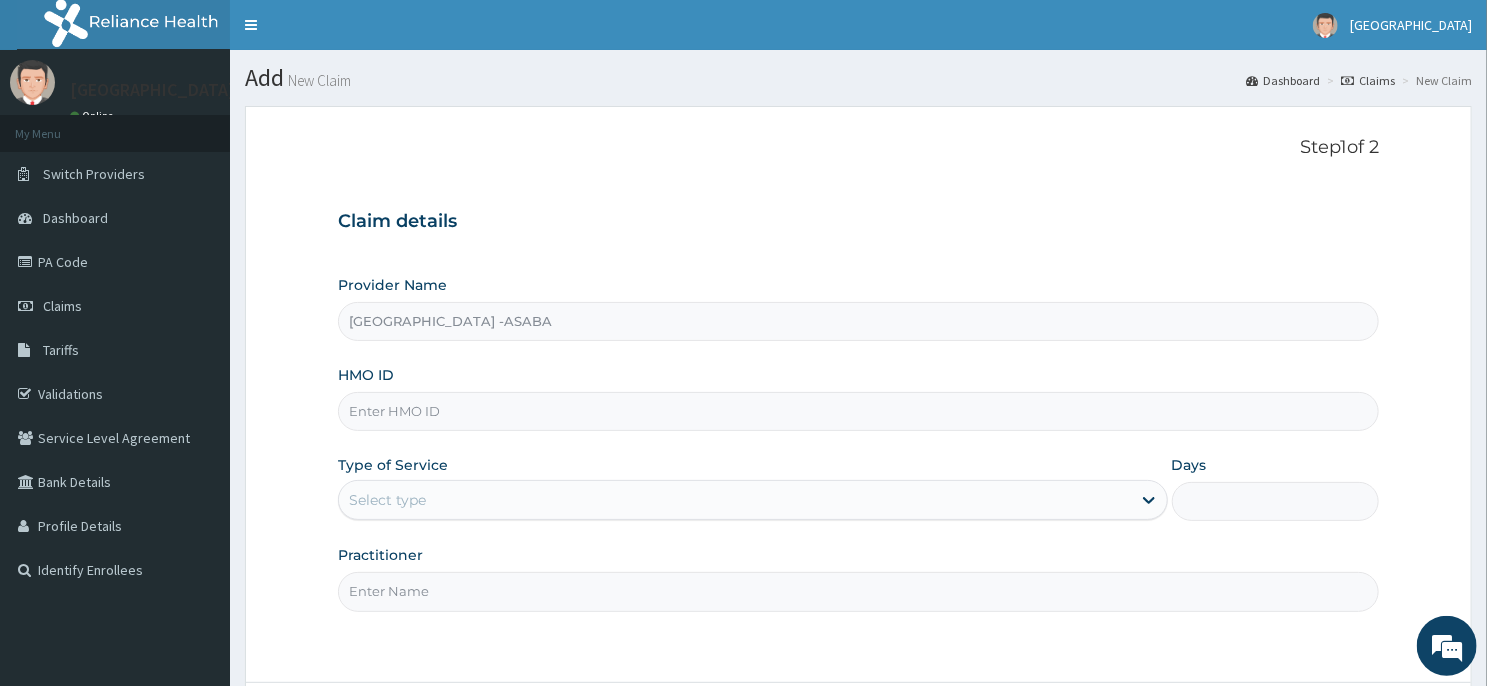 click on "HMO ID" at bounding box center (858, 411) 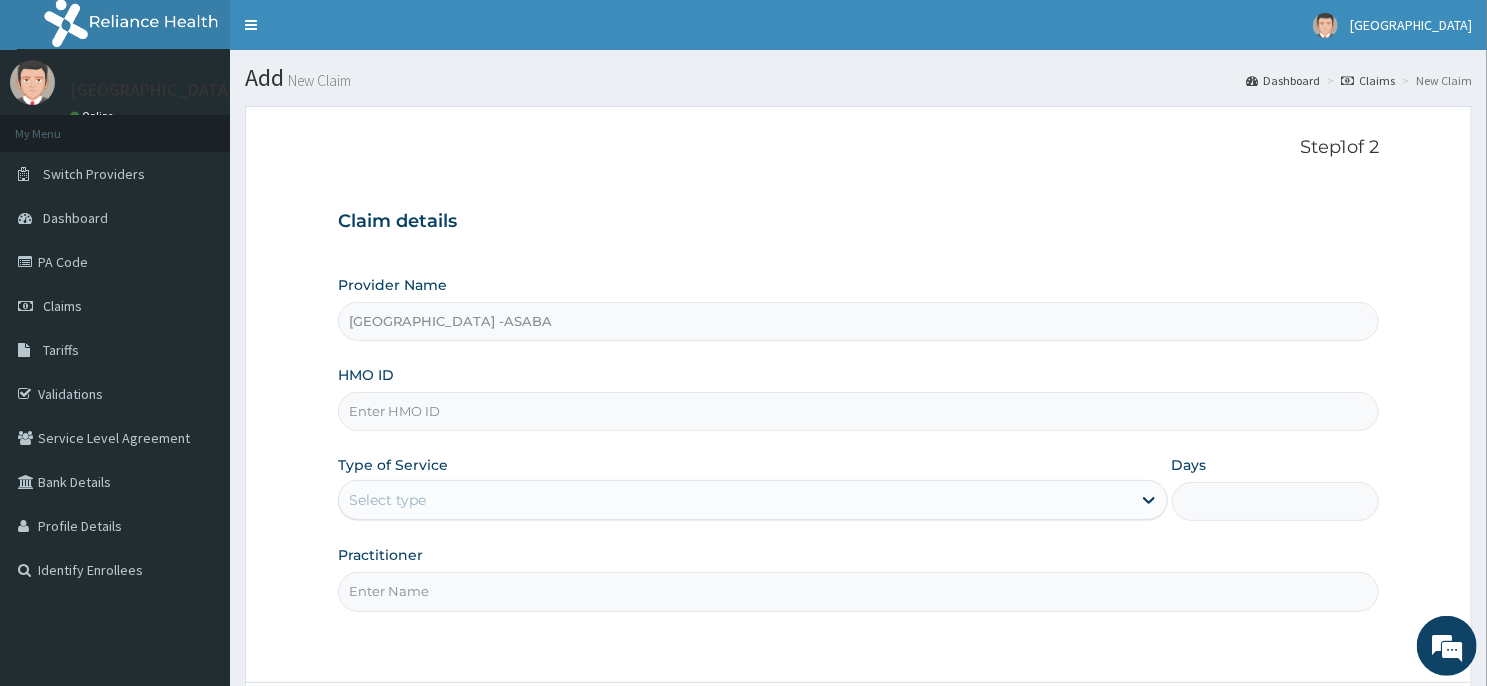scroll, scrollTop: 0, scrollLeft: 0, axis: both 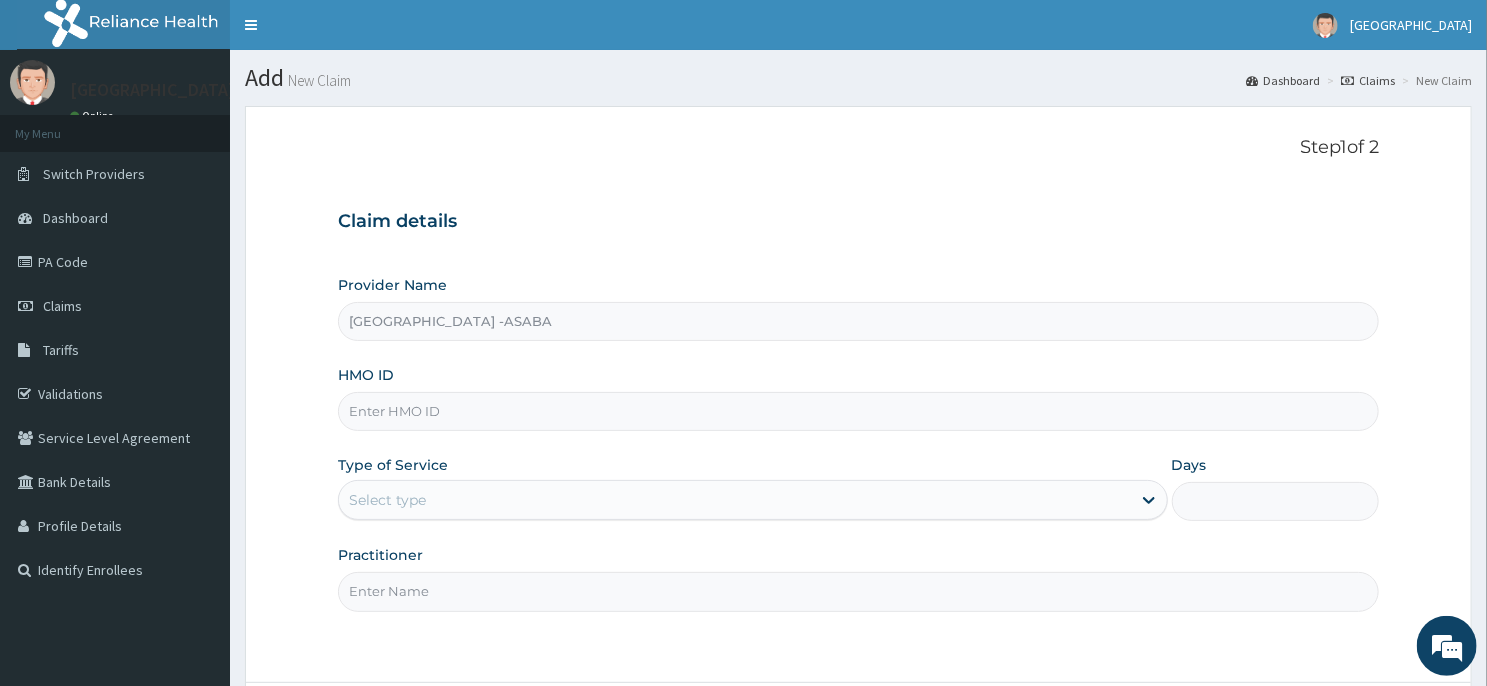 click on "HMO ID" at bounding box center [858, 411] 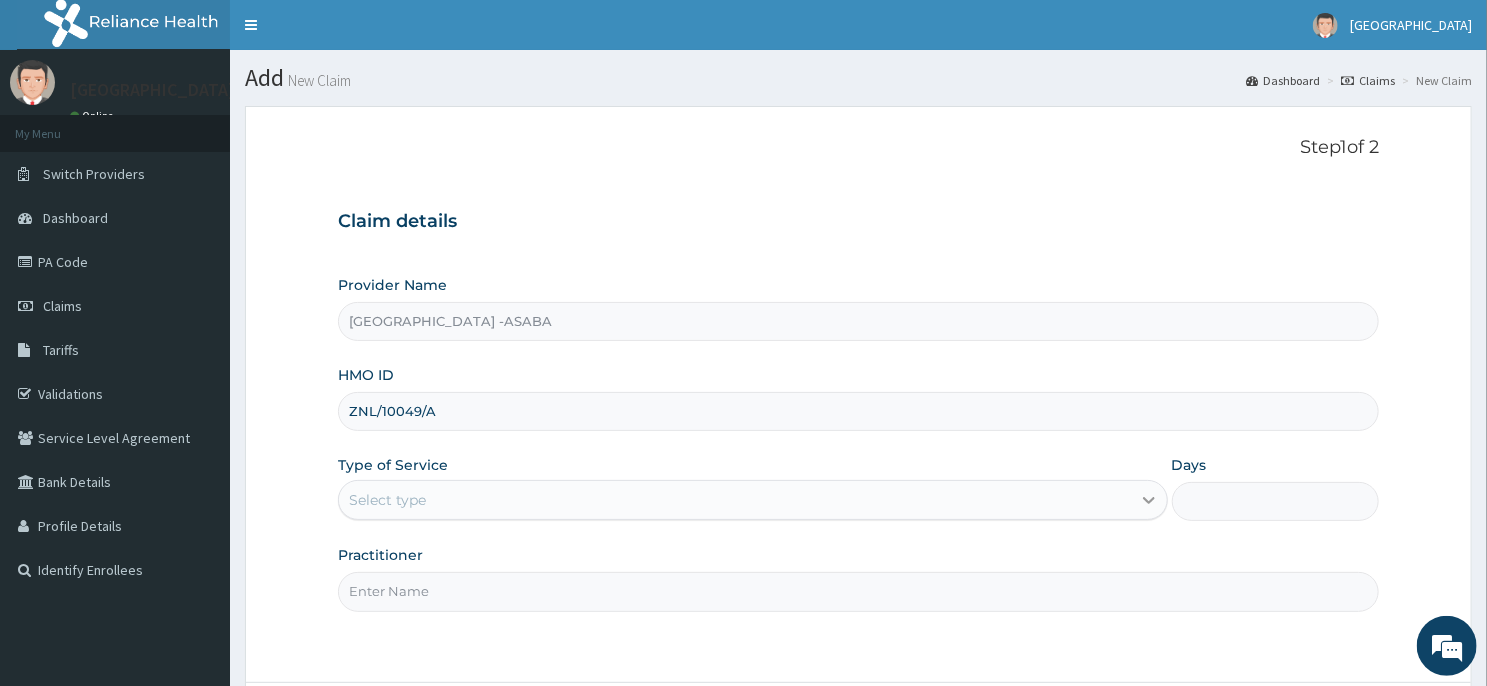 type on "ZNL/10049/A" 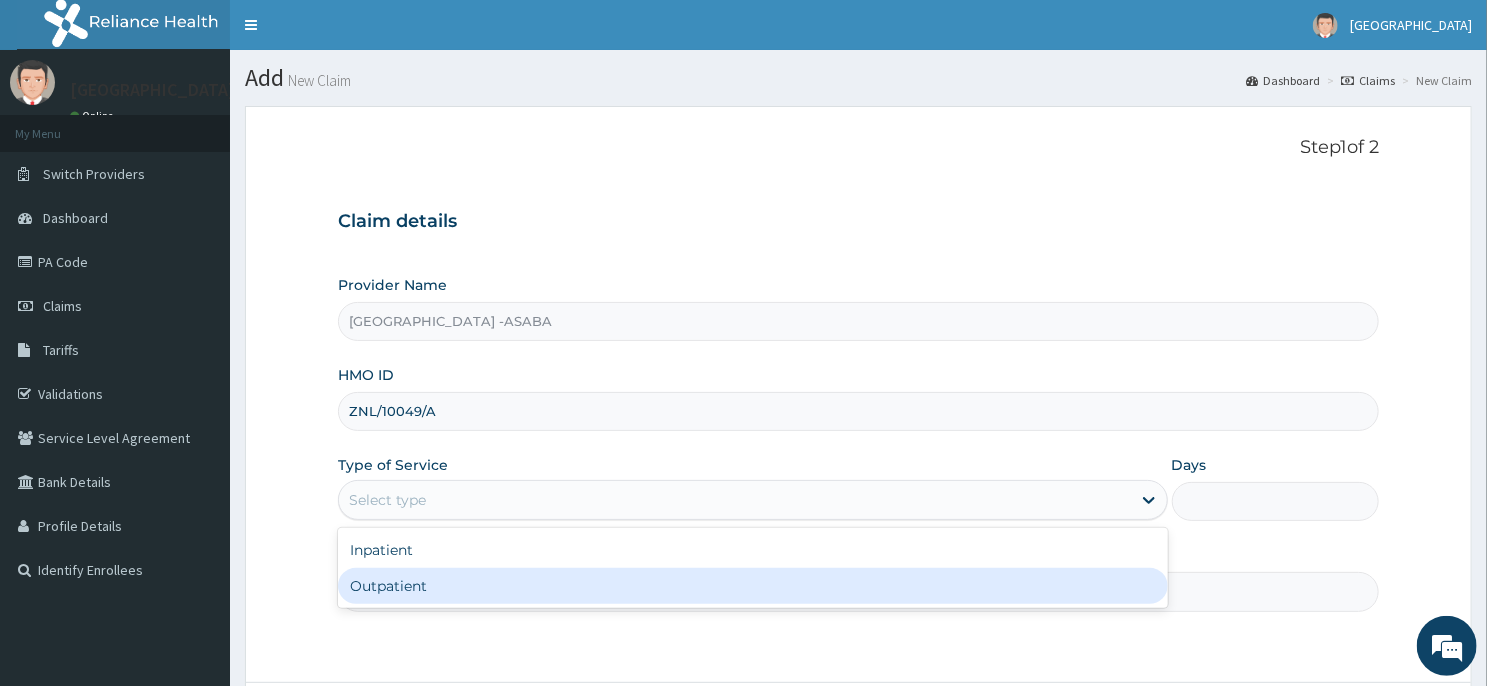 click on "Outpatient" at bounding box center (753, 586) 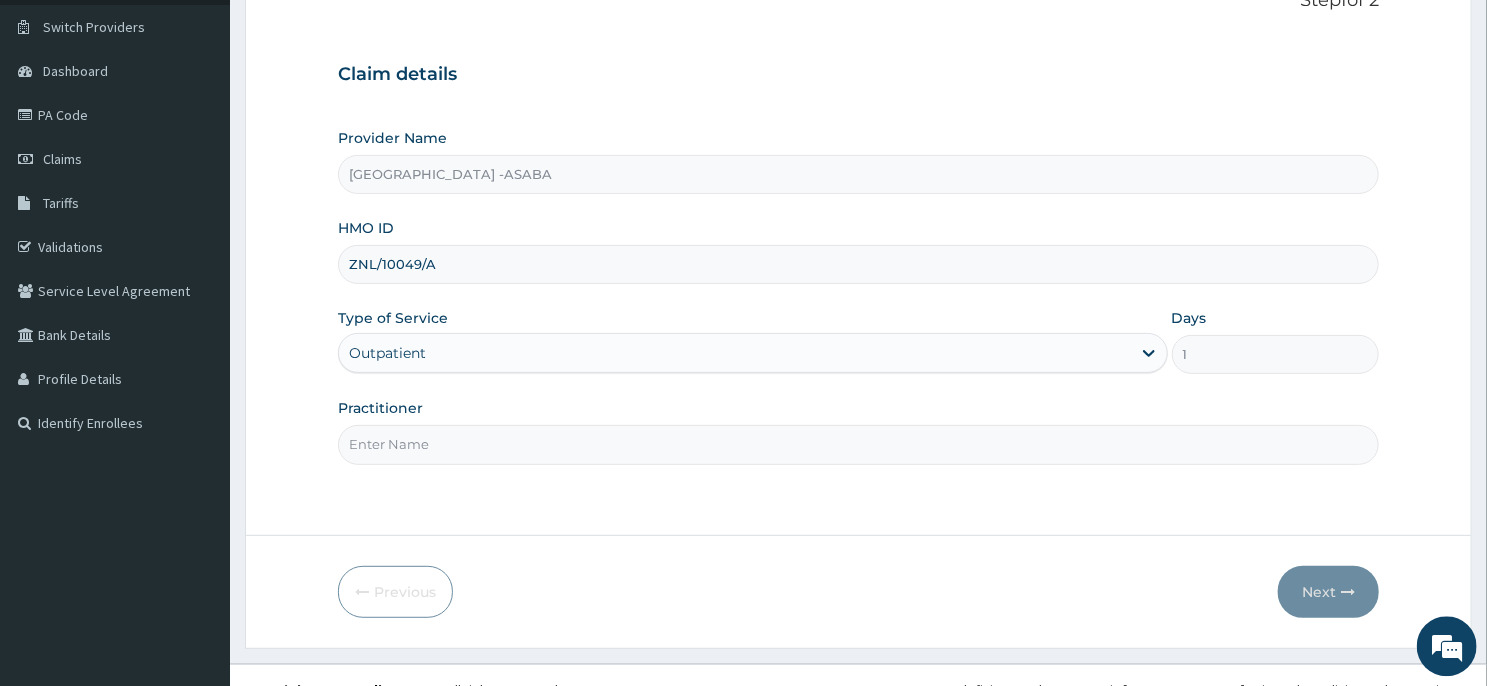scroll, scrollTop: 176, scrollLeft: 0, axis: vertical 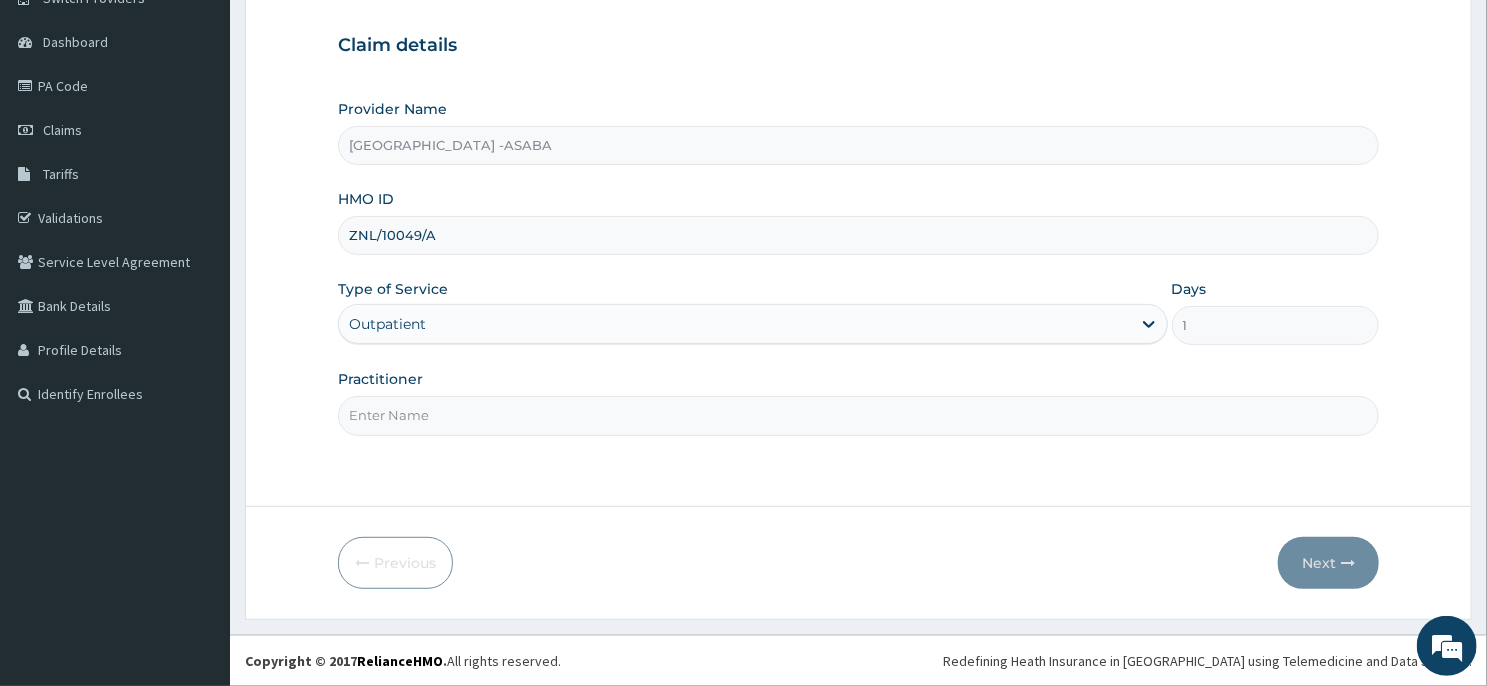 click on "Practitioner" at bounding box center (858, 415) 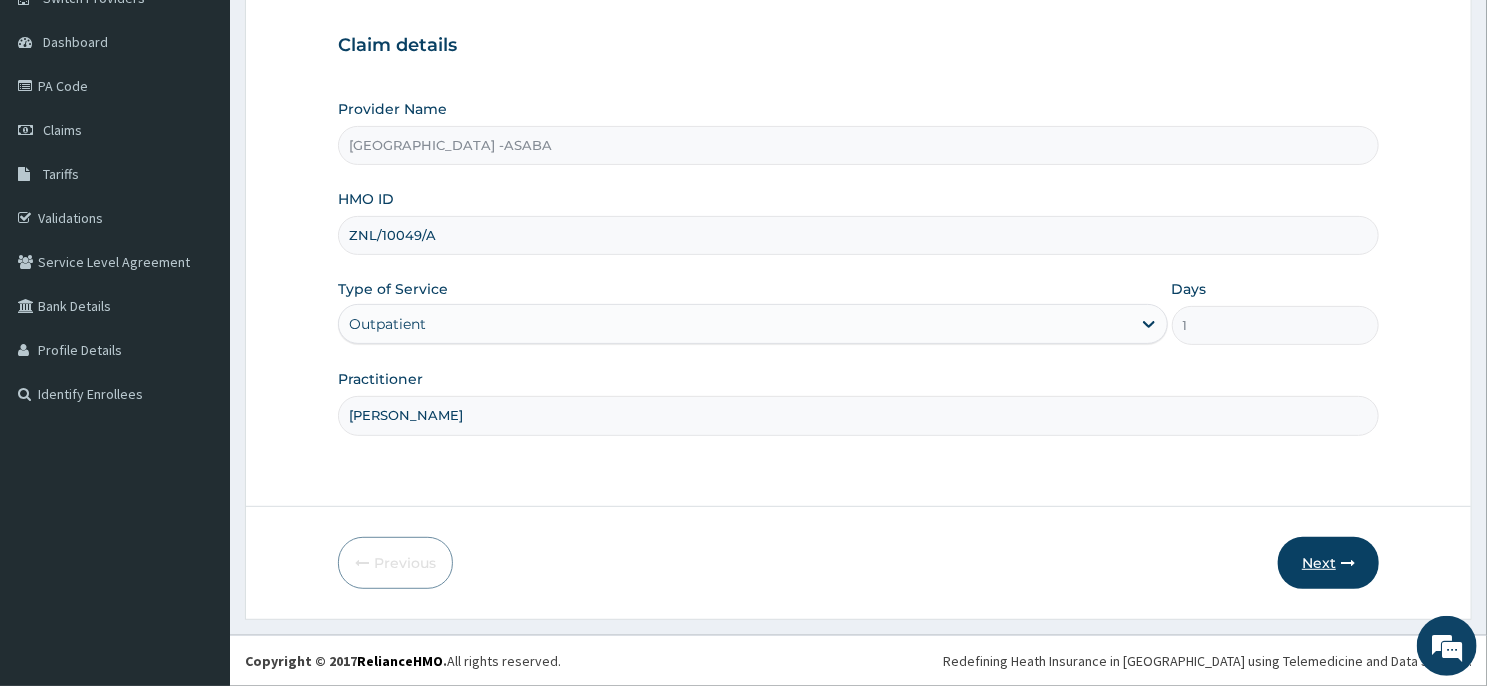 type on "[PERSON_NAME]" 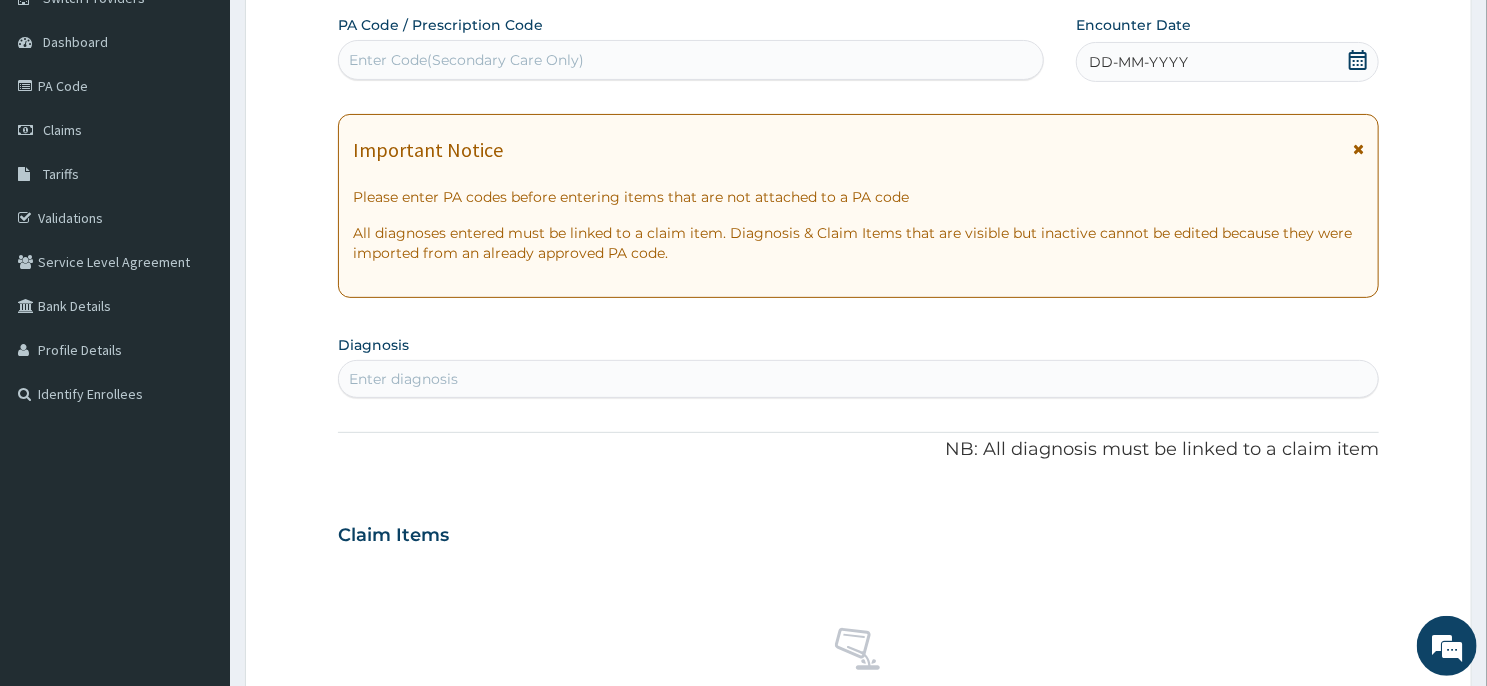click on "DD-MM-YYYY" at bounding box center [1227, 62] 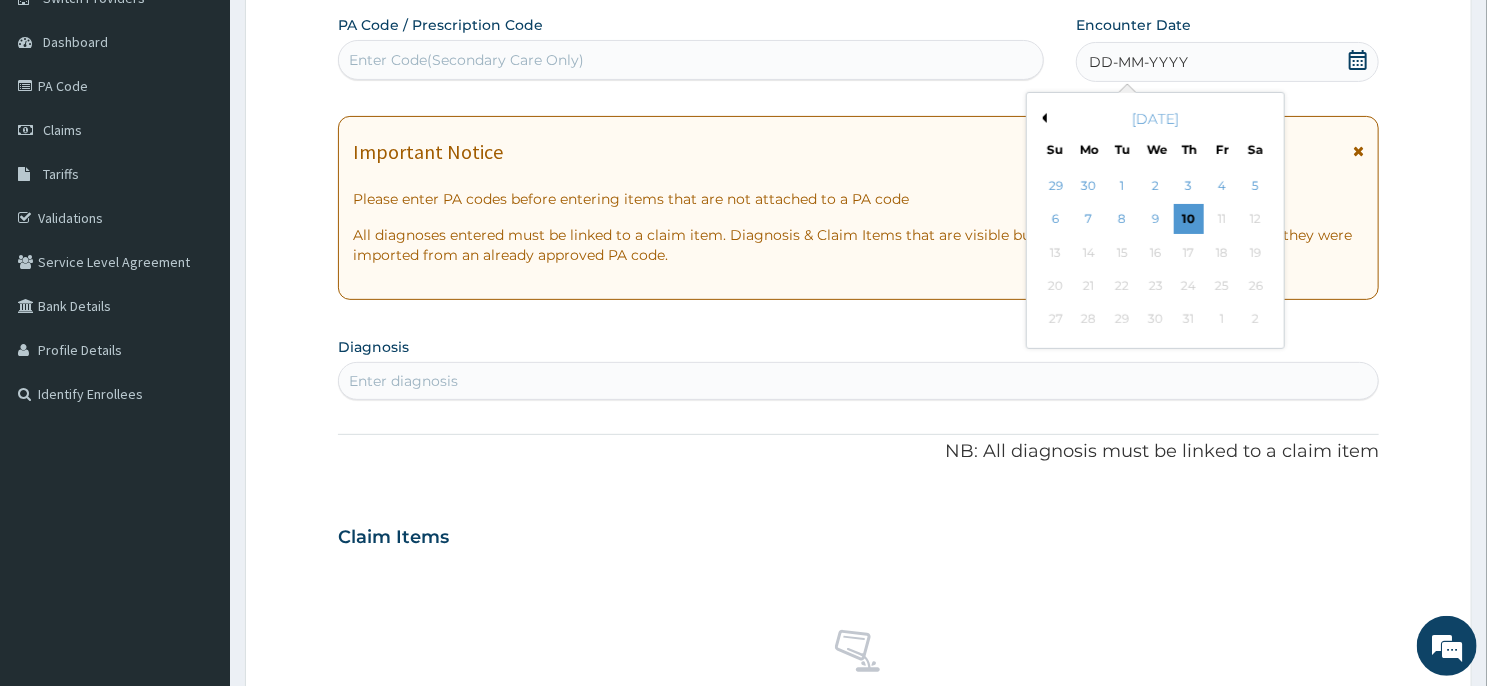 click on "Previous Month" at bounding box center [1042, 118] 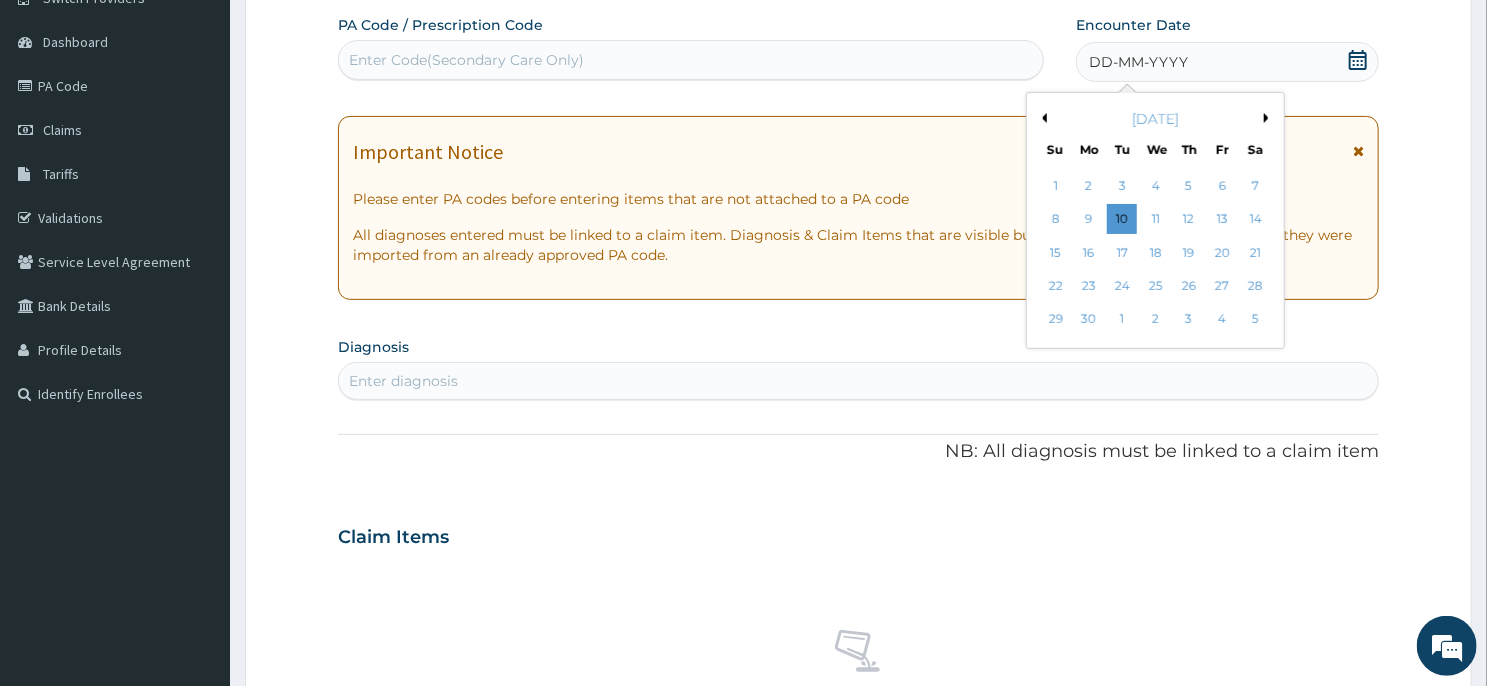 click on "Previous Month" at bounding box center (1042, 118) 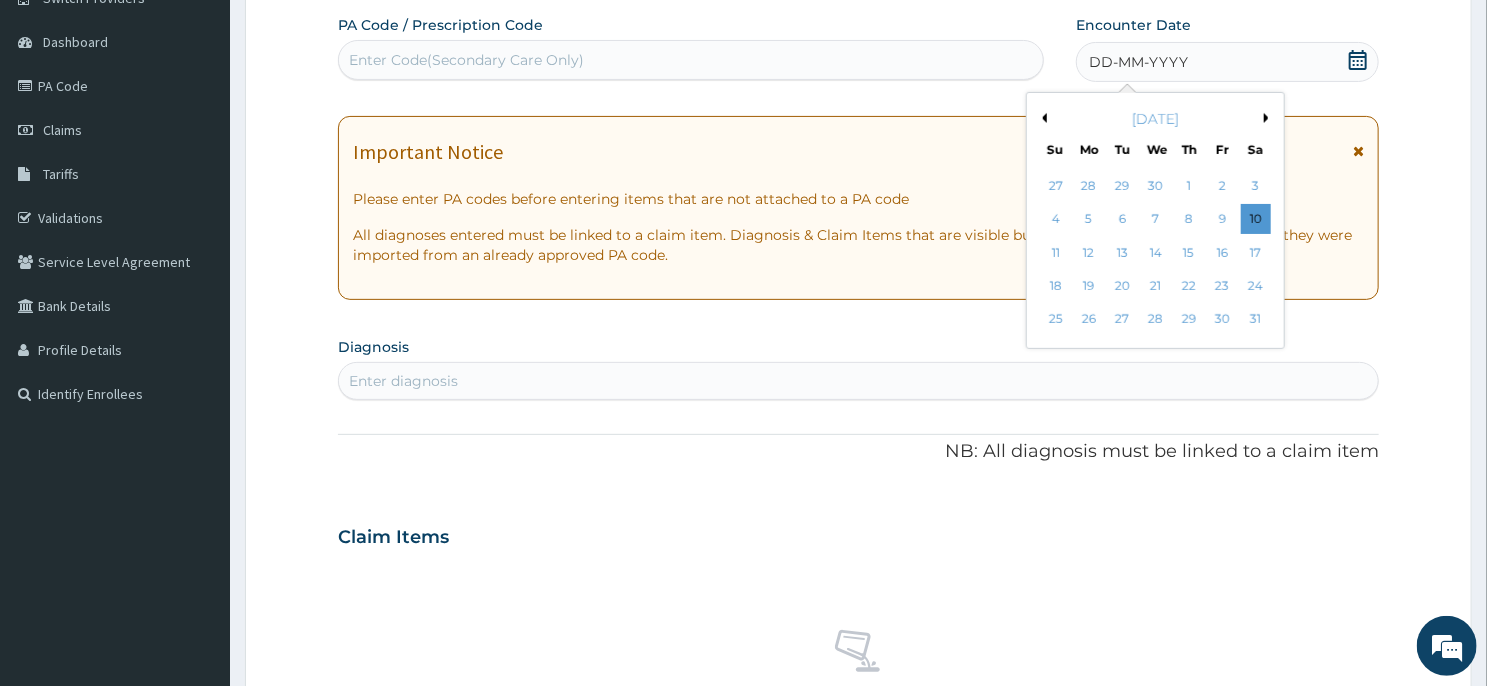 click on "Previous Month" at bounding box center (1042, 118) 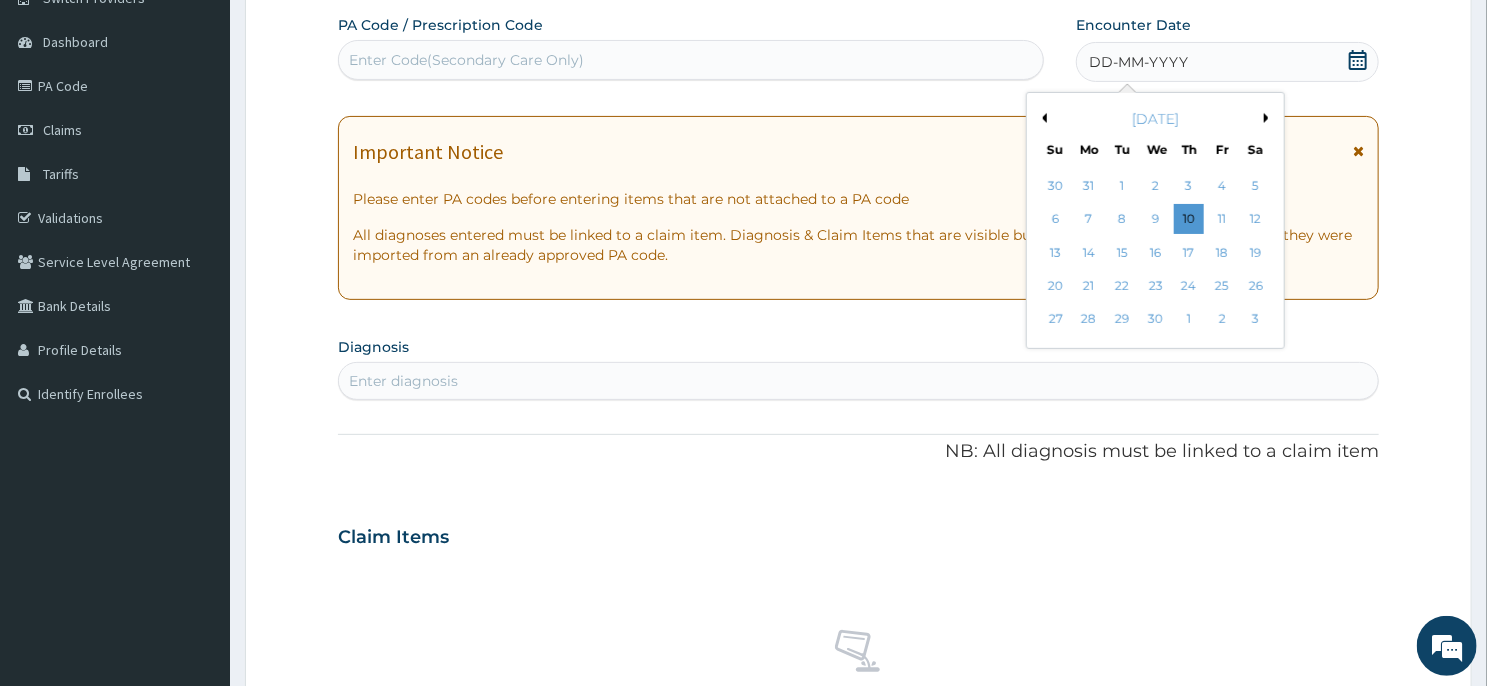 click on "Previous Month" at bounding box center [1042, 118] 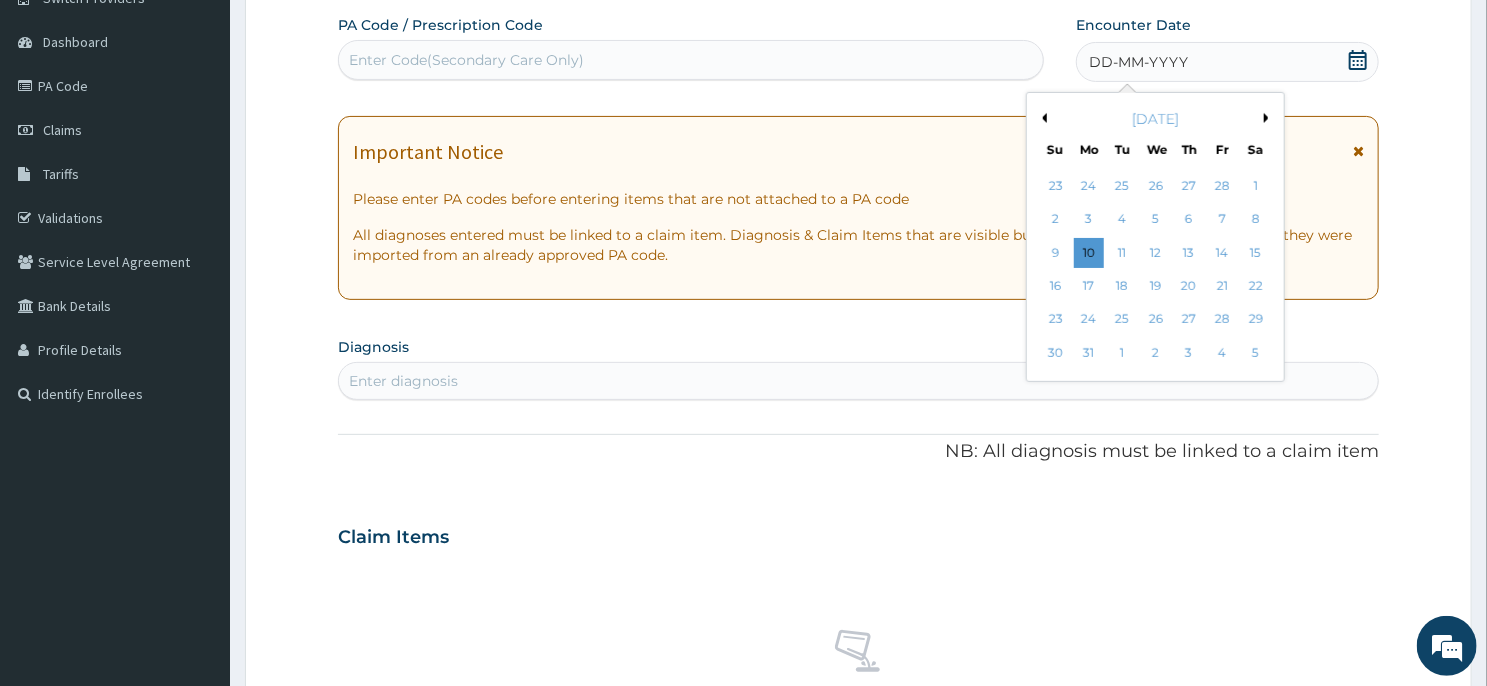 click on "Previous Month" at bounding box center [1042, 118] 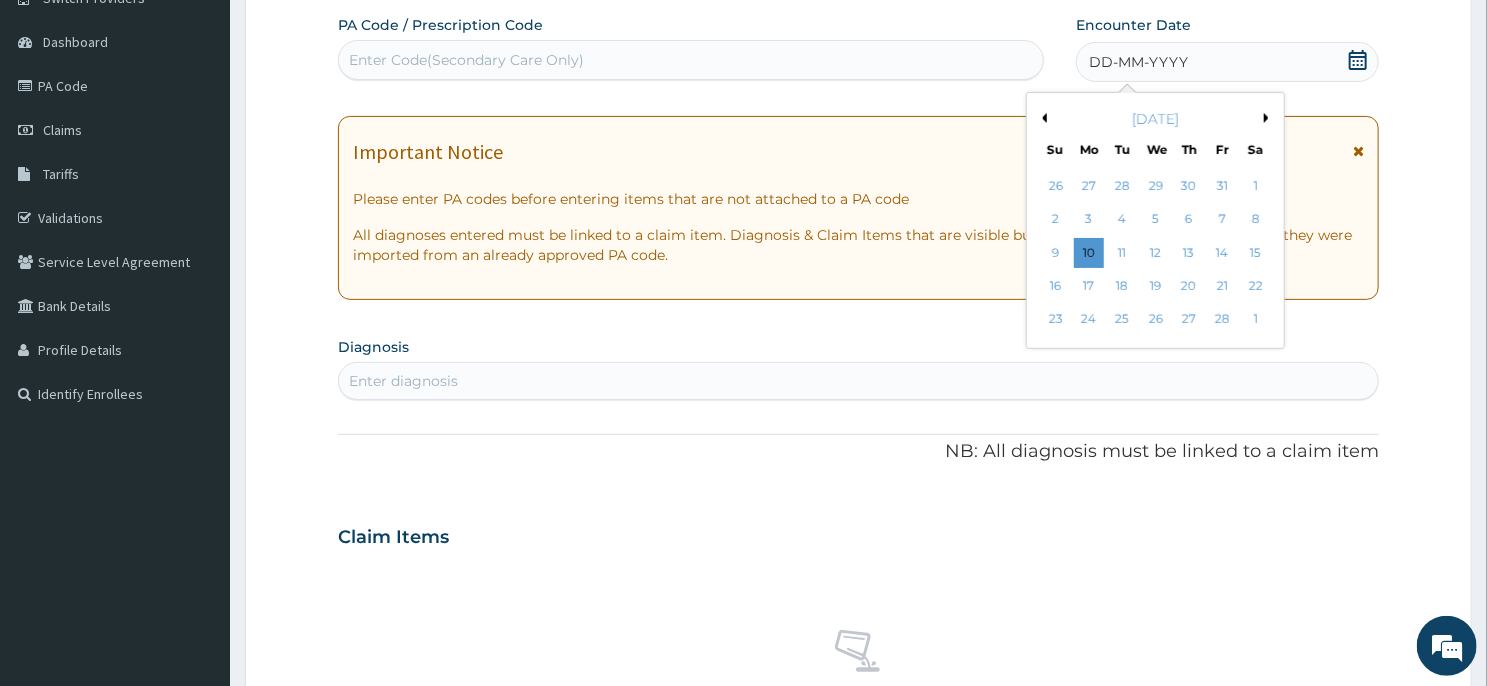 click on "Previous Month" at bounding box center [1042, 118] 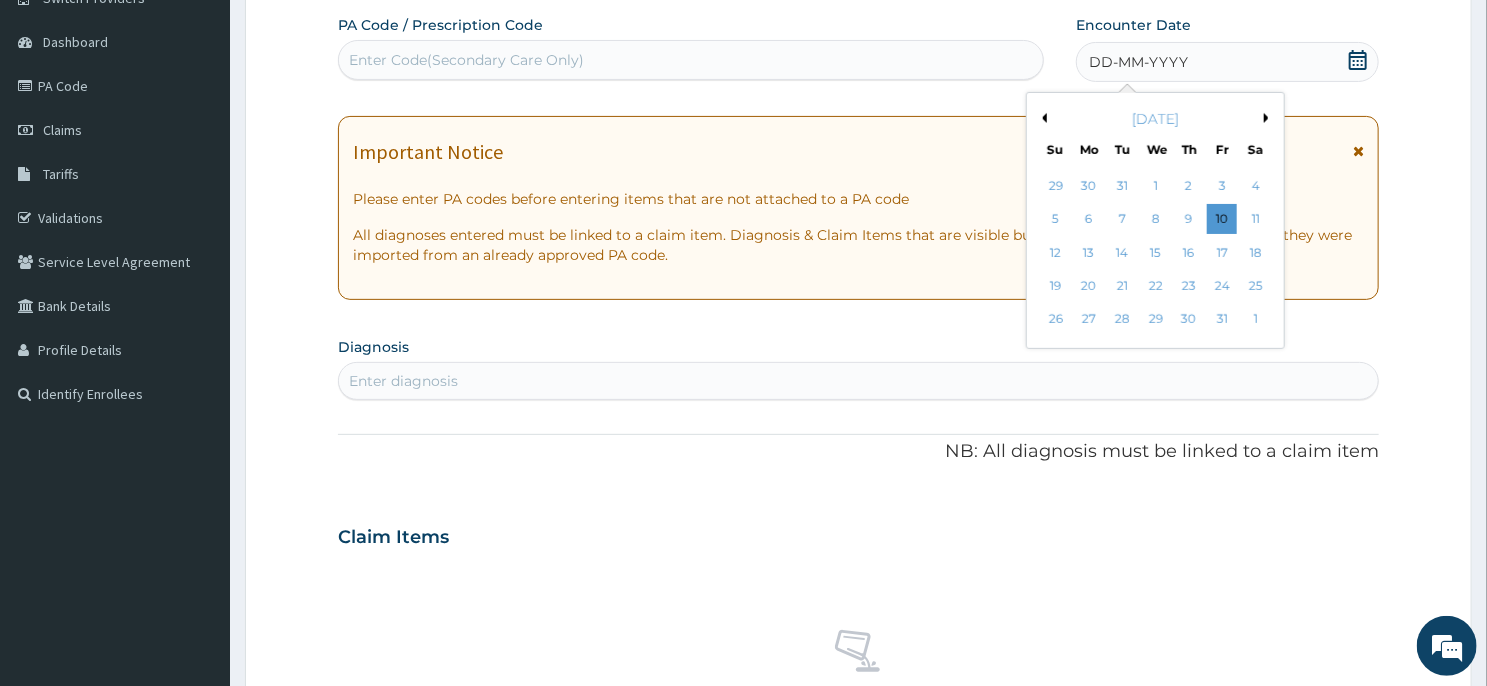 click on "Next Month" at bounding box center [1270, 118] 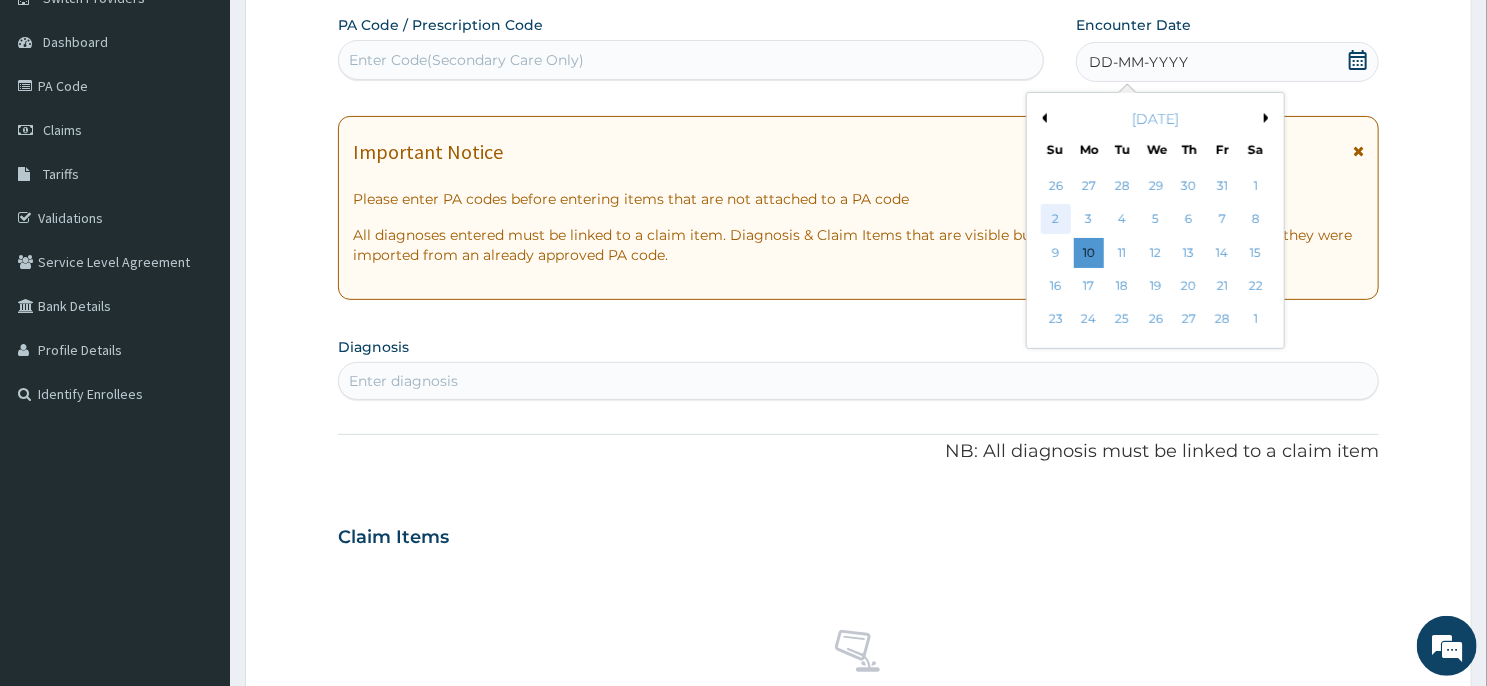 click on "2" at bounding box center (1056, 220) 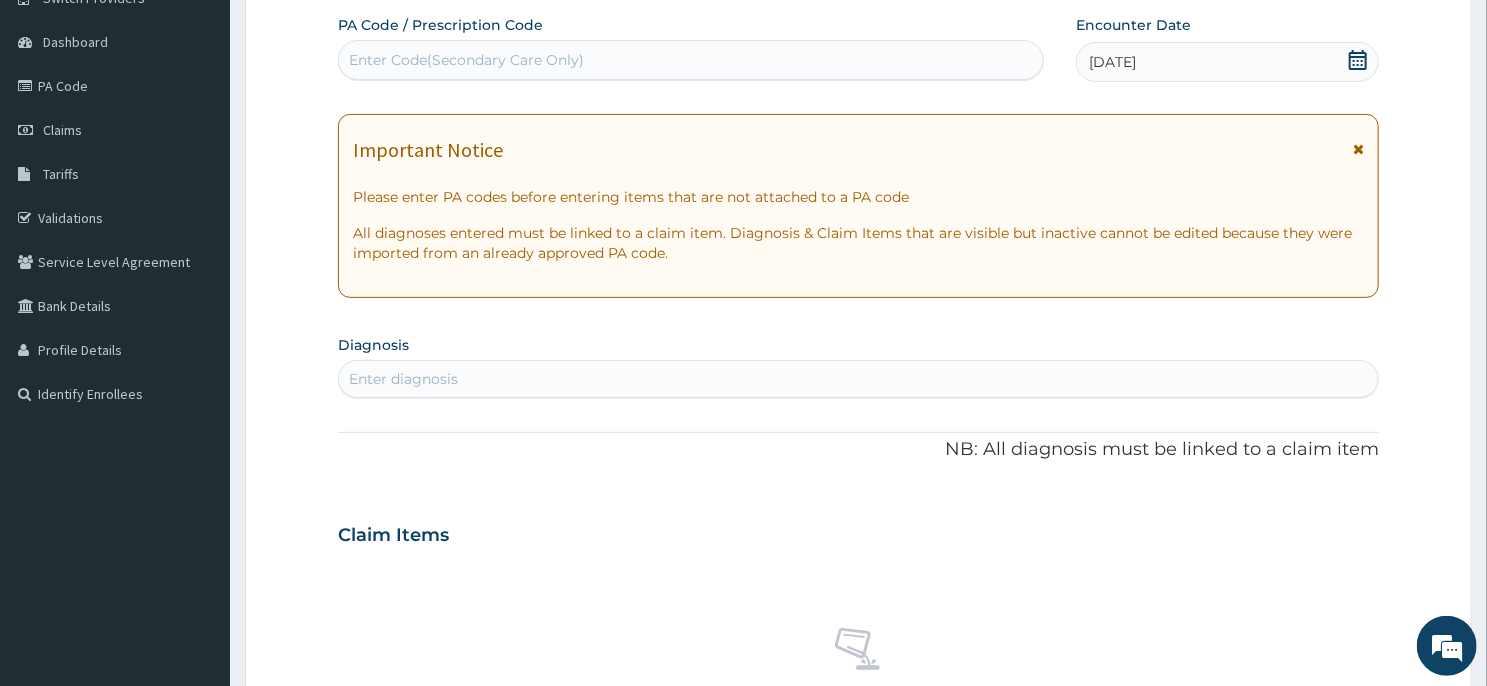 click on "Enter diagnosis" at bounding box center [858, 379] 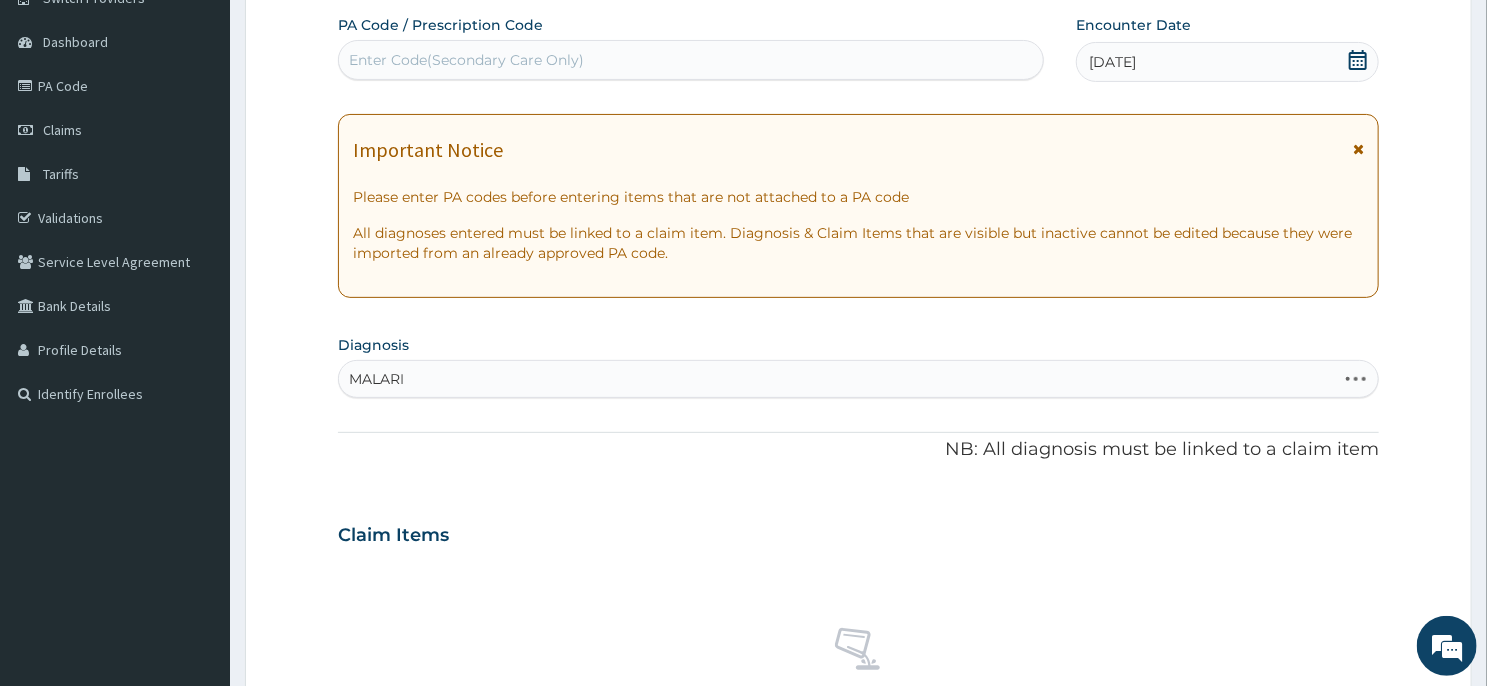 type on "[MEDICAL_DATA]" 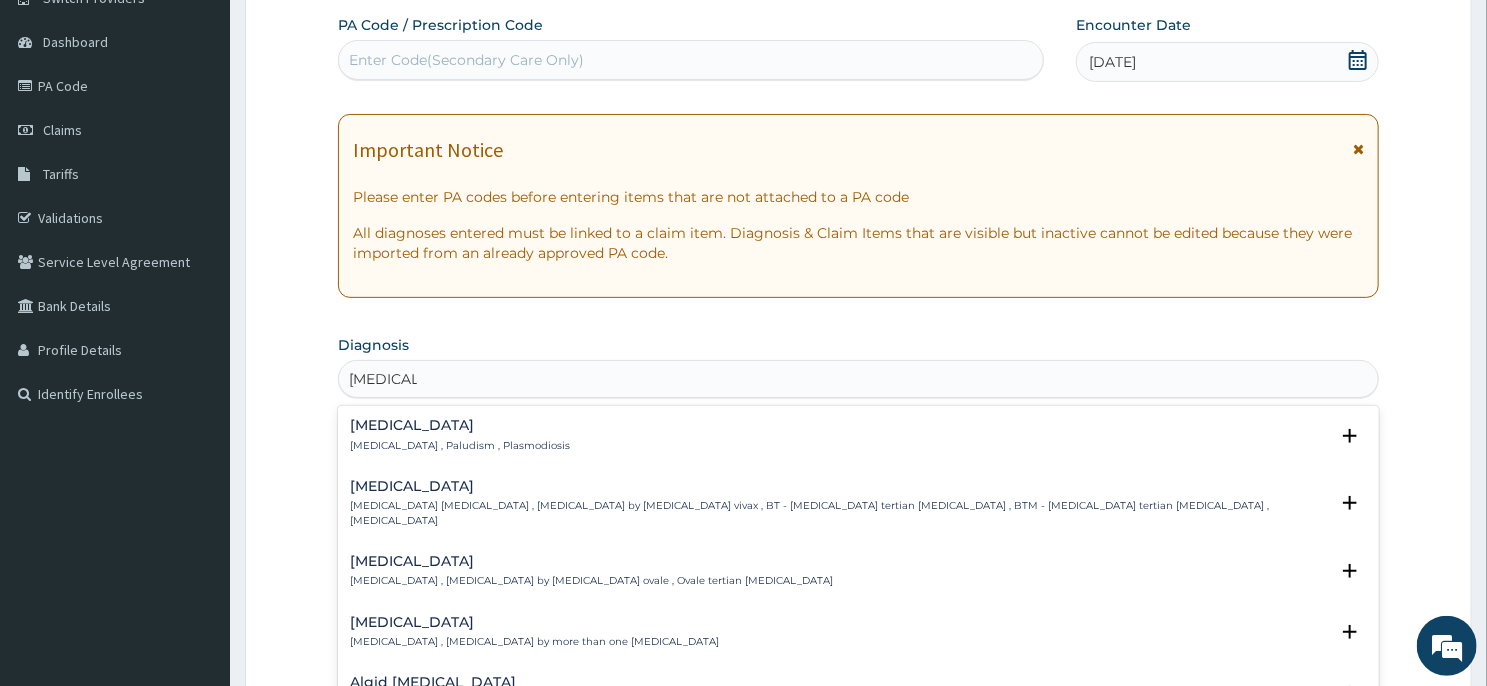 click on "[MEDICAL_DATA]" at bounding box center [460, 425] 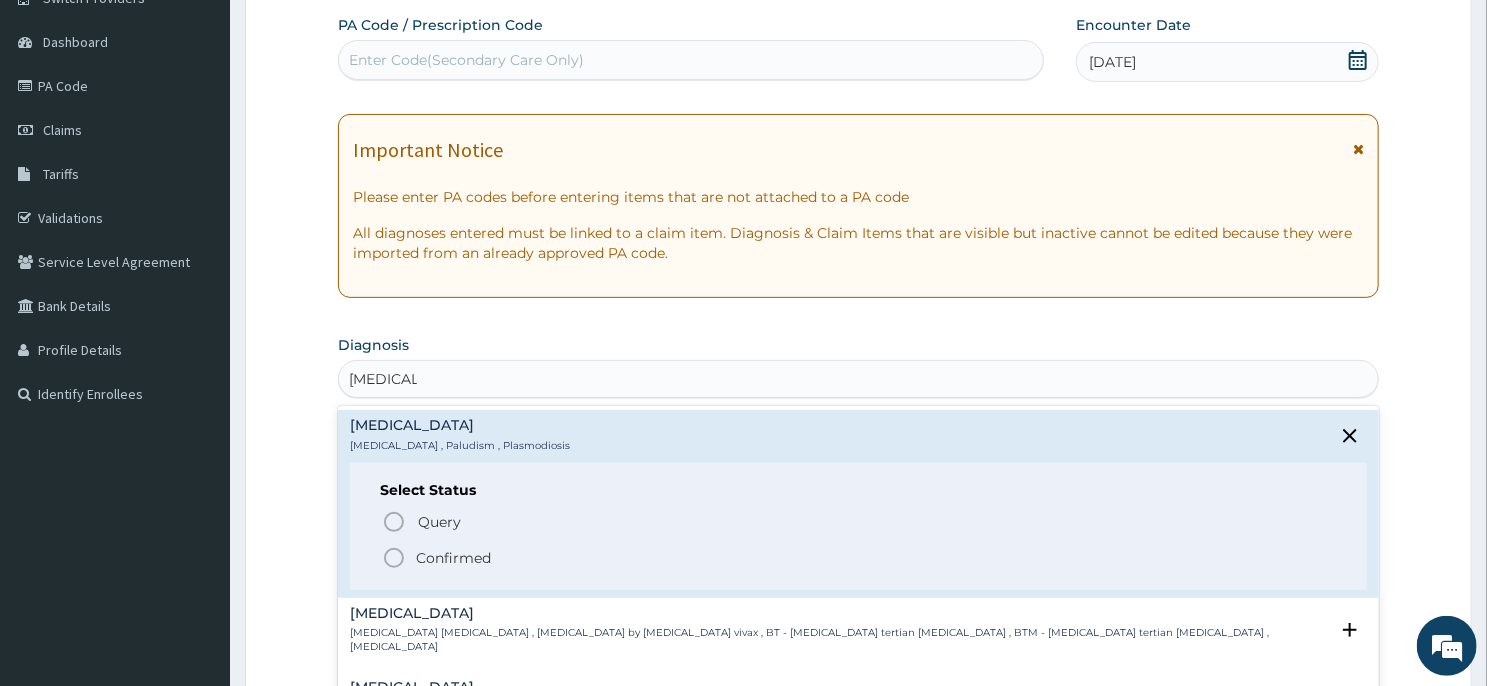 click 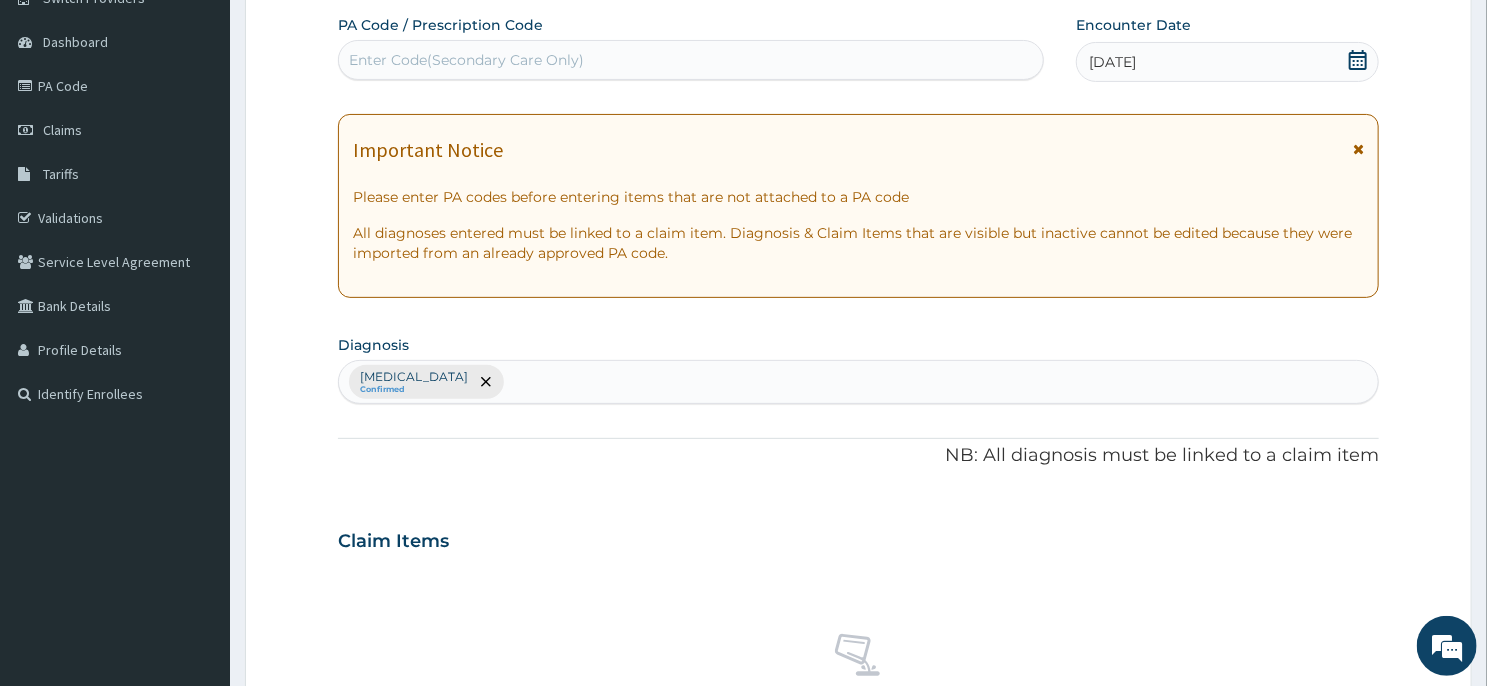 click on "[MEDICAL_DATA] Confirmed" at bounding box center [858, 382] 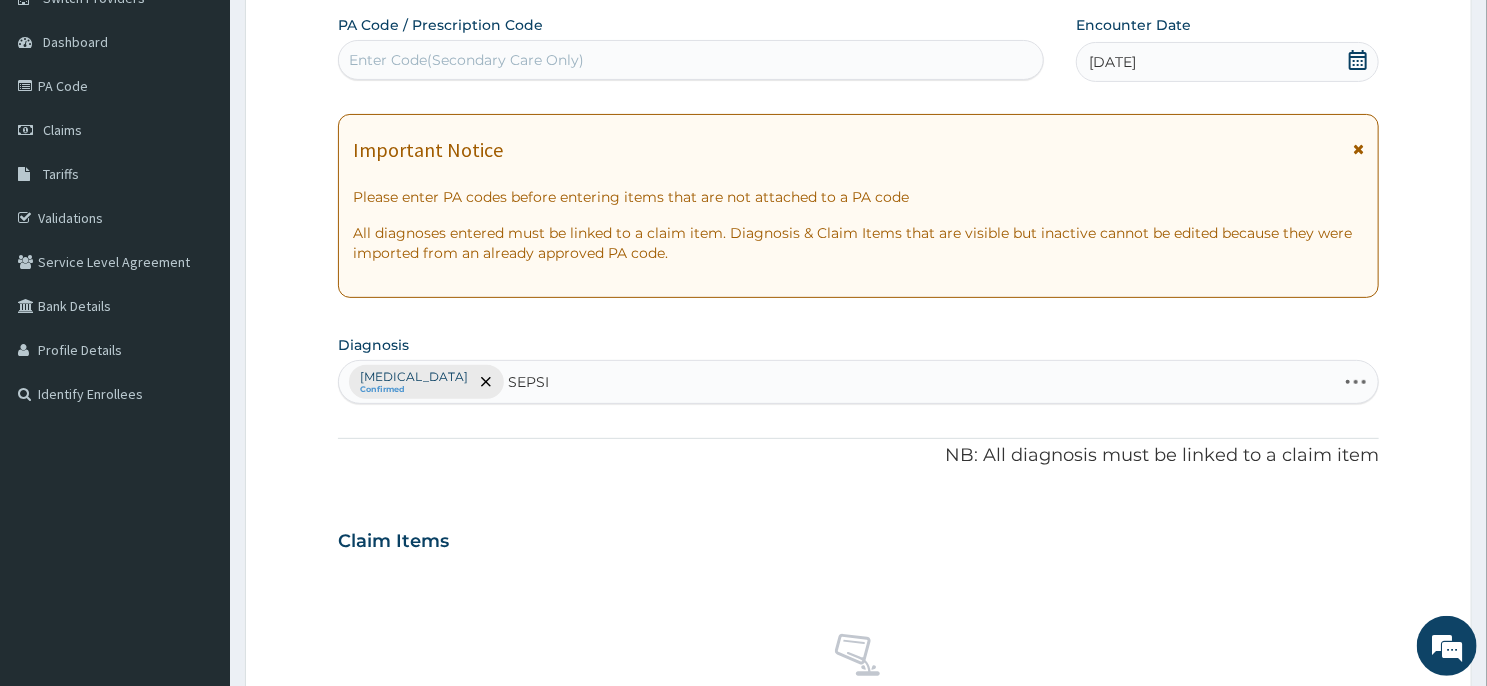 type on "[MEDICAL_DATA]" 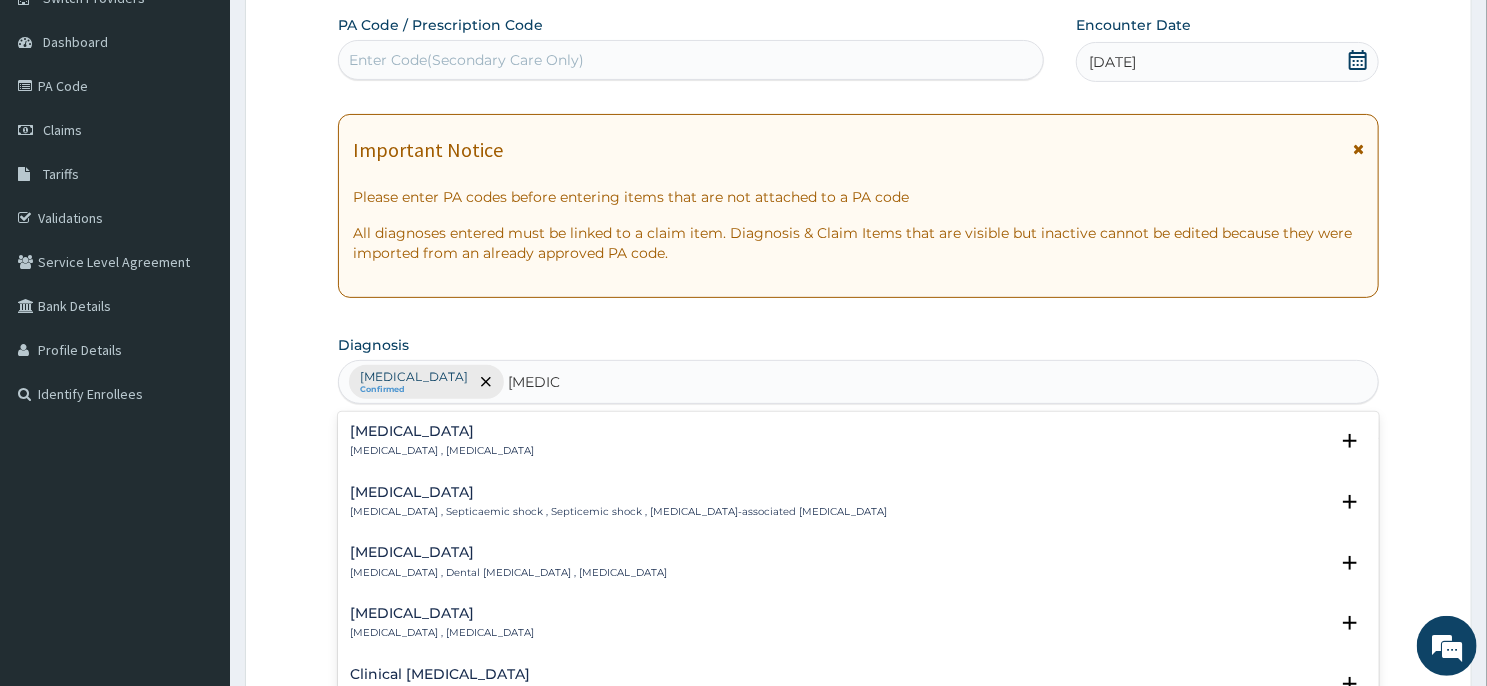 click on "Sepsis" at bounding box center [442, 431] 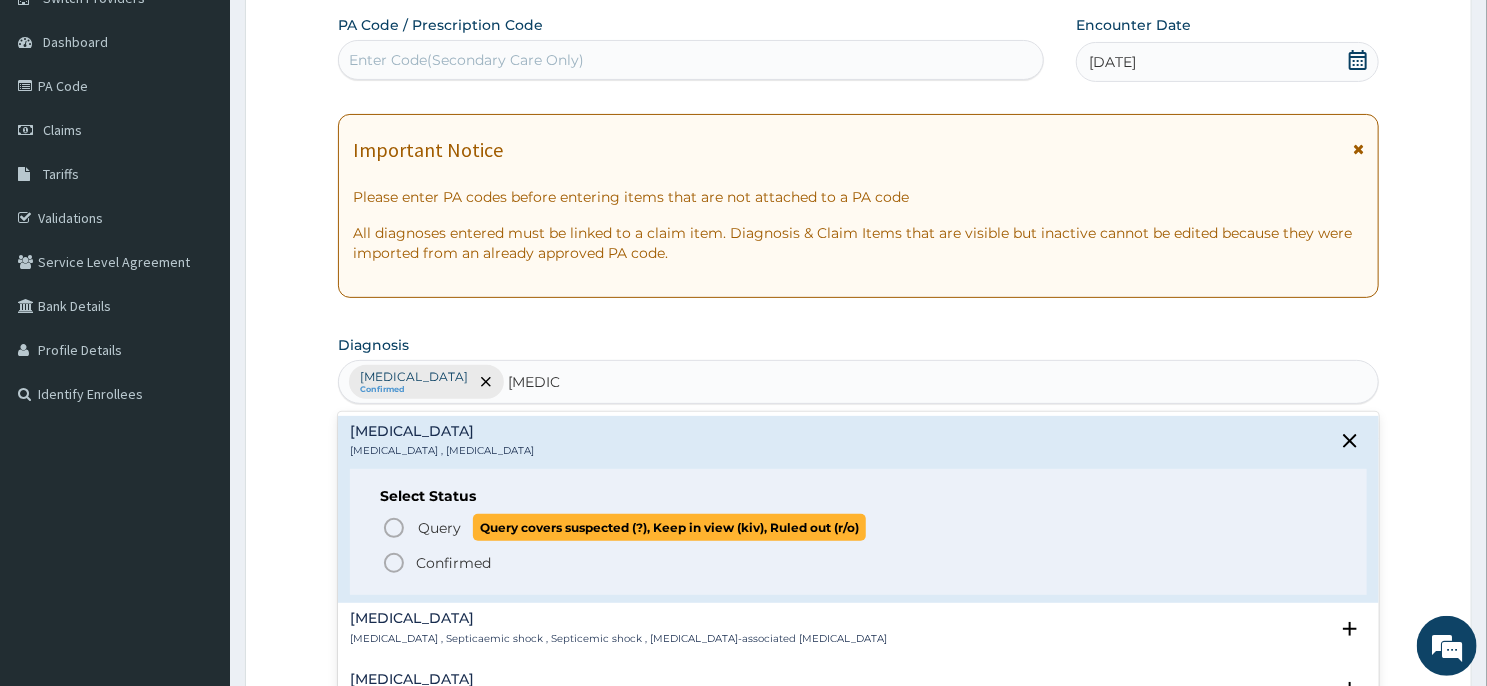 click 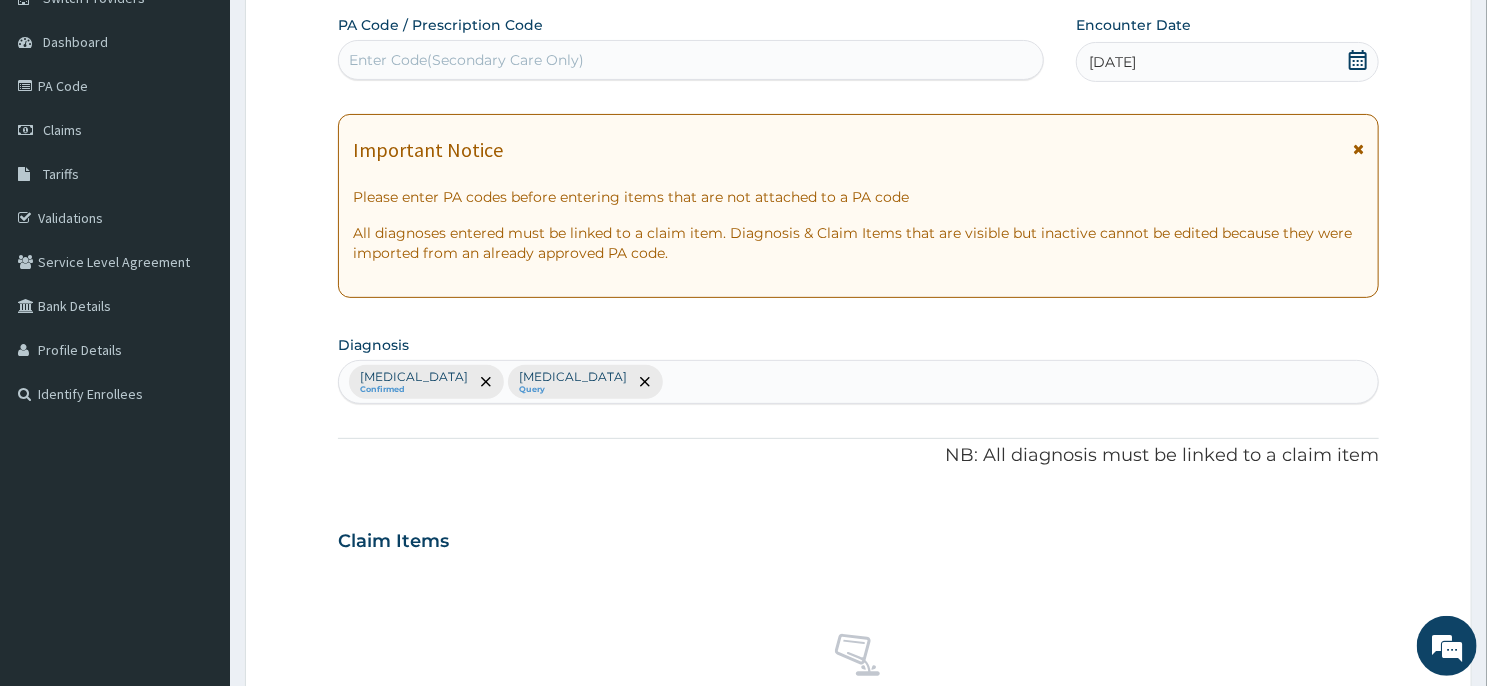 scroll, scrollTop: 757, scrollLeft: 0, axis: vertical 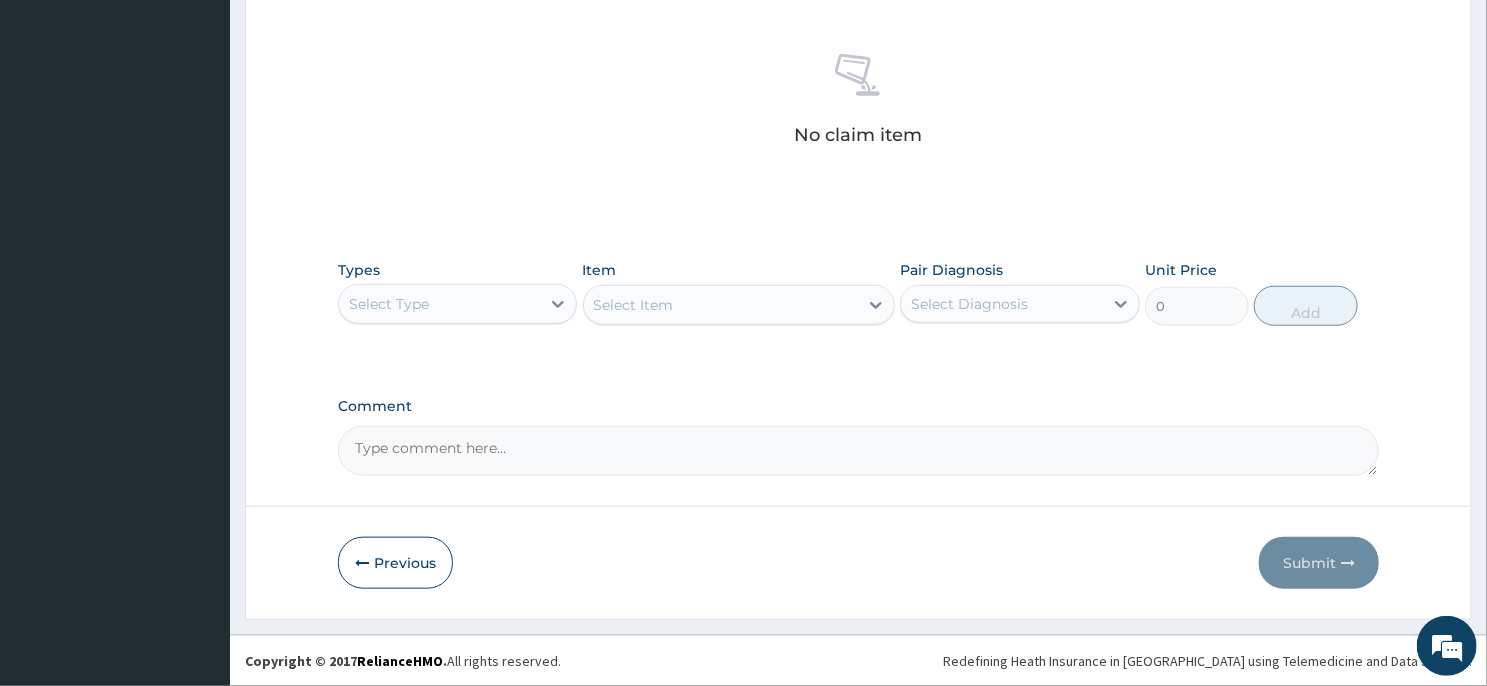 click on "Select Type" at bounding box center [439, 304] 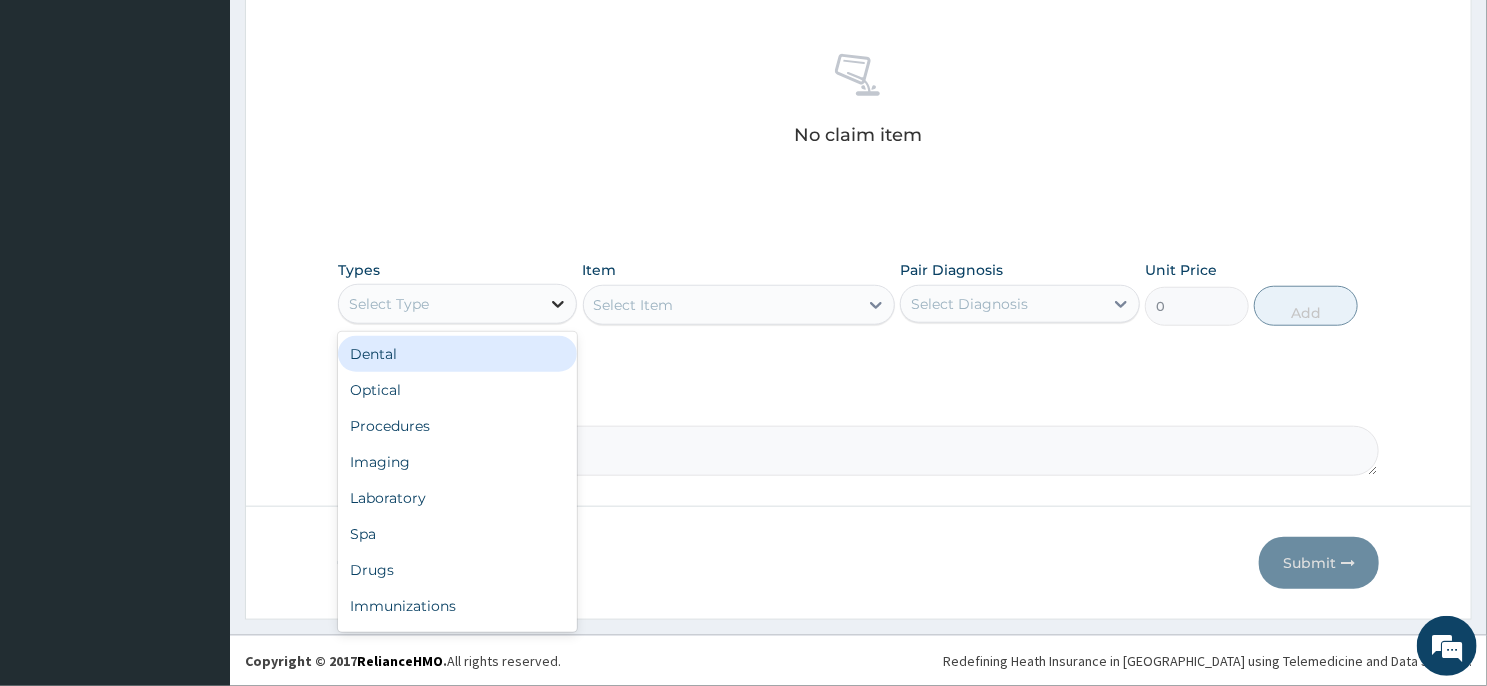 click at bounding box center [558, 304] 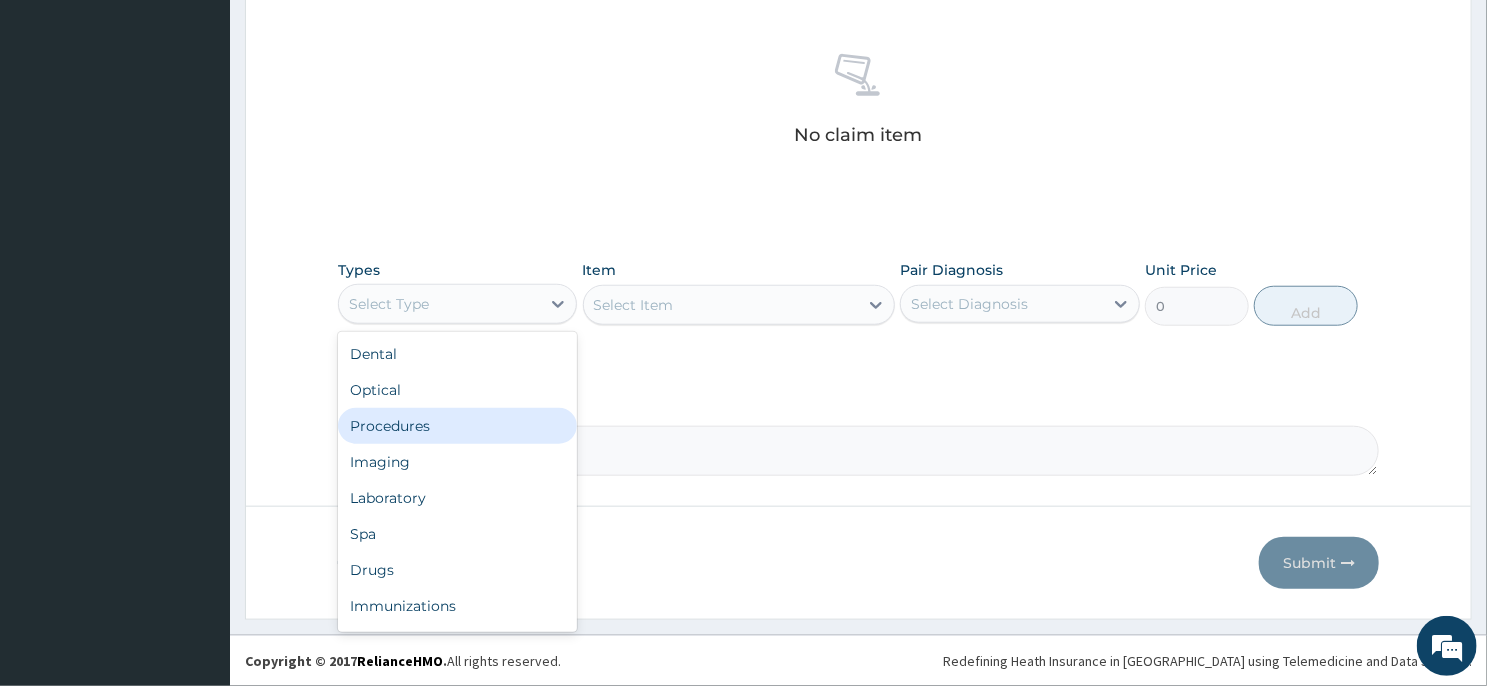 click on "Procedures" at bounding box center (457, 426) 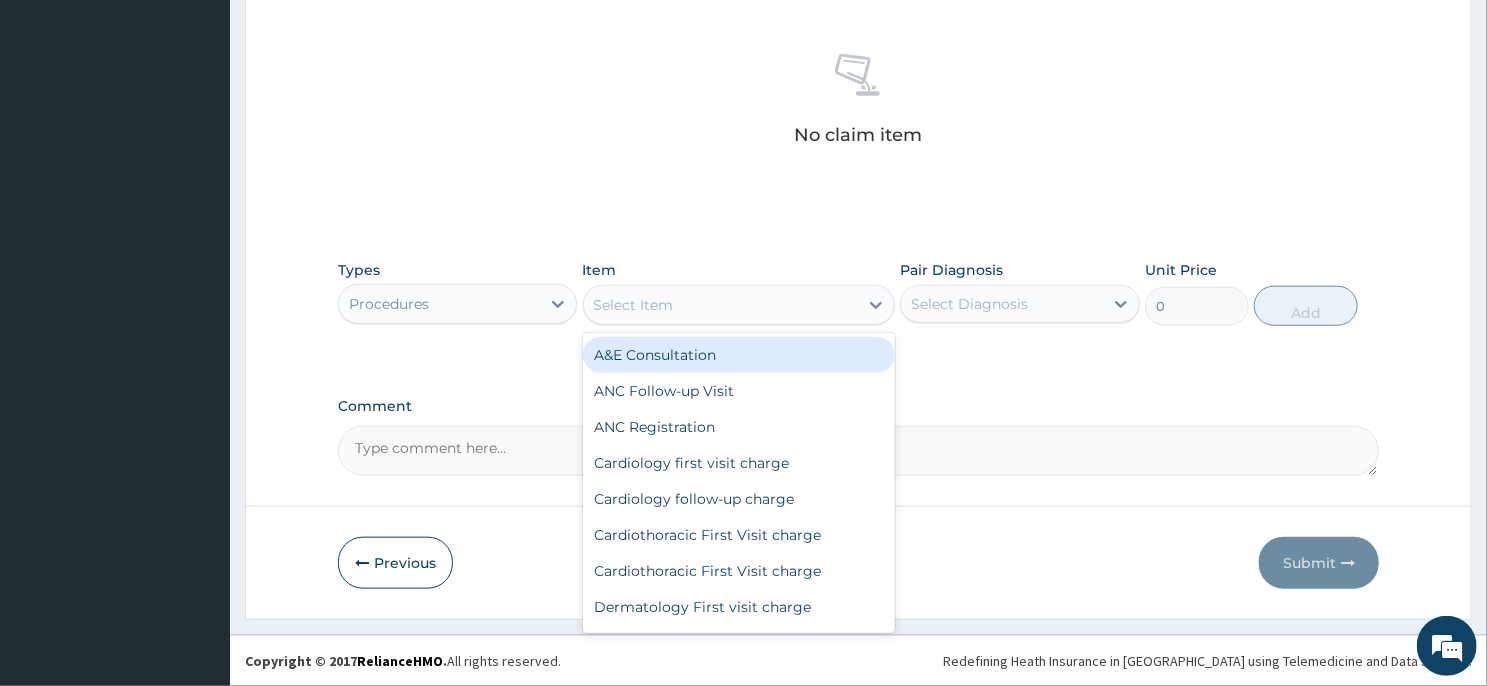 click on "Select Item" at bounding box center (721, 305) 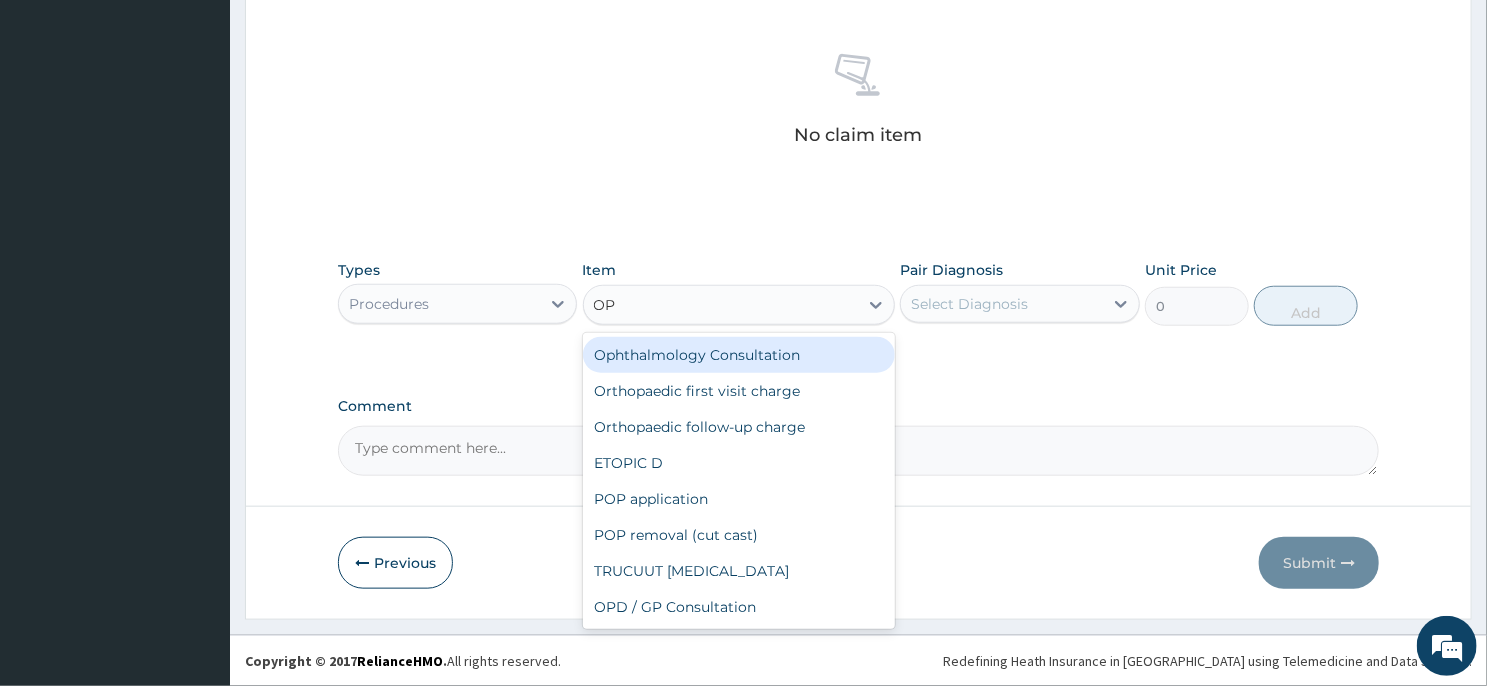 type on "OPD" 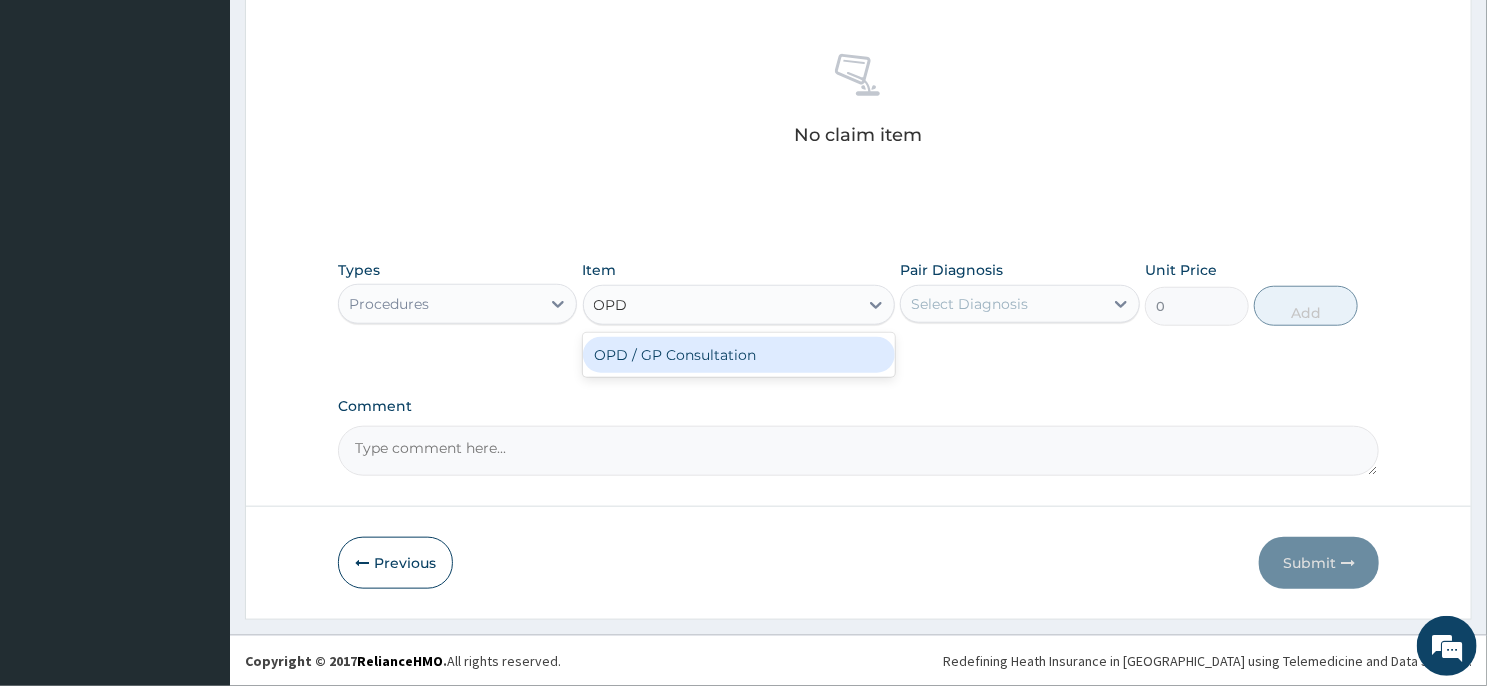 click on "OPD / GP Consultation" at bounding box center [739, 355] 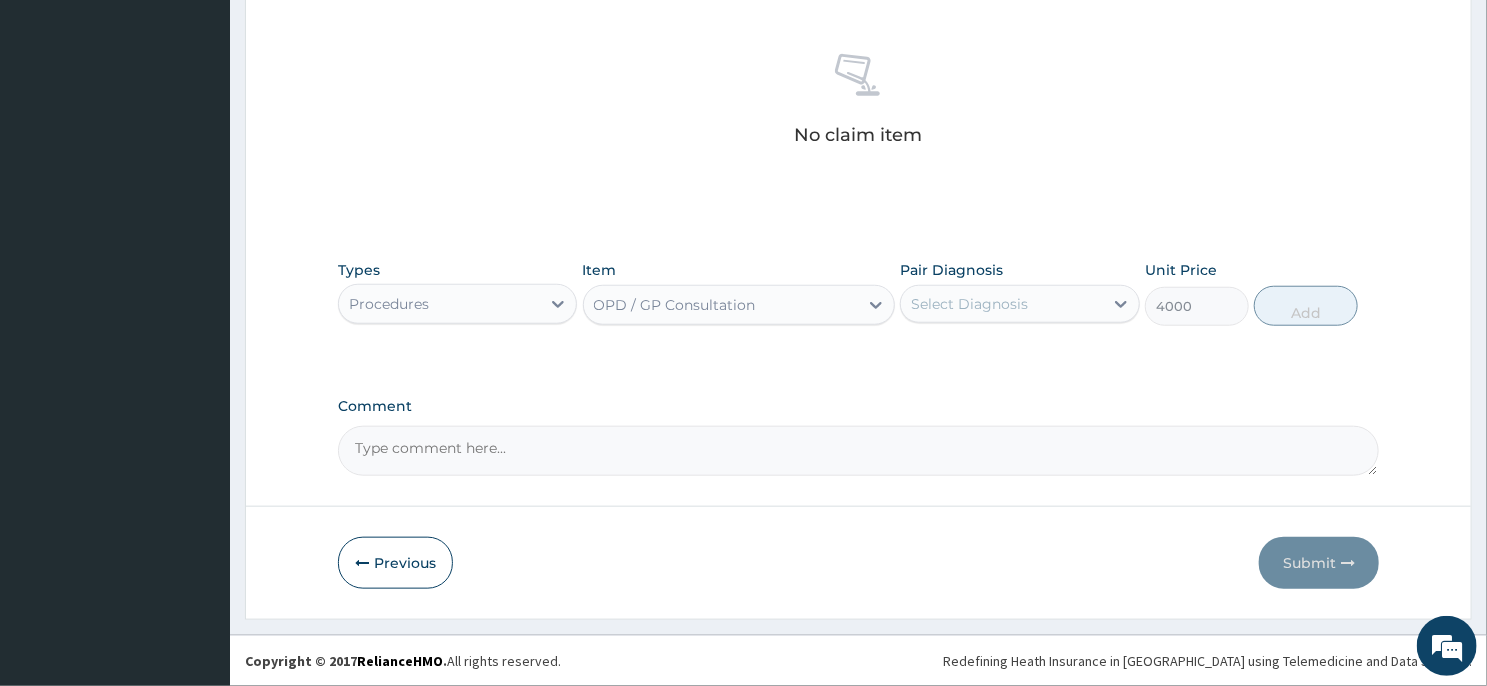 type 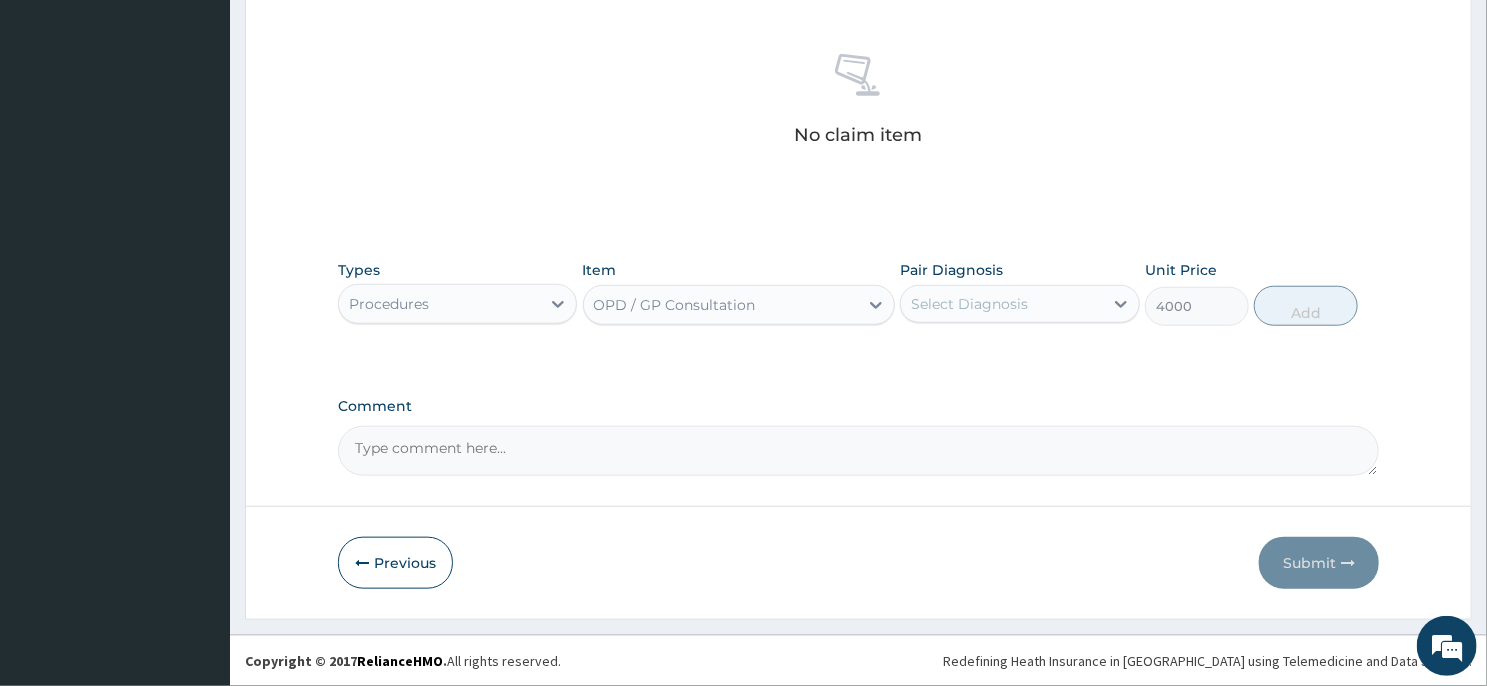 click on "Select Diagnosis" at bounding box center (969, 304) 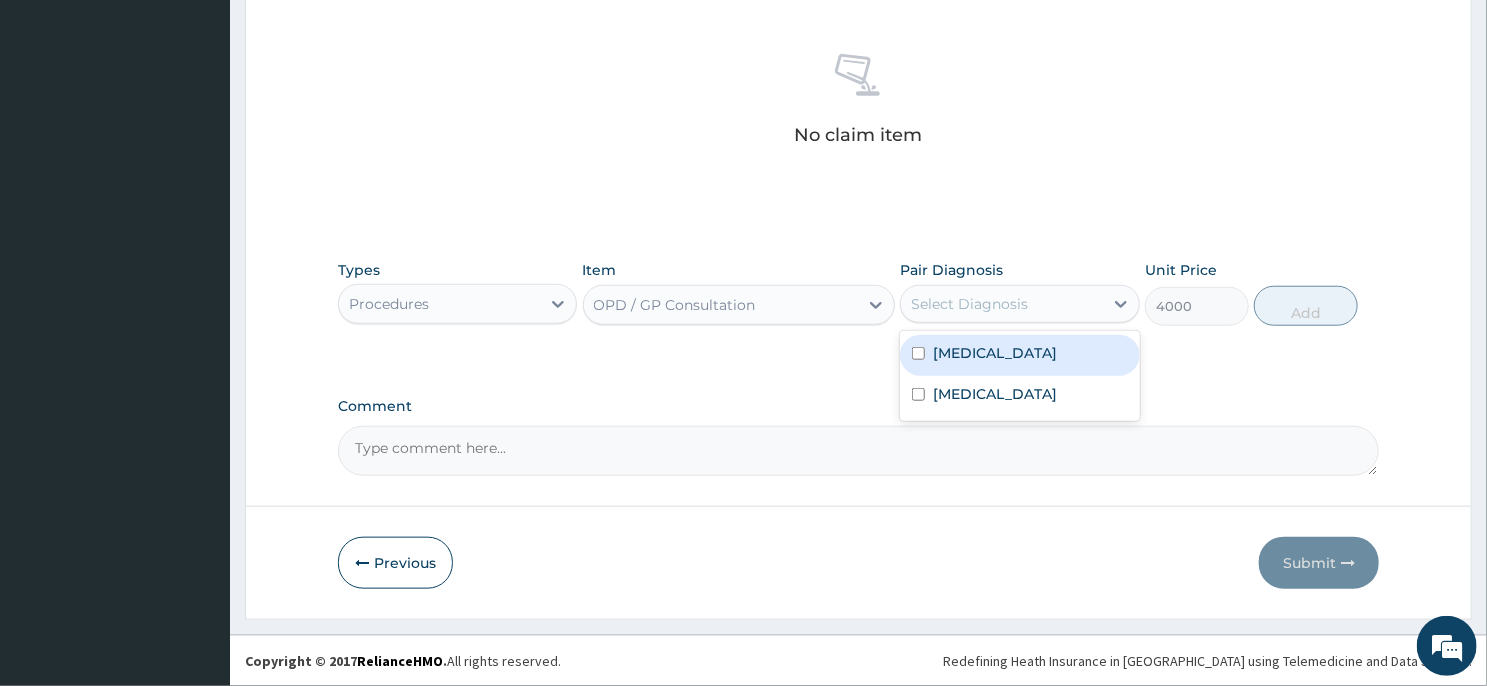 click on "Malaria" at bounding box center [995, 353] 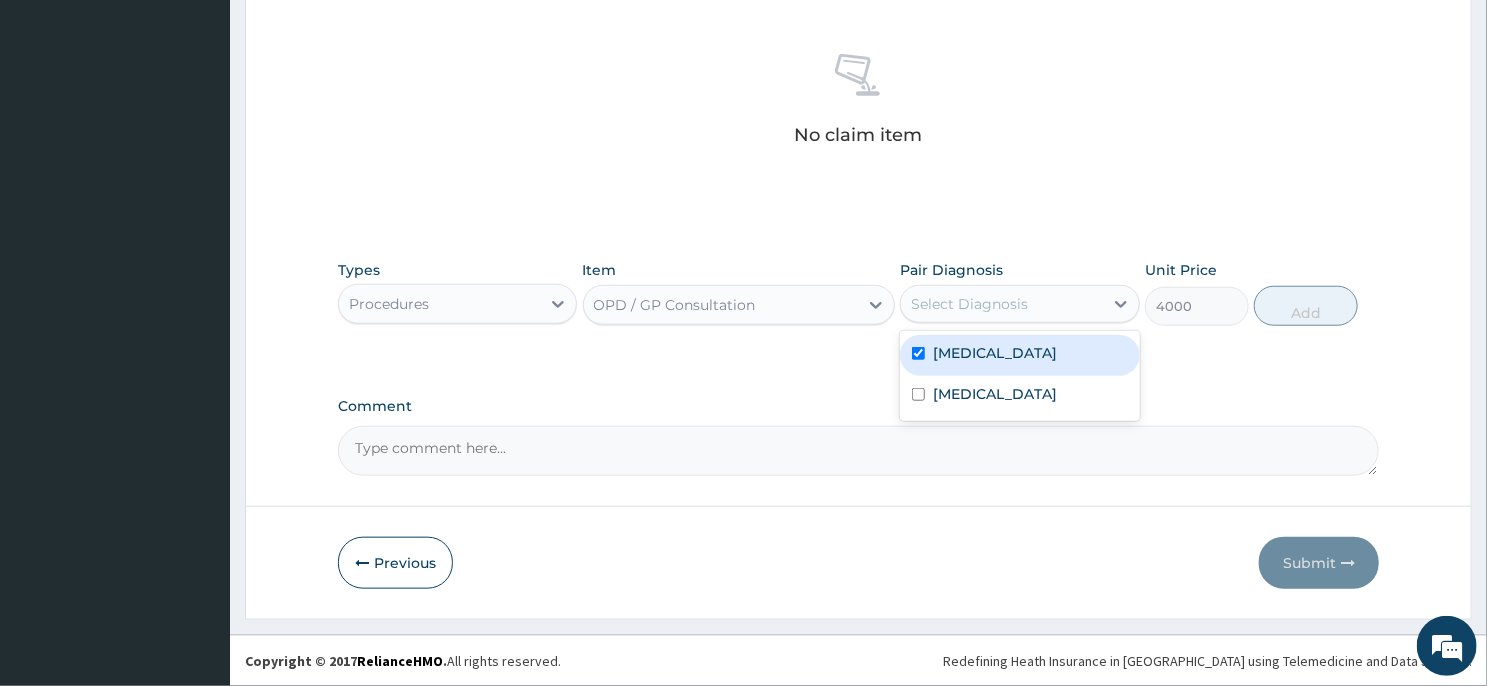 checkbox on "true" 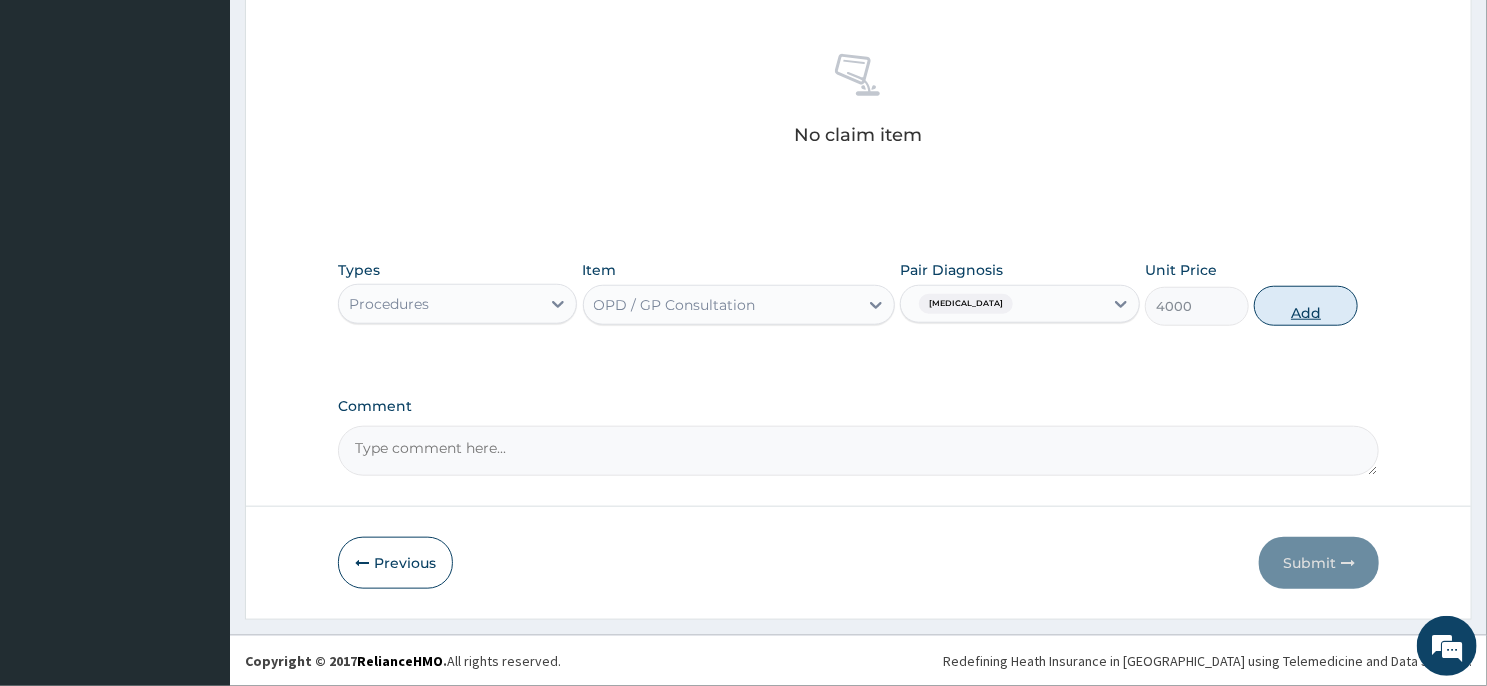 click on "Add" at bounding box center [1306, 306] 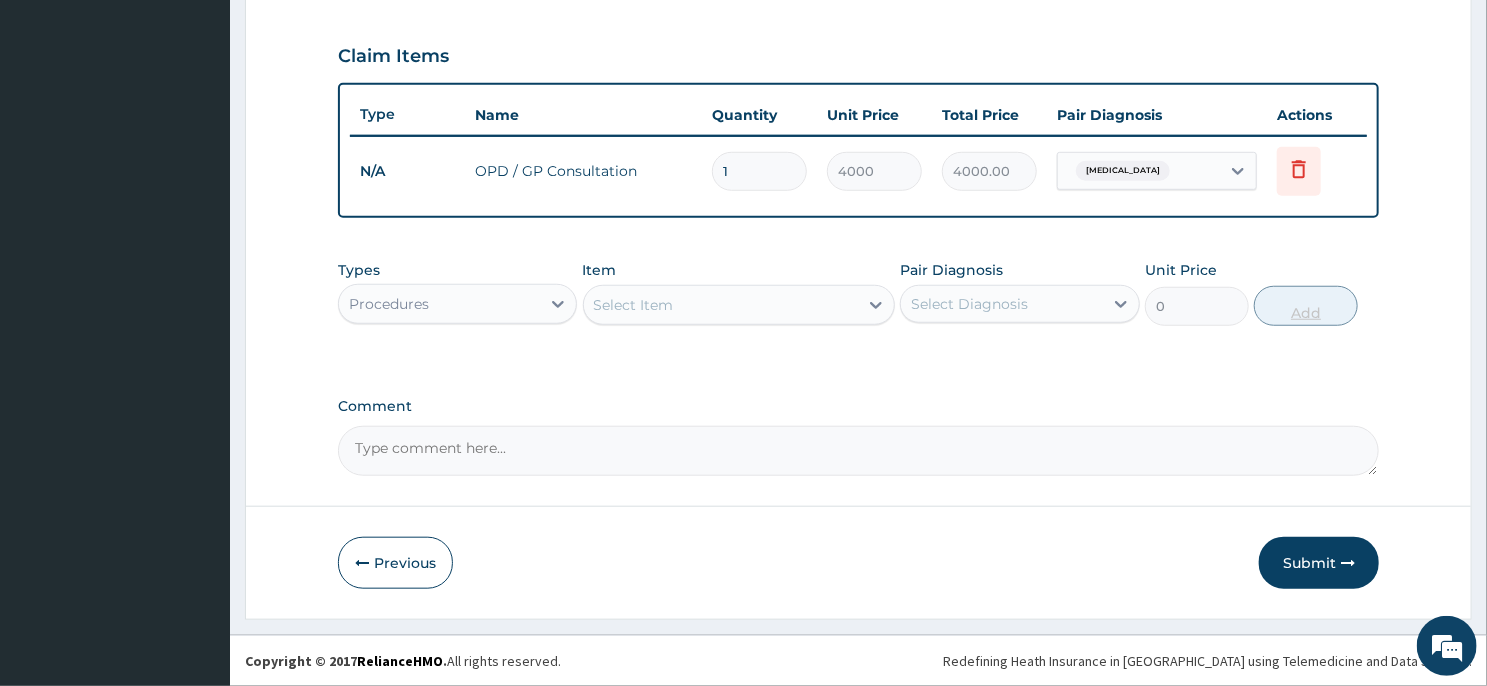 scroll, scrollTop: 659, scrollLeft: 0, axis: vertical 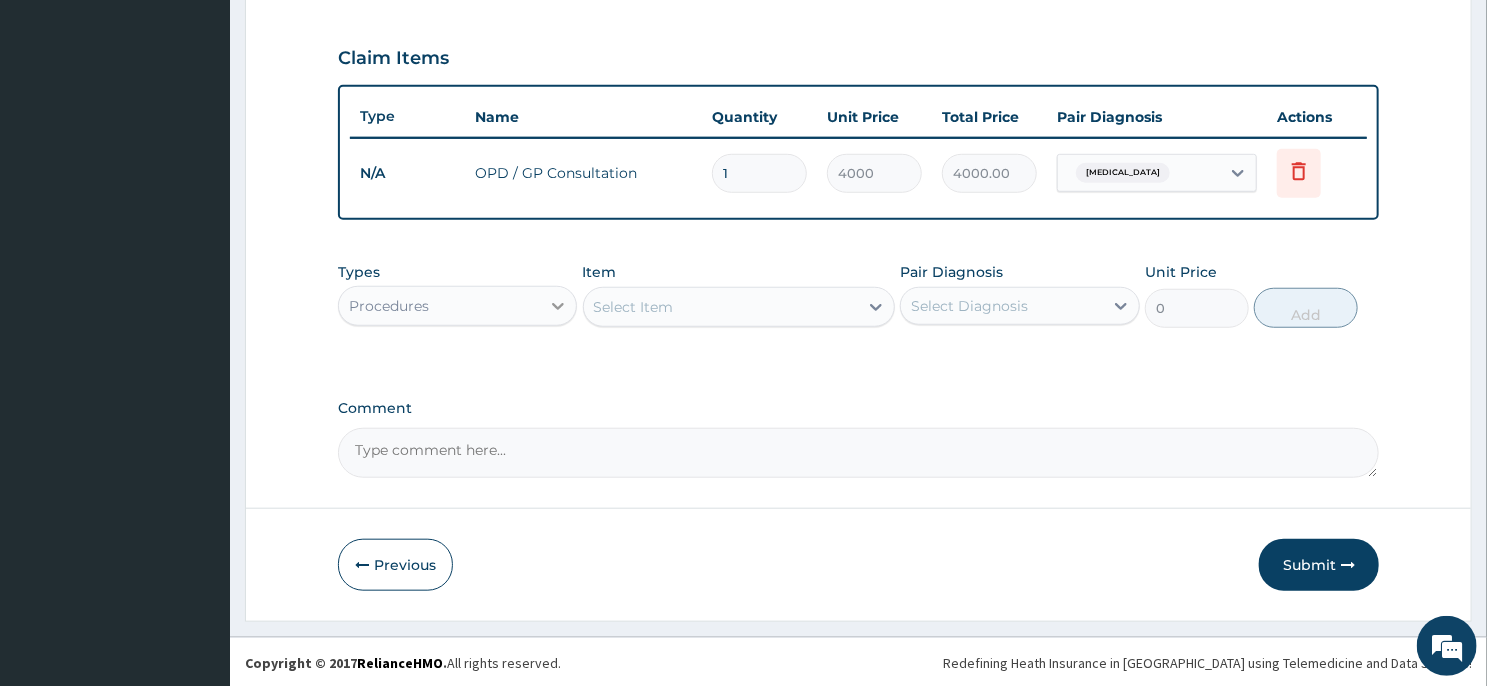 click at bounding box center [558, 306] 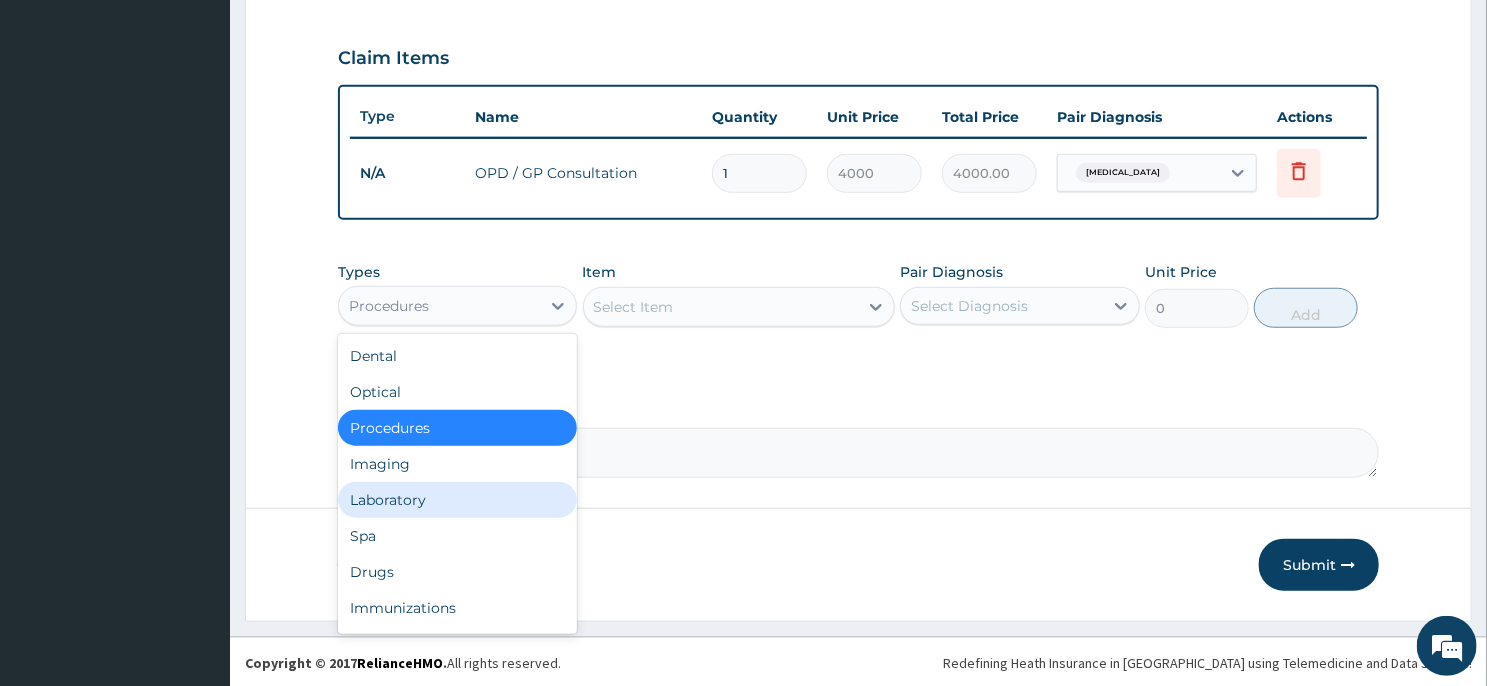click on "Laboratory" at bounding box center [457, 500] 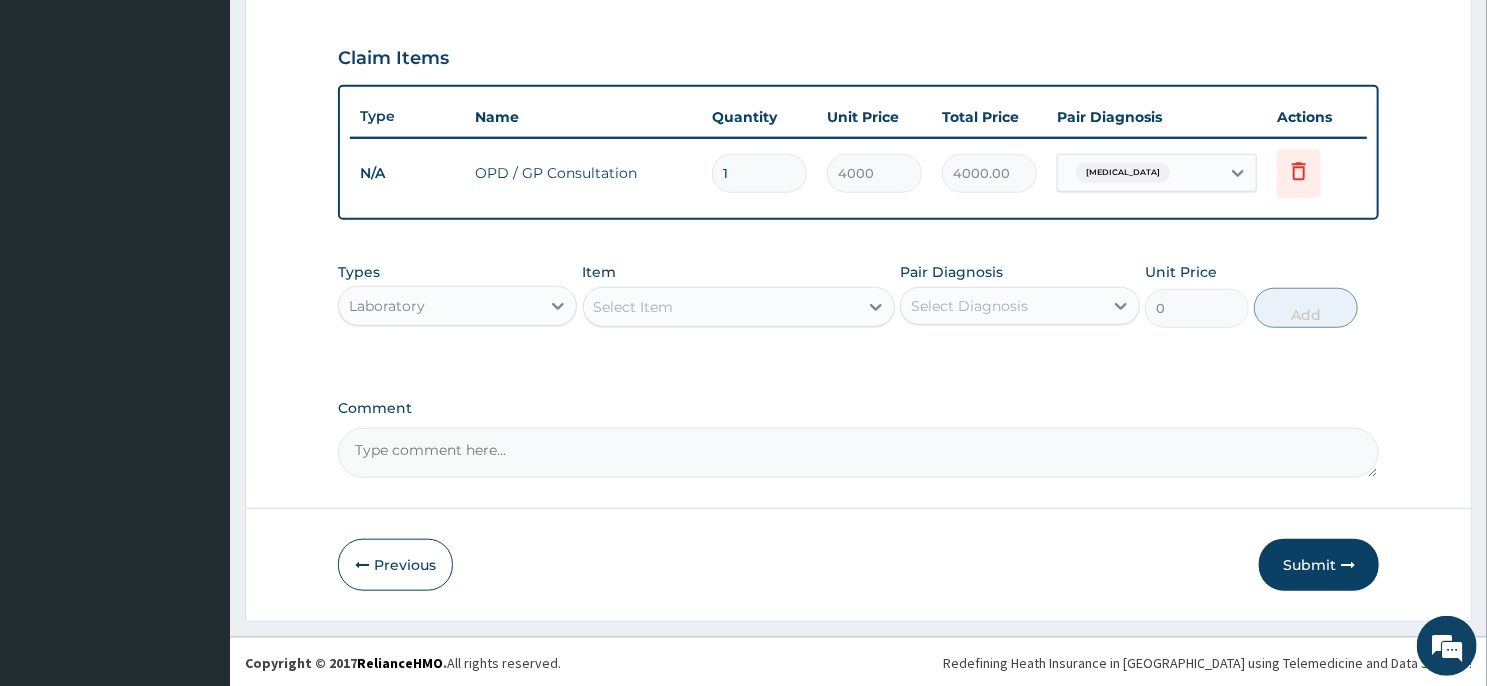 click on "Select Item" at bounding box center (721, 307) 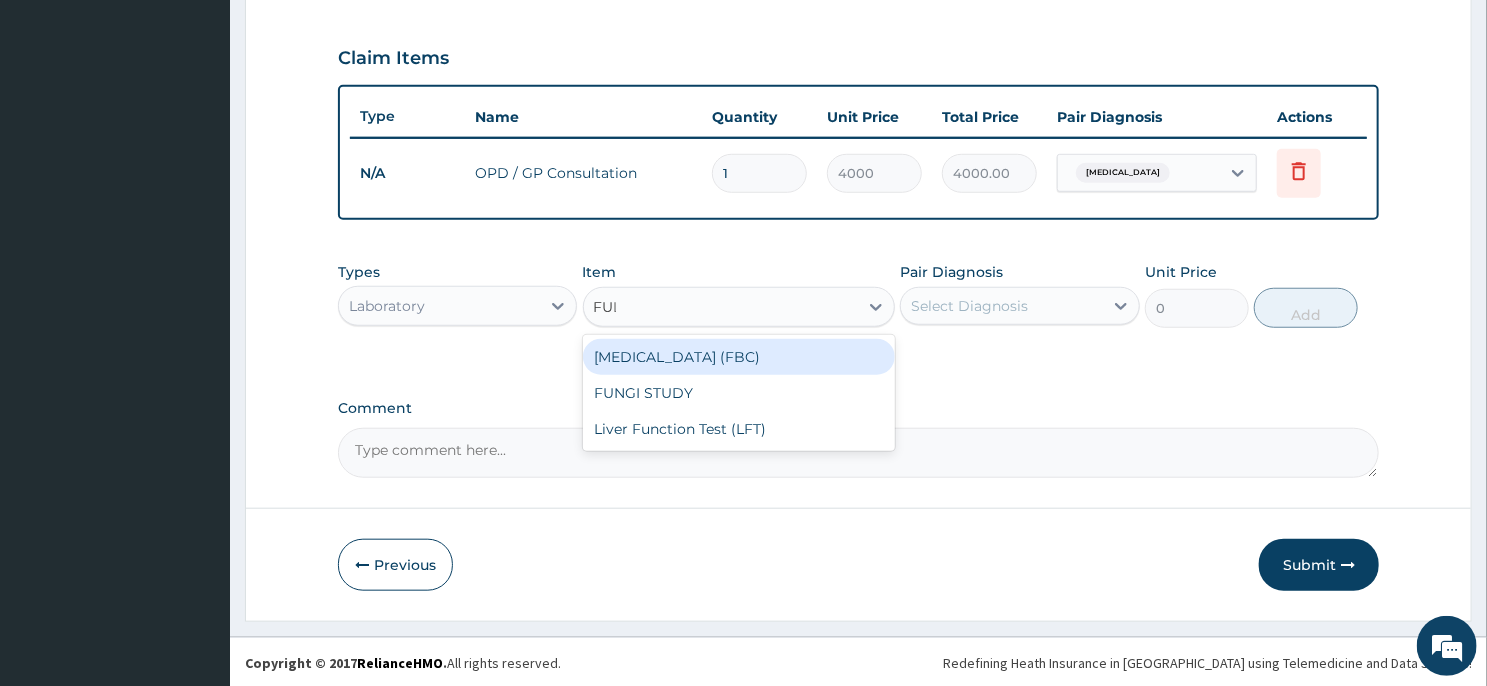 type on "FULL" 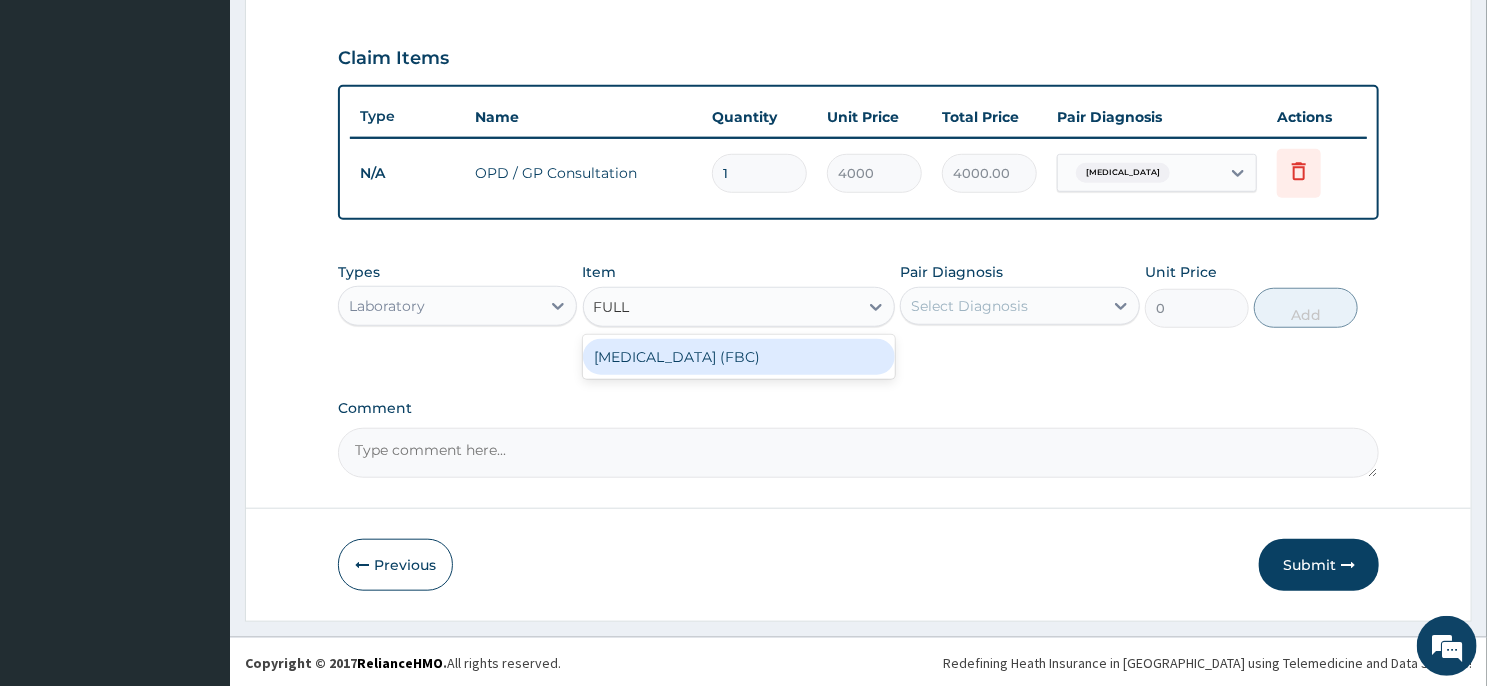 click on "Full Blood Count (FBC)" at bounding box center (739, 357) 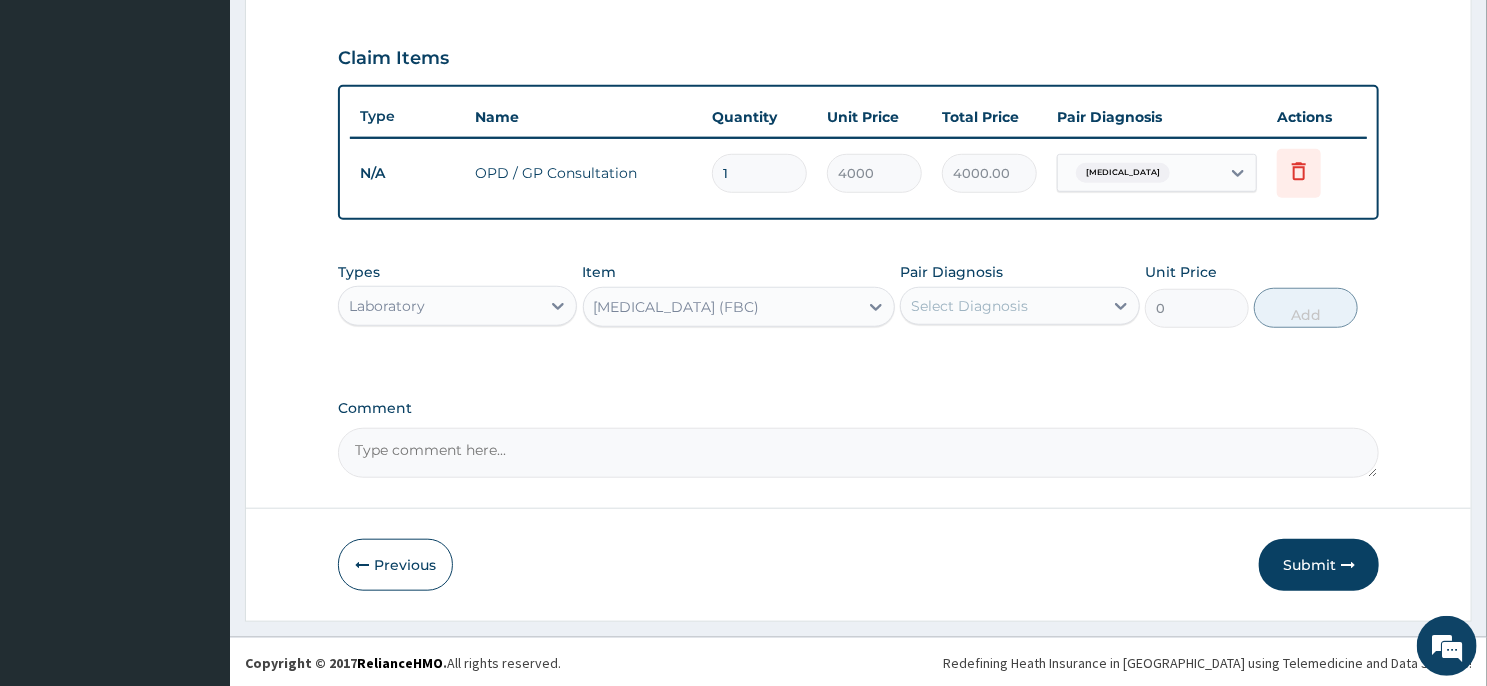 type 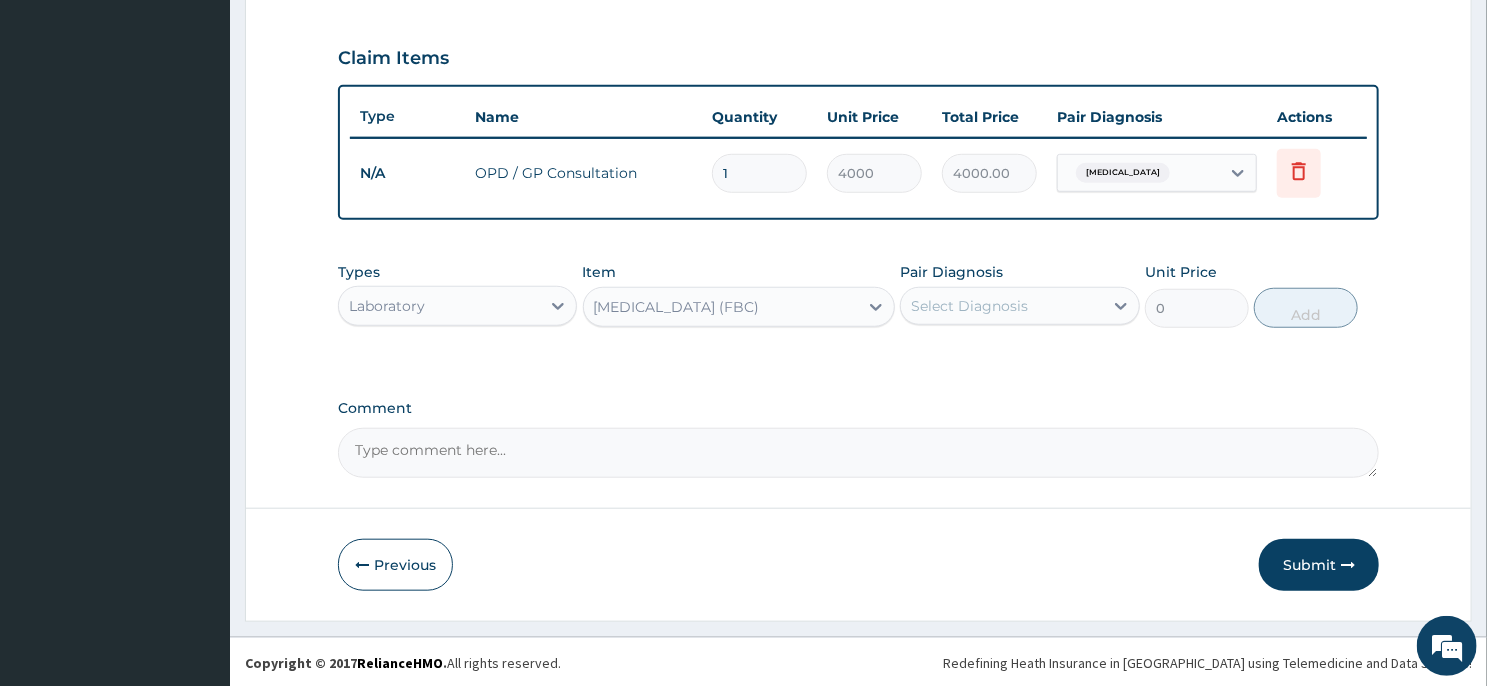 type on "6000" 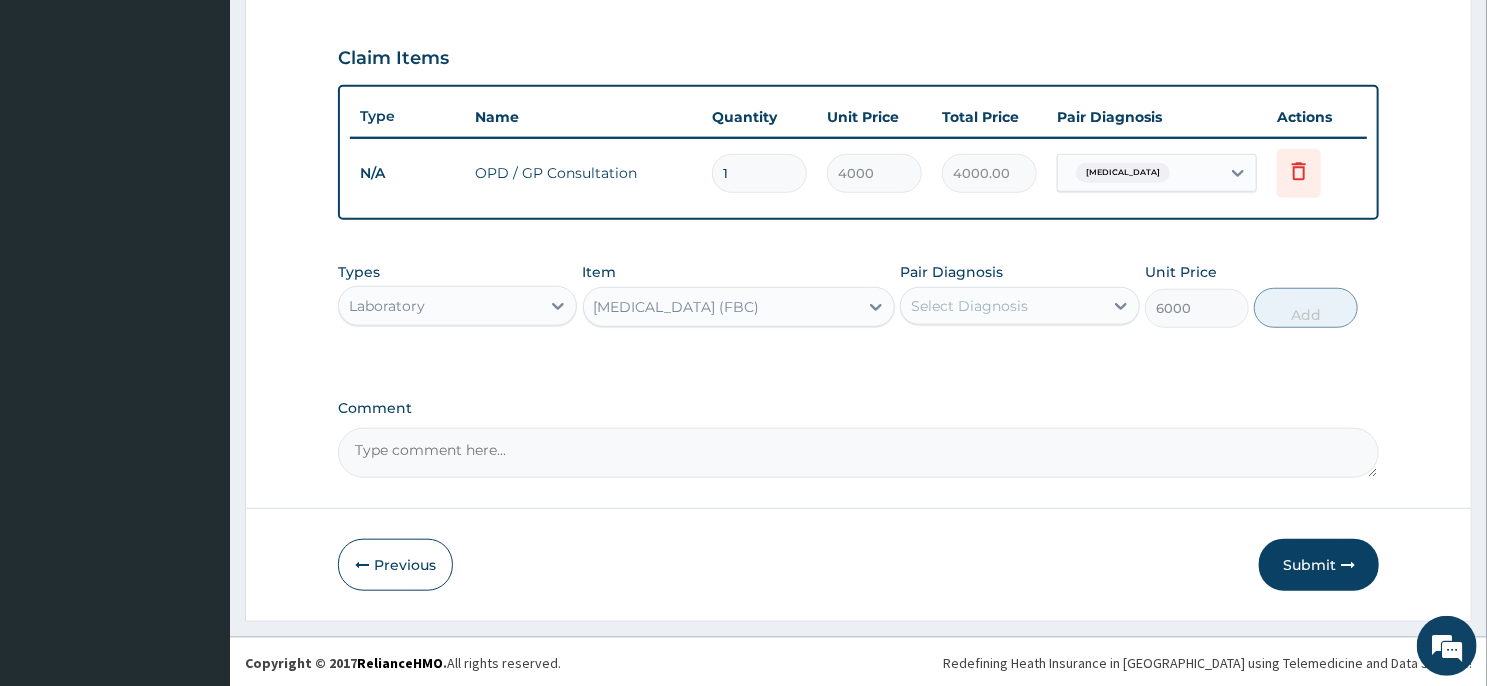 click on "Select Diagnosis" at bounding box center (969, 306) 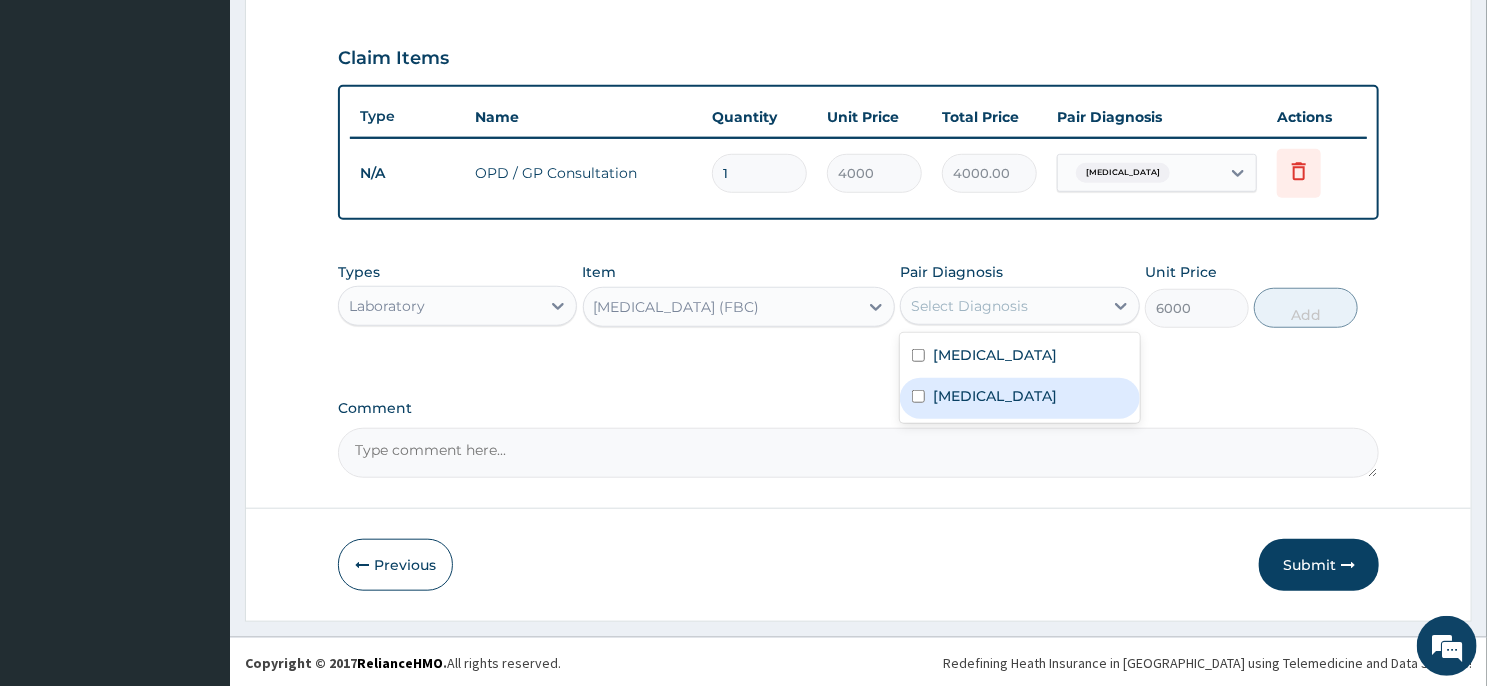 click on "Sepsis" at bounding box center (1019, 398) 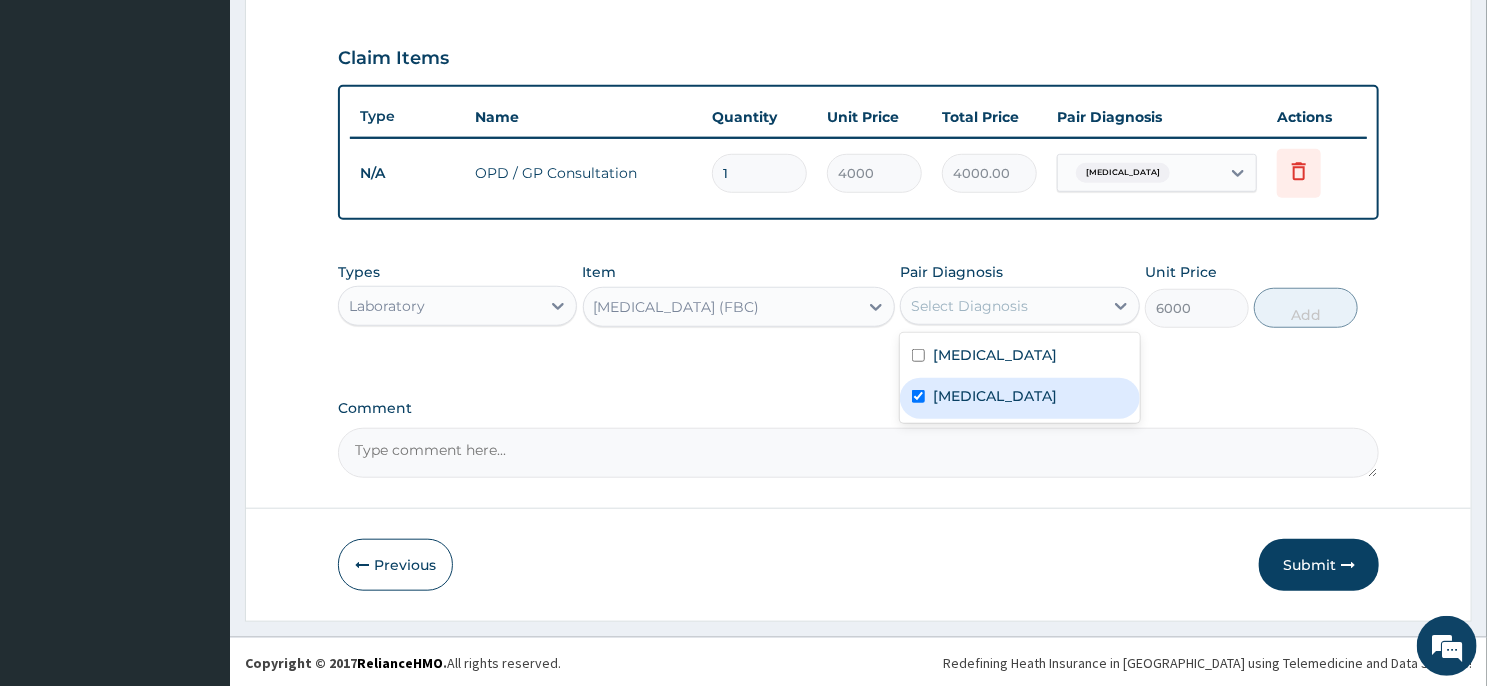 checkbox on "true" 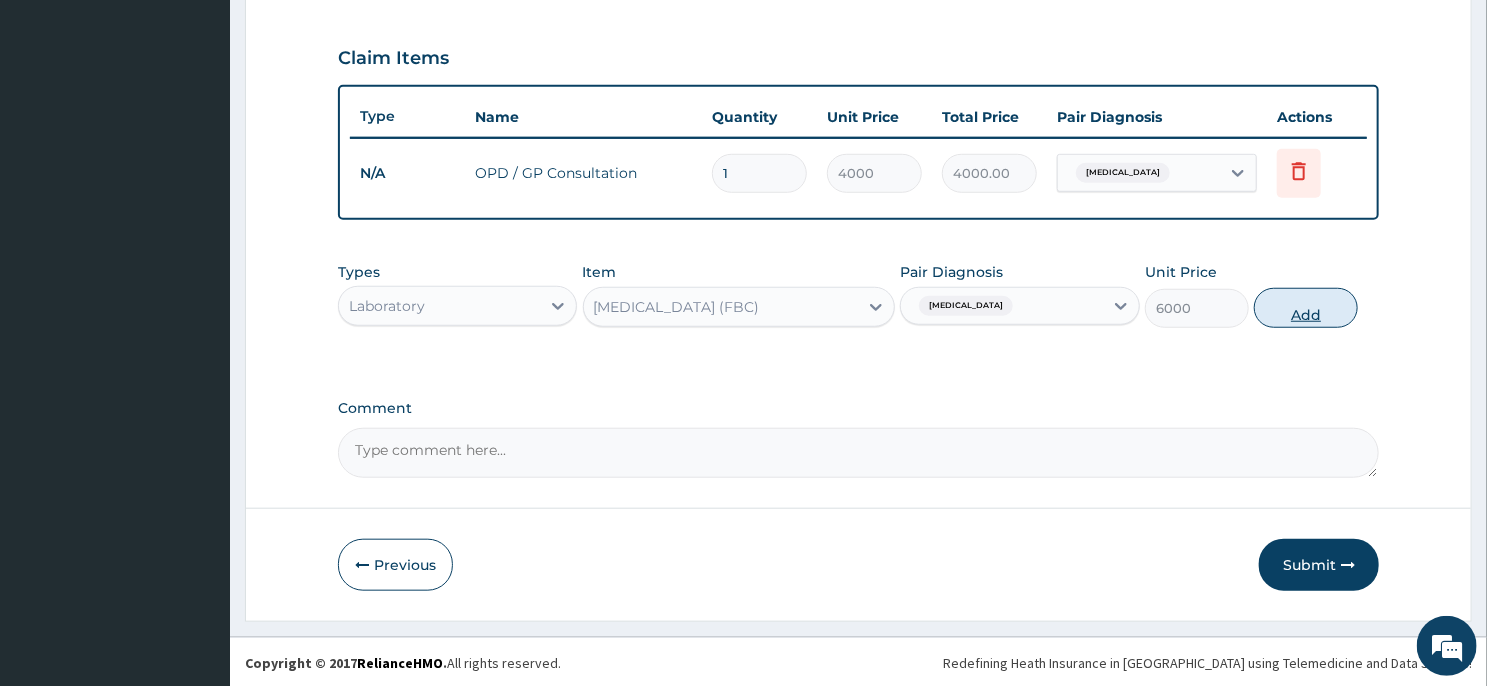 click on "Add" at bounding box center [1306, 308] 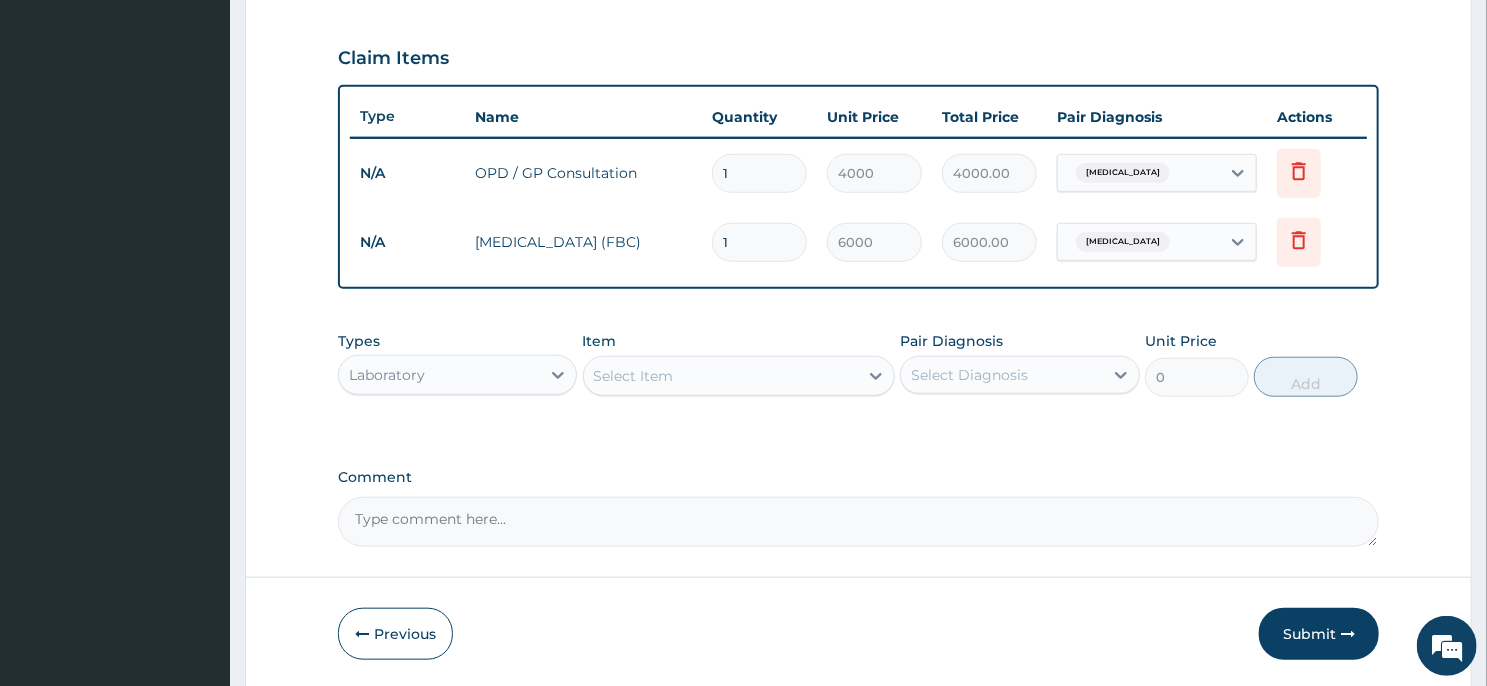 click on "Select Item" at bounding box center [721, 376] 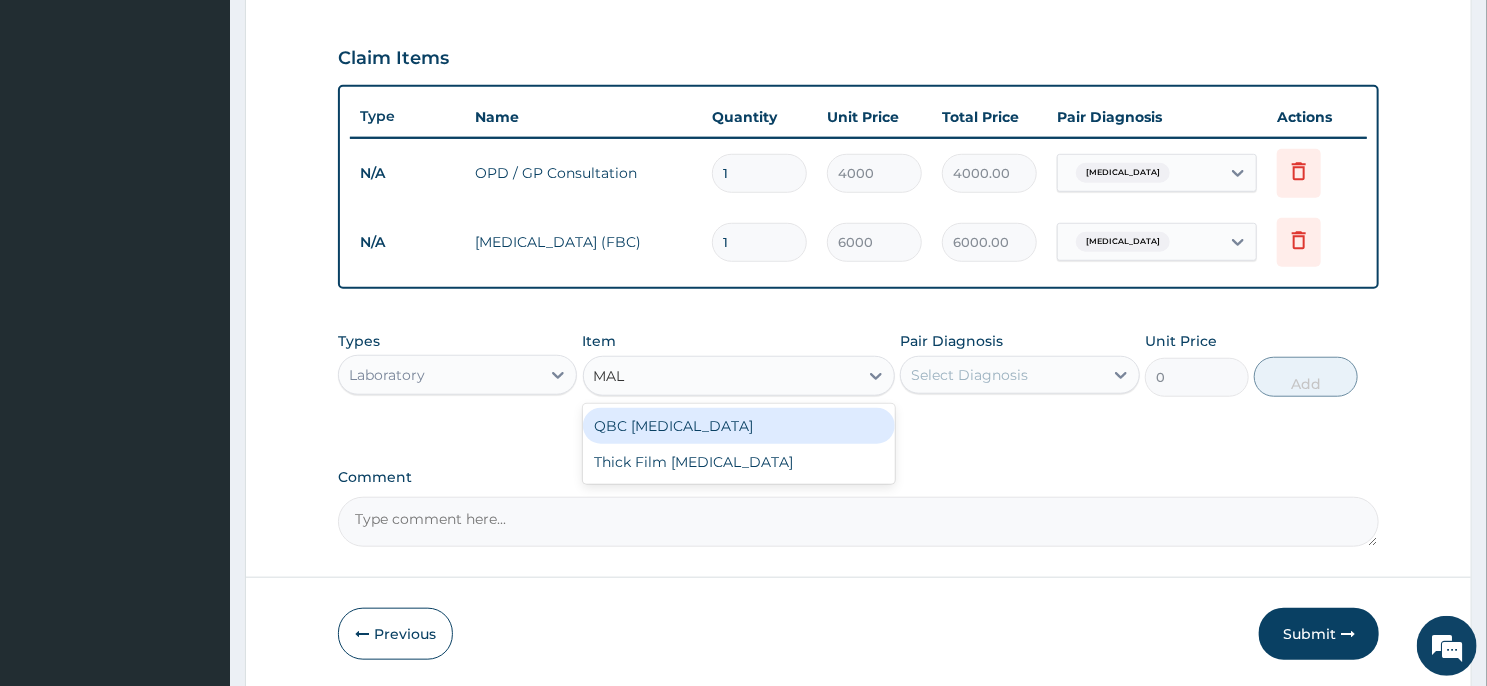 type on "MALA" 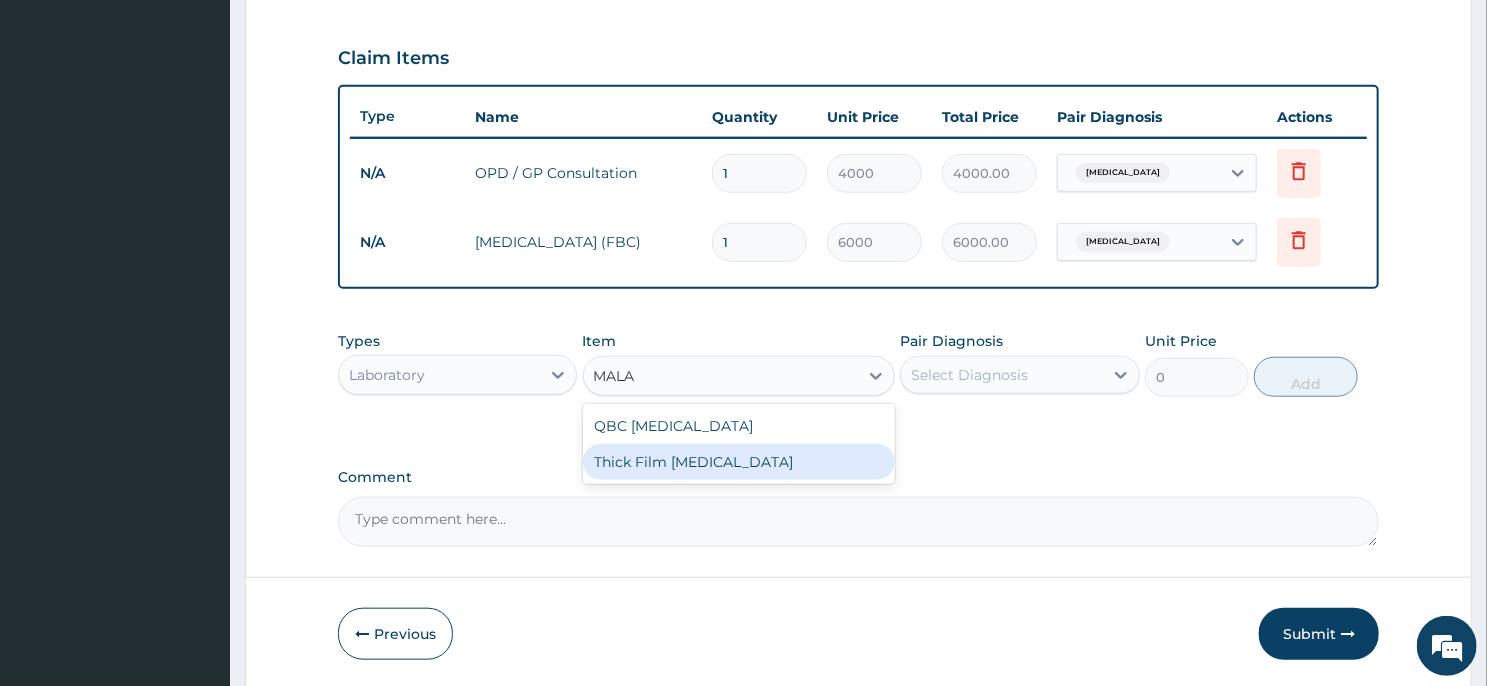 click on "Thick Film Malaria" at bounding box center [739, 462] 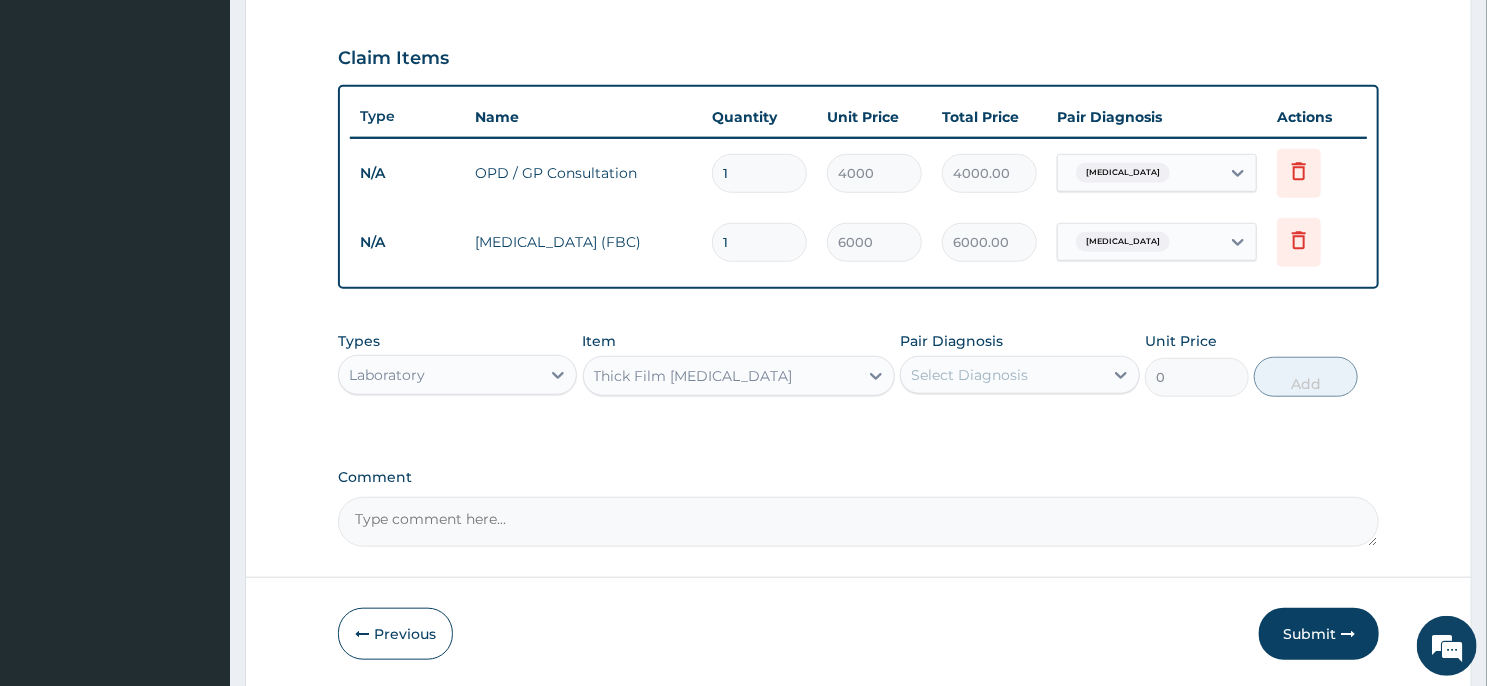 type 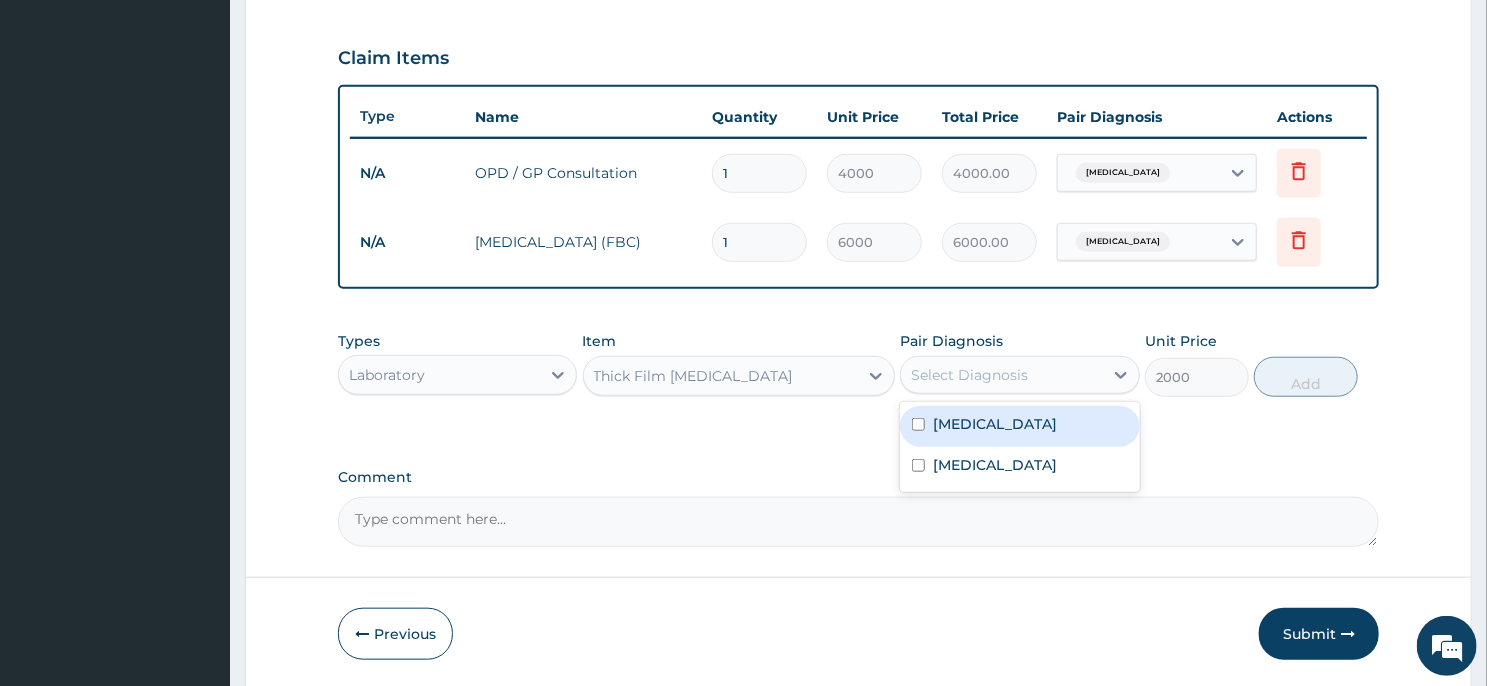 click on "Select Diagnosis" at bounding box center (969, 375) 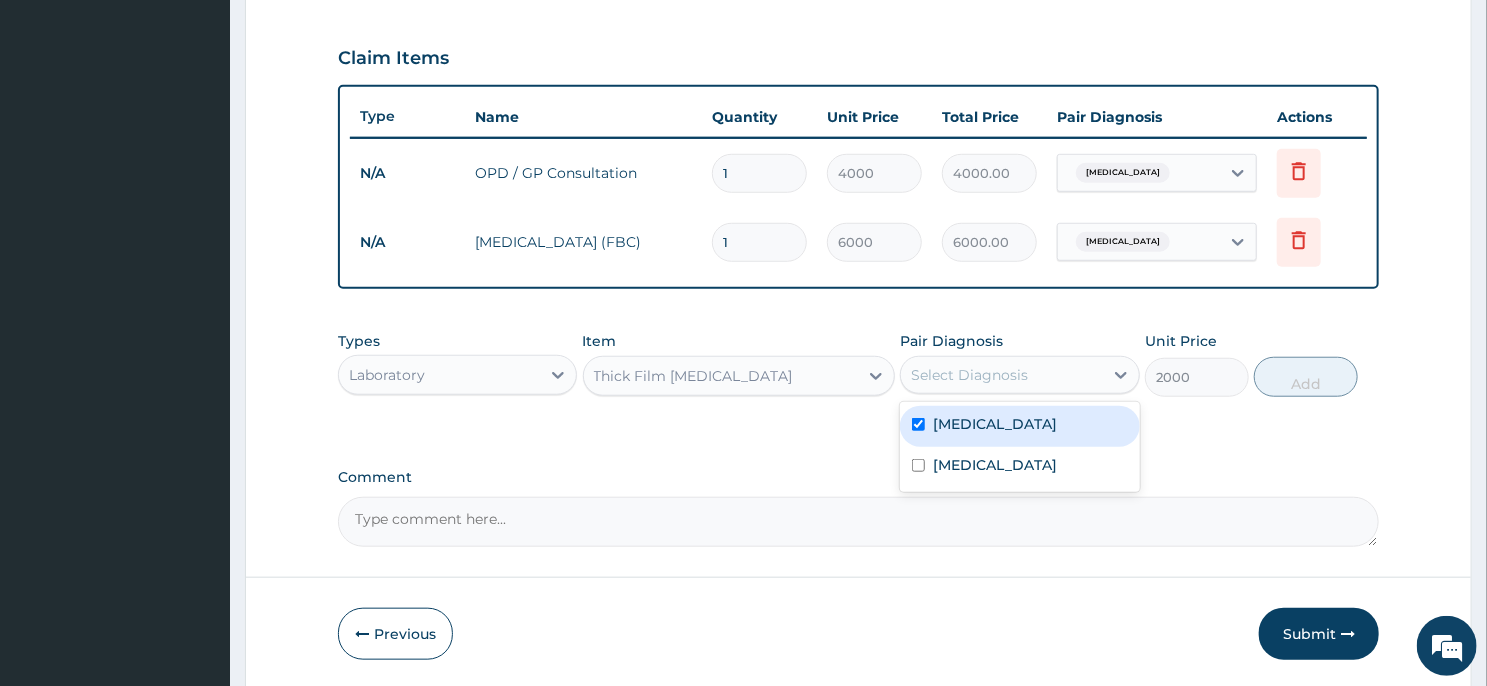 checkbox on "true" 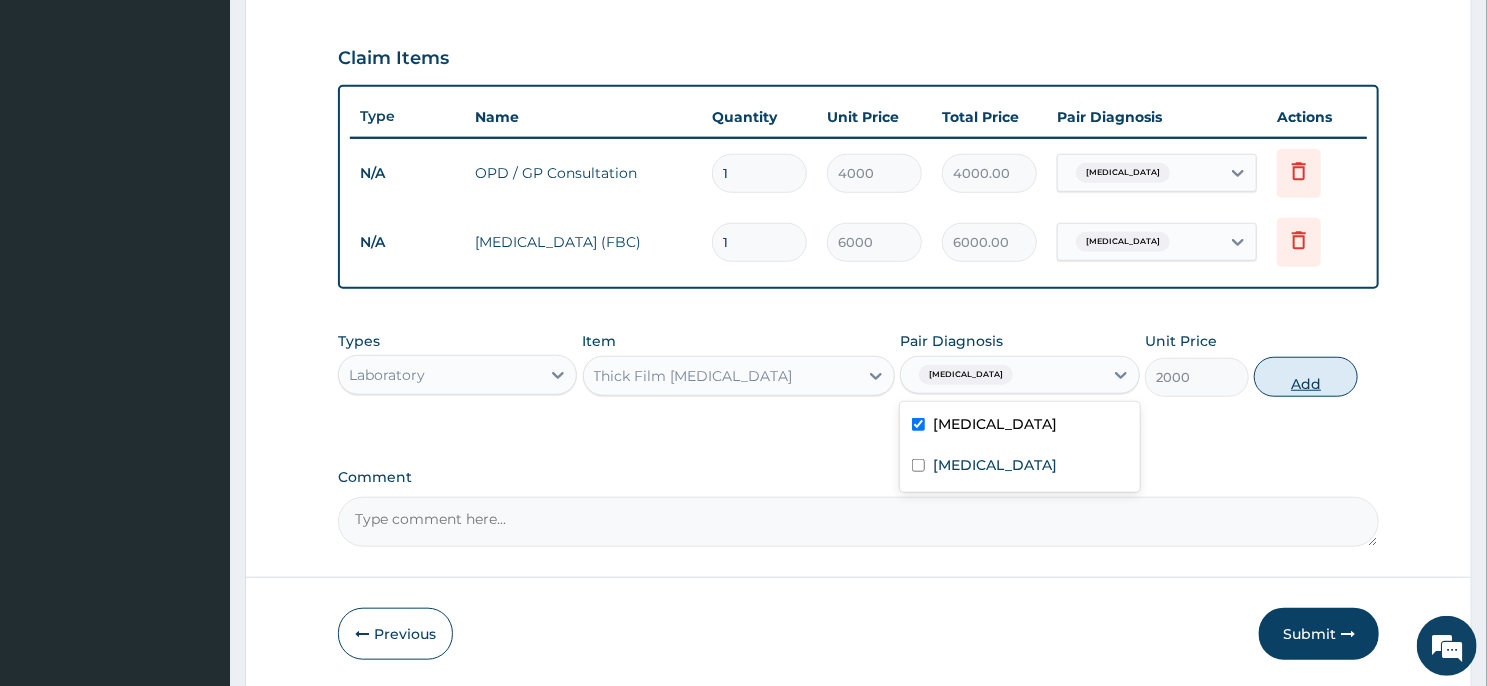 click on "Add" at bounding box center [1306, 377] 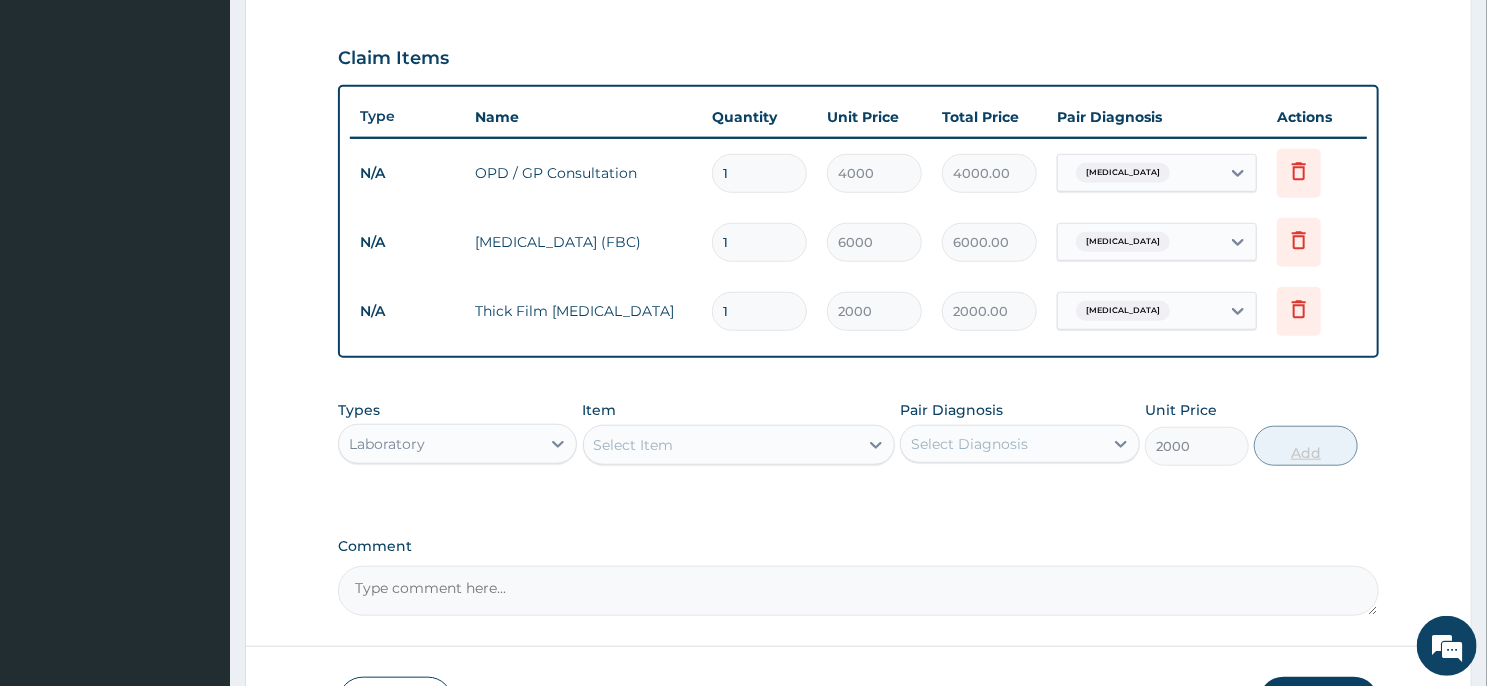 type on "0" 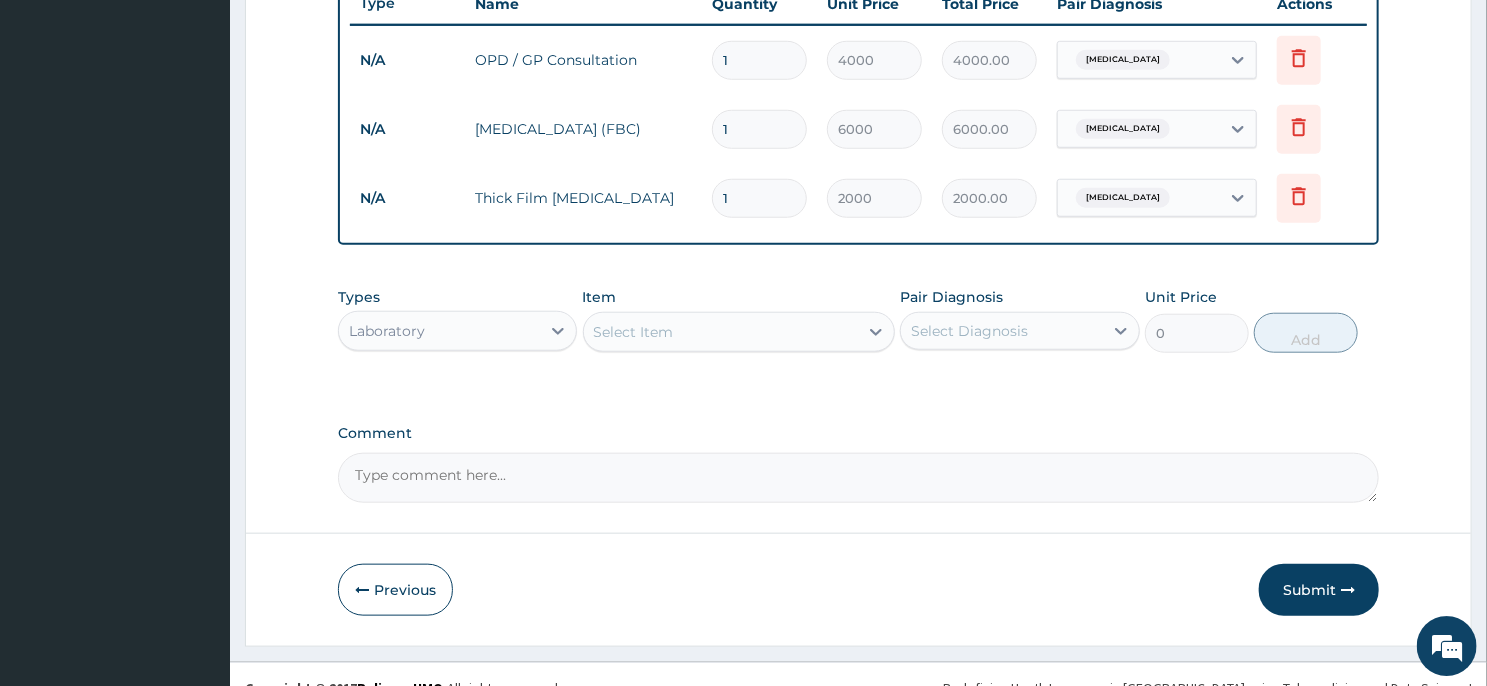 scroll, scrollTop: 797, scrollLeft: 0, axis: vertical 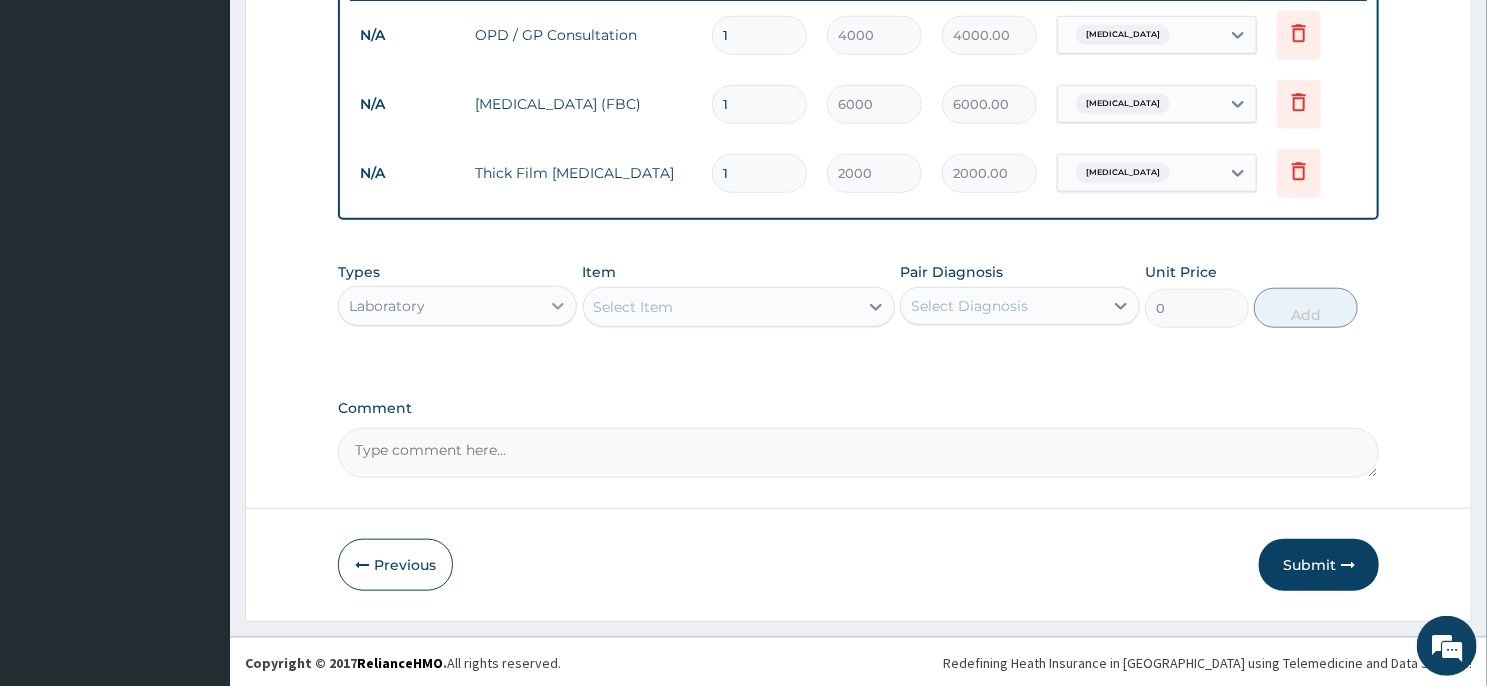 click at bounding box center [558, 306] 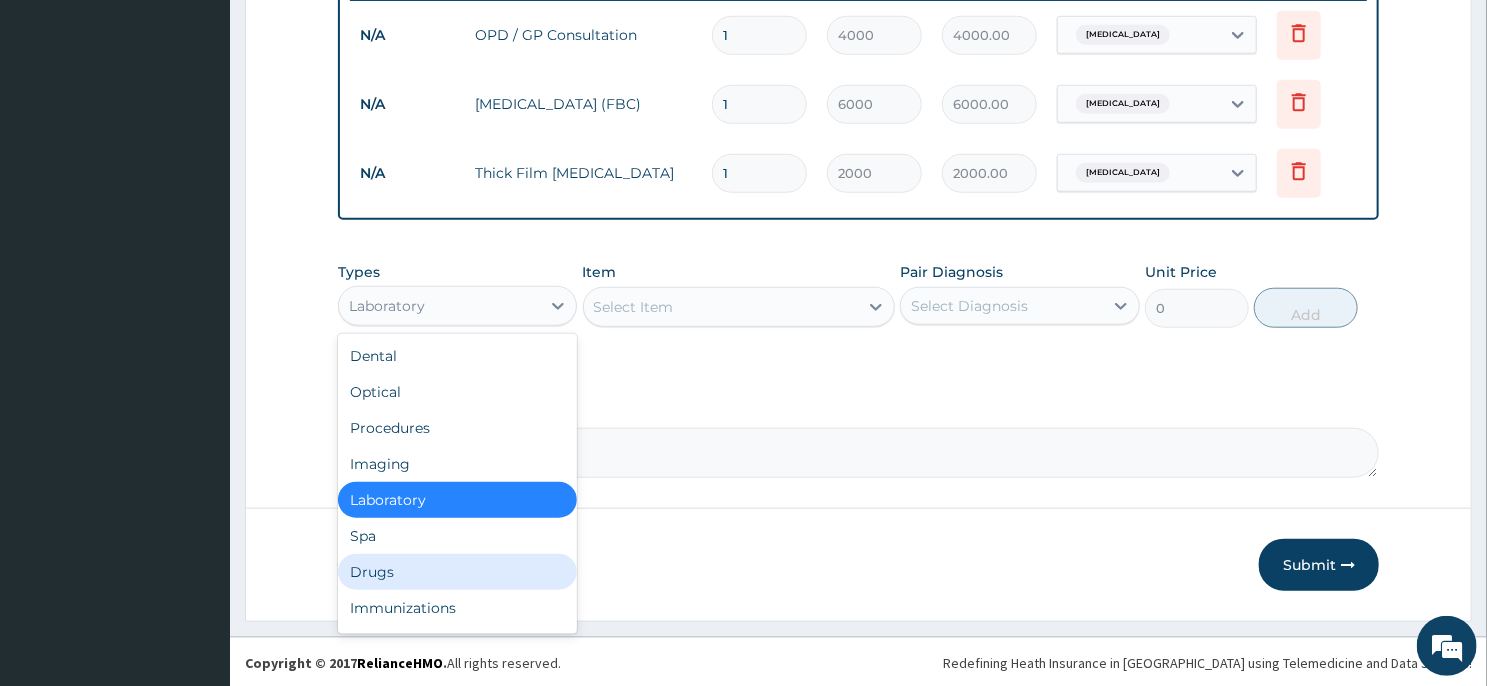 click on "Drugs" at bounding box center [457, 572] 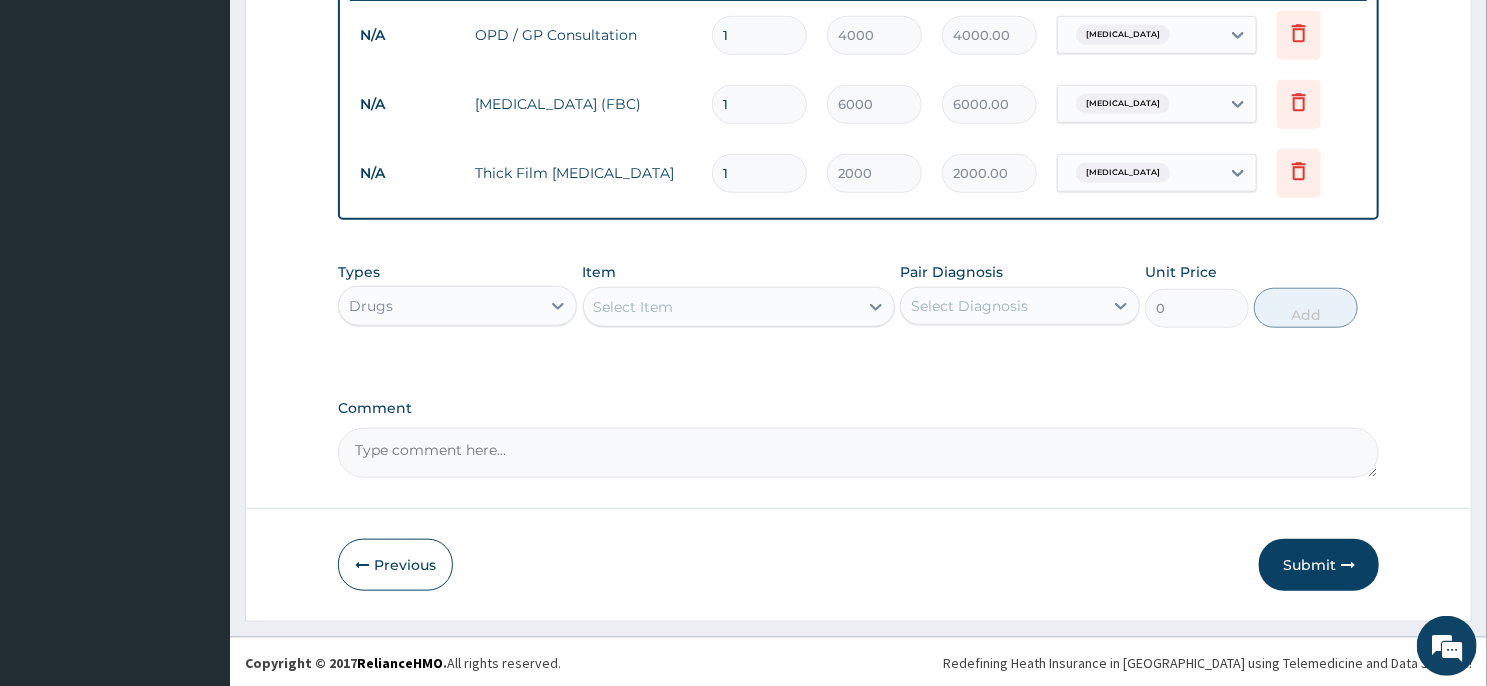 click on "Select Item" at bounding box center [721, 307] 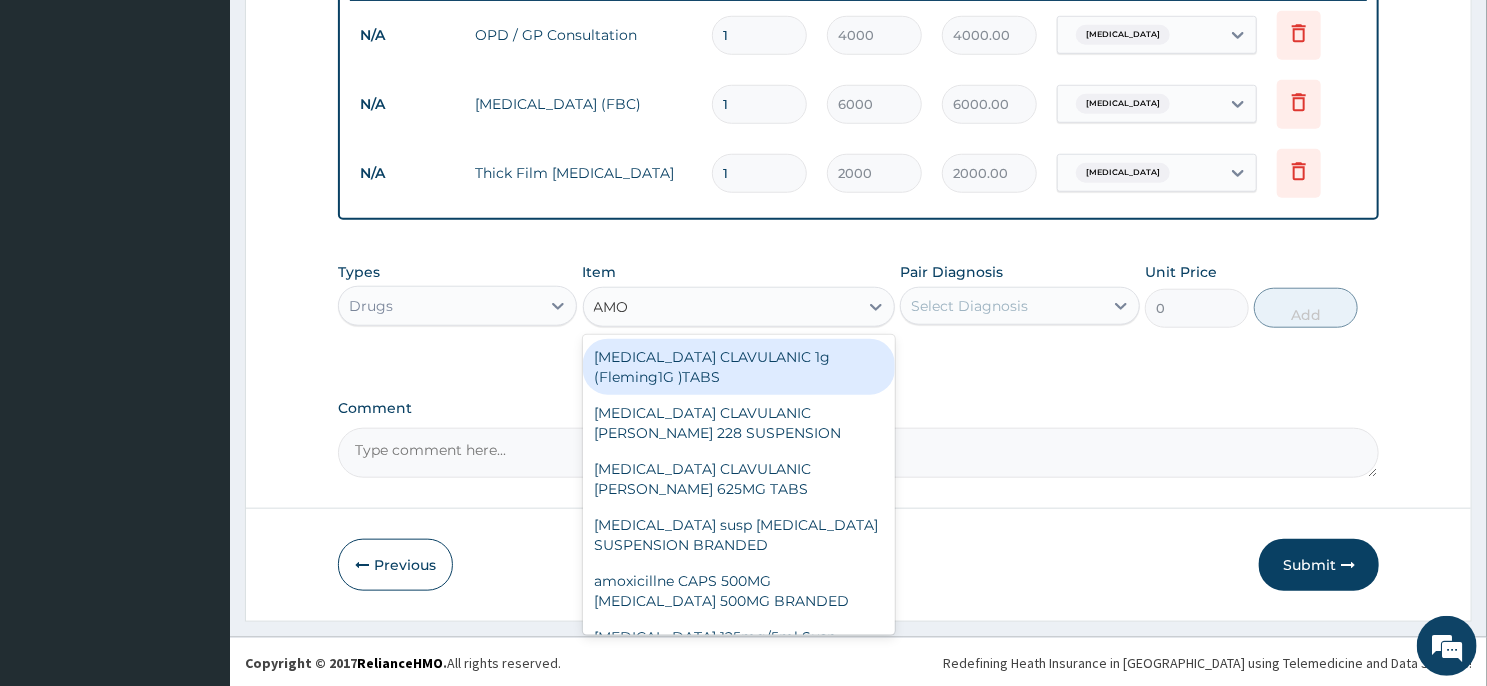 type on "AMOX" 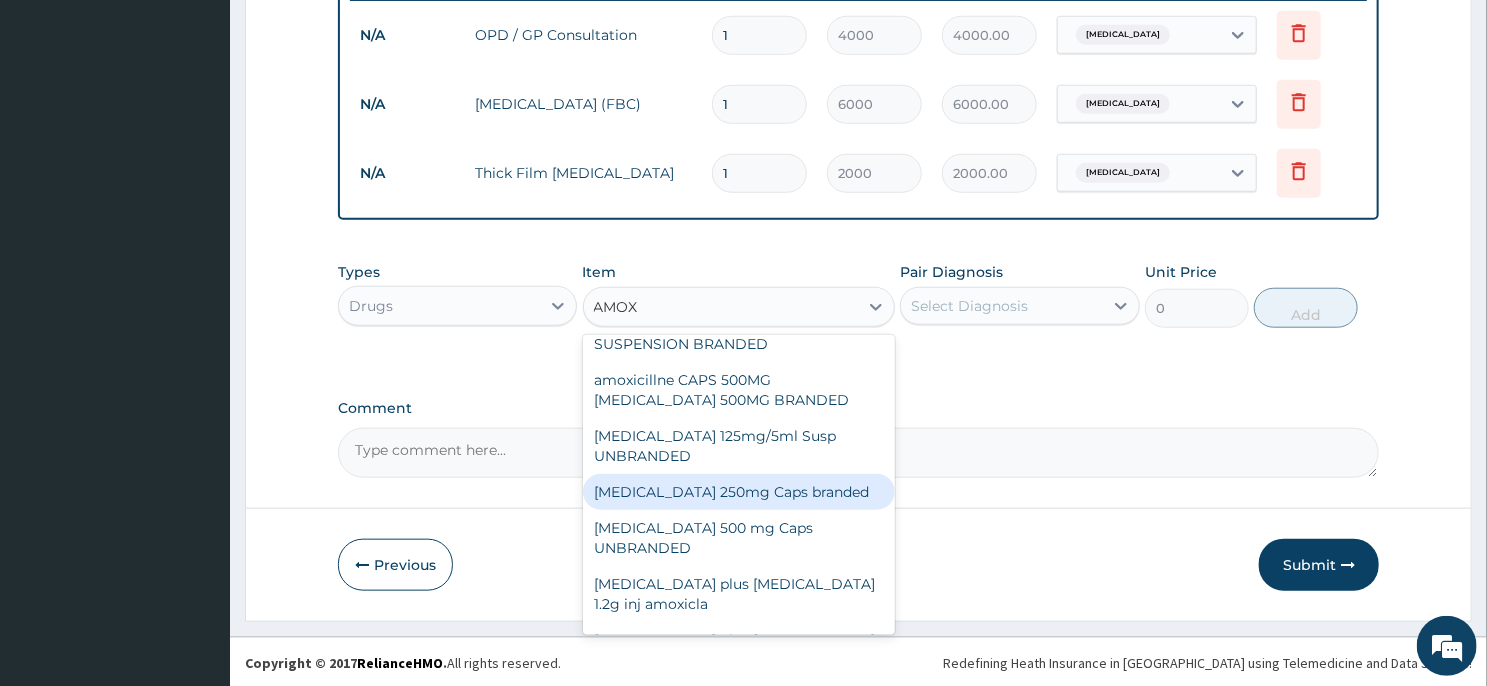 scroll, scrollTop: 251, scrollLeft: 0, axis: vertical 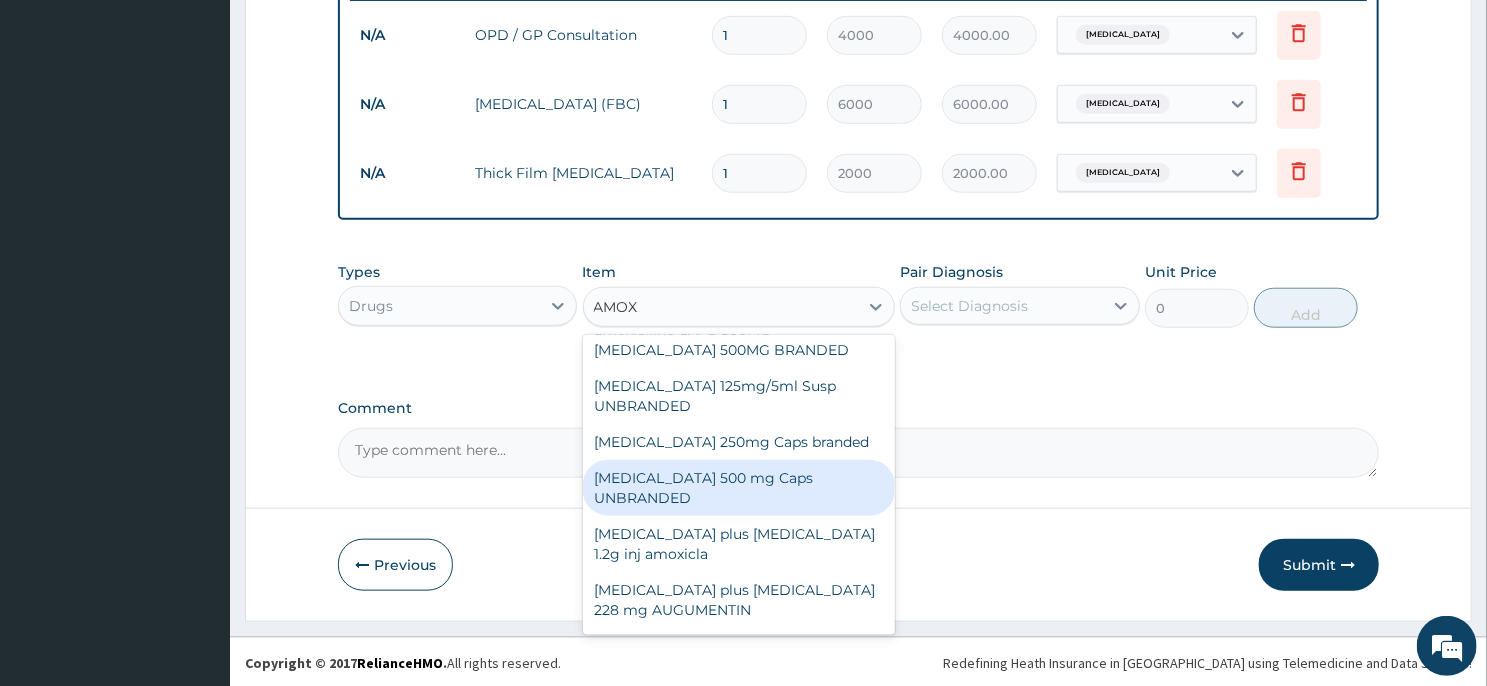 click on "[MEDICAL_DATA] 500 mg Caps UNBRANDED" at bounding box center (739, 488) 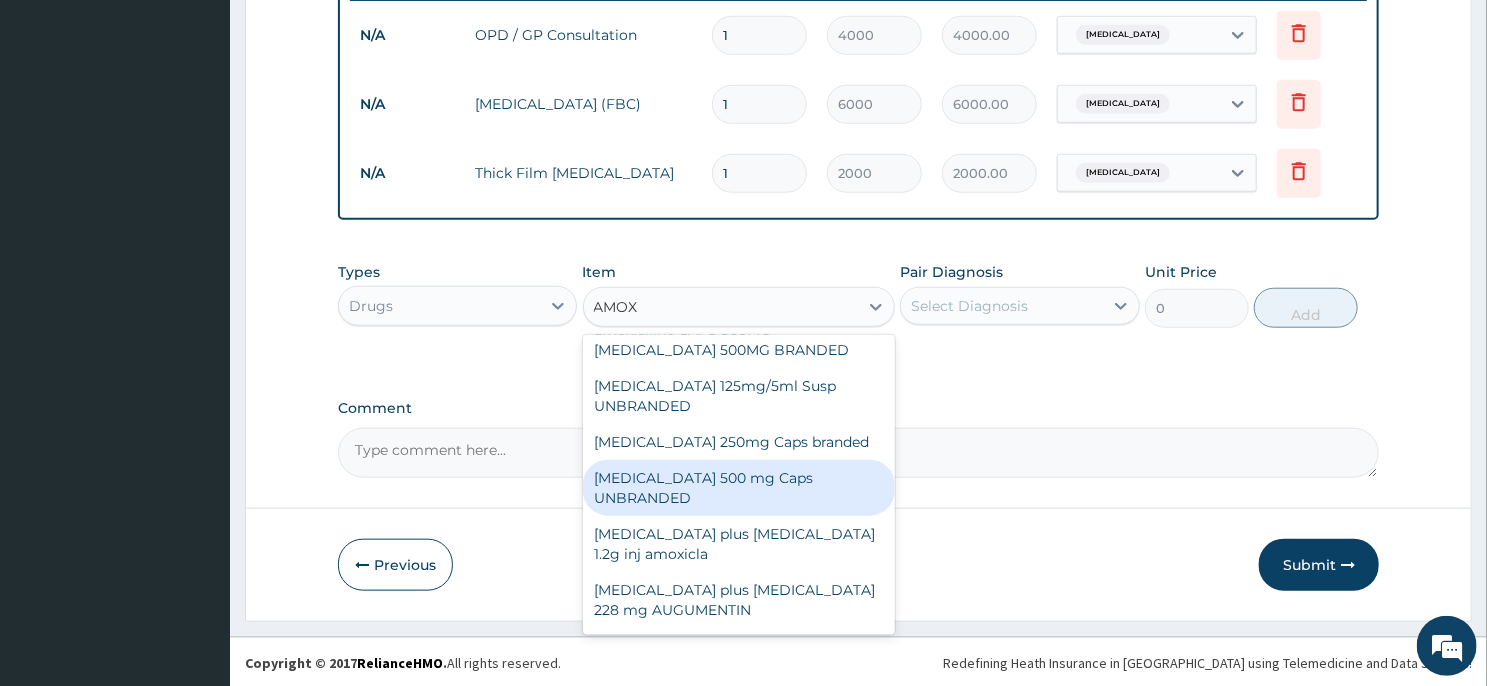 type 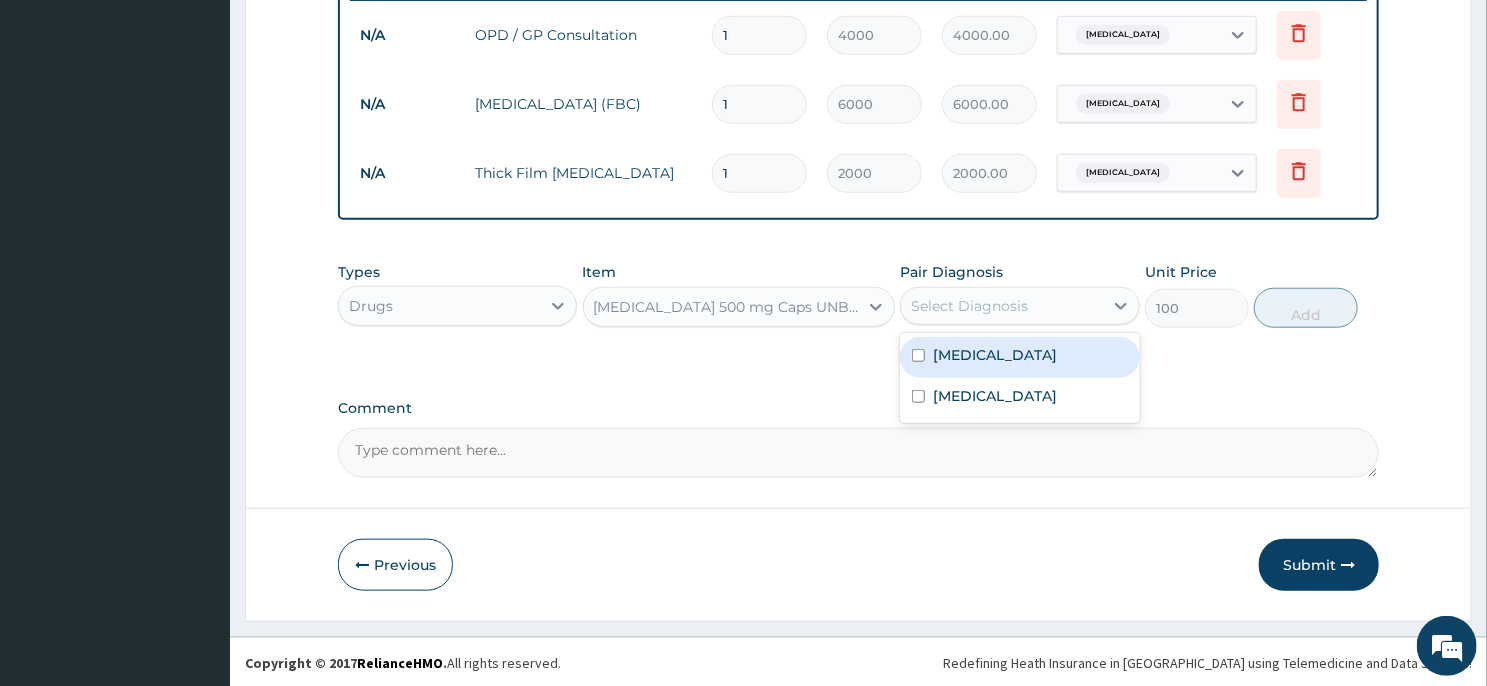 click on "Select Diagnosis" at bounding box center [1001, 306] 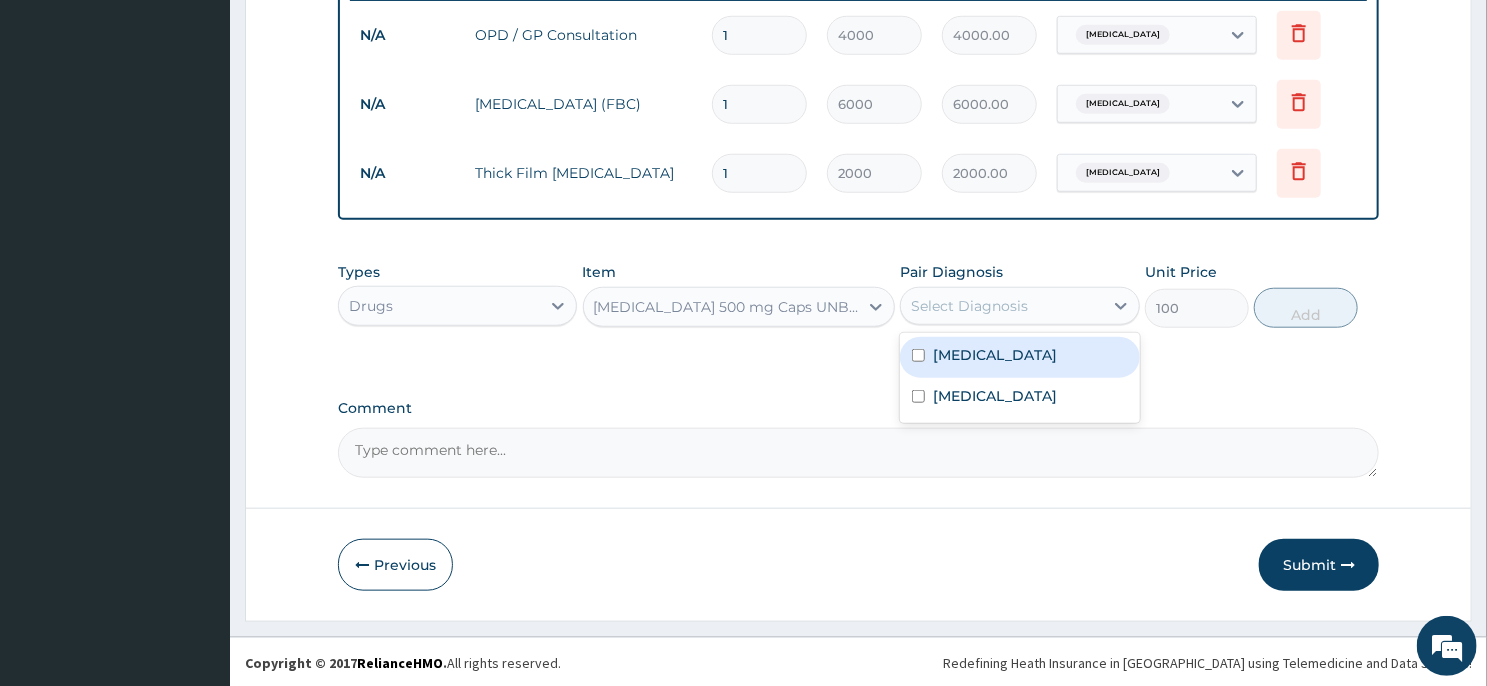 click on "Malaria" at bounding box center (1019, 357) 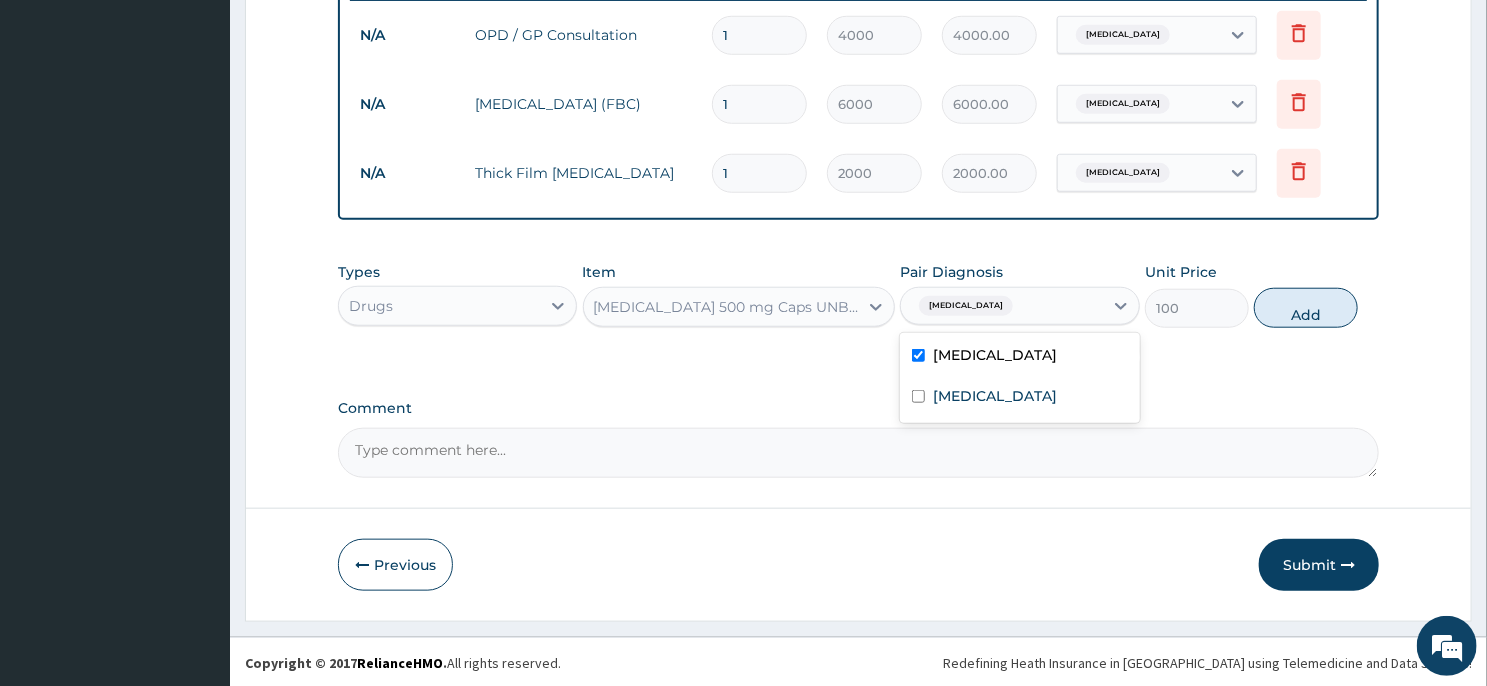 click on "Malaria" at bounding box center [1019, 357] 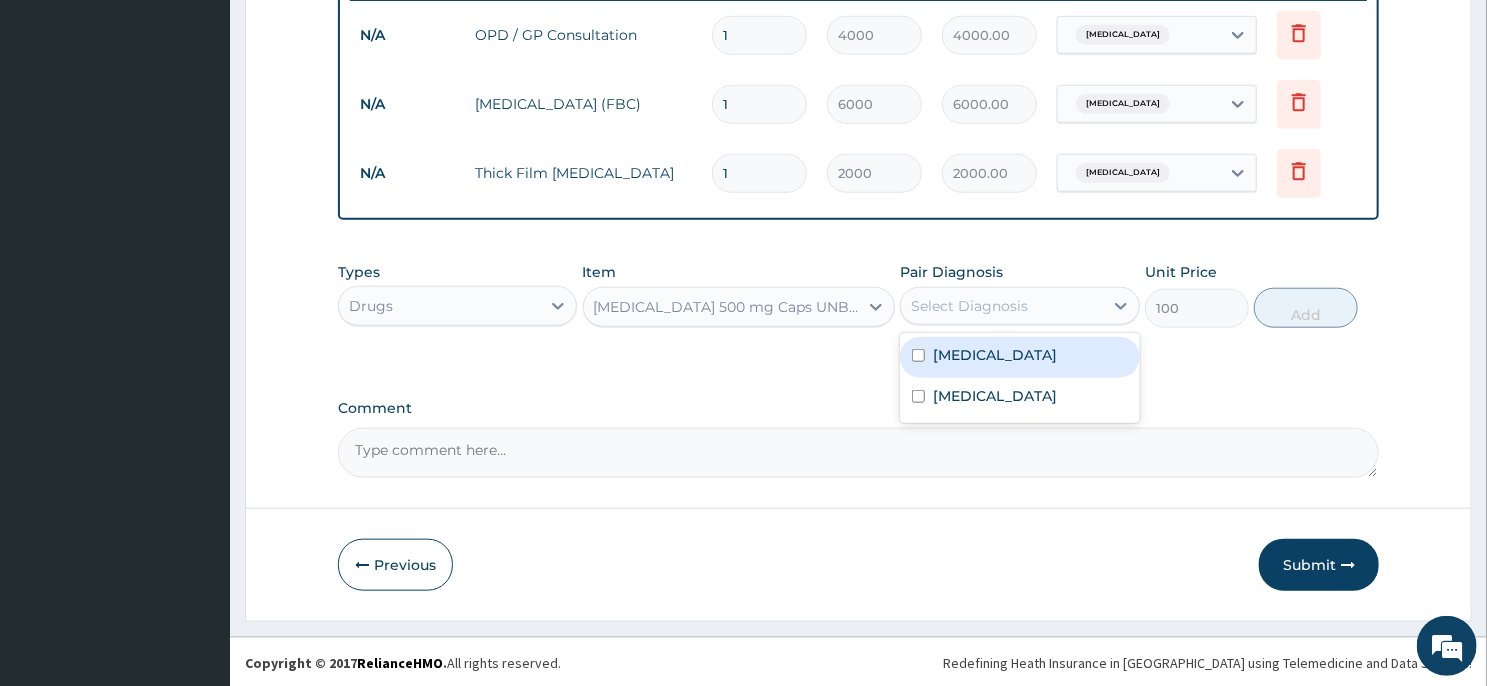 checkbox on "false" 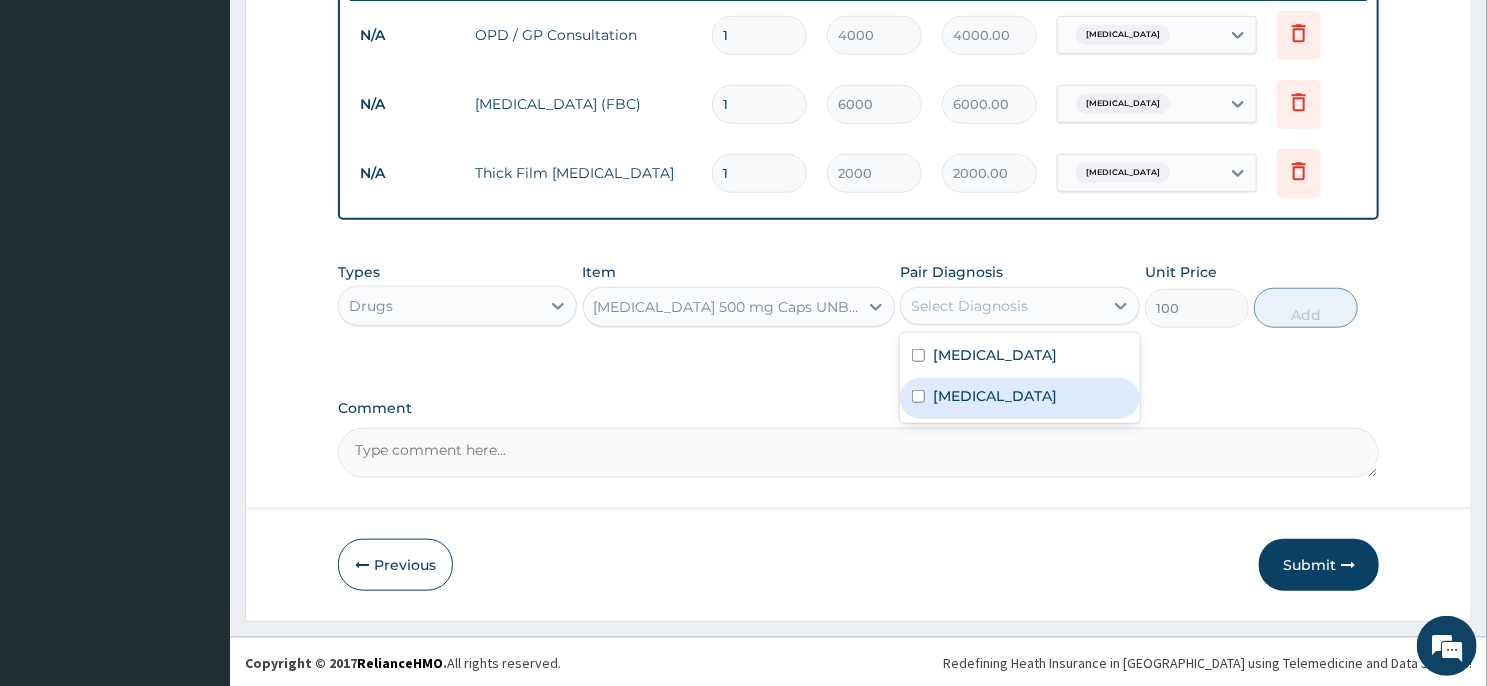 click on "Sepsis" at bounding box center (1019, 398) 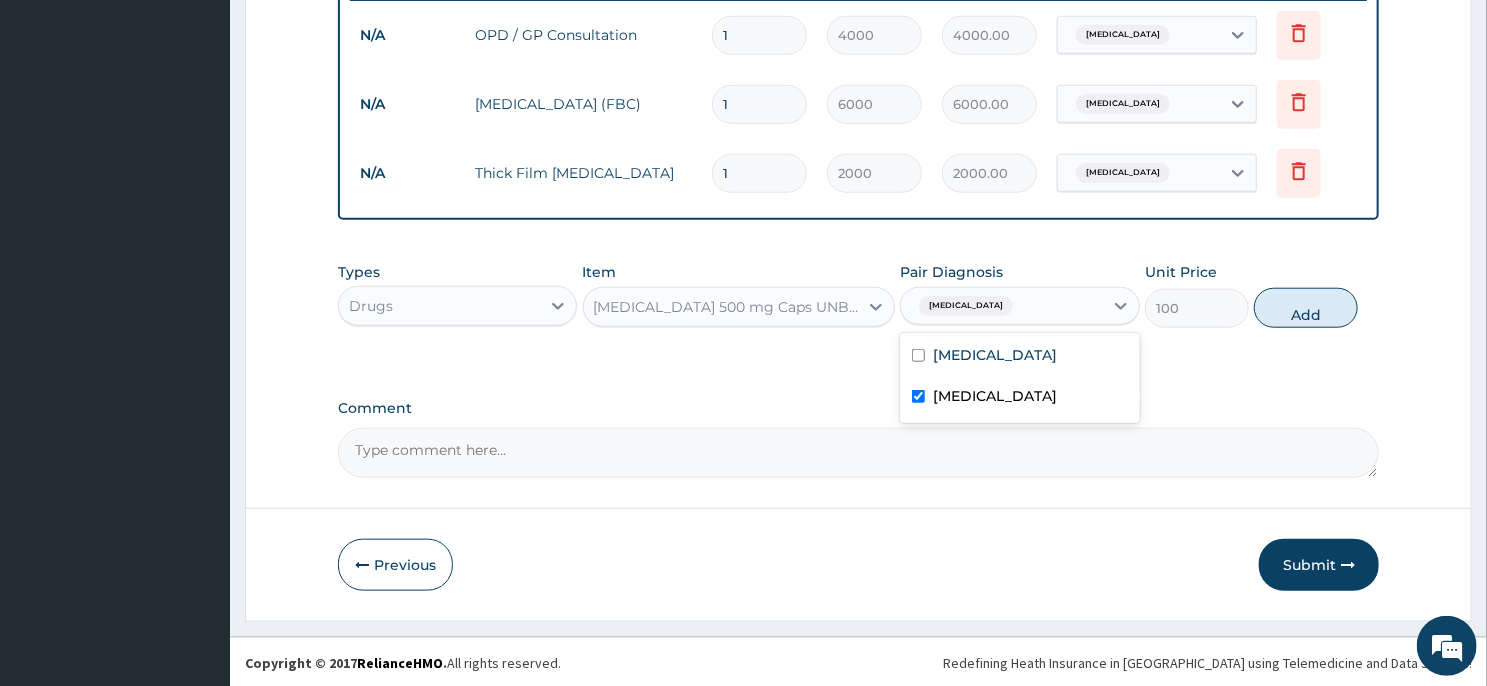 checkbox on "true" 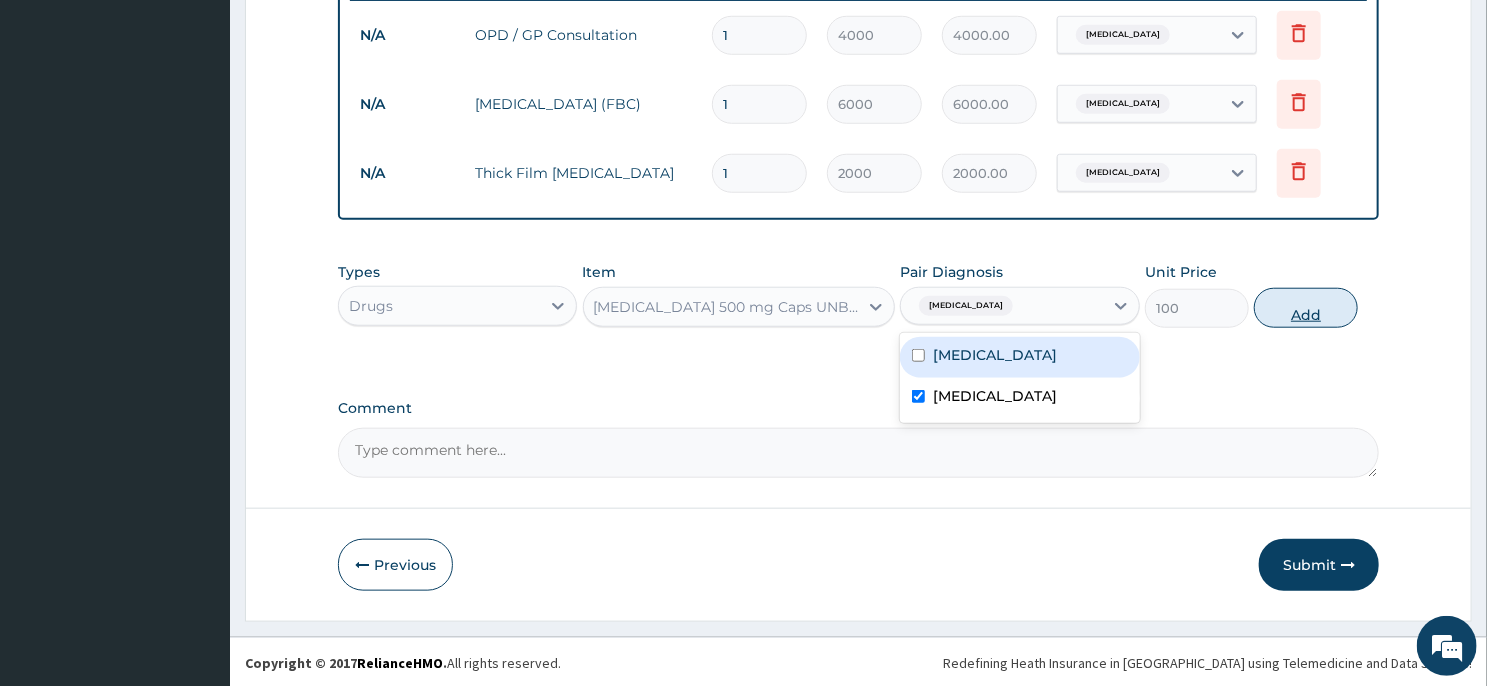 click on "Add" at bounding box center (1306, 308) 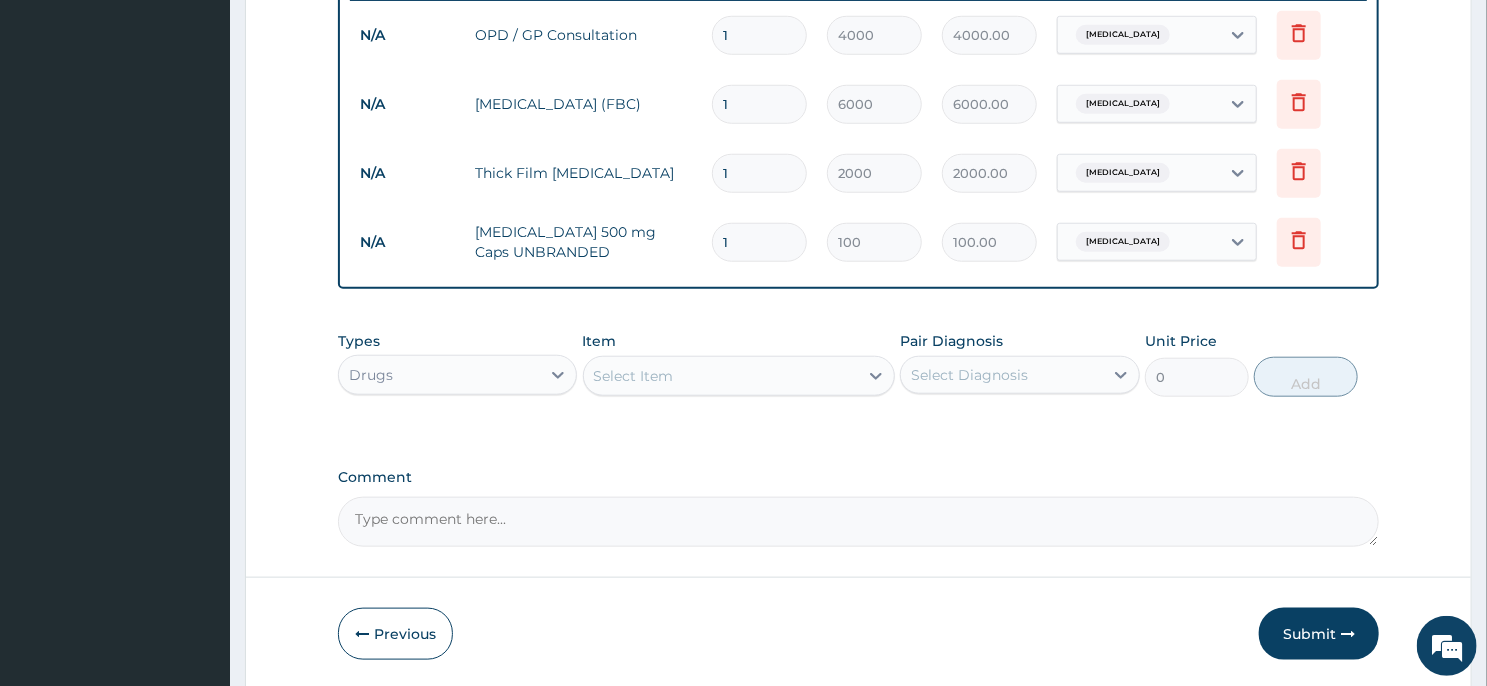 click on "1" at bounding box center (759, 242) 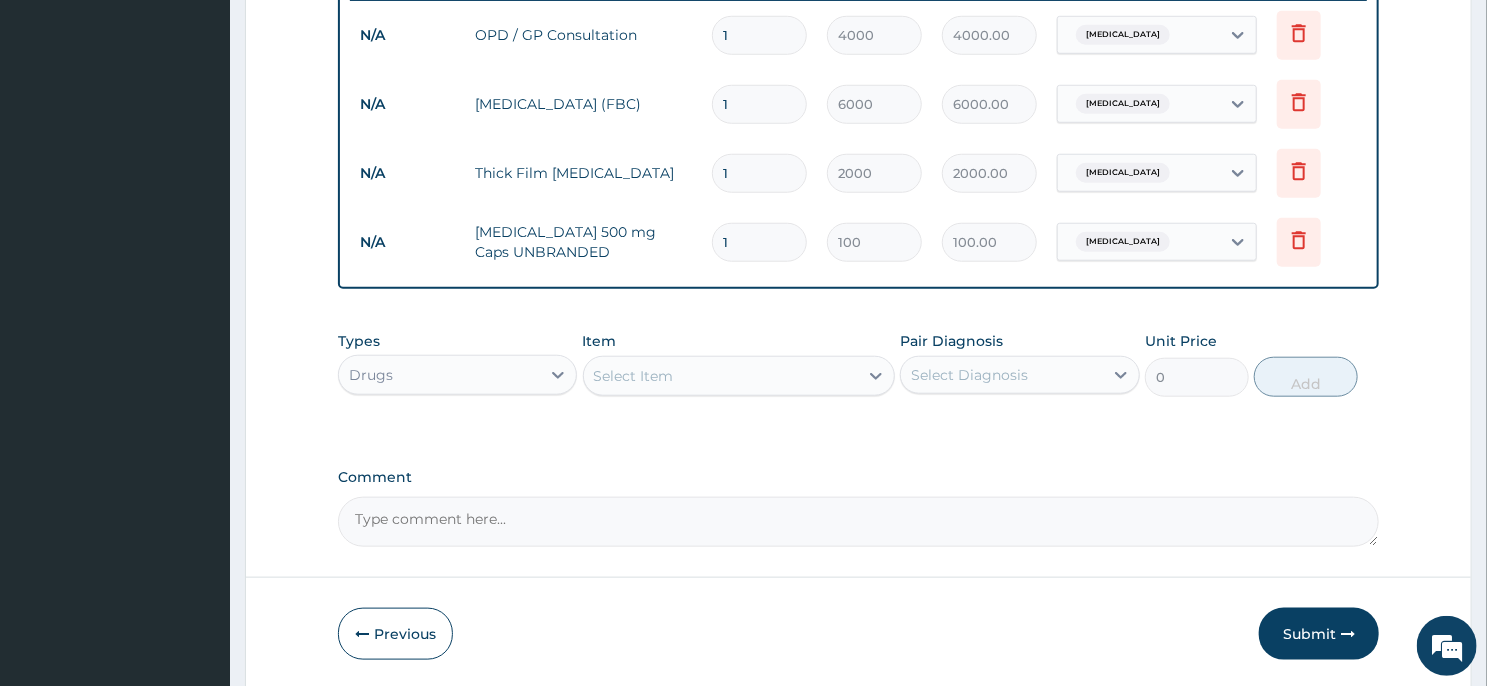 type 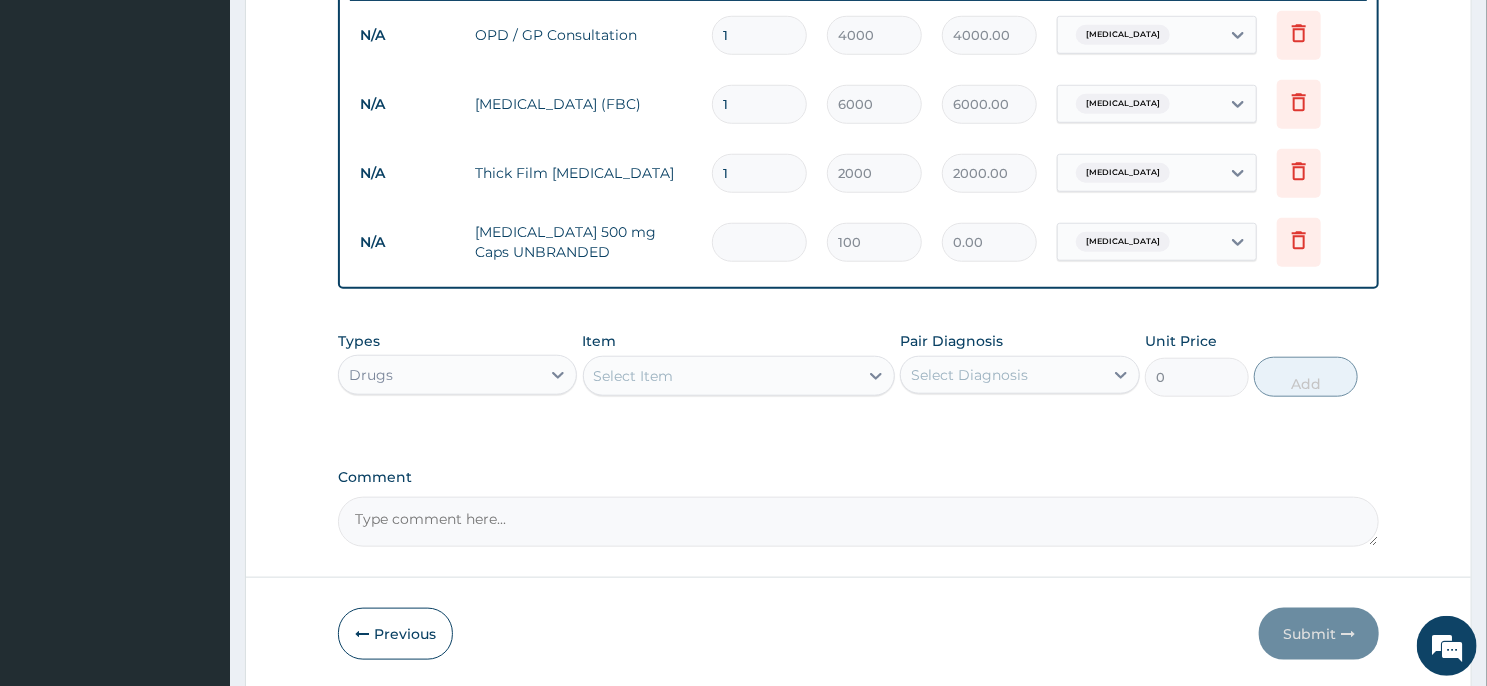 type on "2" 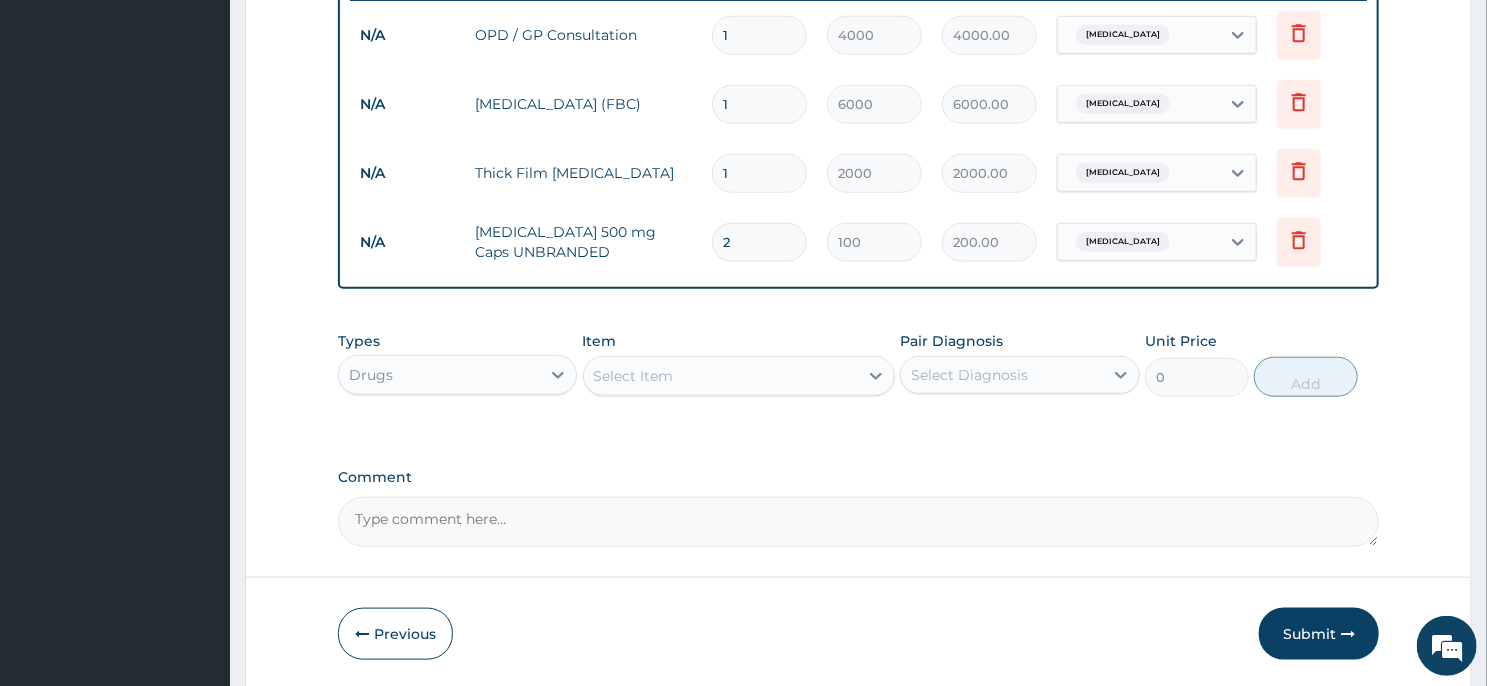 type on "20" 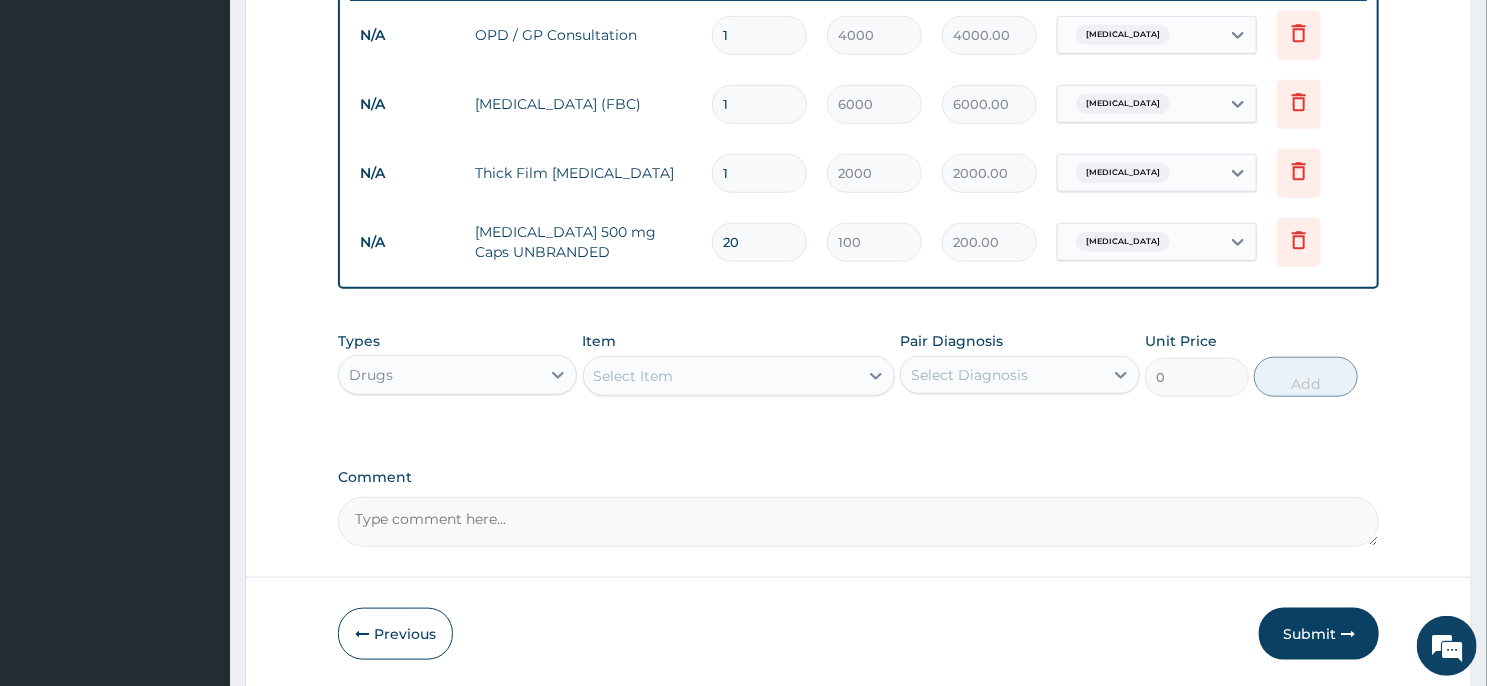 type on "2000.00" 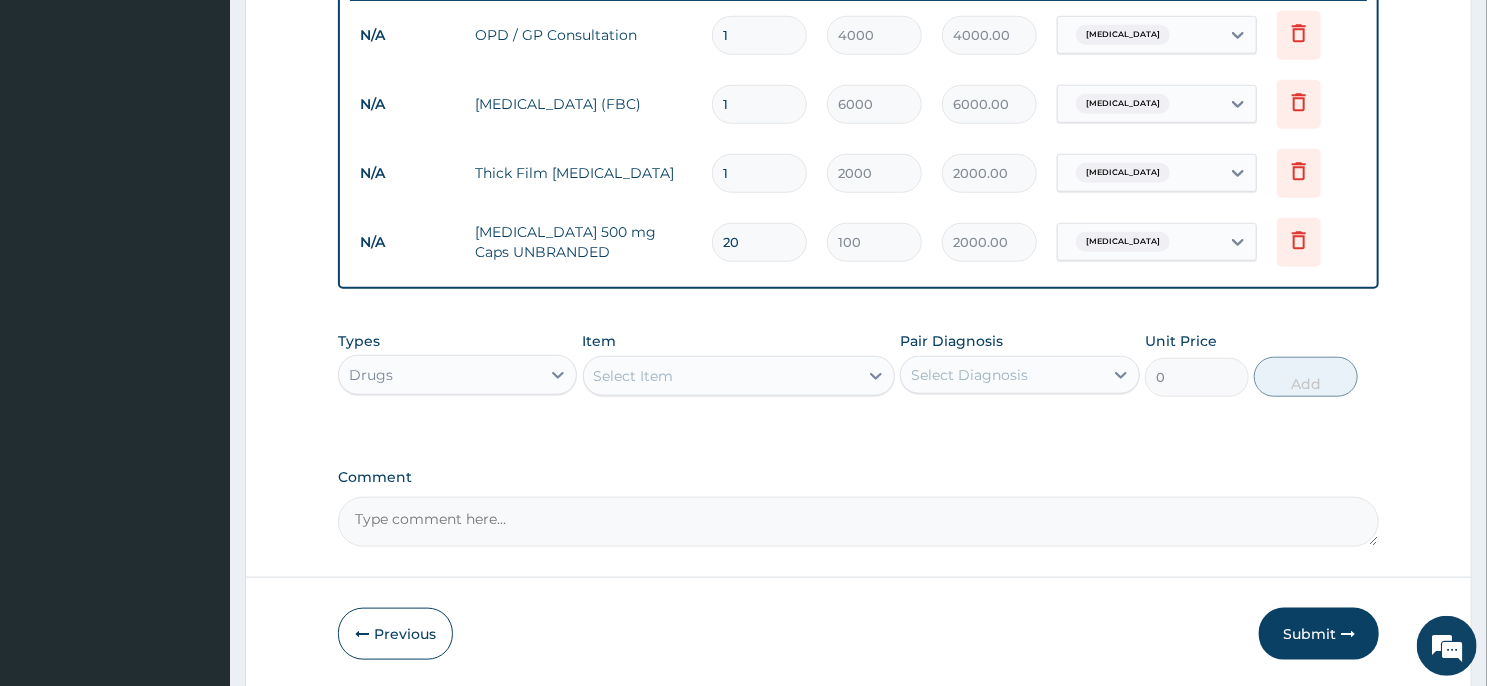 type on "20" 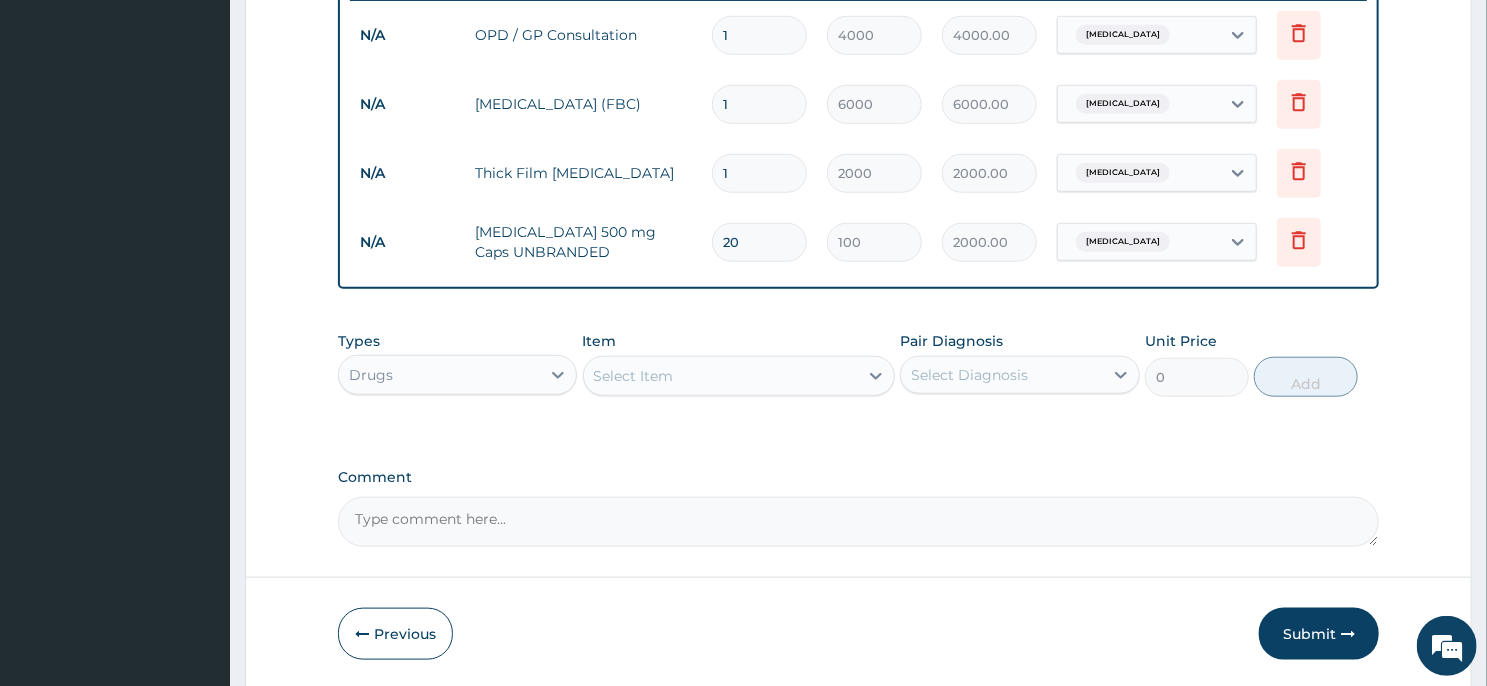 click on "Select Item" at bounding box center [721, 376] 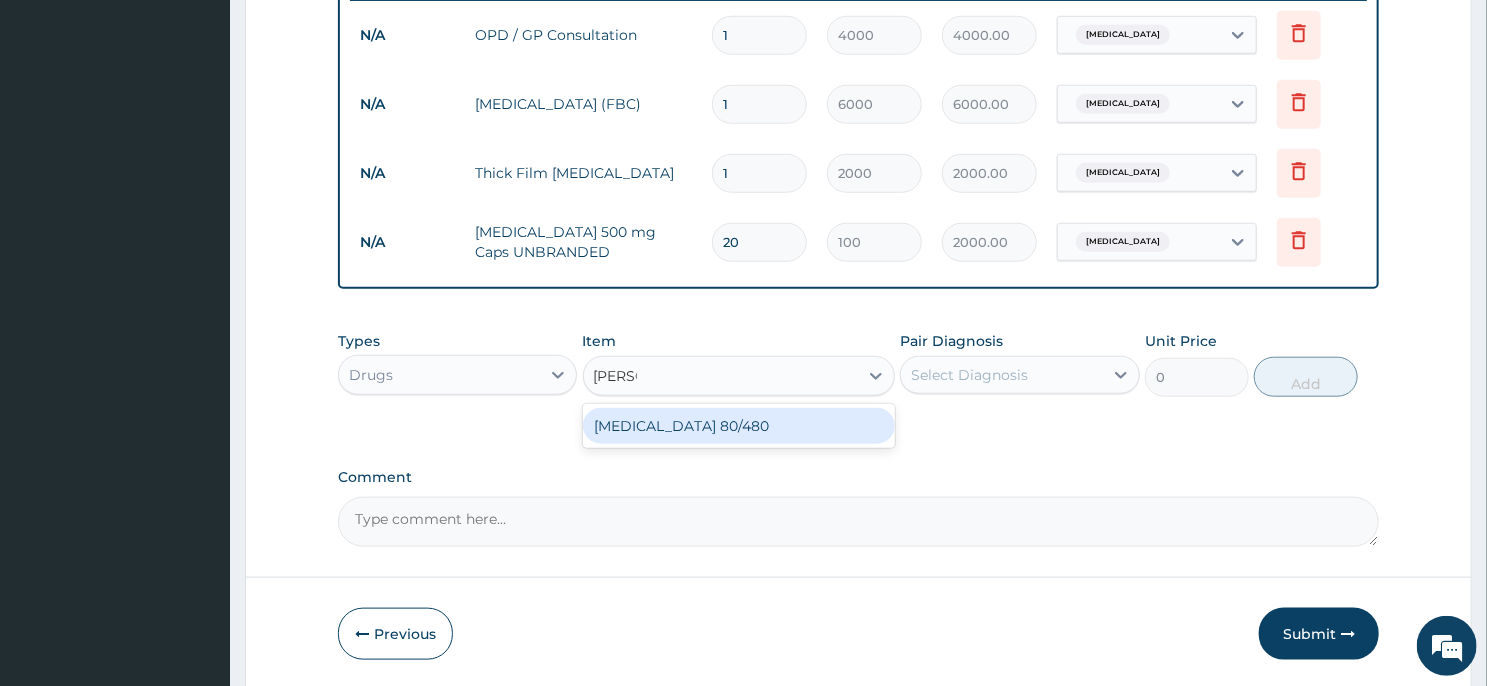 type on "COART" 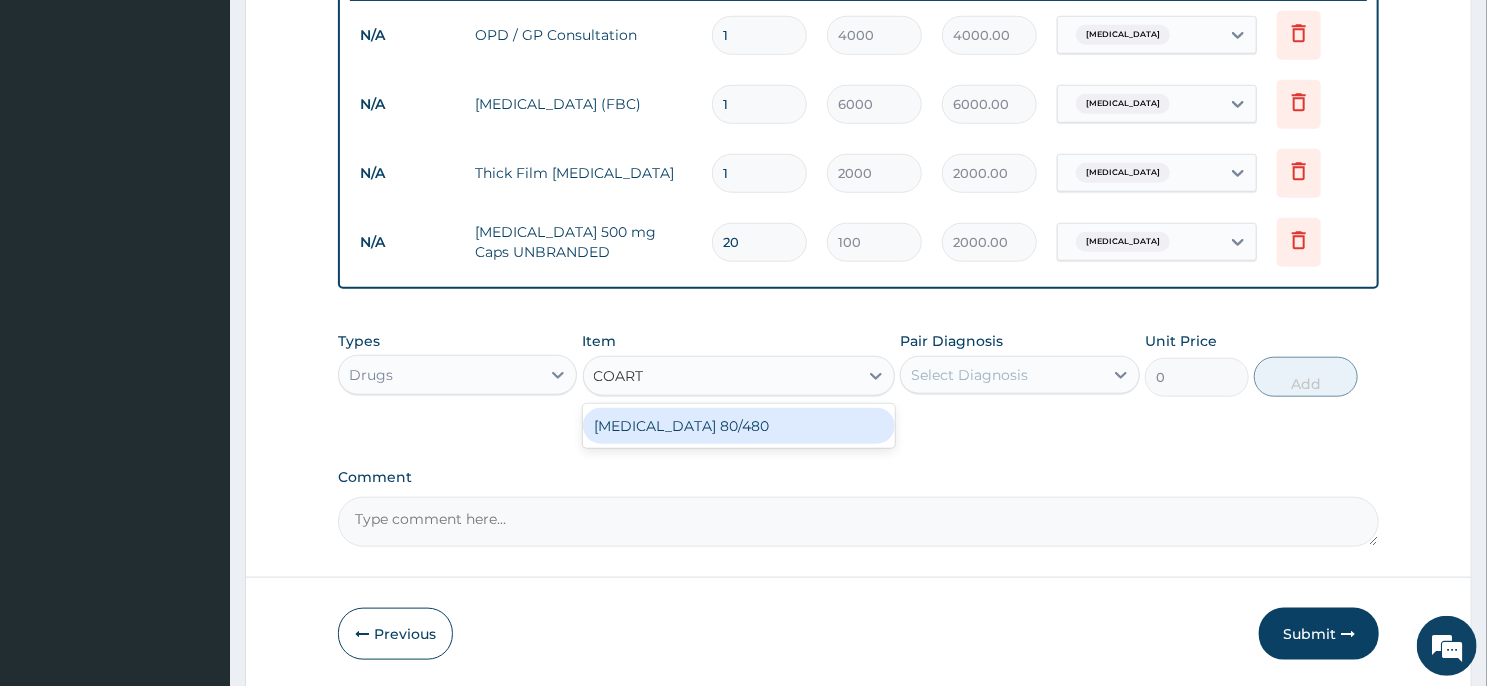 click on "[MEDICAL_DATA] 80/480" at bounding box center (739, 426) 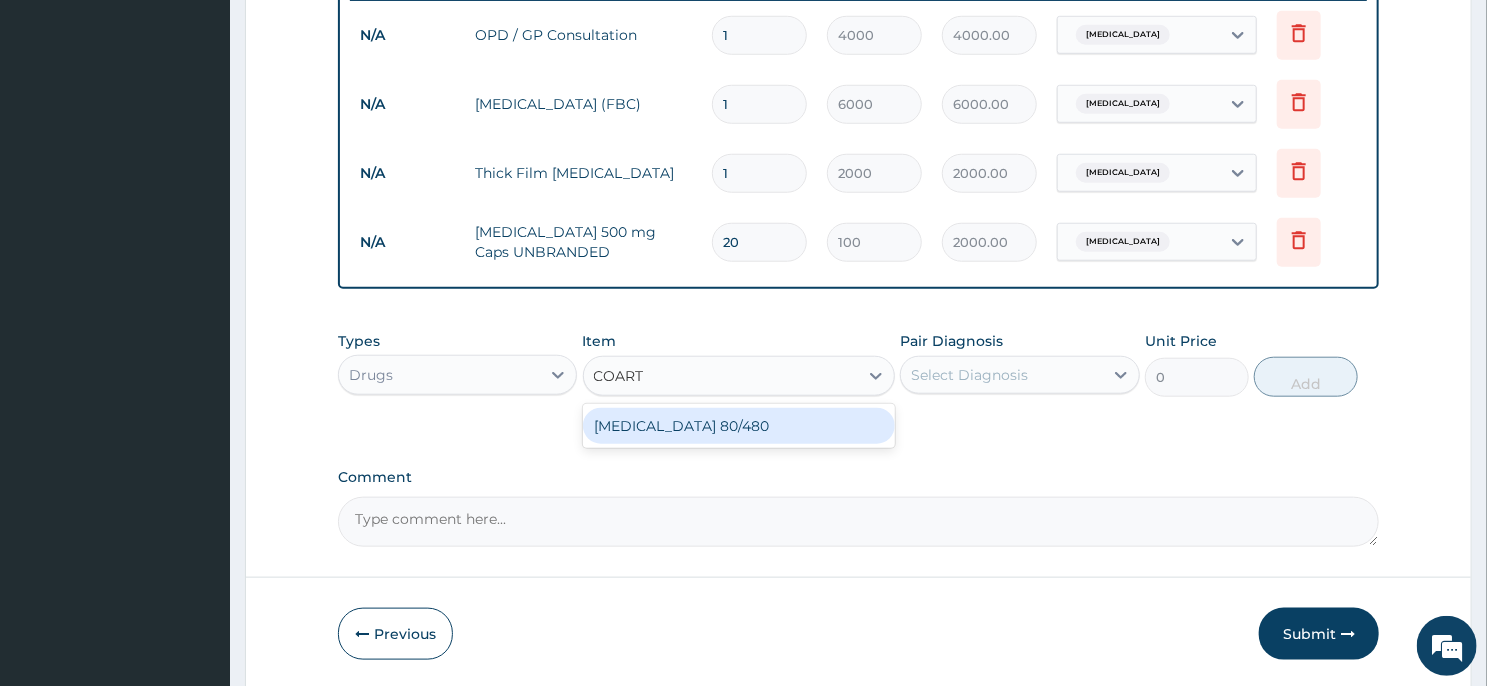 type 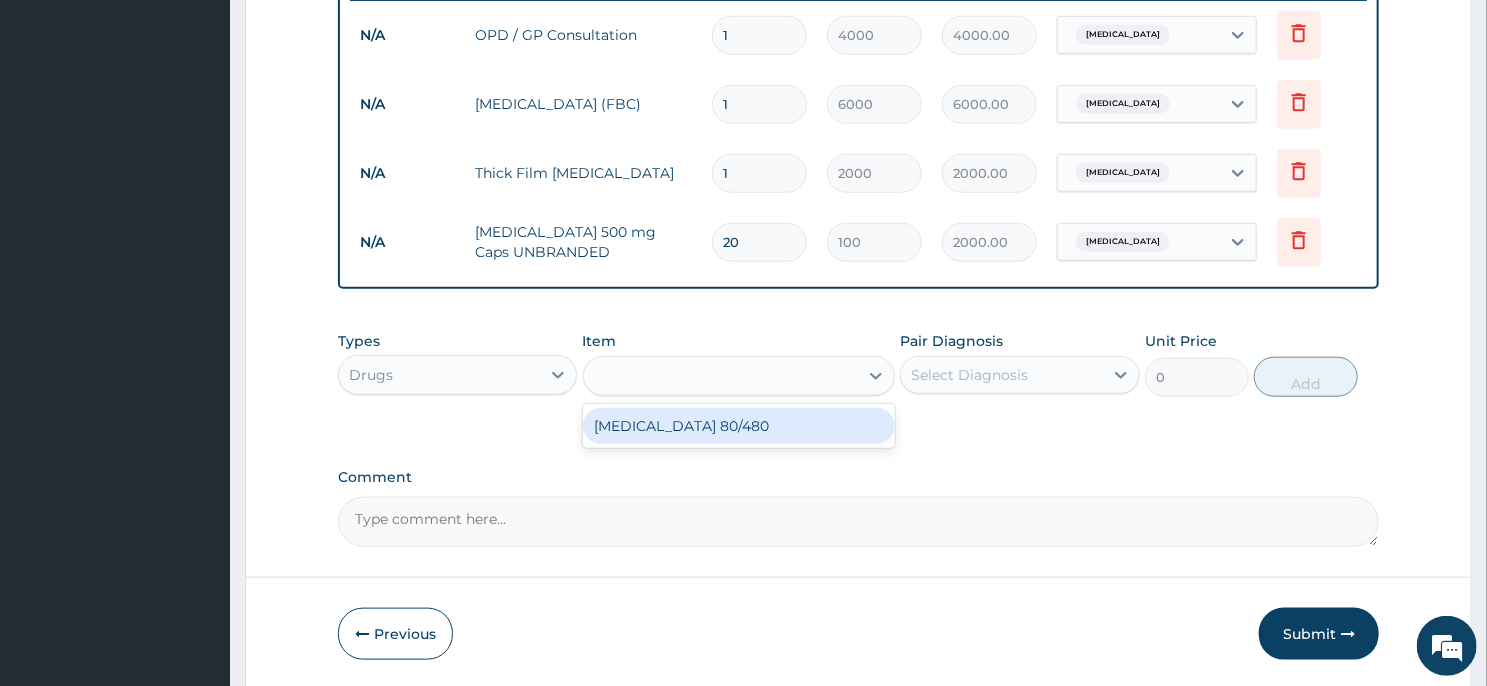 type on "4500" 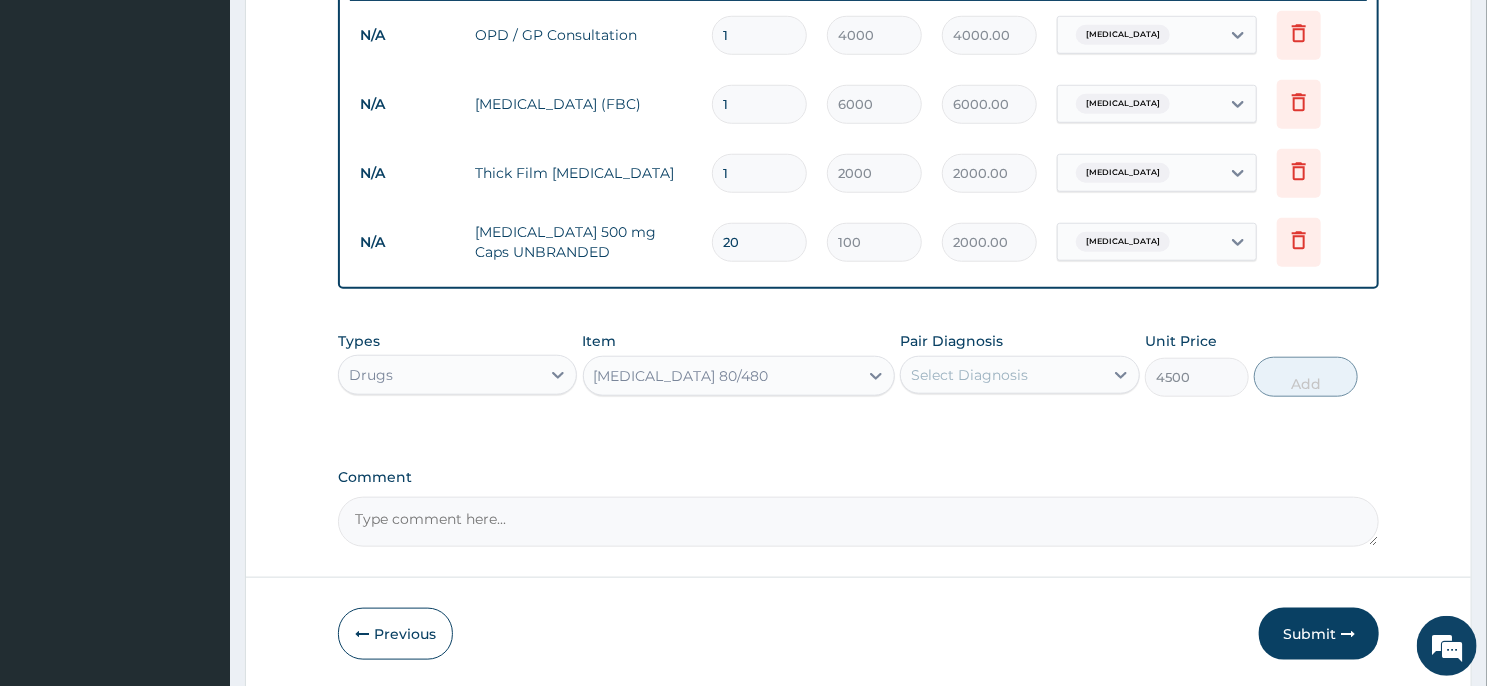 click on "Select Diagnosis" at bounding box center [969, 375] 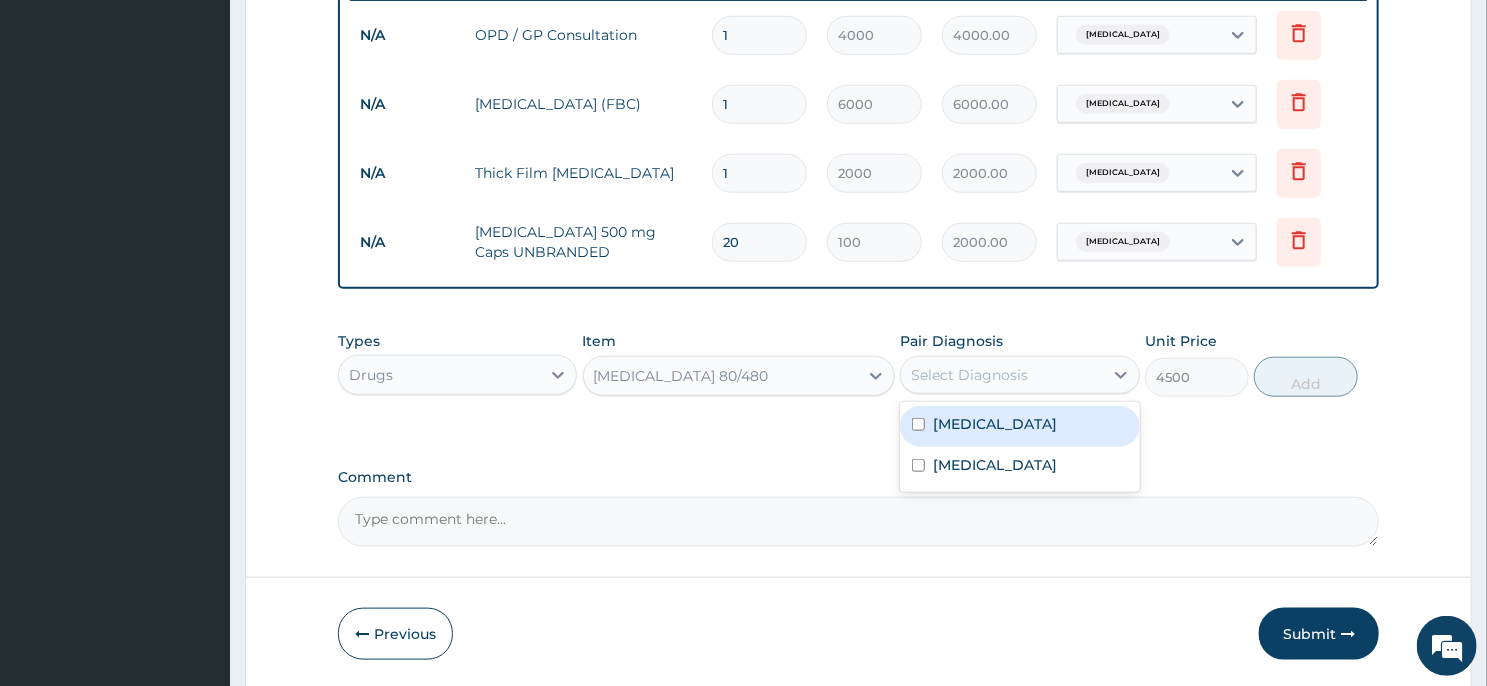 click on "Malaria" at bounding box center [1019, 426] 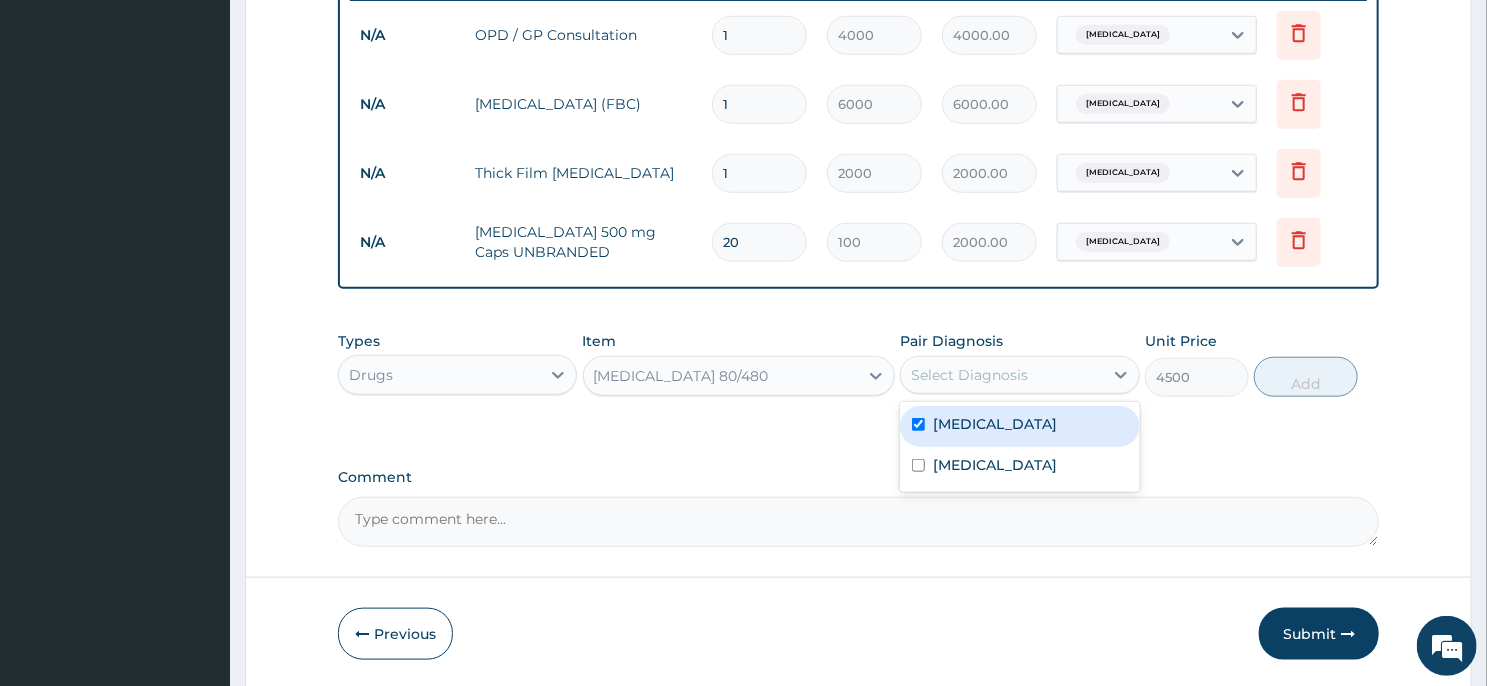 checkbox on "true" 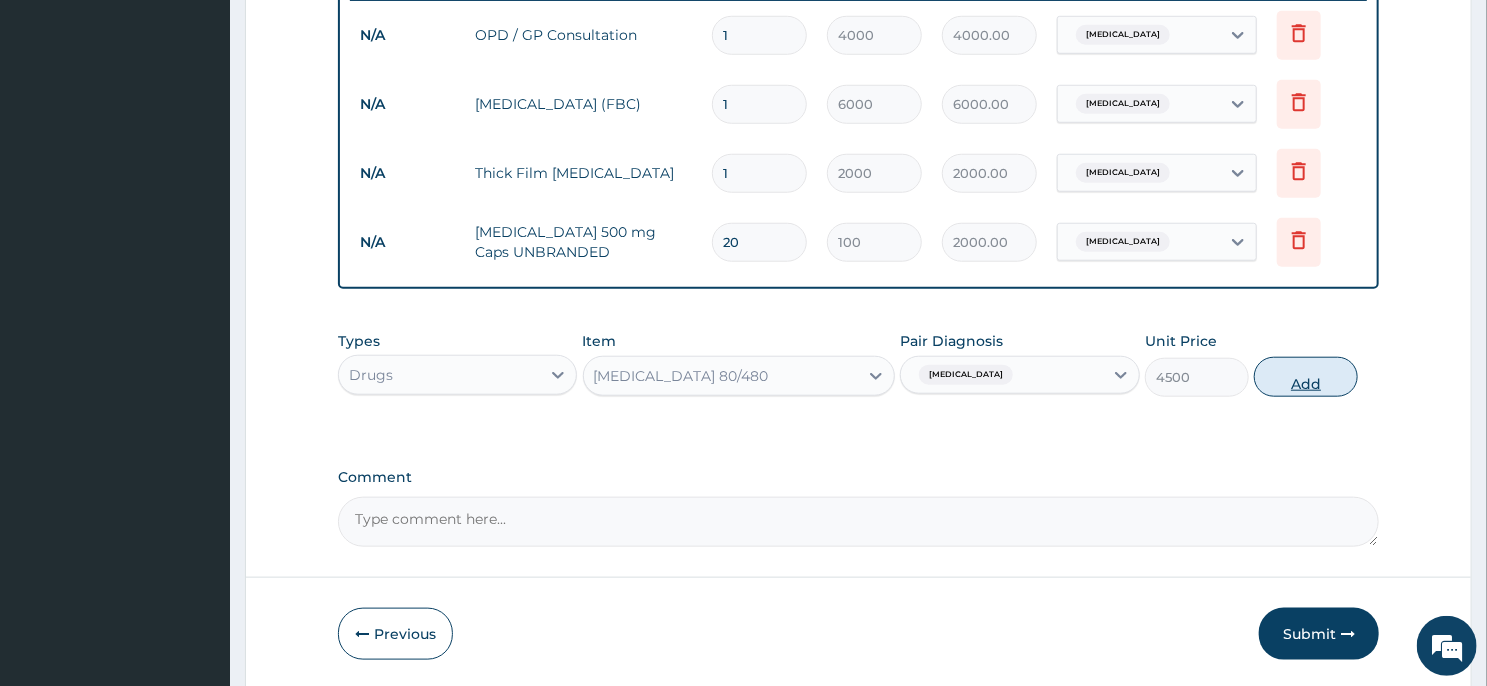 click on "Add" at bounding box center (1306, 377) 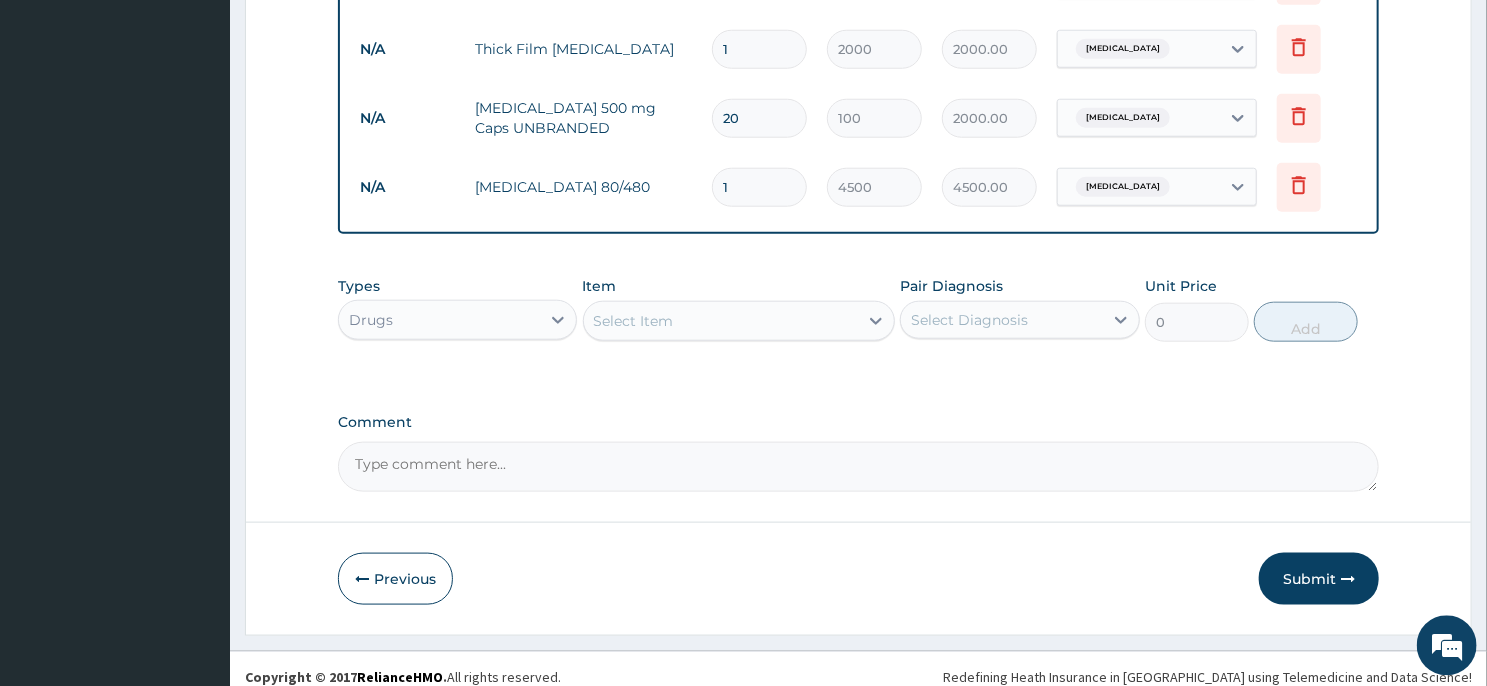 scroll, scrollTop: 935, scrollLeft: 0, axis: vertical 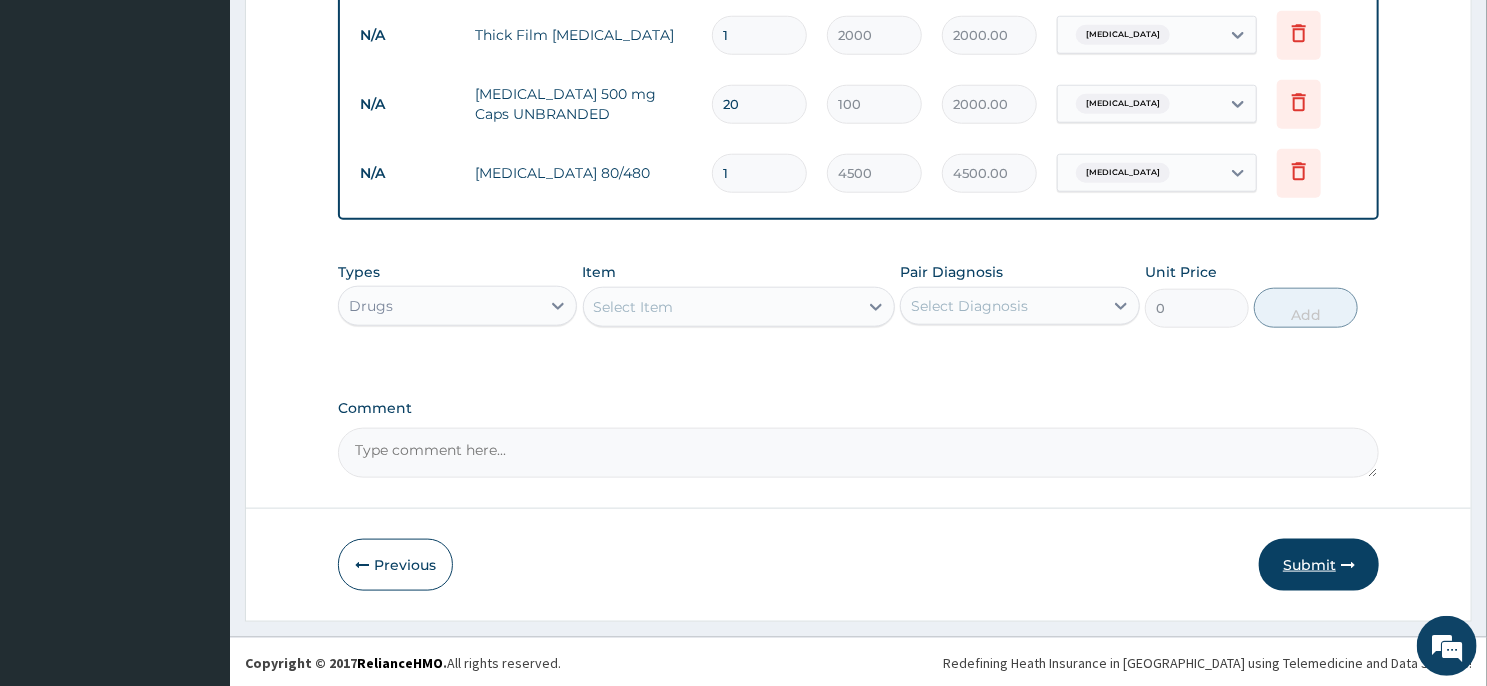 click on "Submit" at bounding box center [1319, 565] 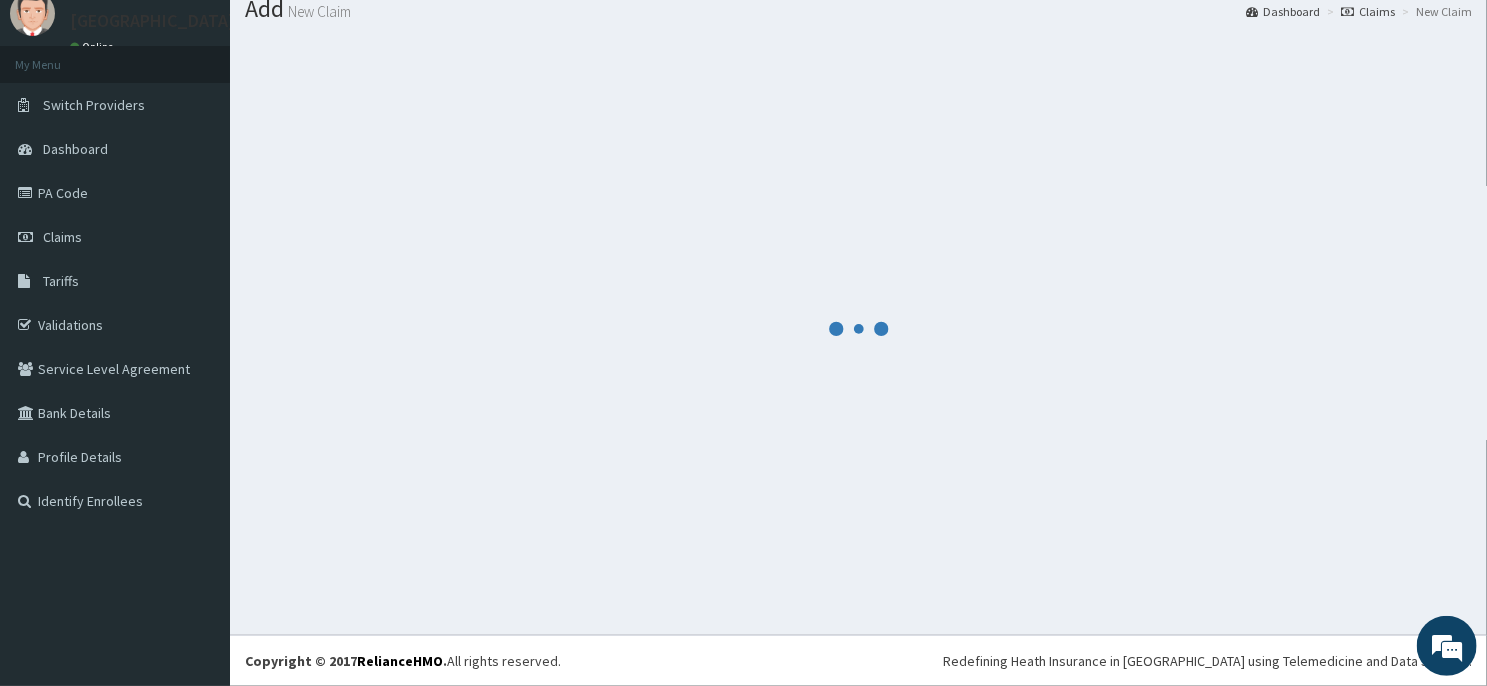 scroll, scrollTop: 69, scrollLeft: 0, axis: vertical 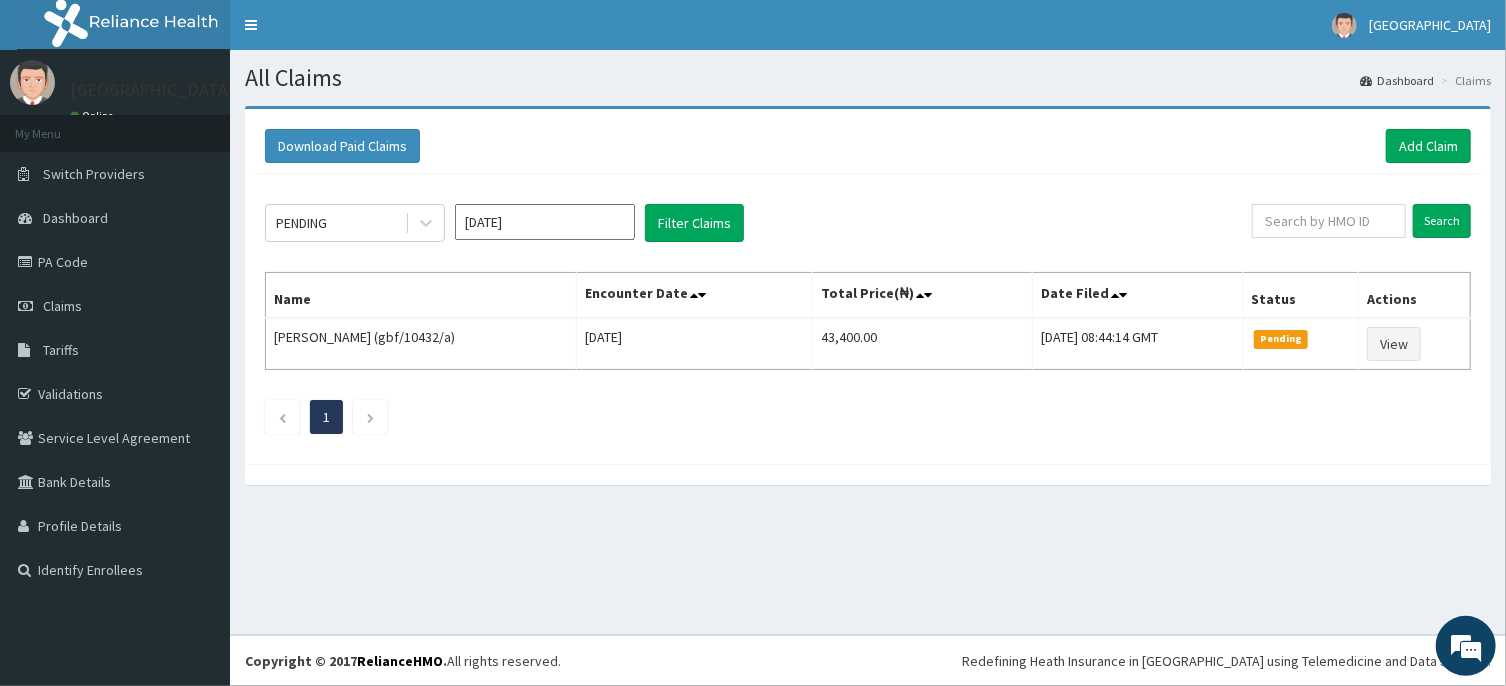 click on "[DATE]" at bounding box center (545, 222) 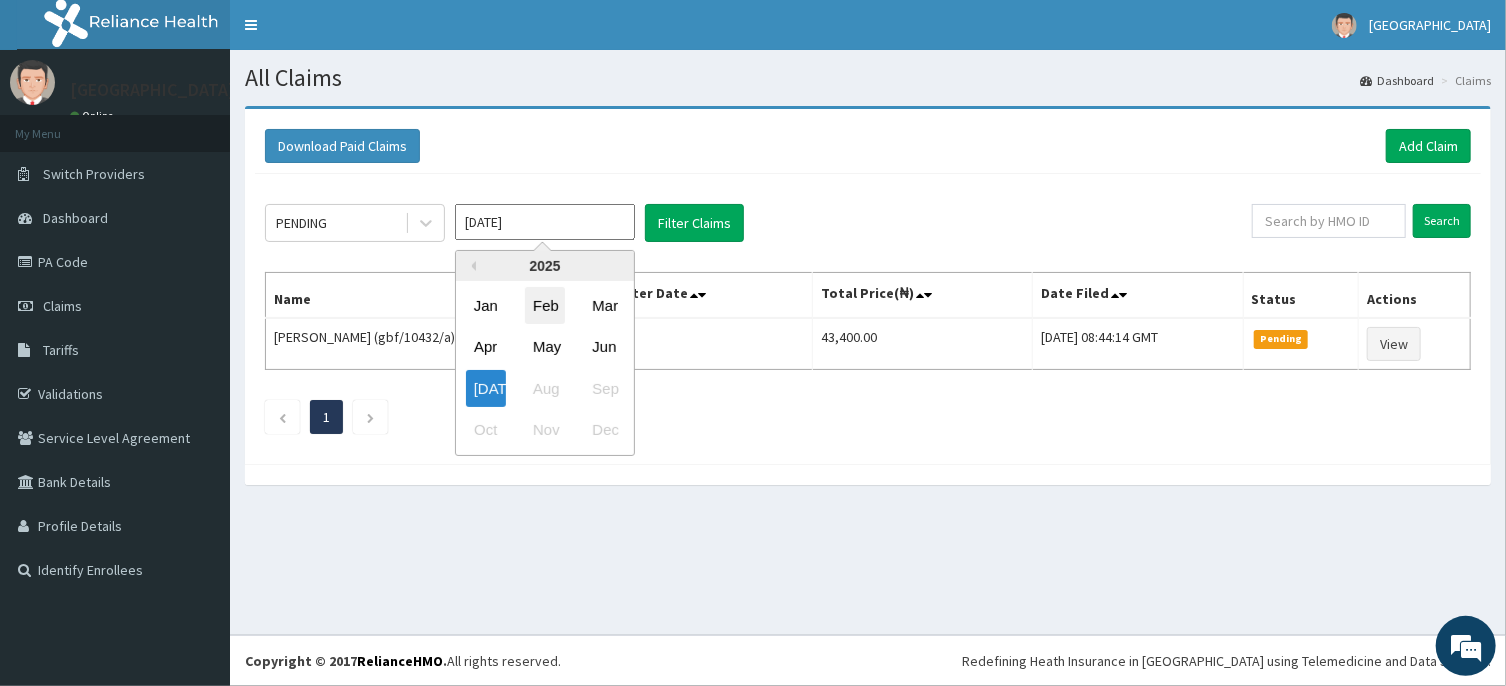 click on "Feb" at bounding box center (545, 305) 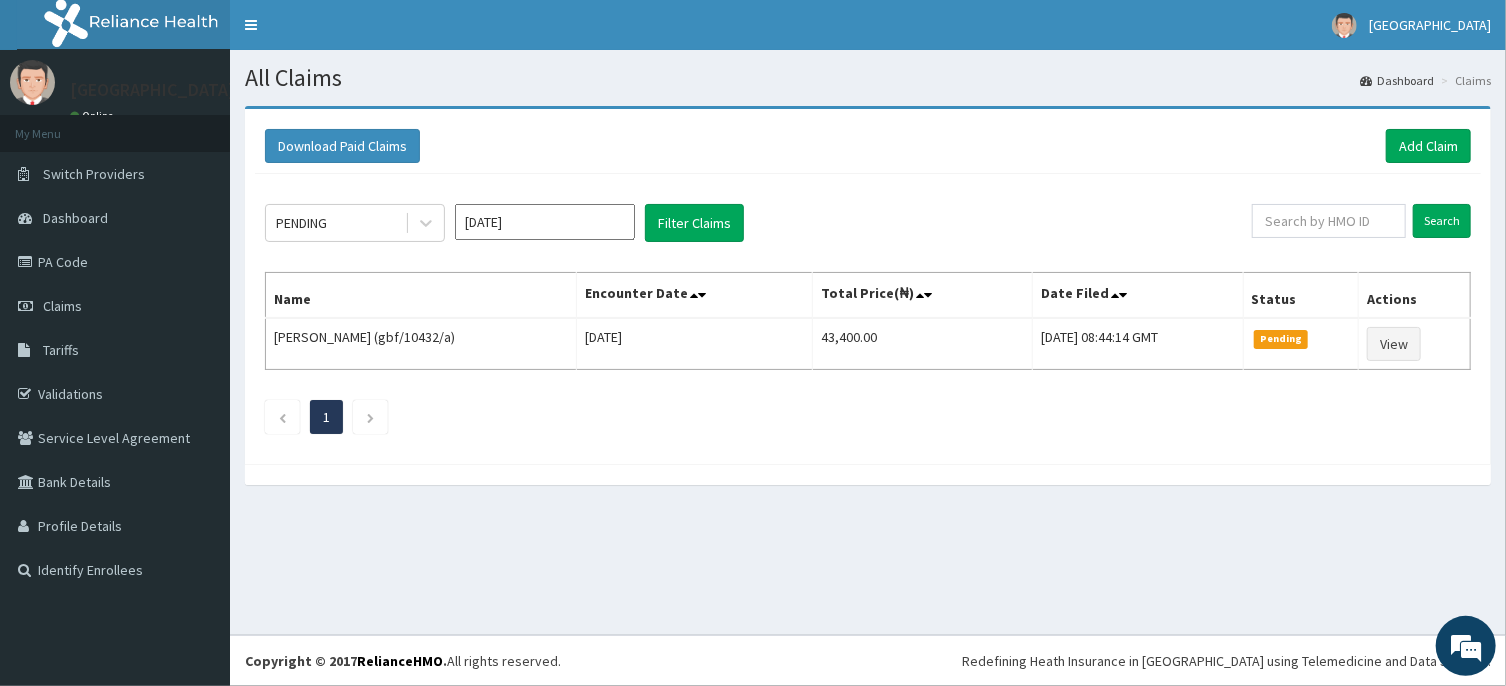 type on "[DATE]" 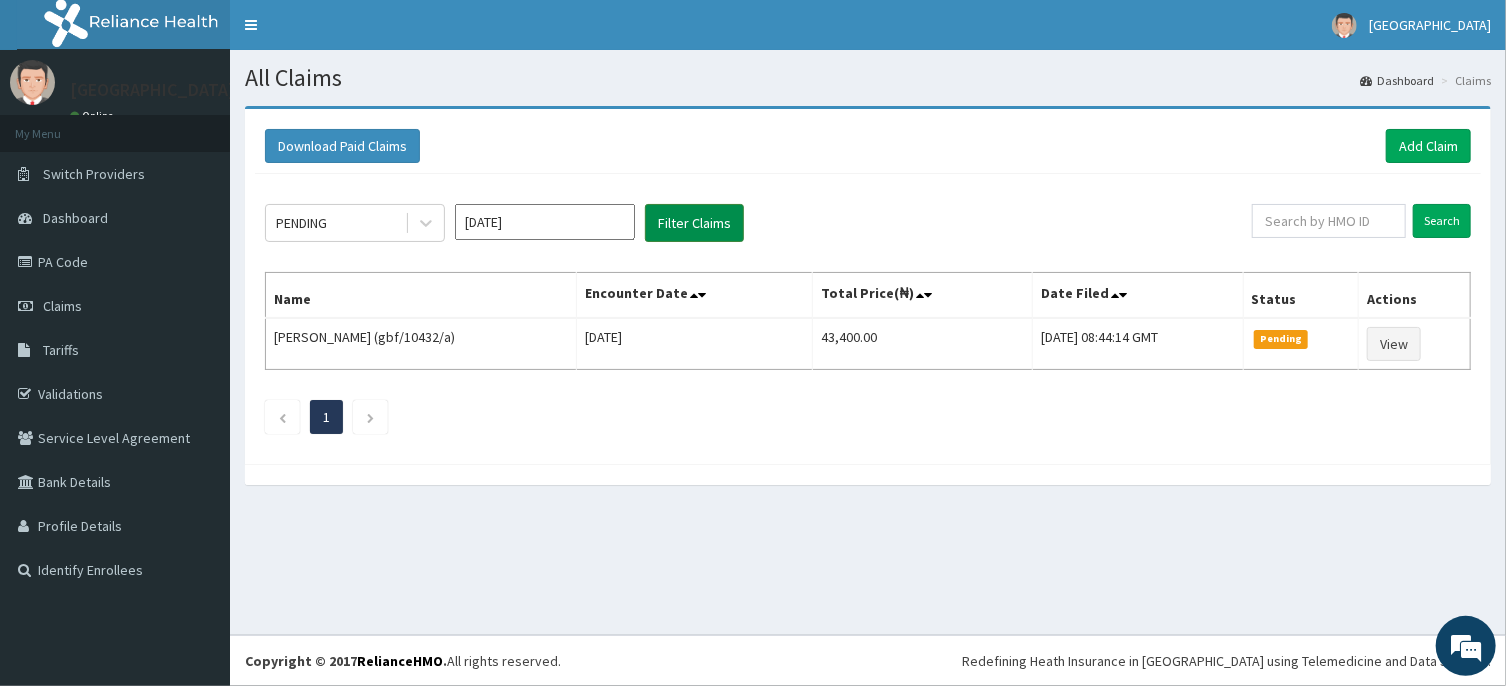 click on "Filter Claims" at bounding box center (694, 223) 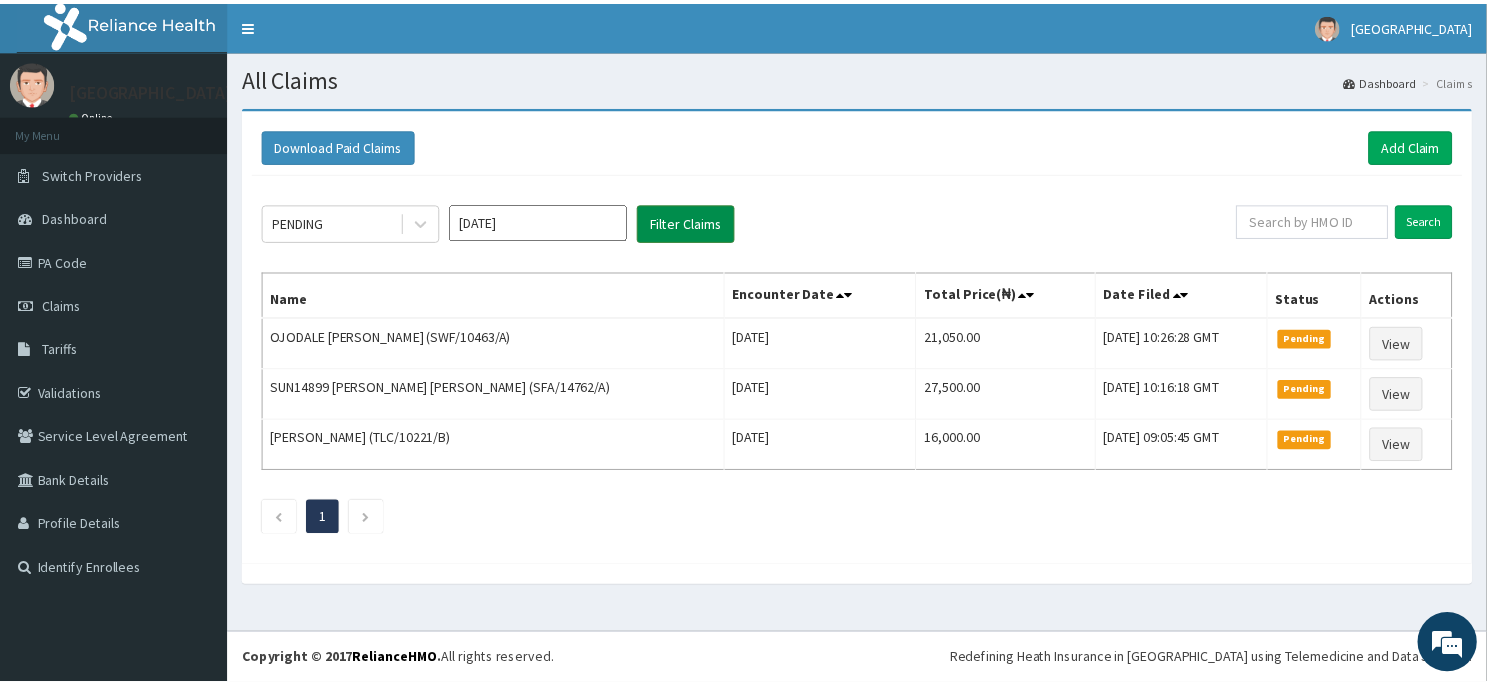 scroll, scrollTop: 0, scrollLeft: 0, axis: both 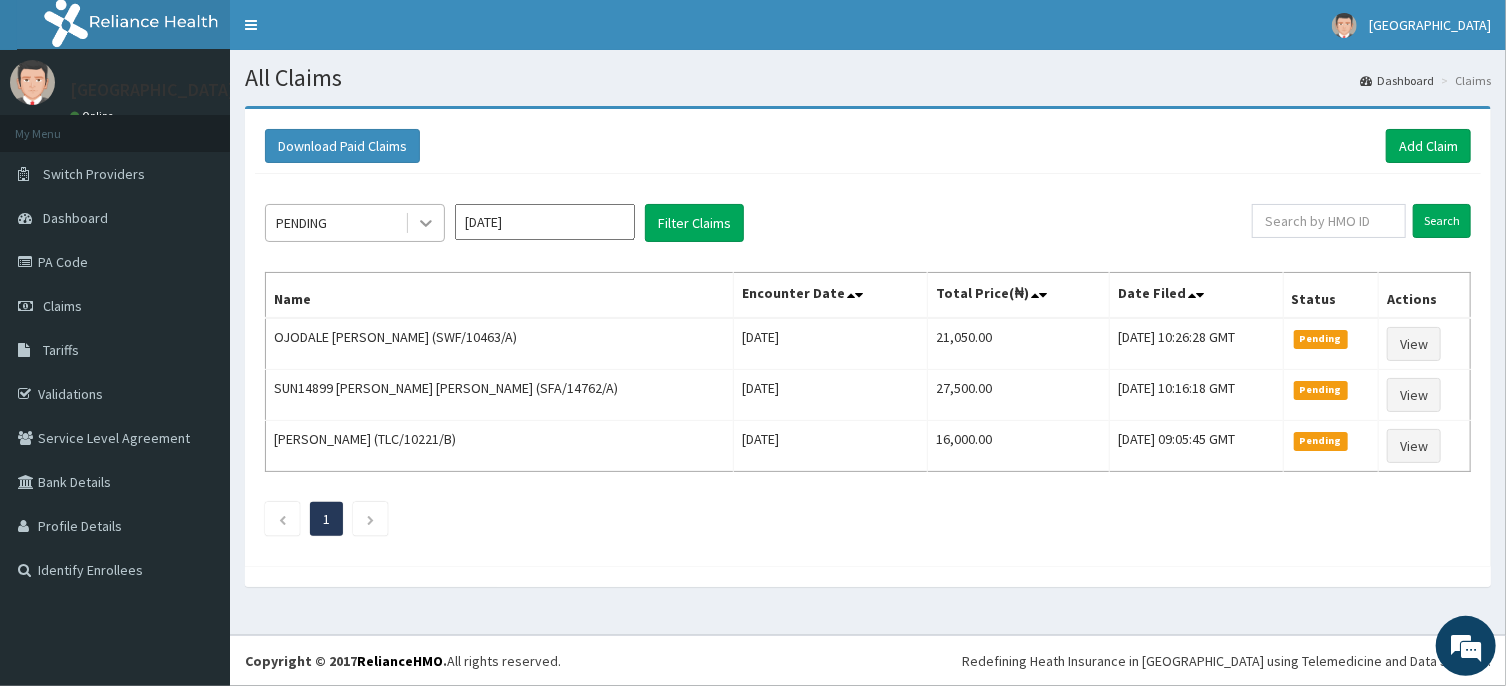 click 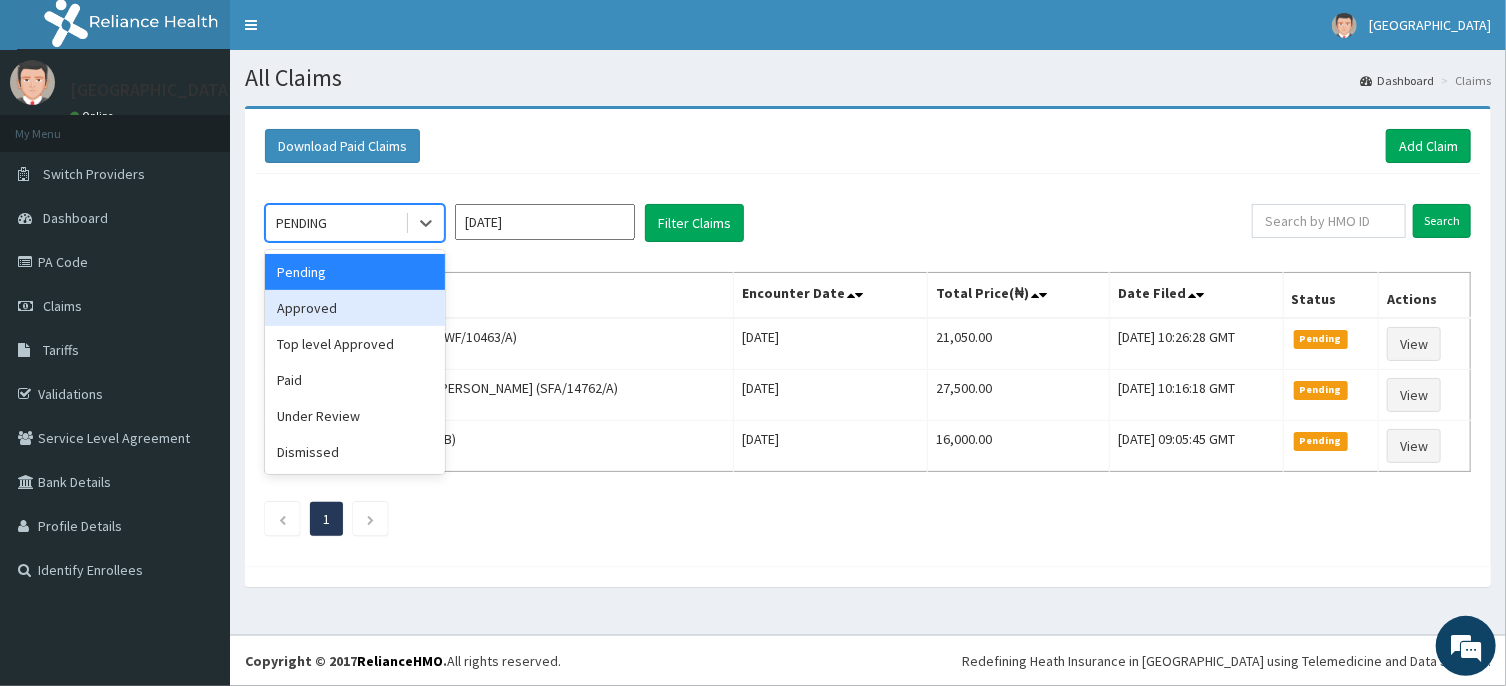 click on "Approved" at bounding box center [355, 308] 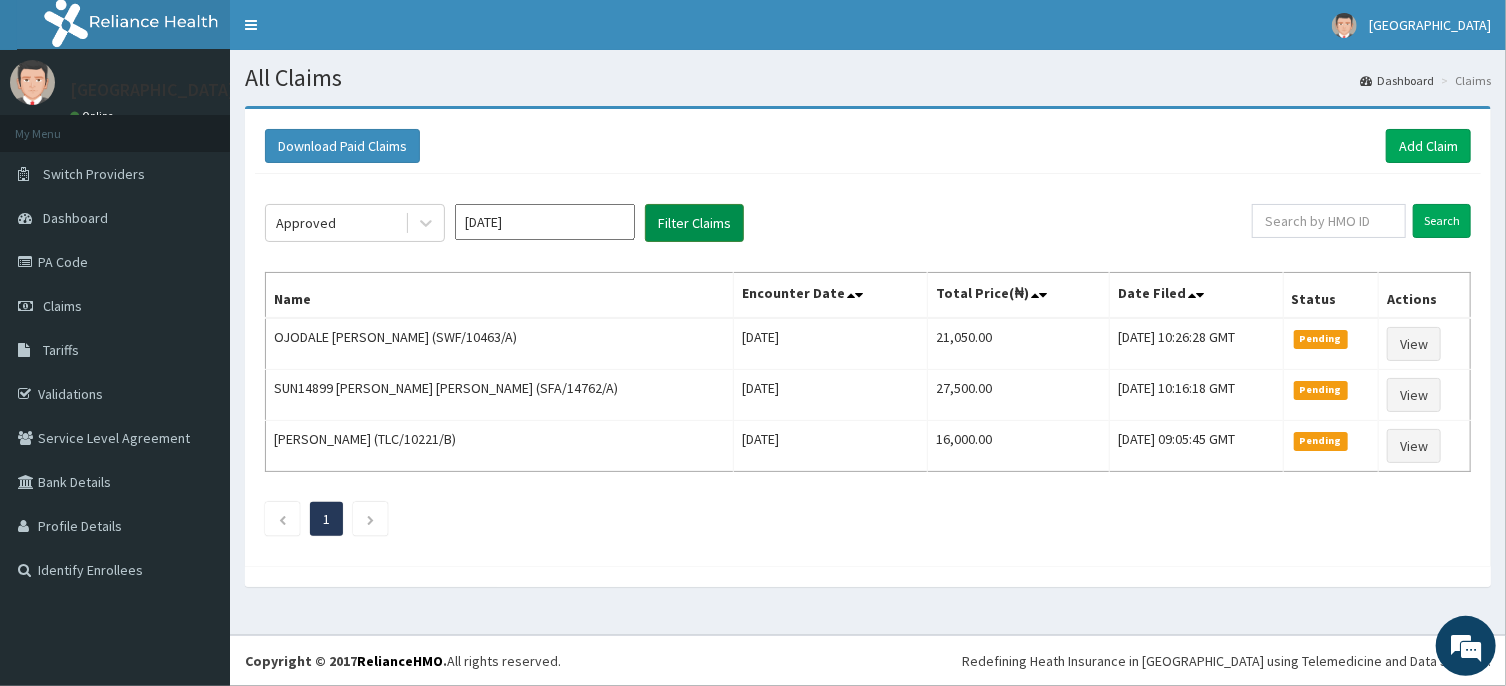 click on "Filter Claims" at bounding box center (694, 223) 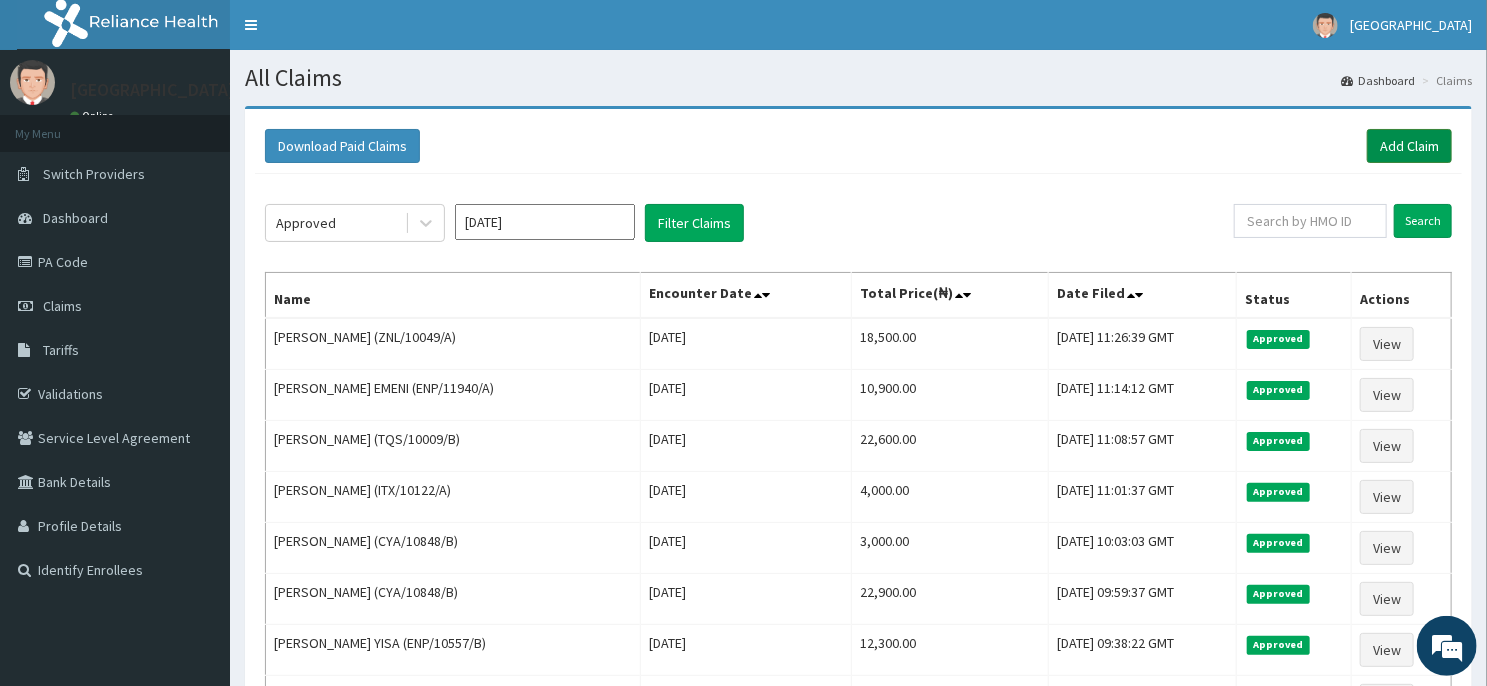click on "Add Claim" at bounding box center (1409, 146) 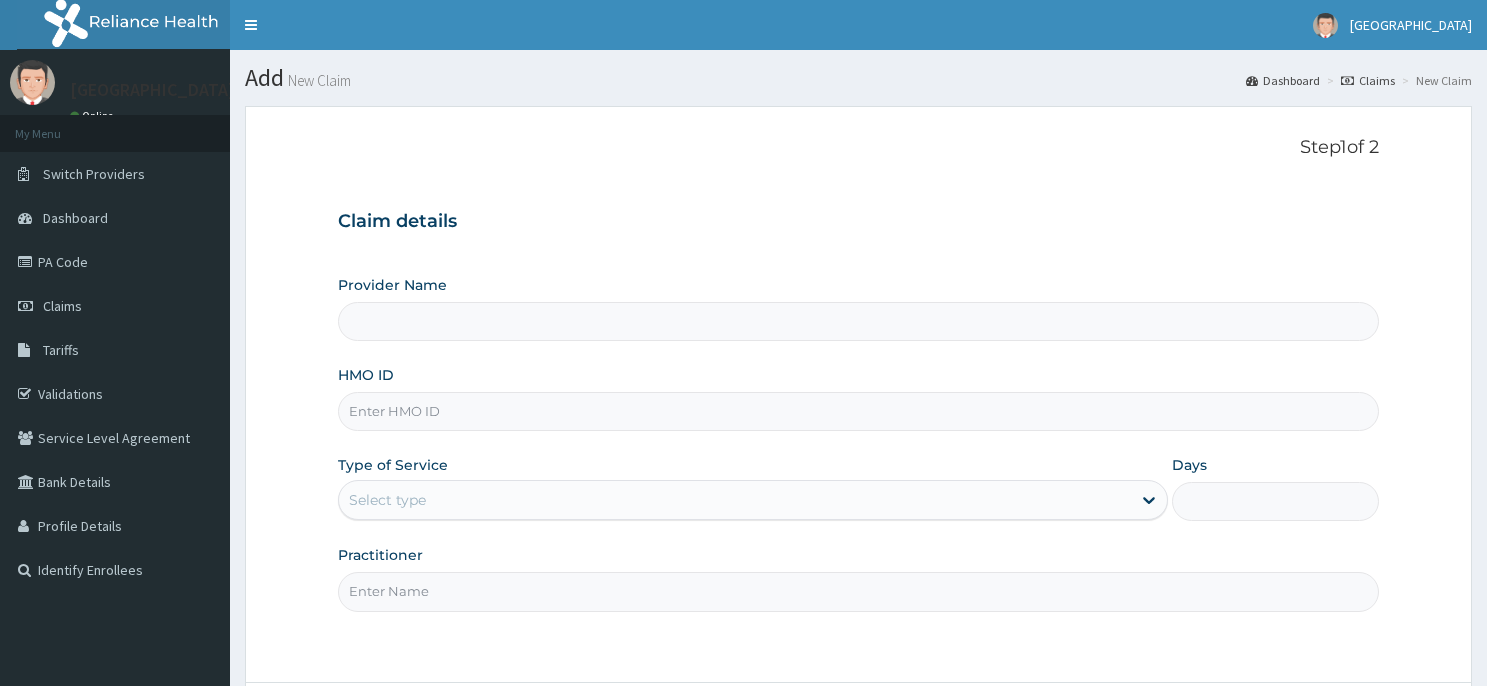 scroll, scrollTop: 0, scrollLeft: 0, axis: both 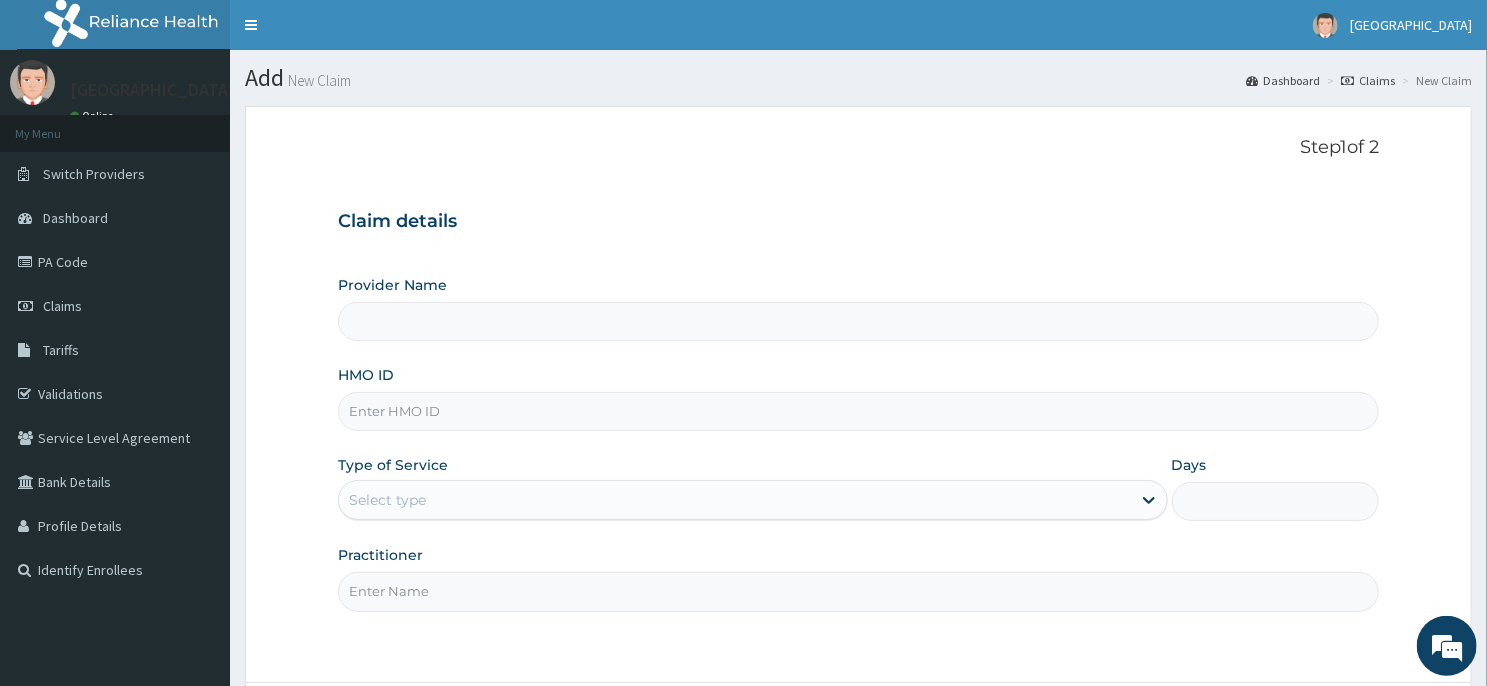 type on "[GEOGRAPHIC_DATA] -ASABA" 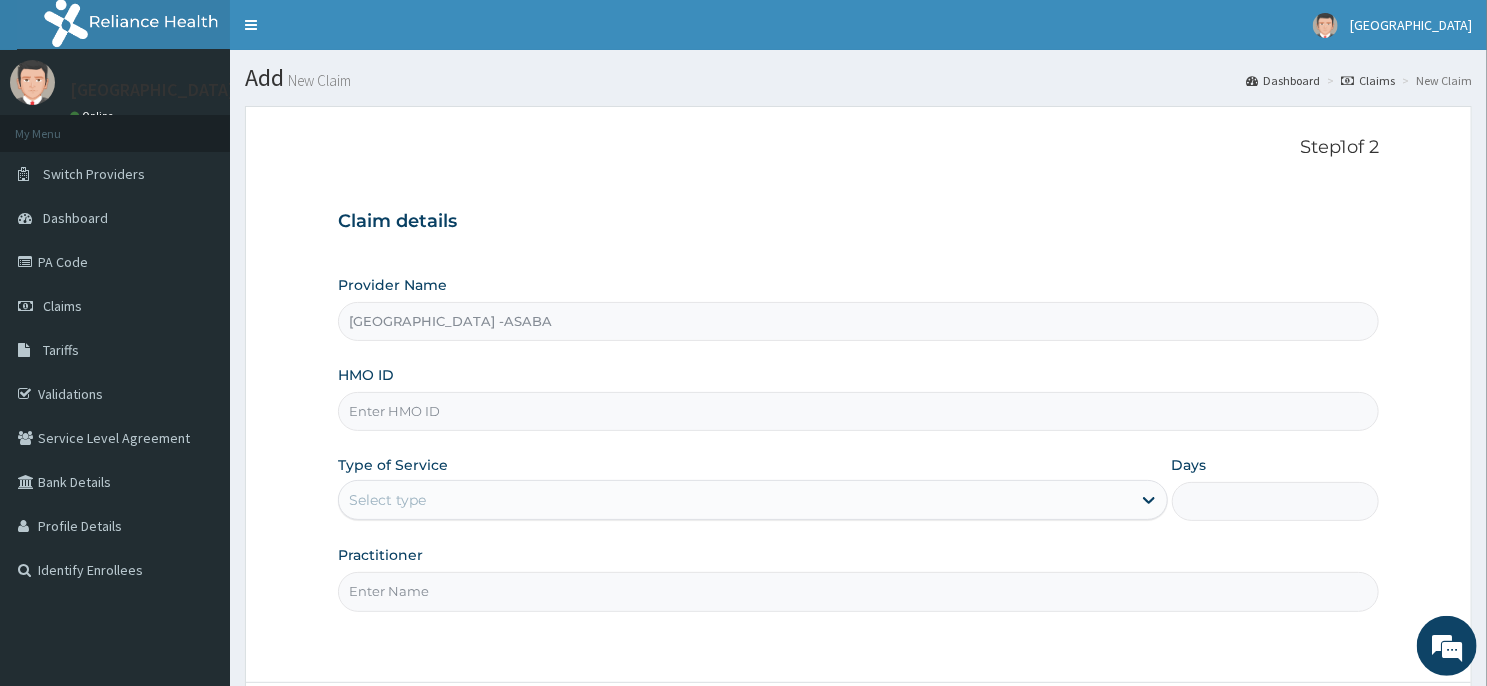scroll, scrollTop: 0, scrollLeft: 0, axis: both 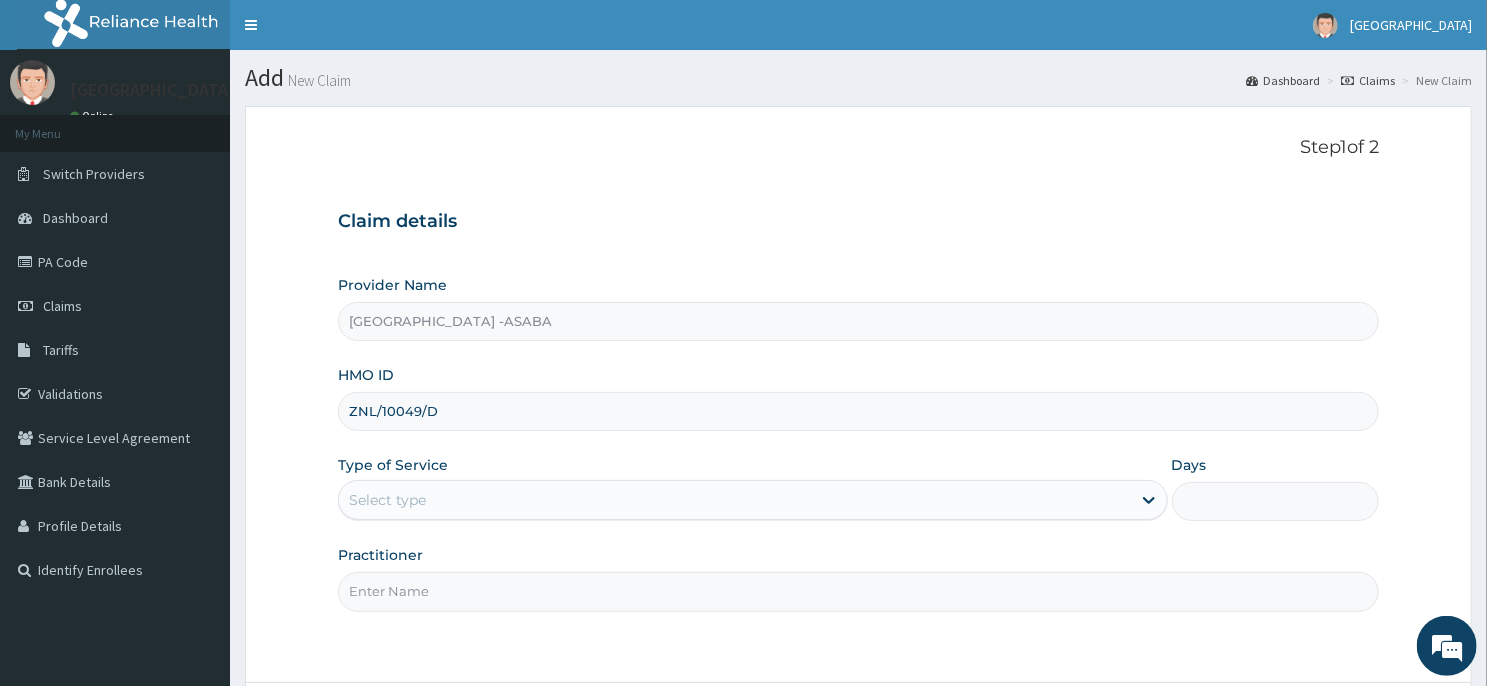 type on "ZNL/10049/D" 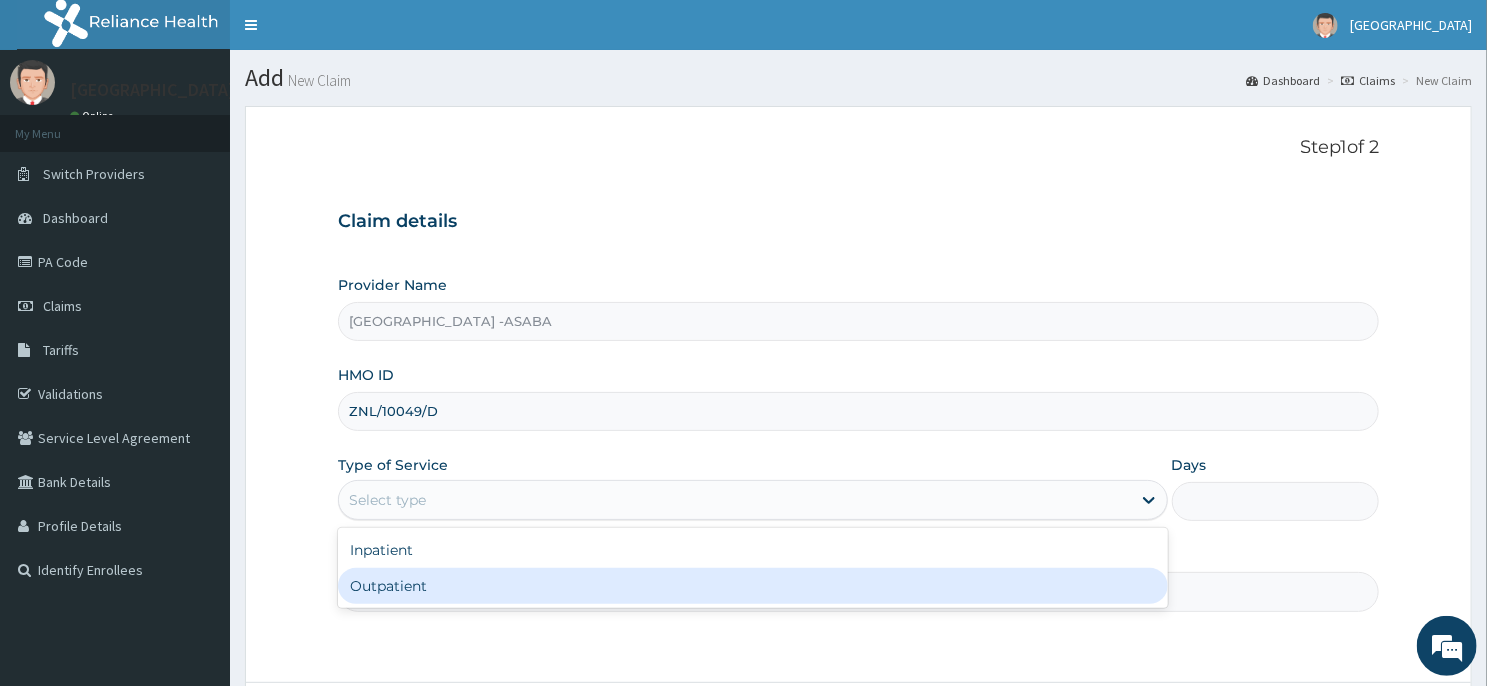 click on "Outpatient" at bounding box center [753, 586] 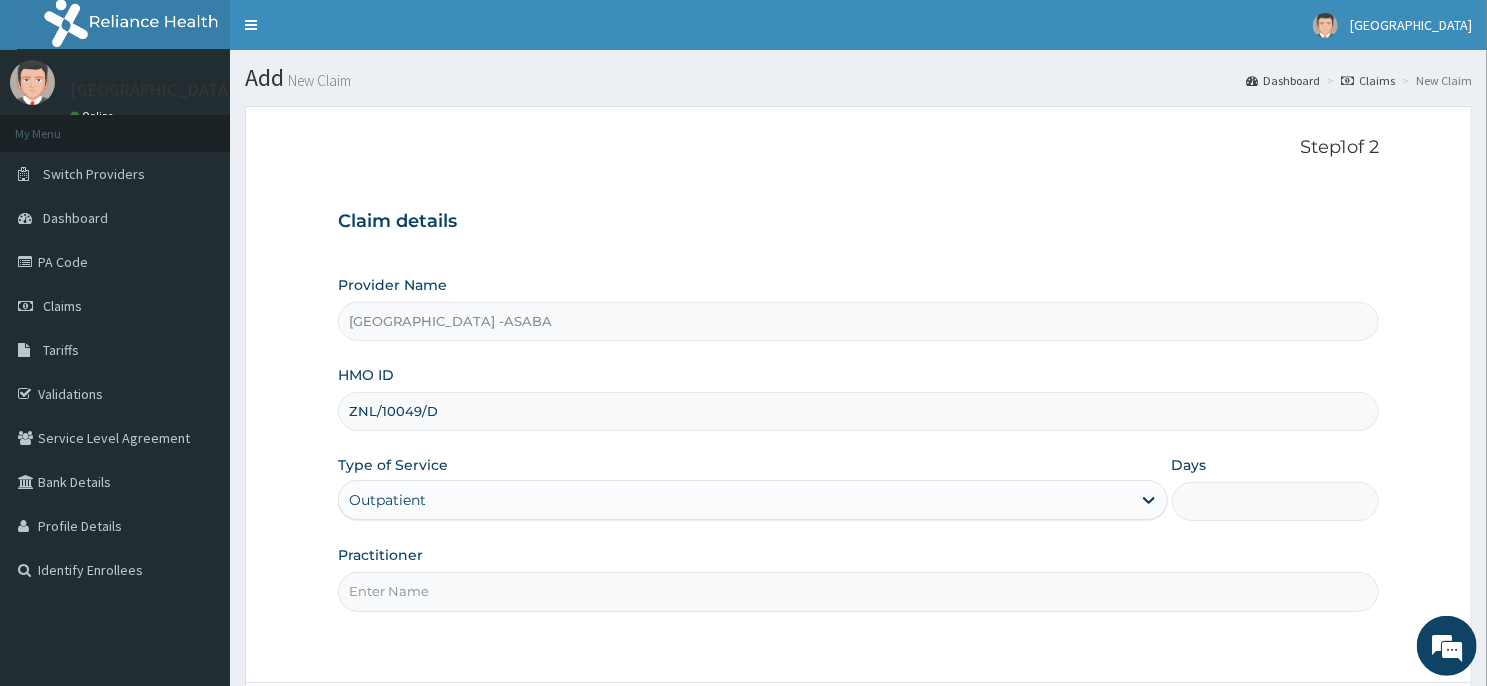 type on "1" 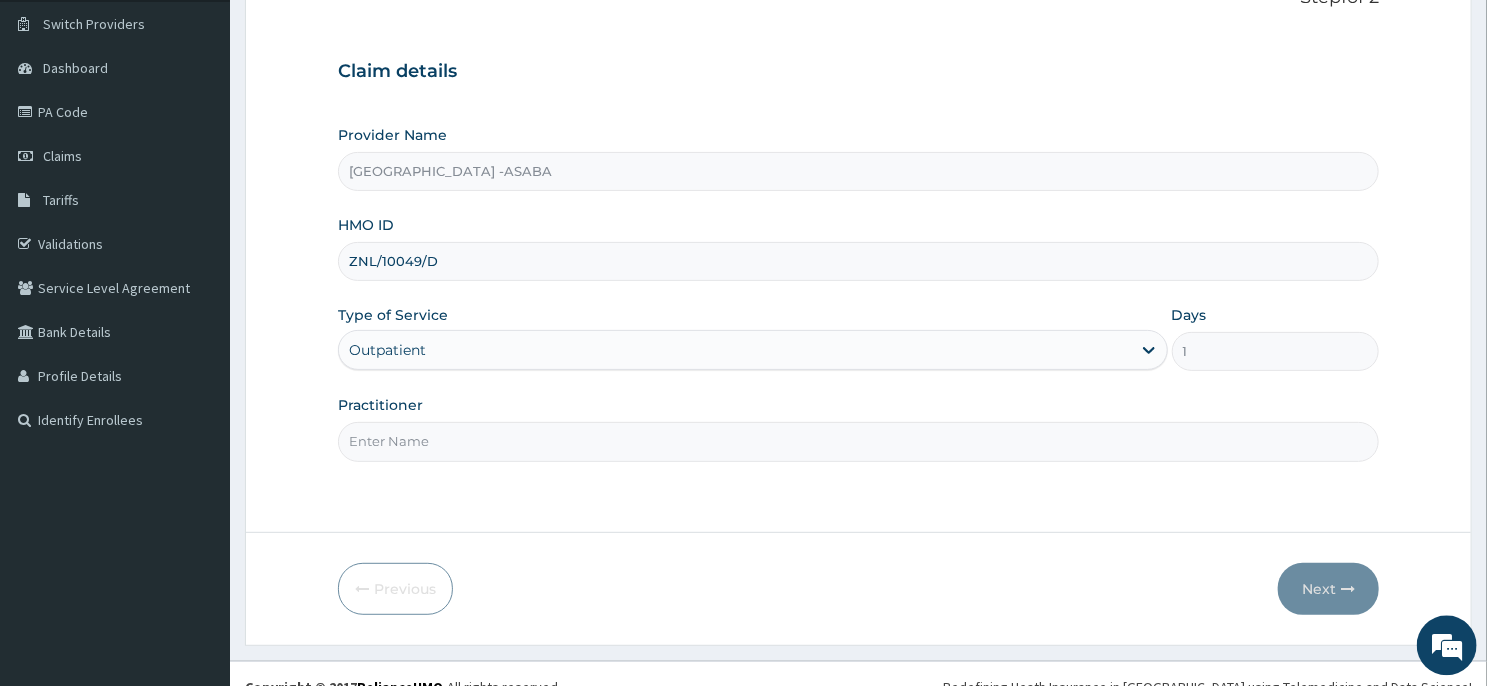 scroll, scrollTop: 176, scrollLeft: 0, axis: vertical 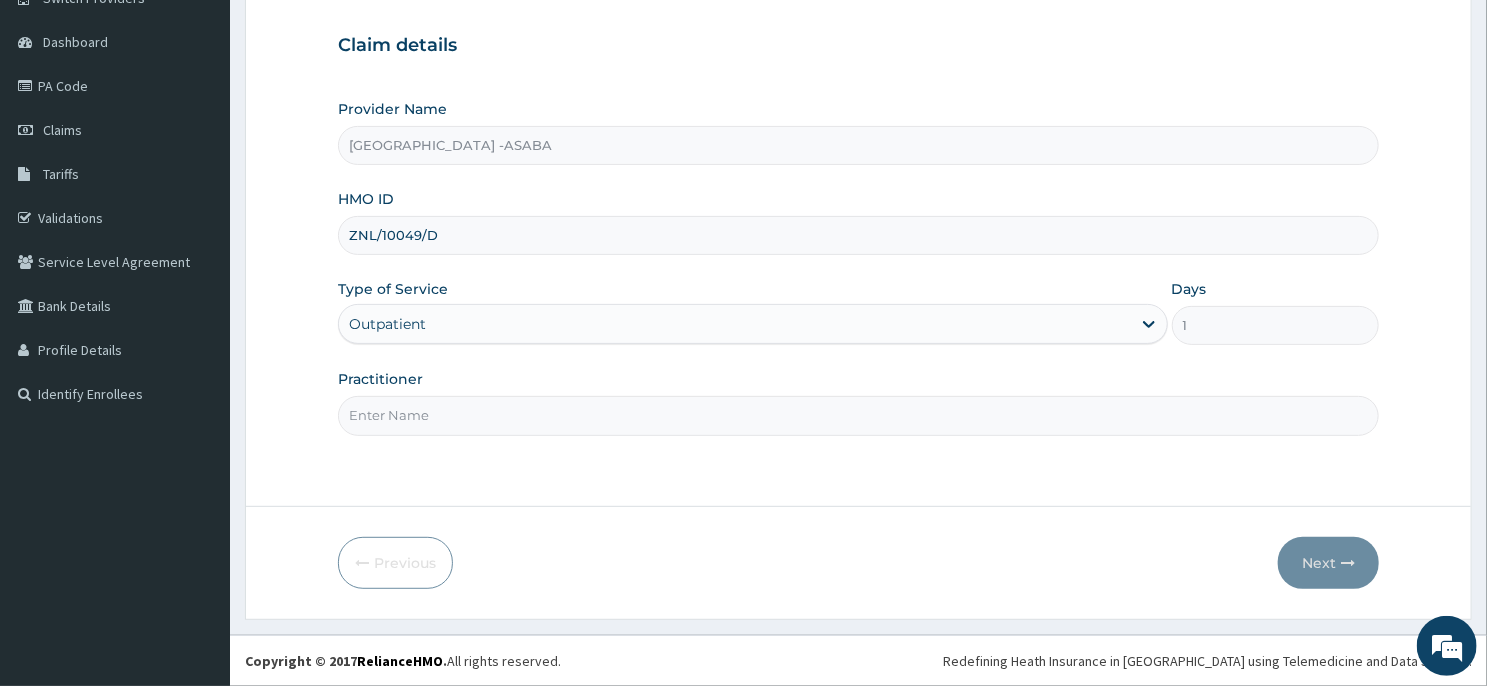 click on "Practitioner" at bounding box center [858, 415] 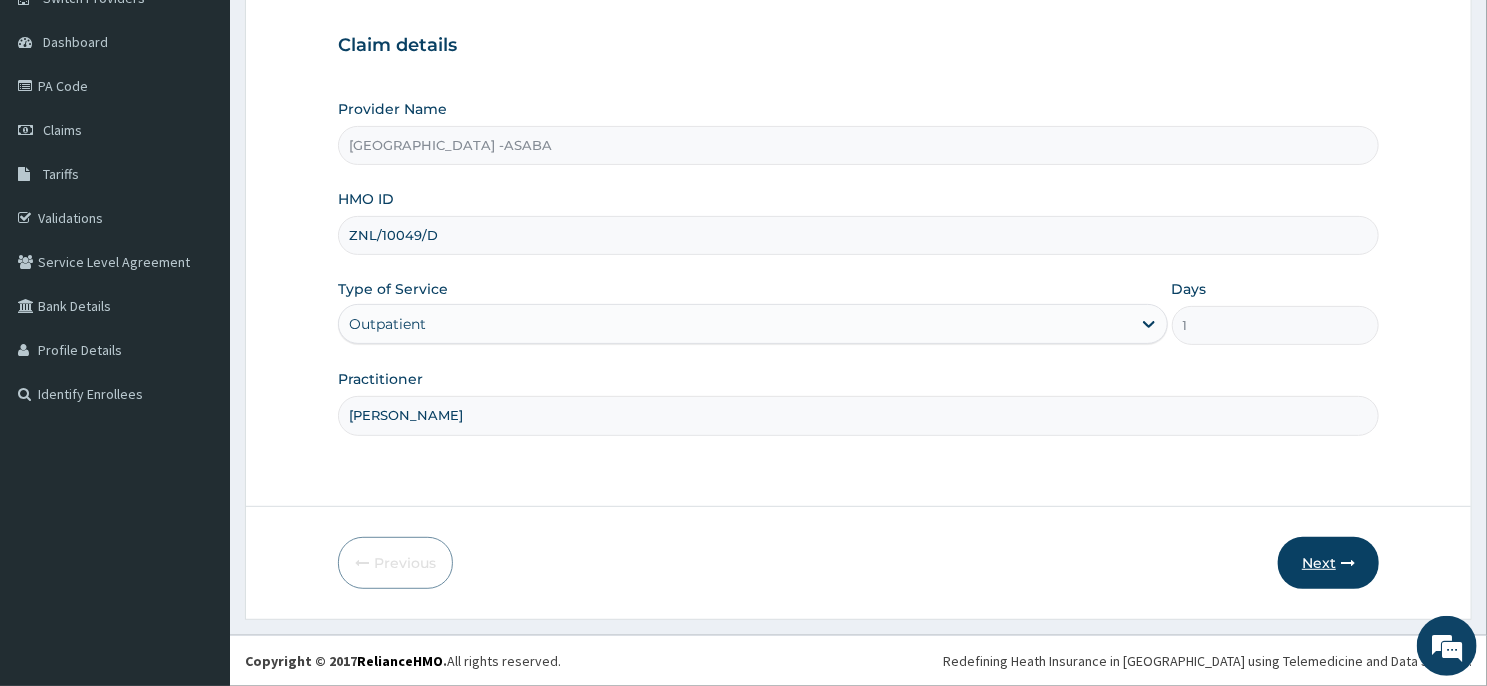 type on "[PERSON_NAME]" 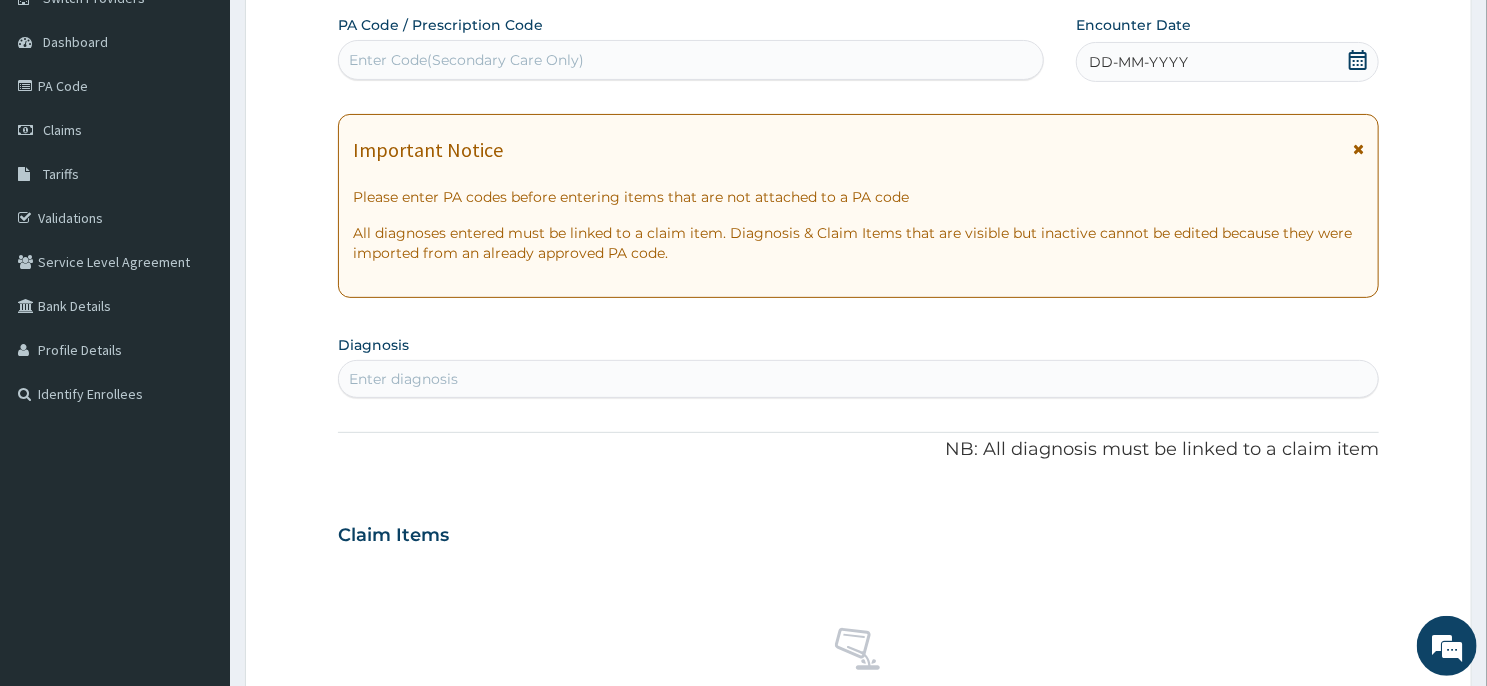 click on "DD-MM-YYYY" at bounding box center (1227, 62) 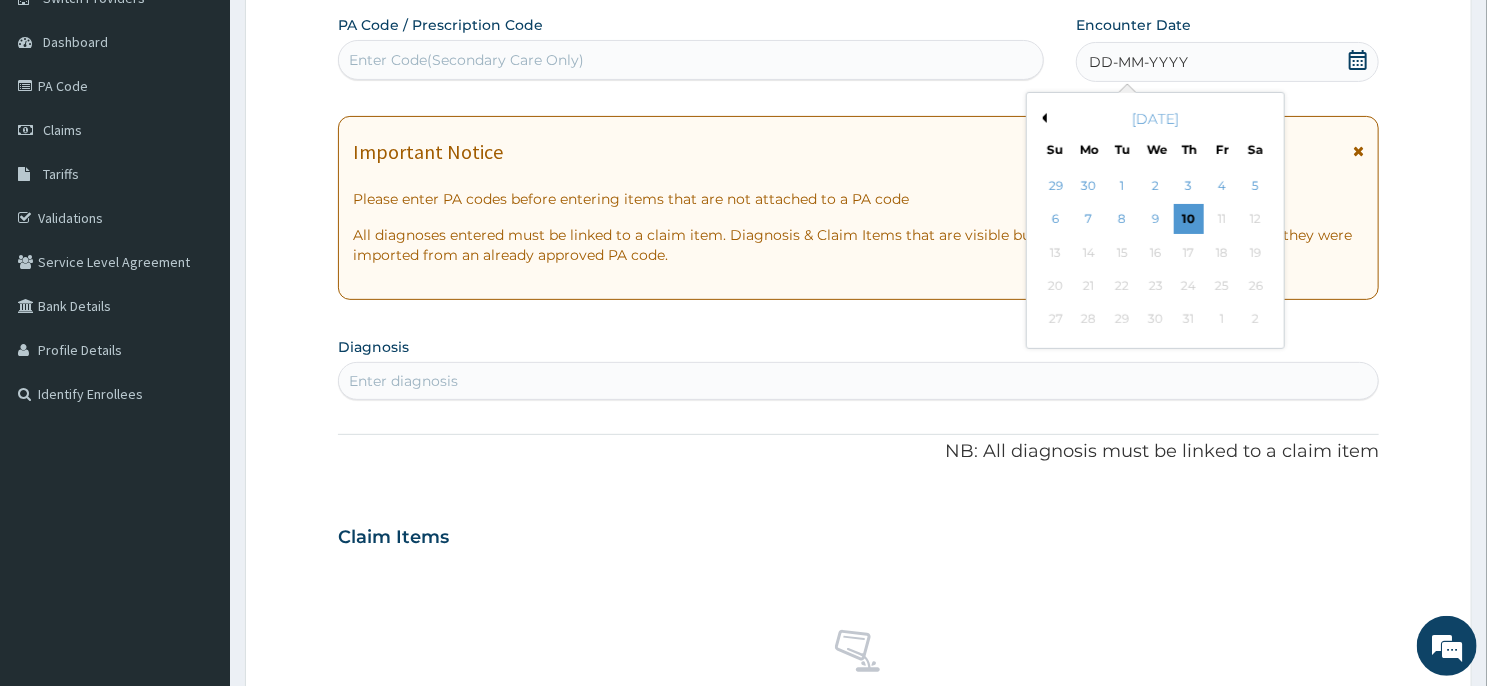click on "Previous Month" at bounding box center [1042, 118] 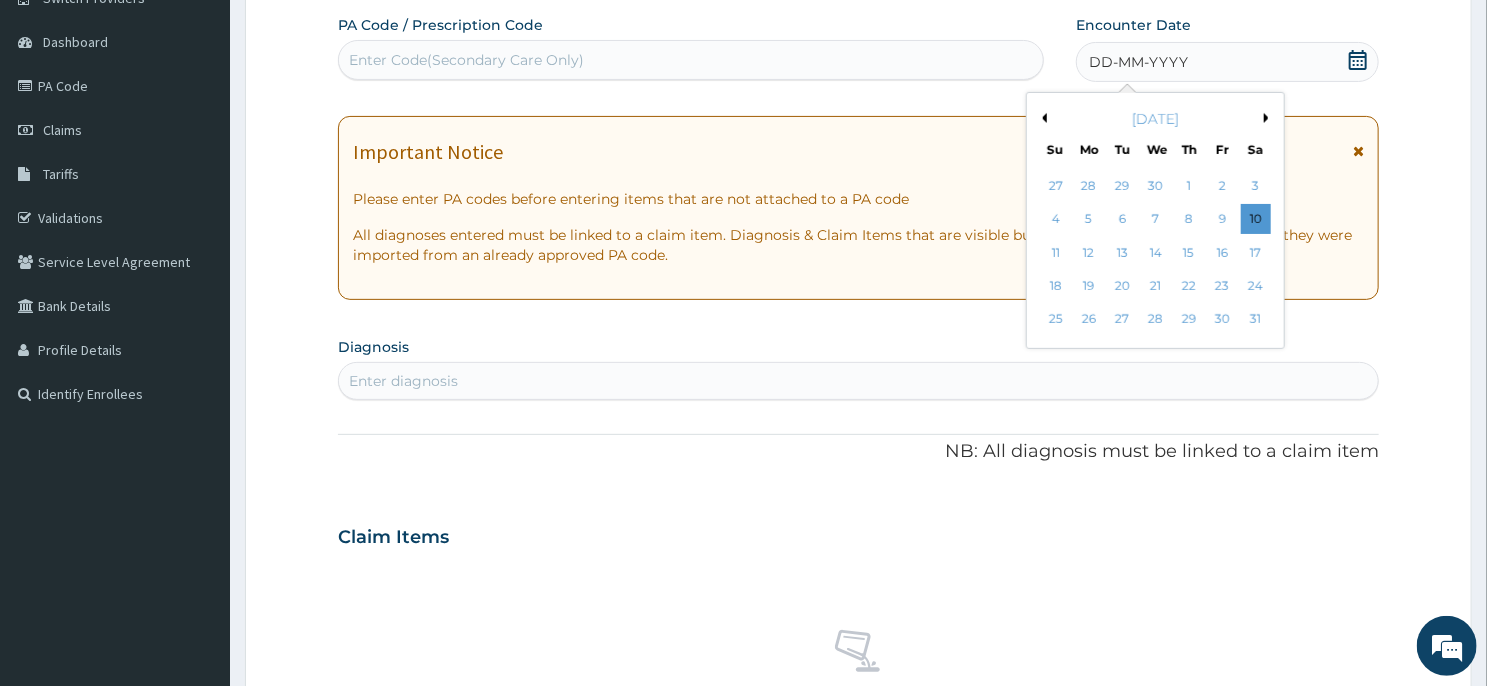 click on "Previous Month" at bounding box center (1042, 118) 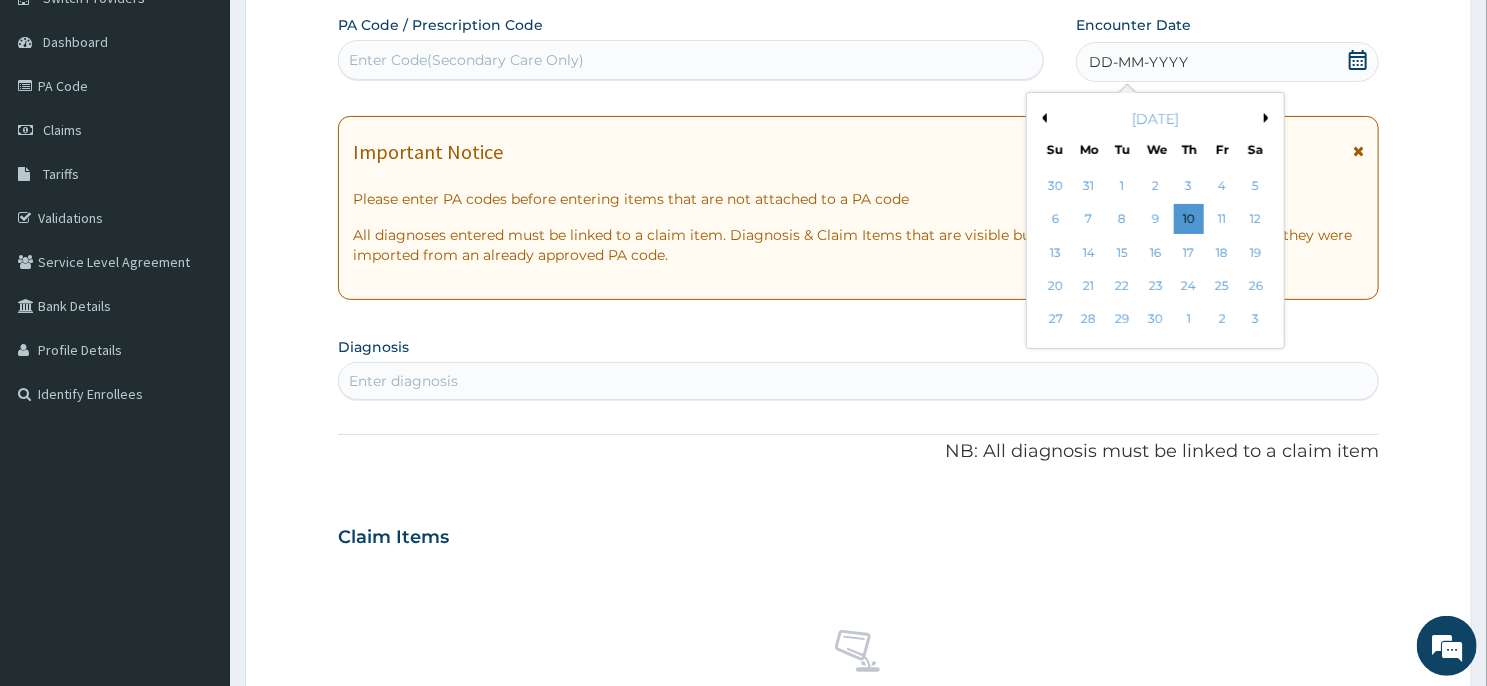click on "Previous Month" at bounding box center (1042, 118) 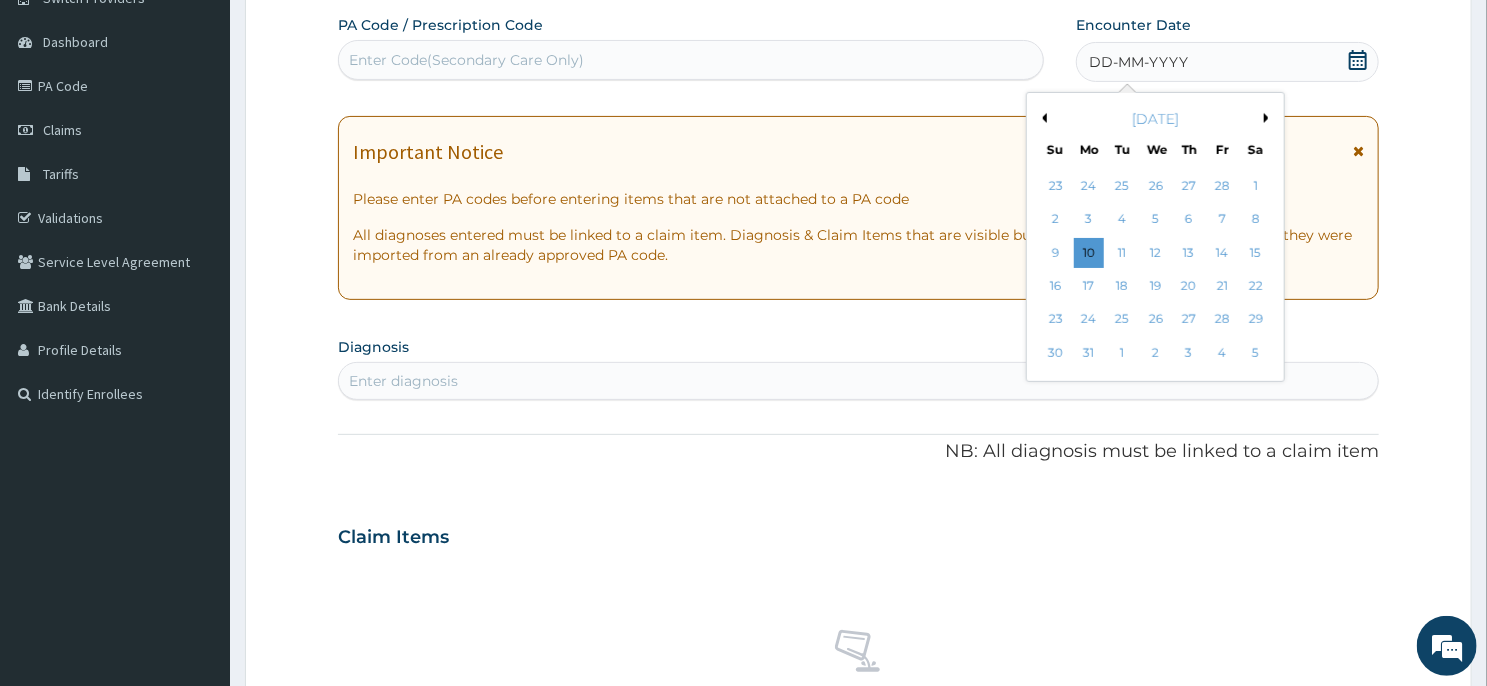 click on "Previous Month" at bounding box center (1042, 118) 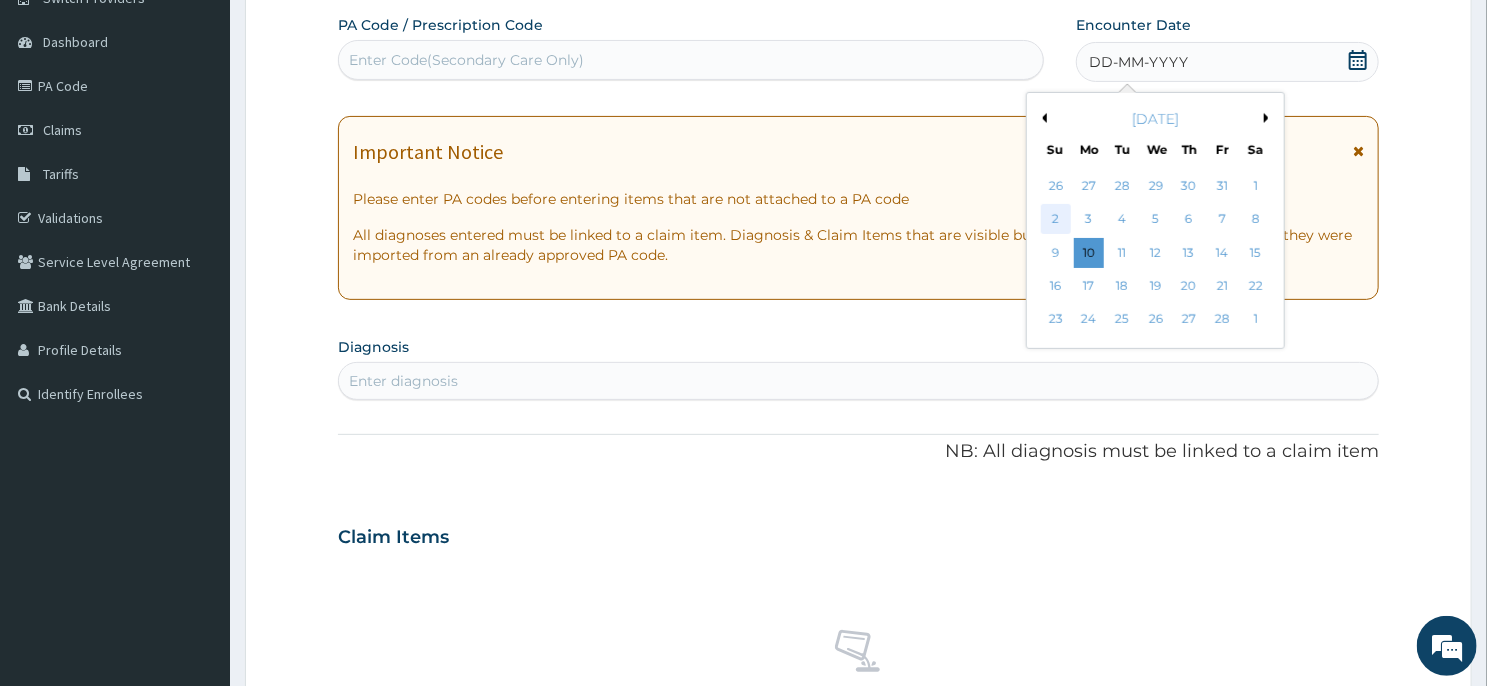 click on "2" at bounding box center (1056, 220) 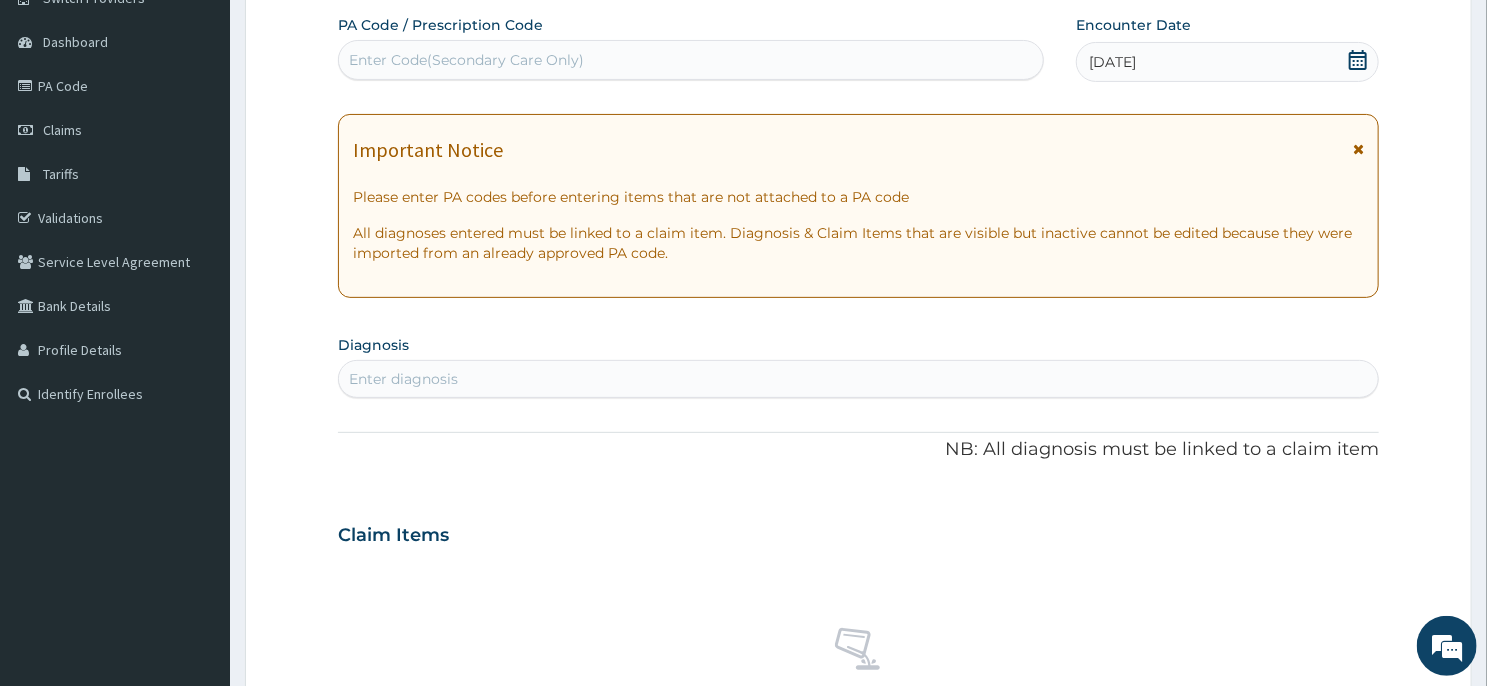 click on "Enter diagnosis" at bounding box center (858, 379) 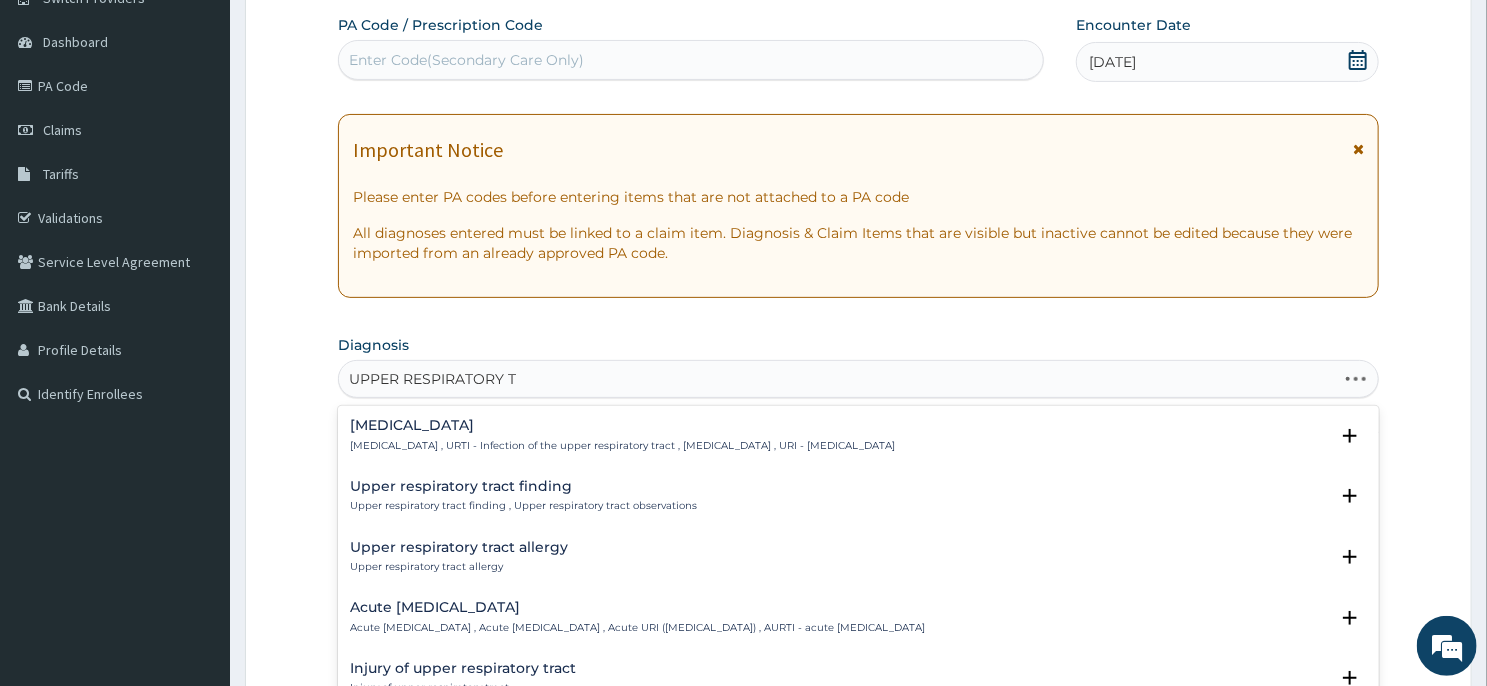 type on "UPPER RESPIRATORY TR" 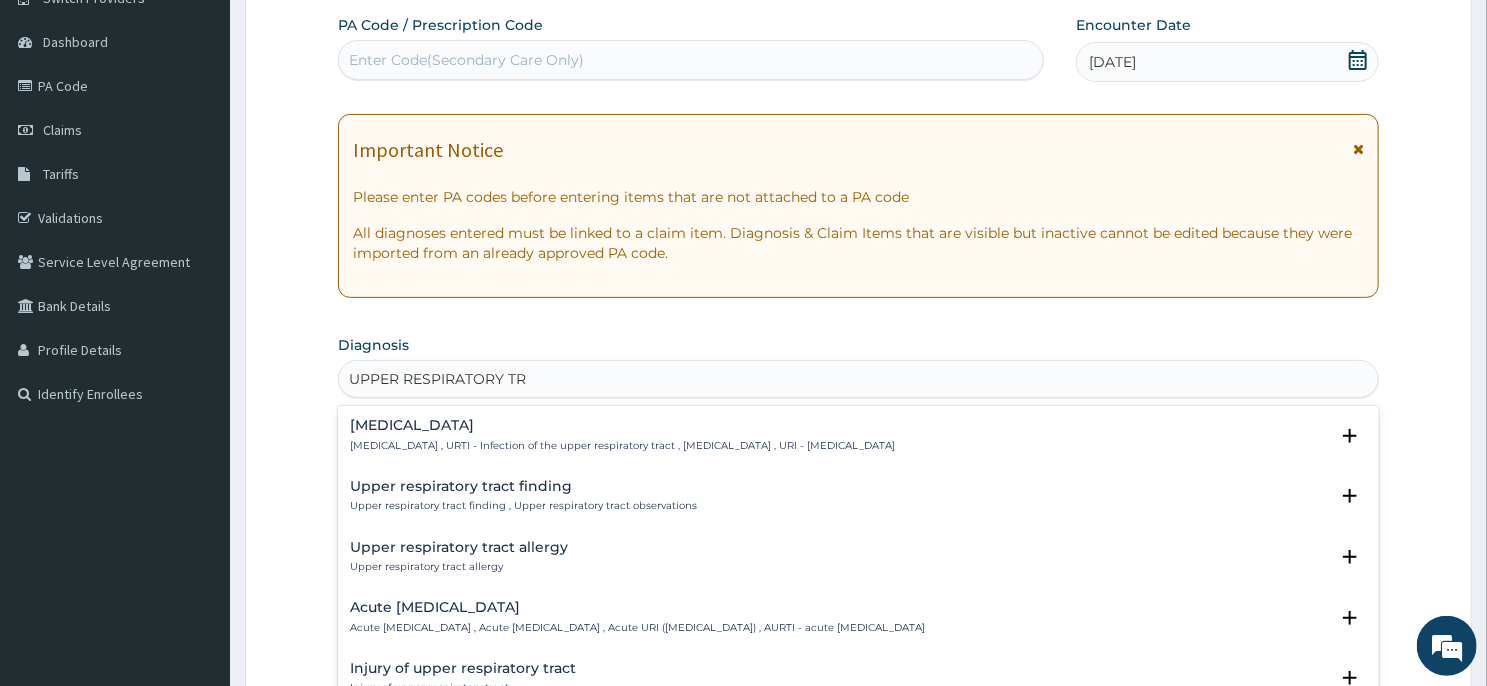 click on "Upper respiratory infection , URTI - Infection of the upper respiratory tract , Upper respiratory tract infection , URI - Upper respiratory infection" at bounding box center [622, 446] 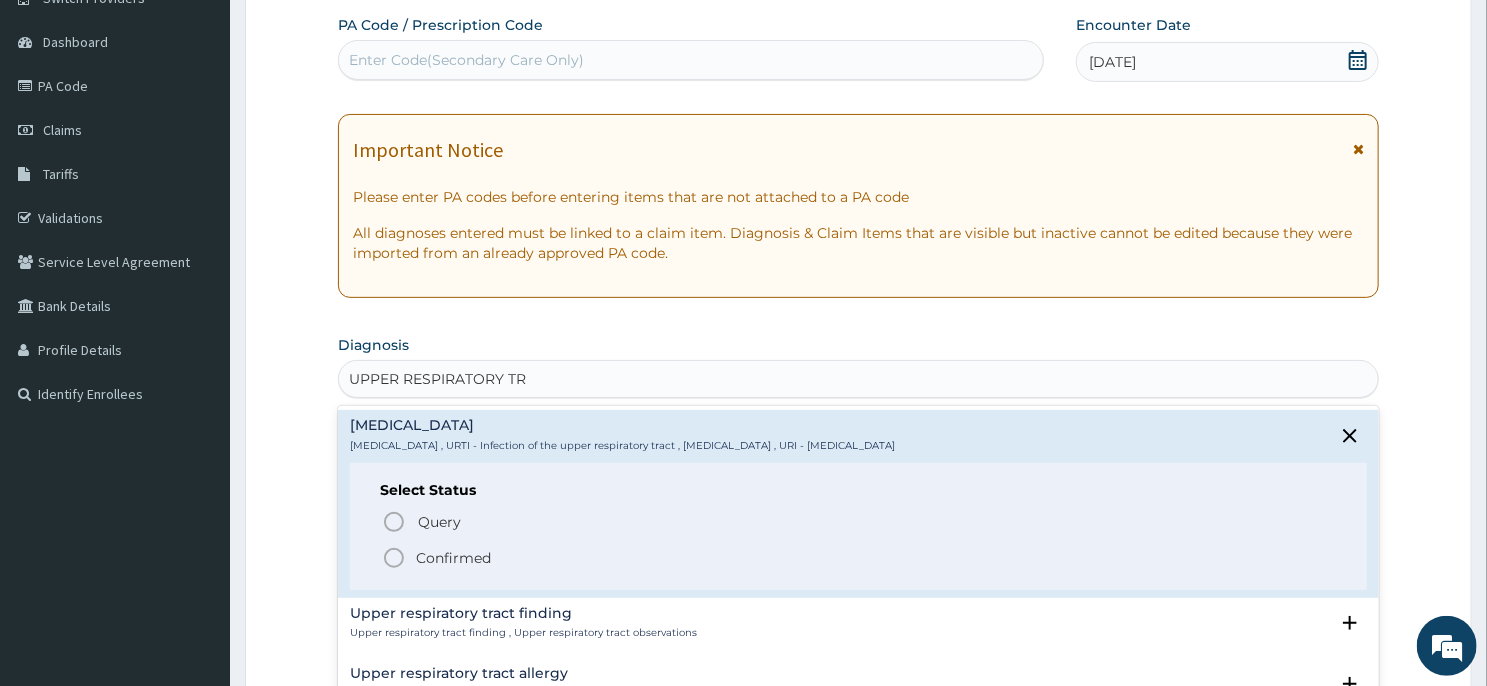 click 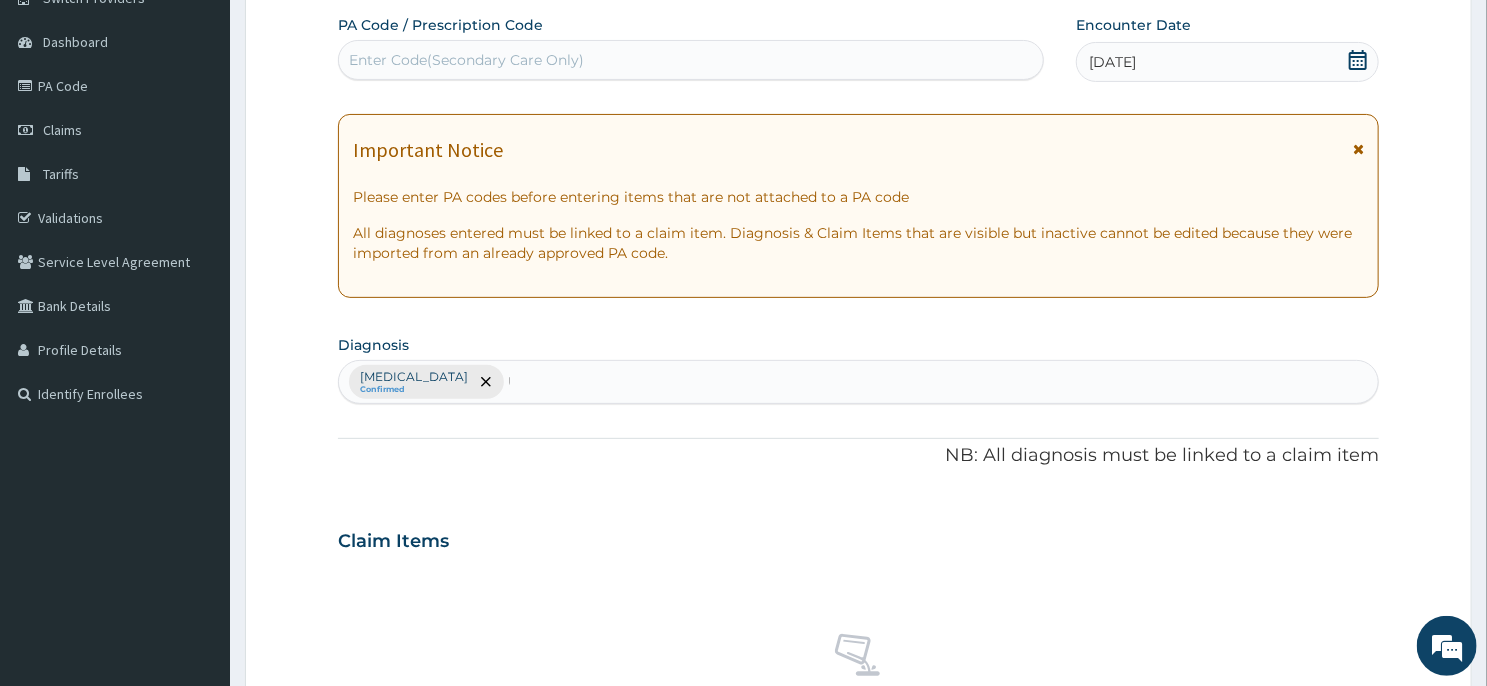 type 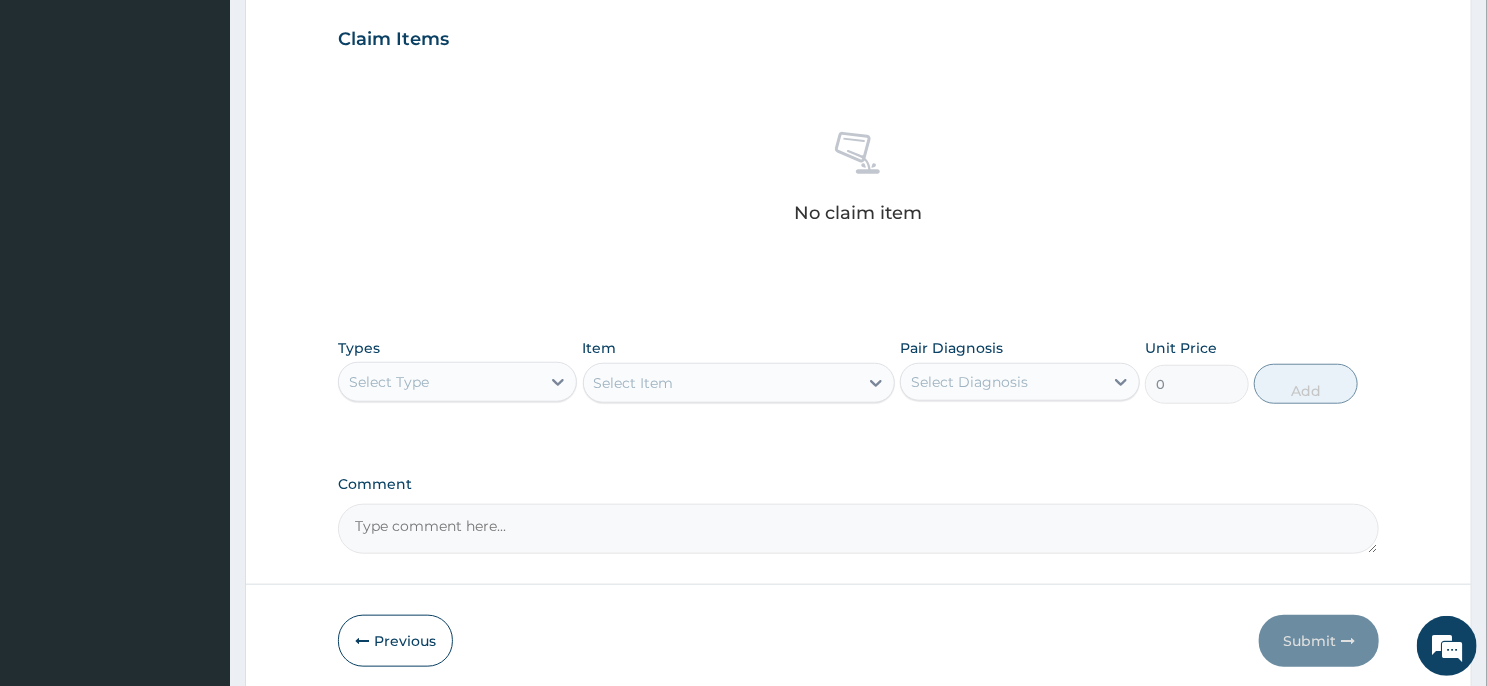 scroll, scrollTop: 752, scrollLeft: 0, axis: vertical 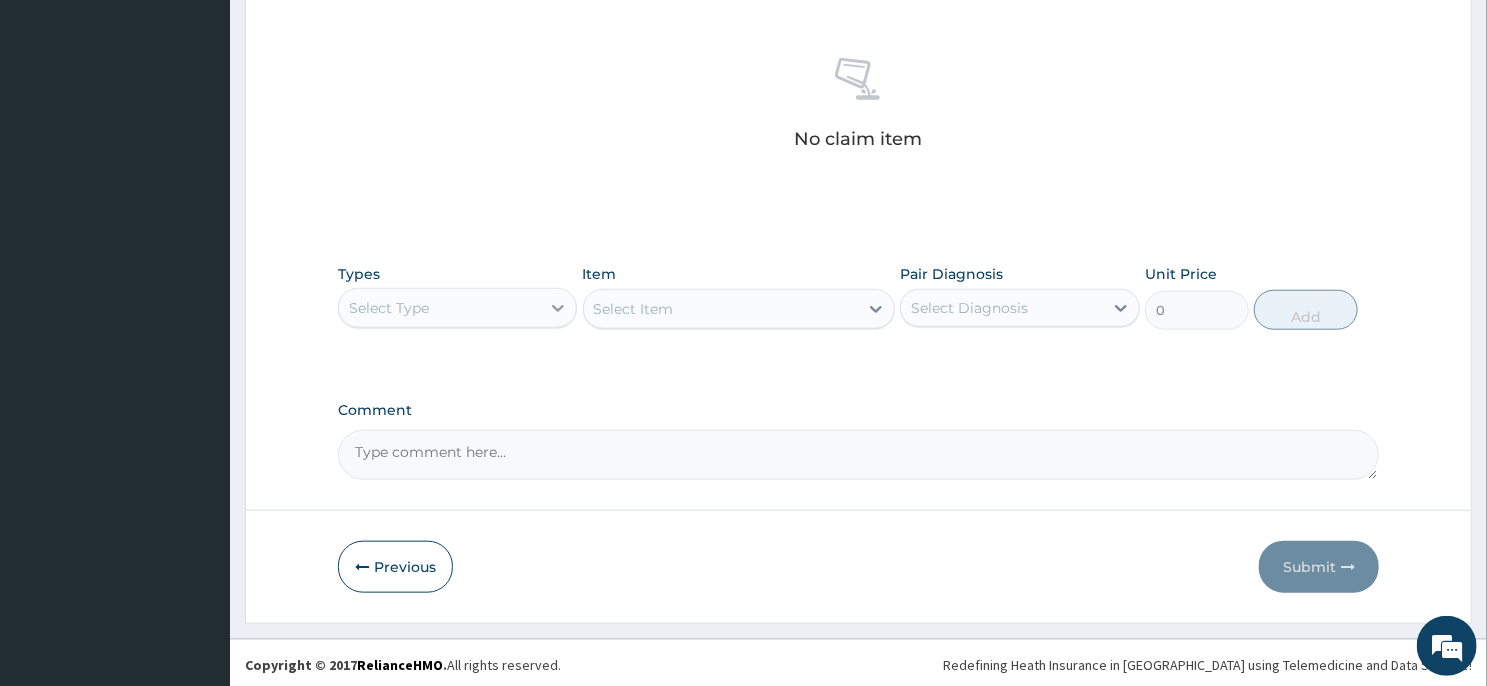 click at bounding box center (558, 308) 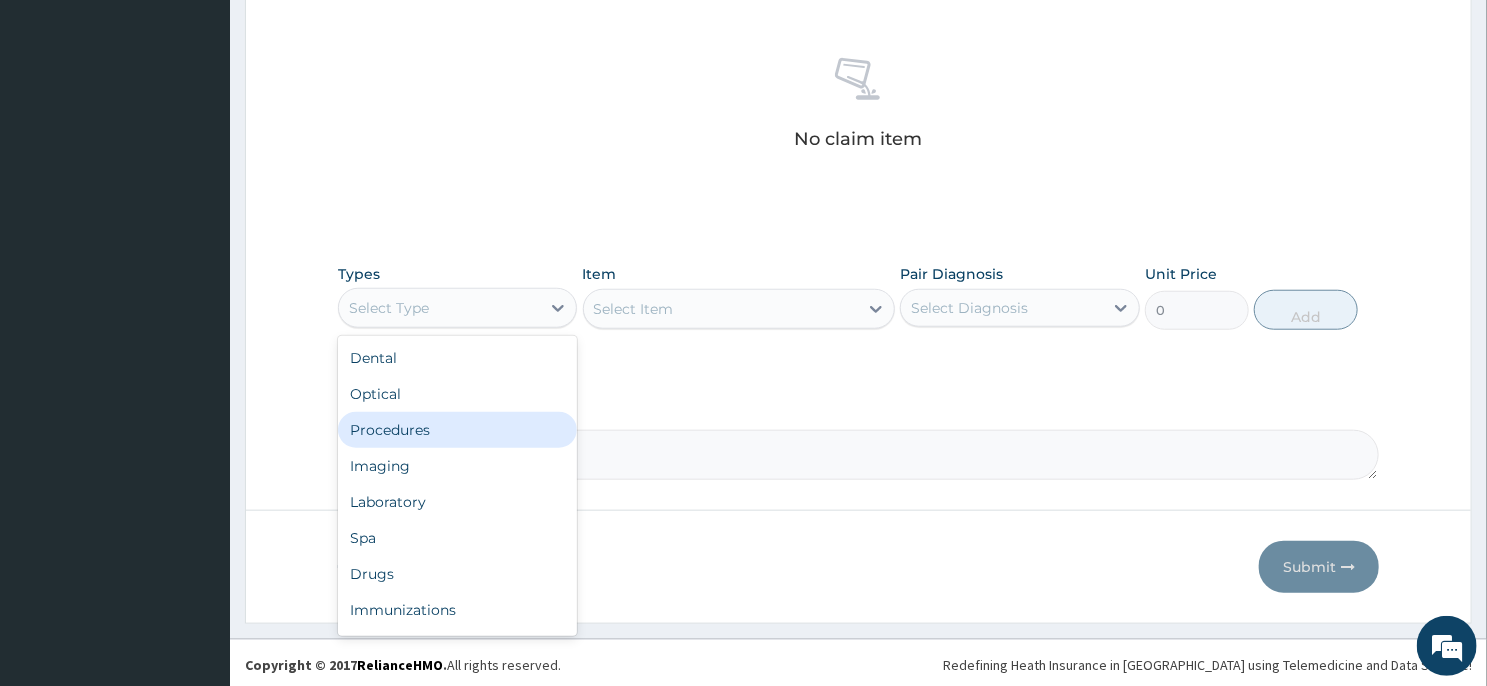 click on "Procedures" at bounding box center (457, 430) 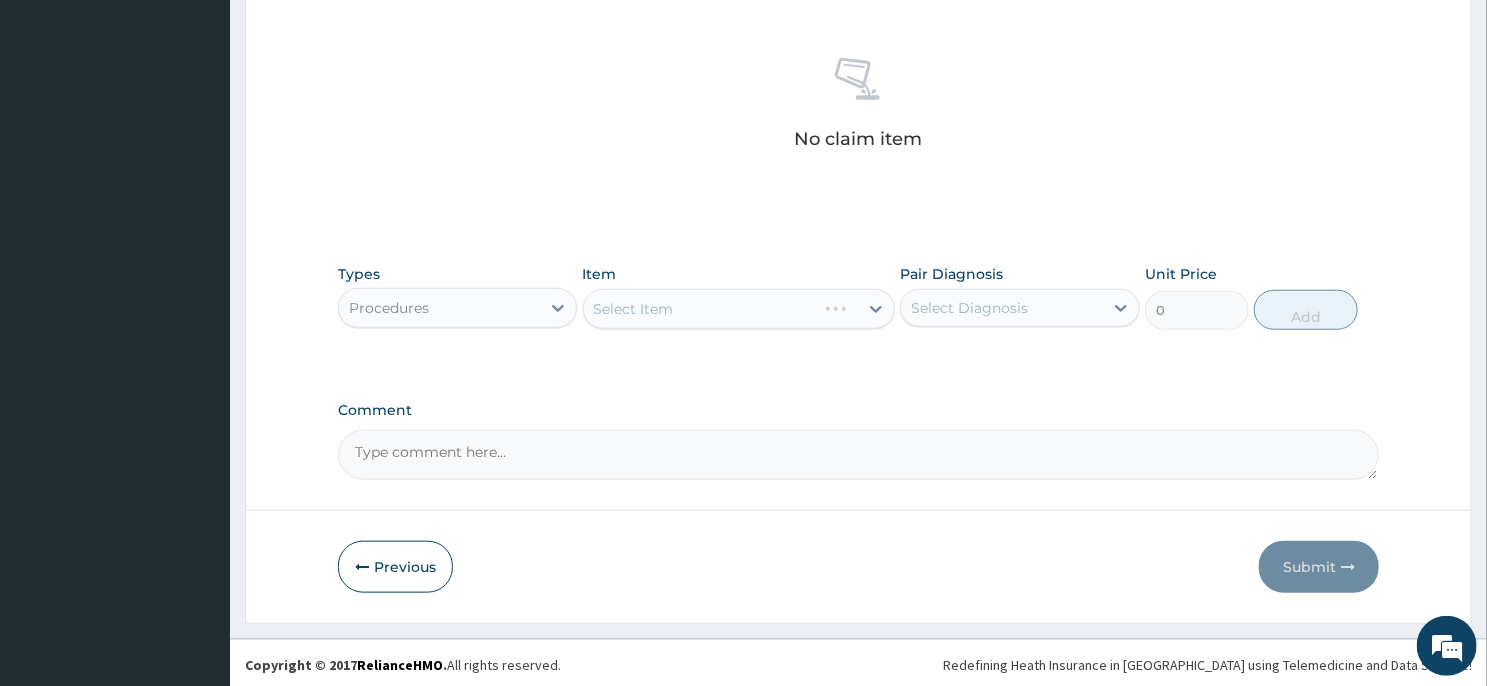 click on "Select Item" at bounding box center [739, 309] 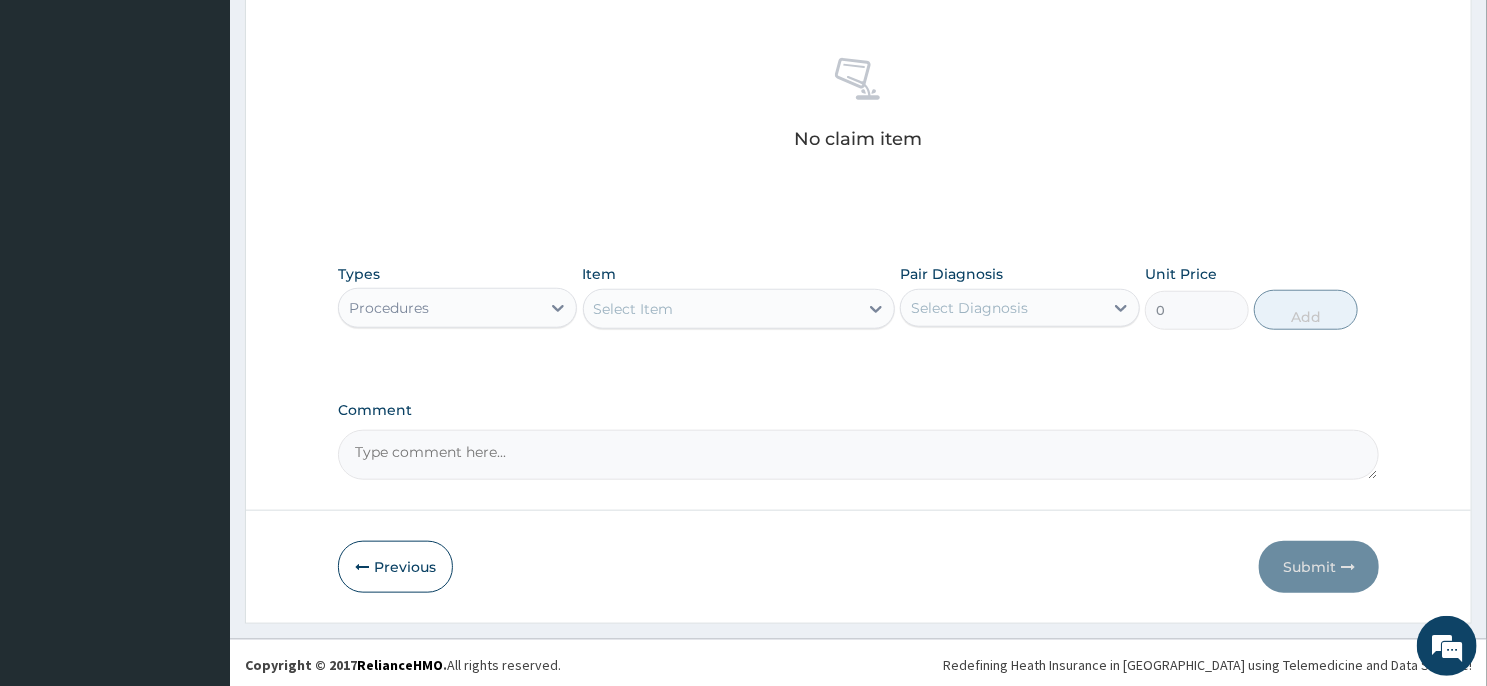 click on "Select Item" at bounding box center [721, 309] 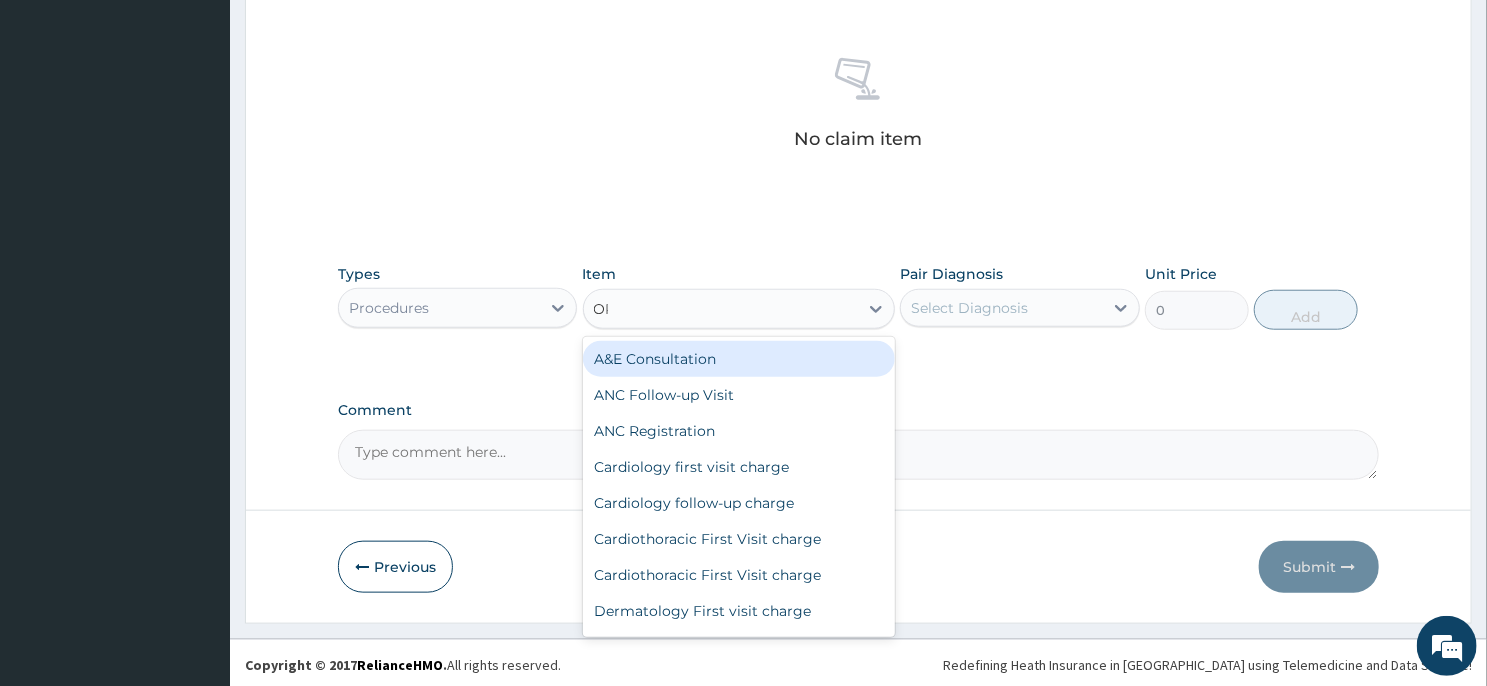 type on "OPD" 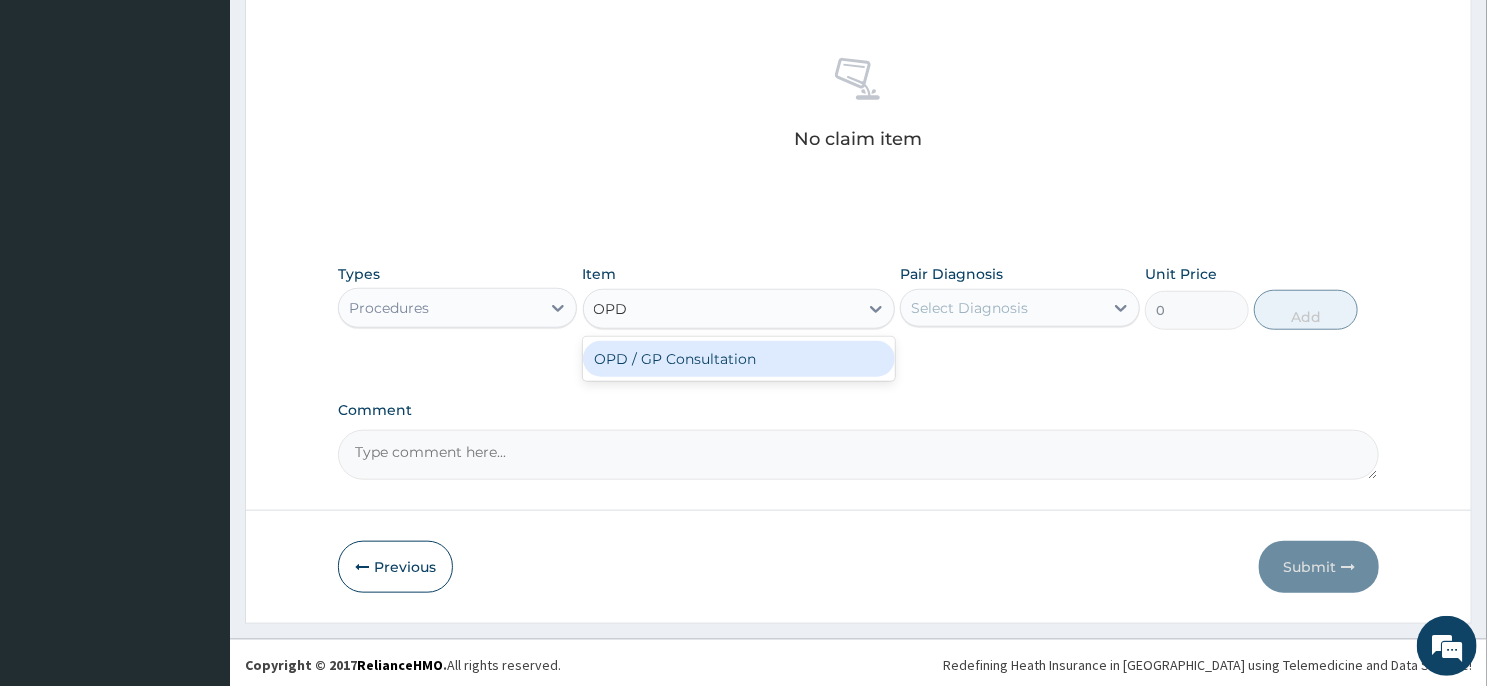 click on "OPD / GP Consultation" at bounding box center [739, 359] 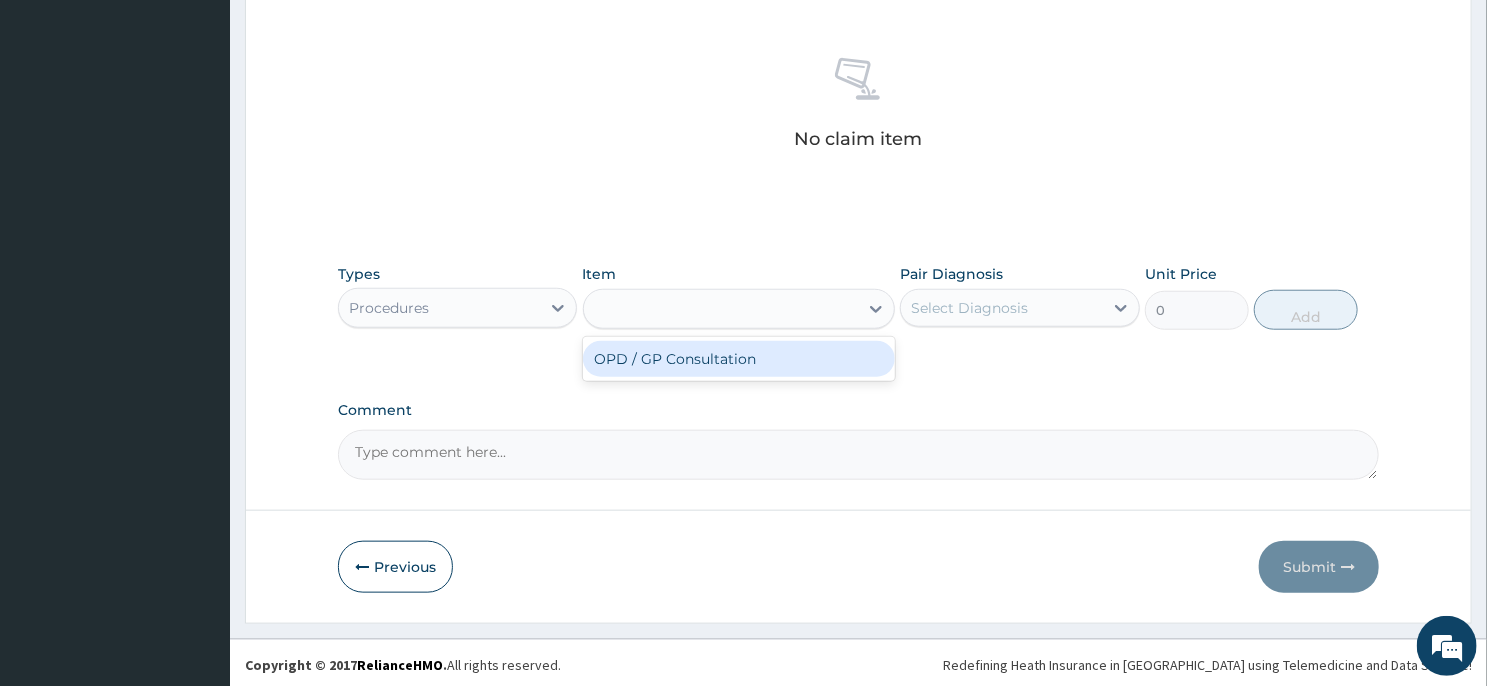 type on "4000" 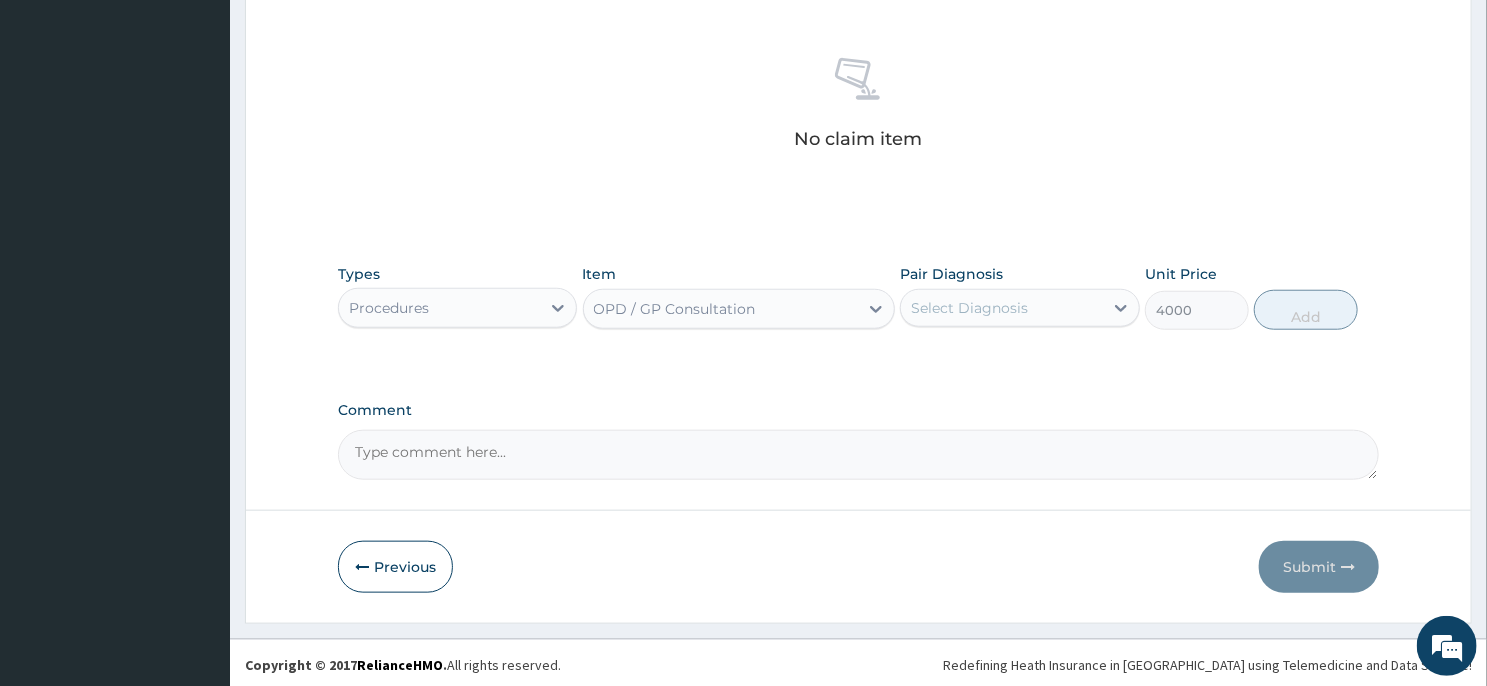 click on "Select Diagnosis" at bounding box center (1001, 308) 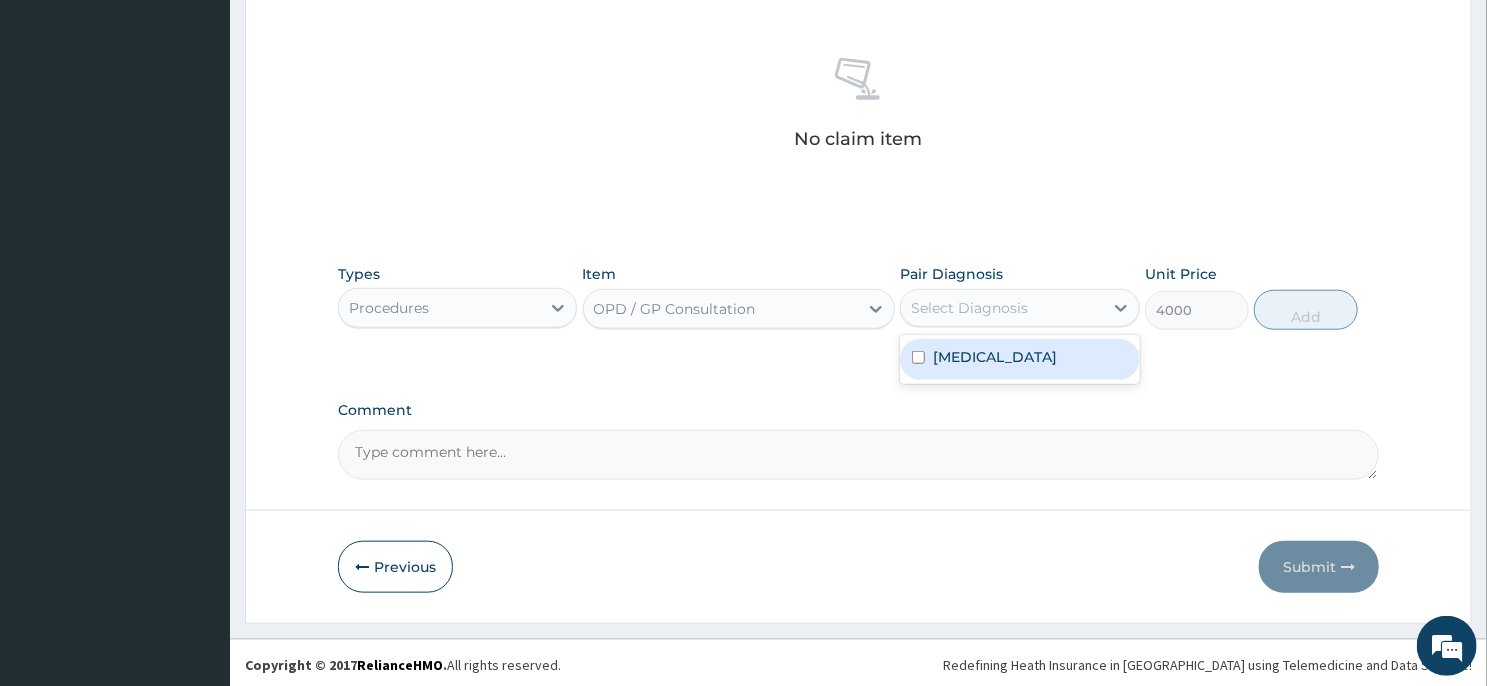 click on "Upper respiratory infection" at bounding box center (995, 357) 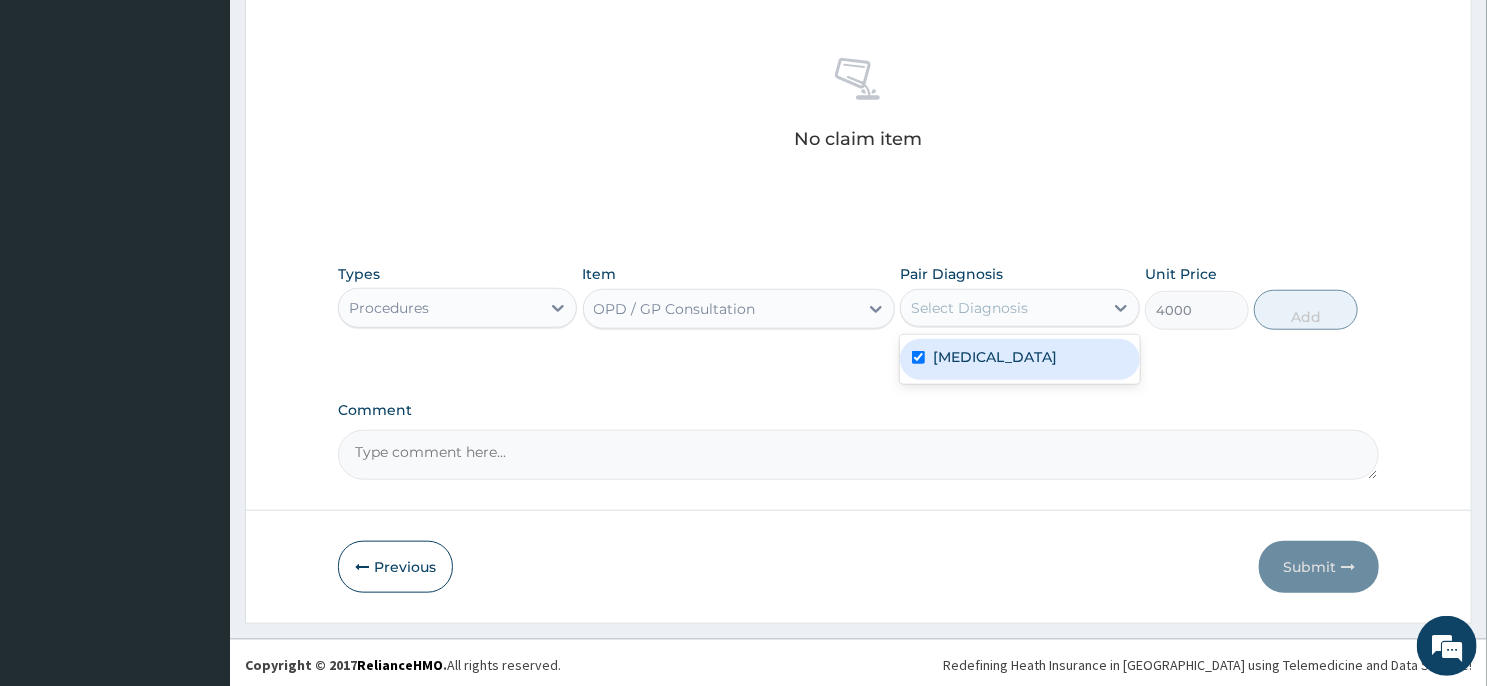 checkbox on "true" 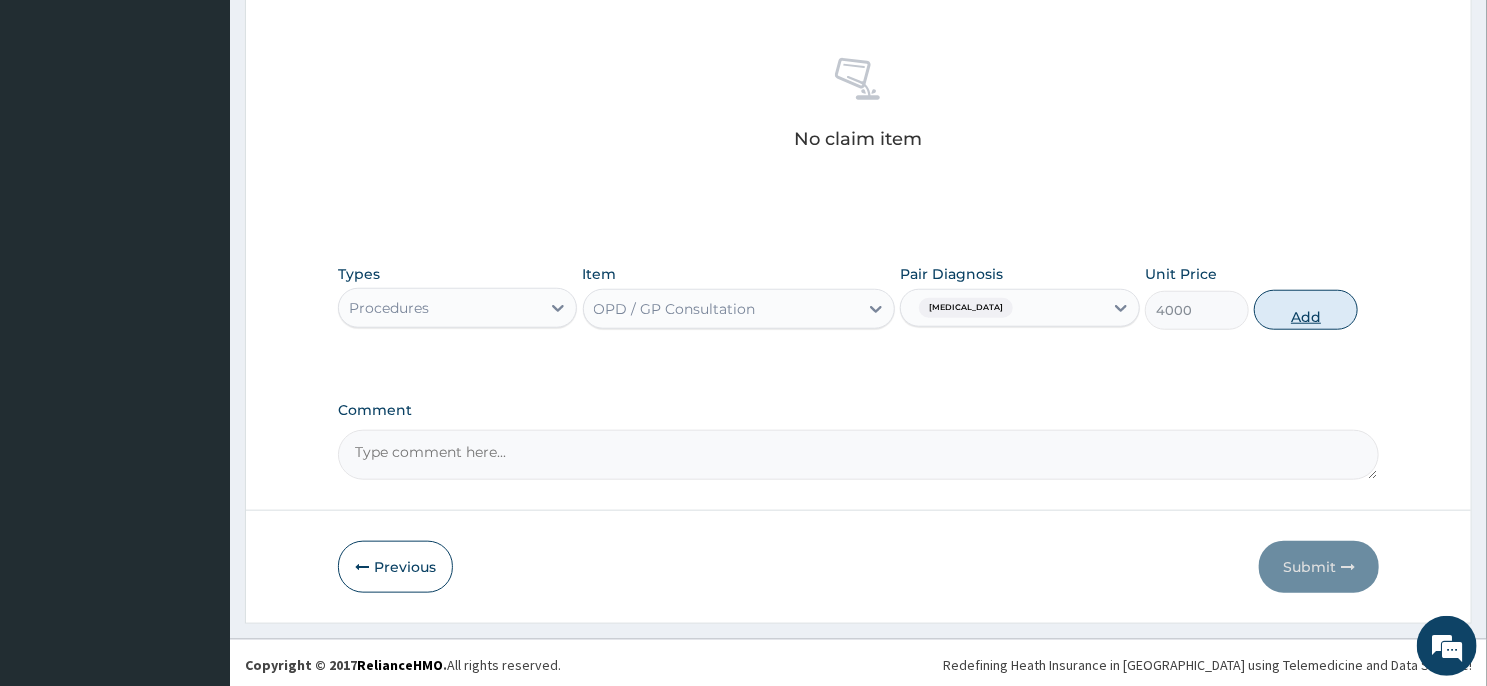 click on "Add" at bounding box center (1306, 310) 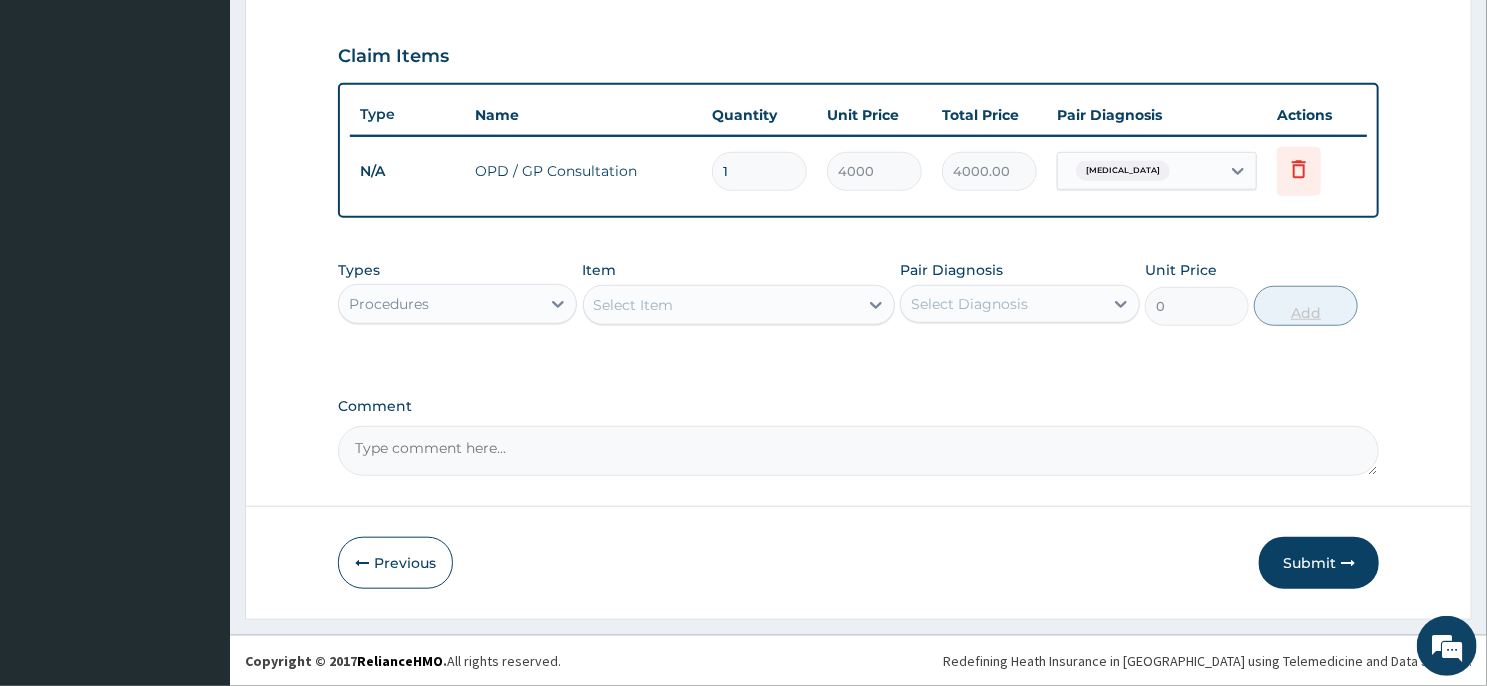 scroll, scrollTop: 659, scrollLeft: 0, axis: vertical 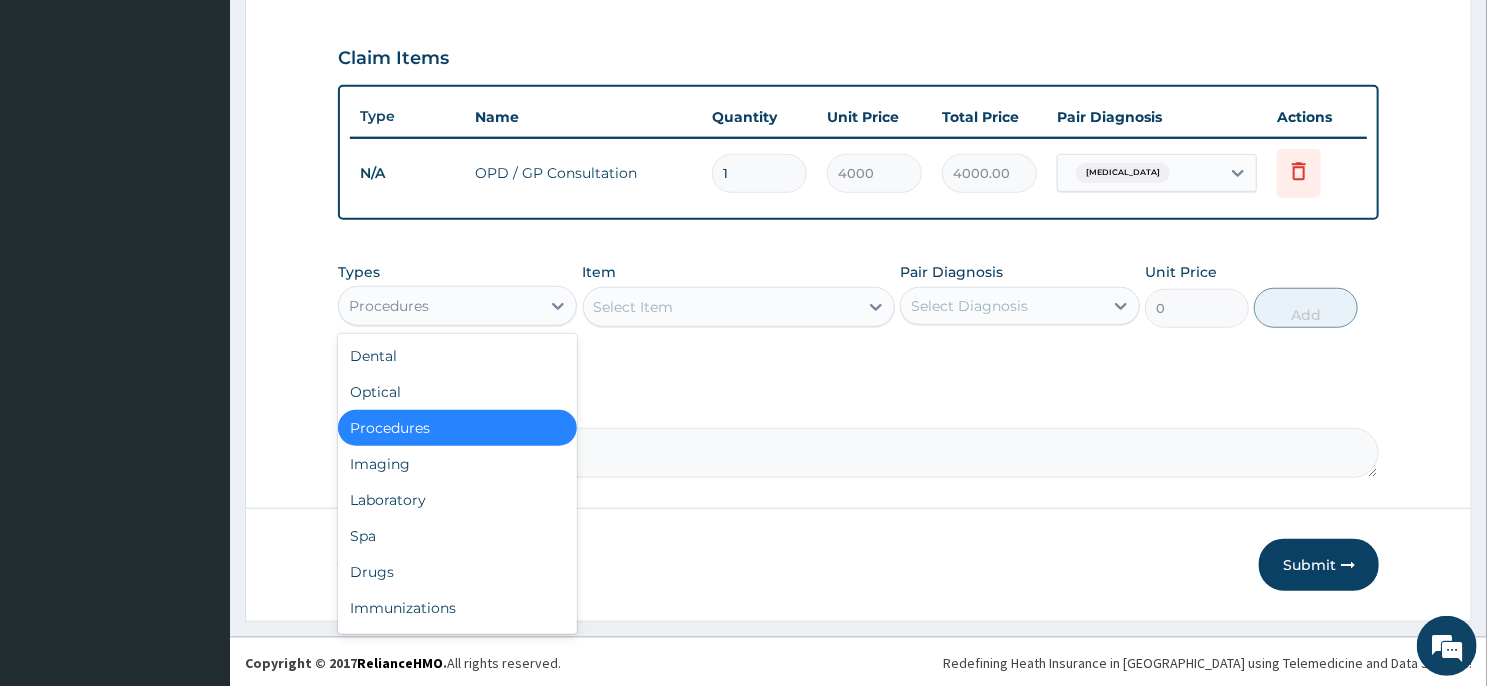 click on "Procedures" at bounding box center [439, 306] 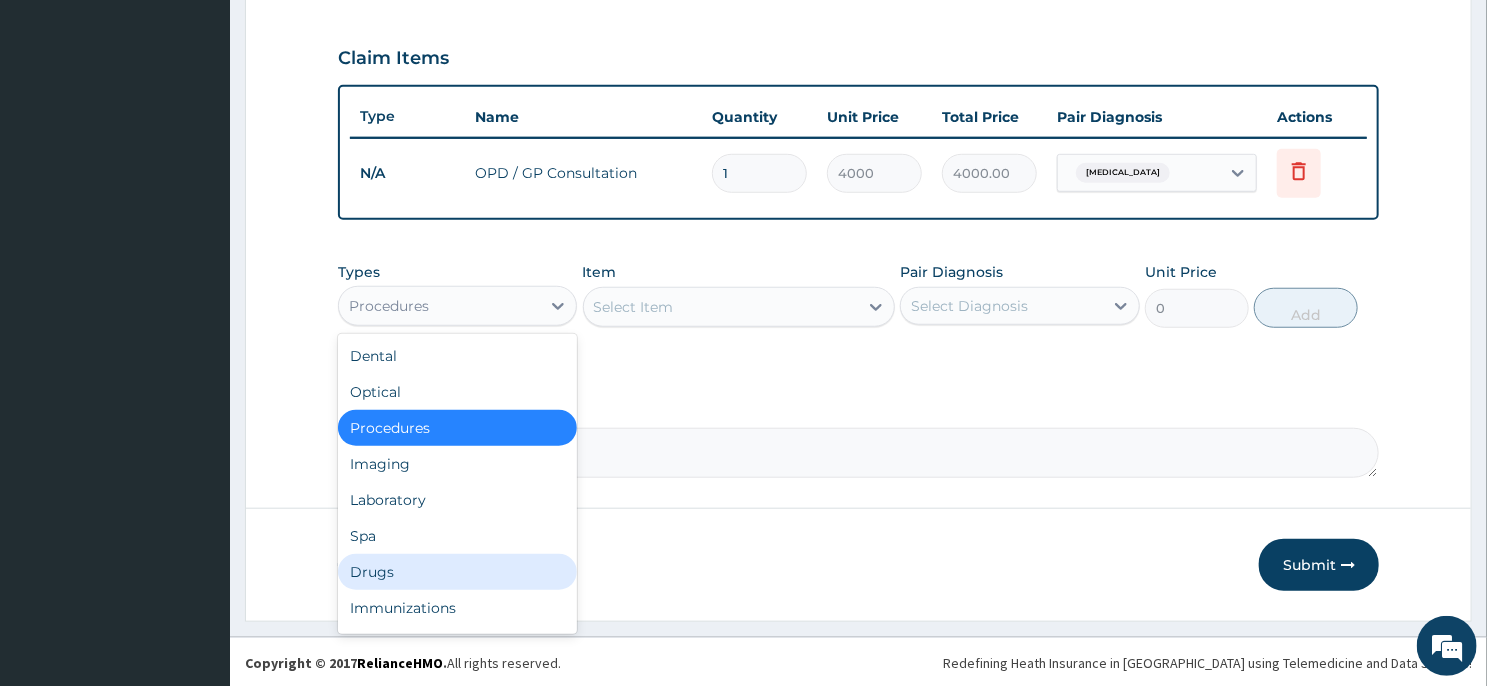 click on "Drugs" at bounding box center [457, 572] 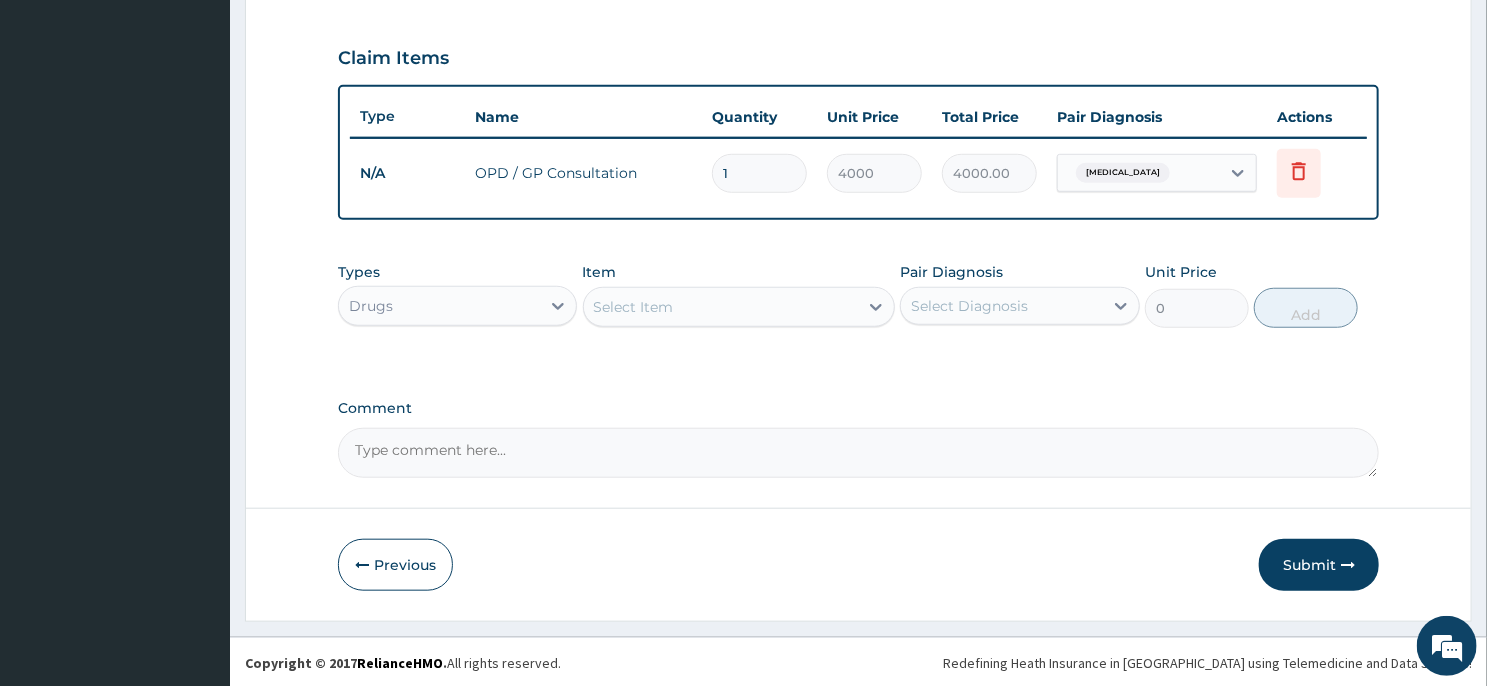 click on "Select Item" at bounding box center [721, 307] 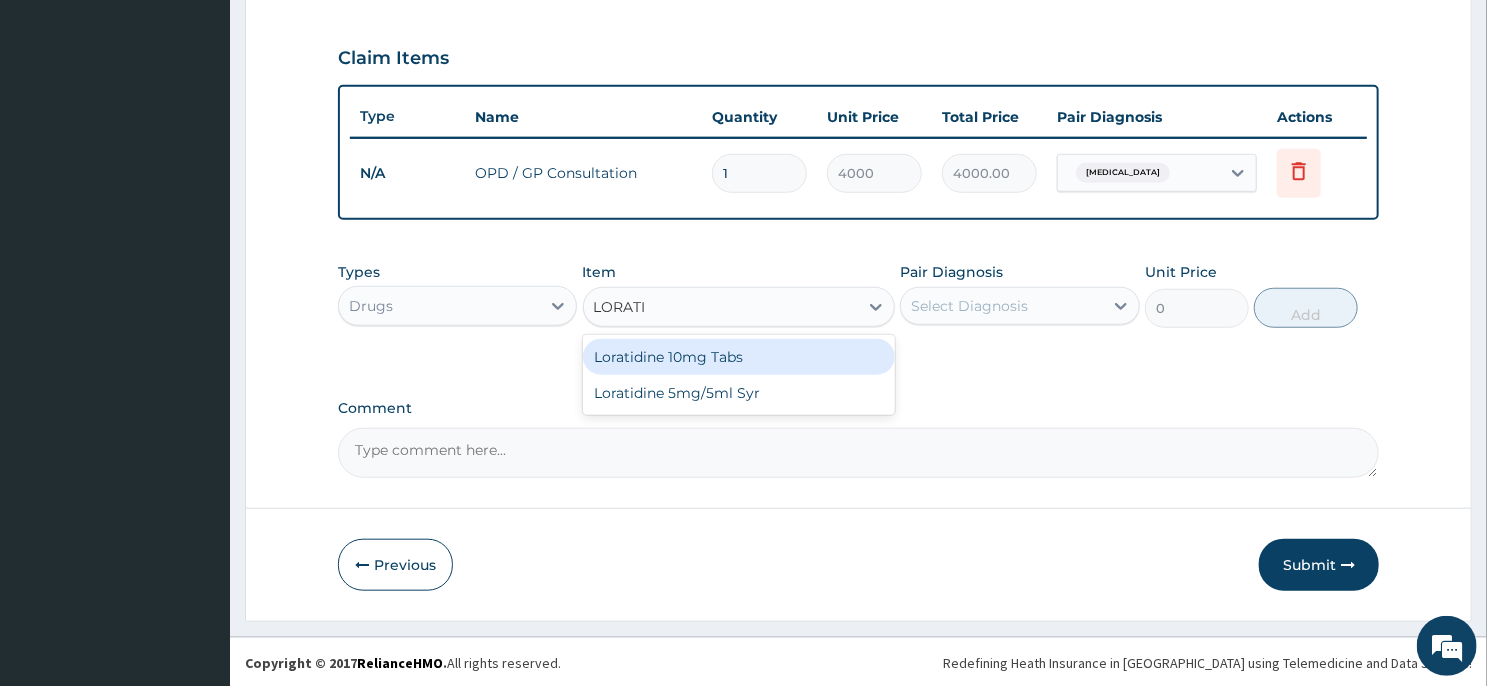 type on "LORATID" 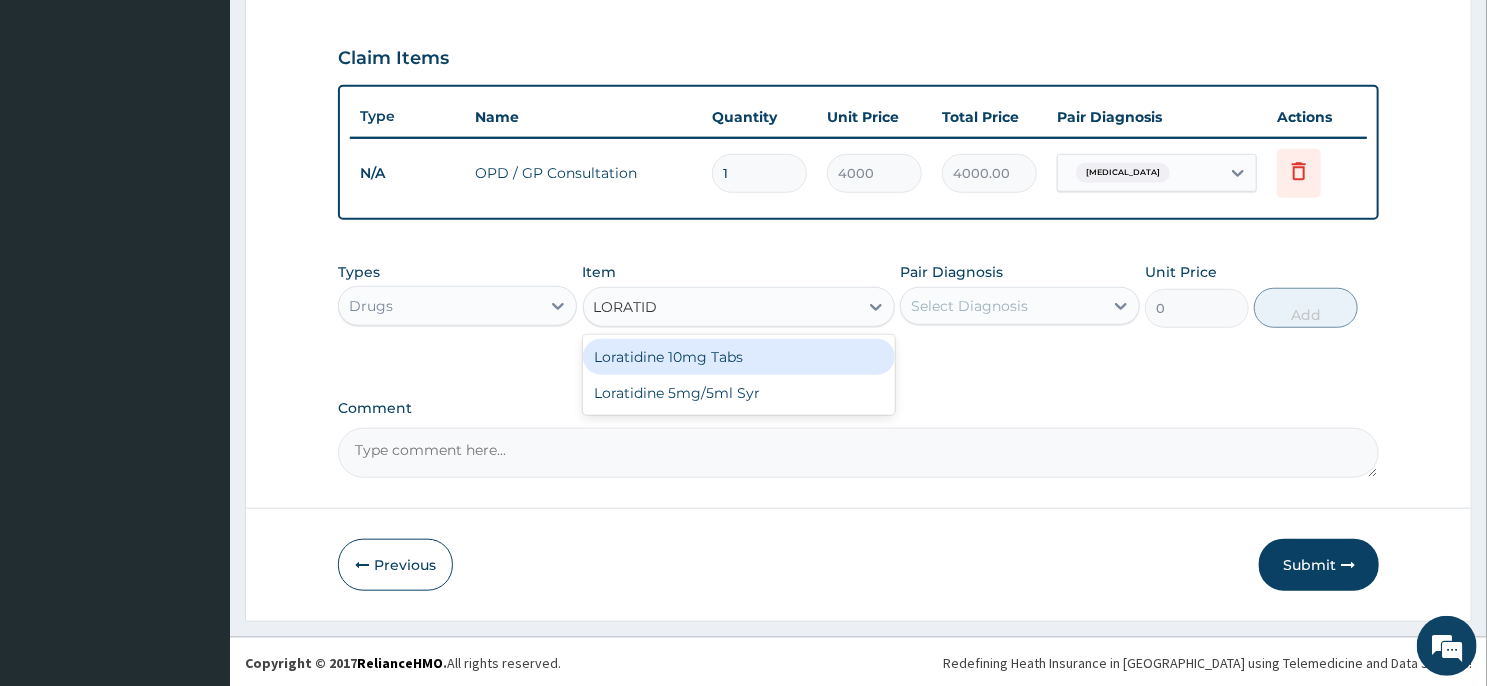 click on "Loratidine 10mg Tabs" at bounding box center (739, 357) 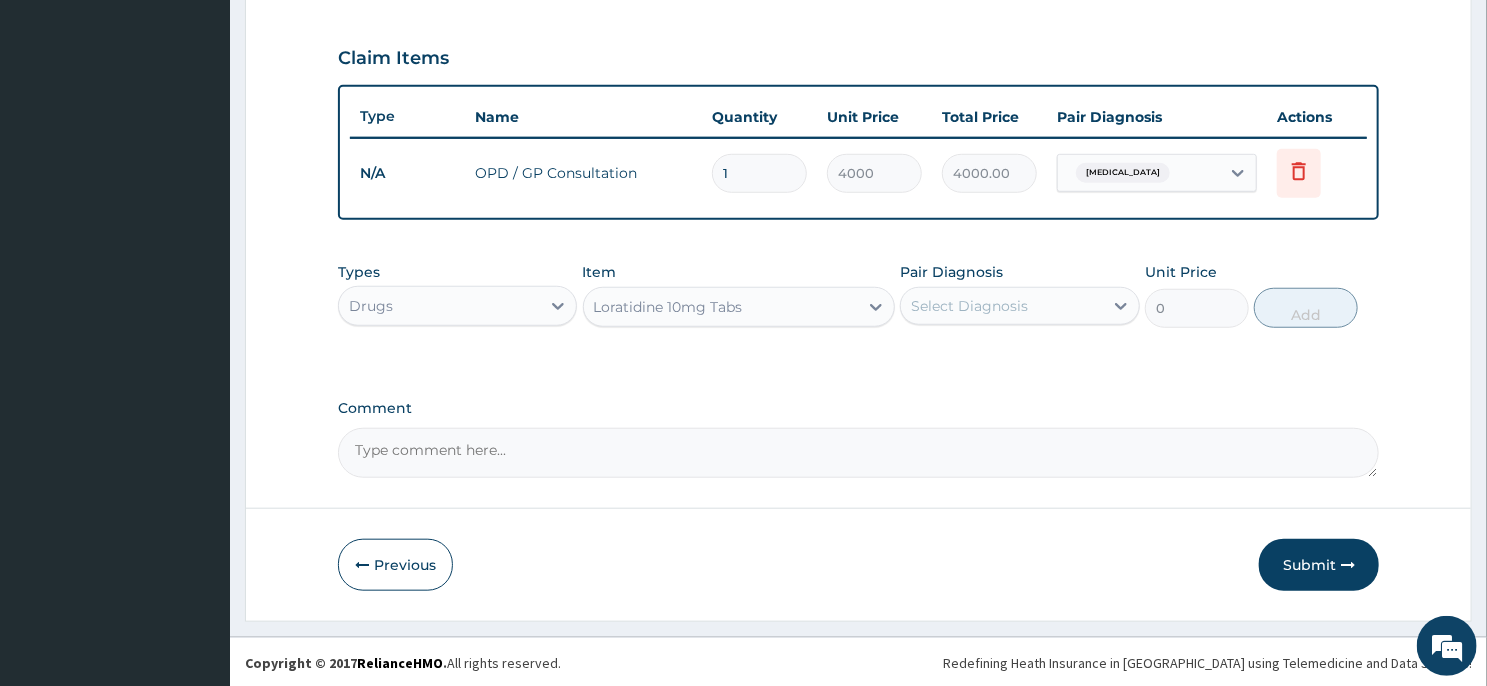 type 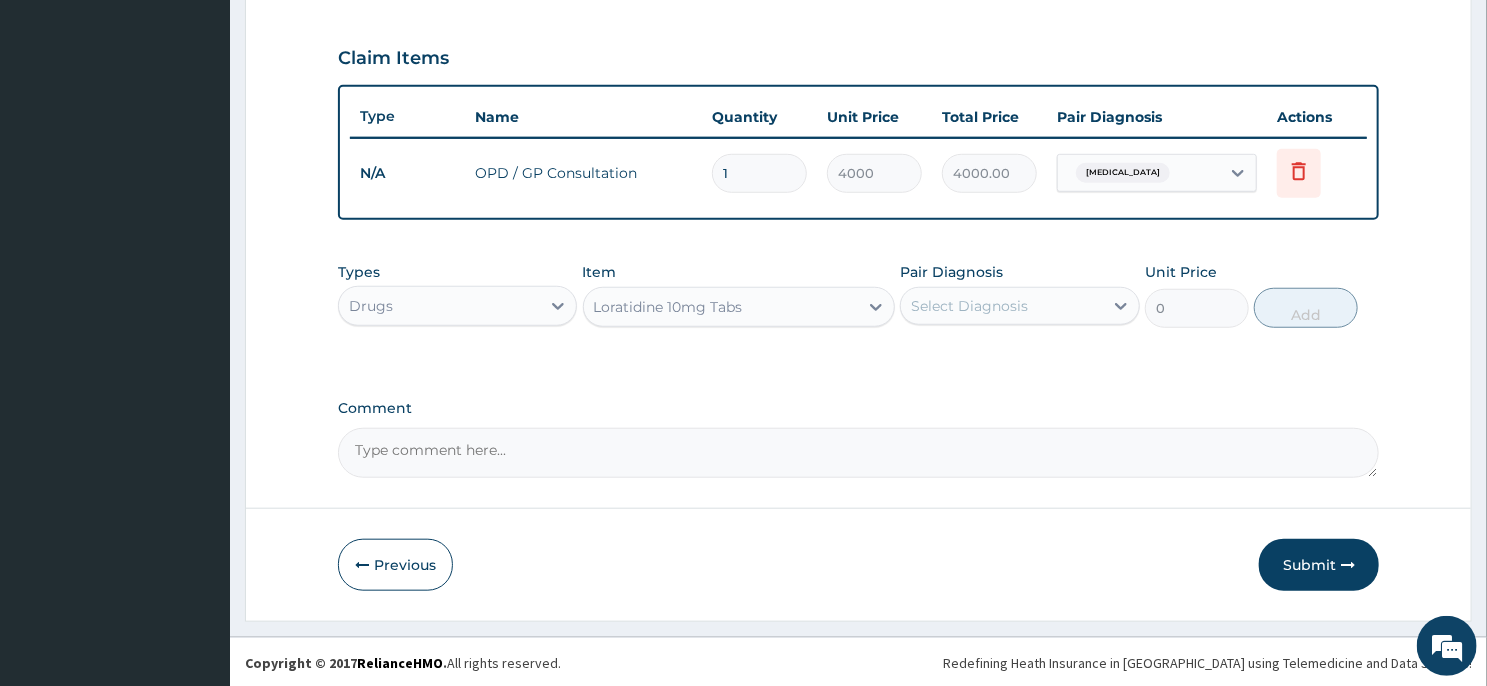type on "80" 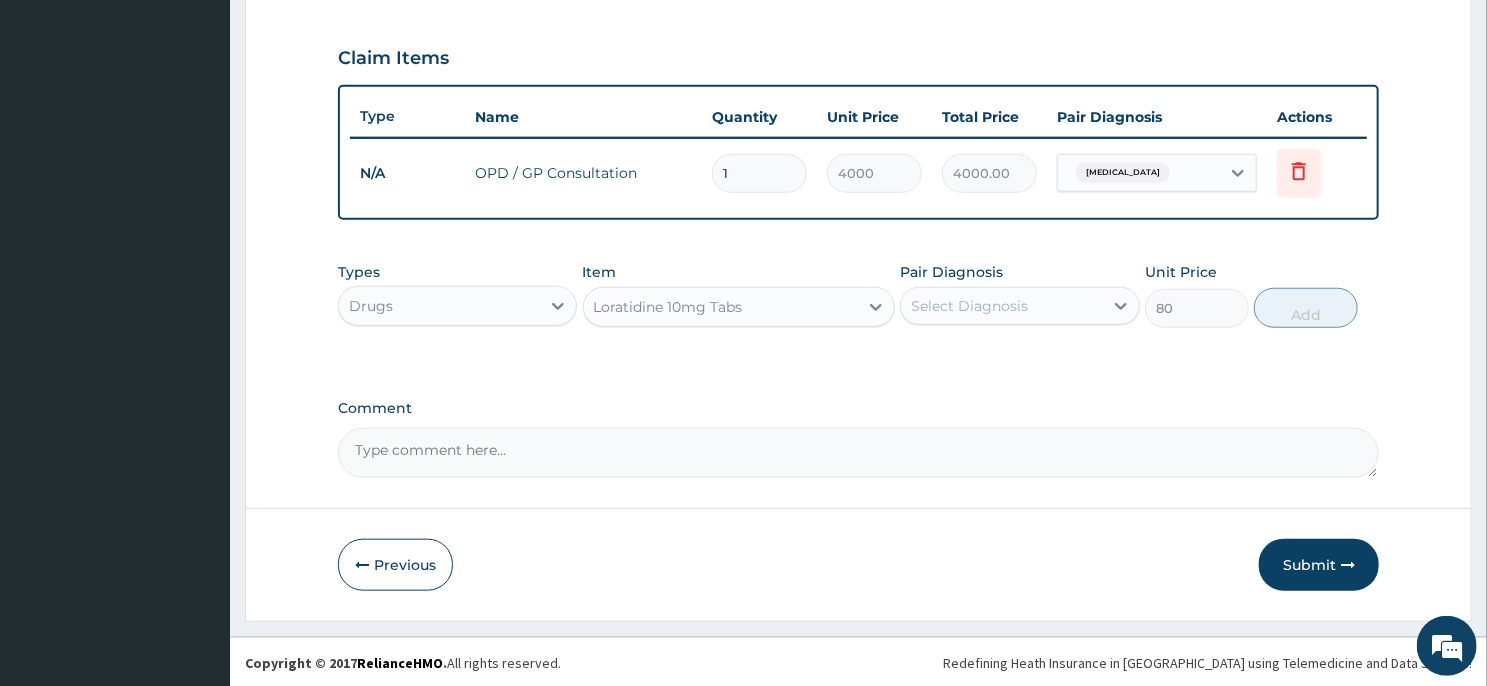 click on "Types Drugs Item option Loratidine 10mg Tabs, selected.   Select is focused ,type to refine list, press Down to open the menu,  Loratidine 10mg Tabs Pair Diagnosis Select Diagnosis Unit Price 80 Add" at bounding box center (858, 295) 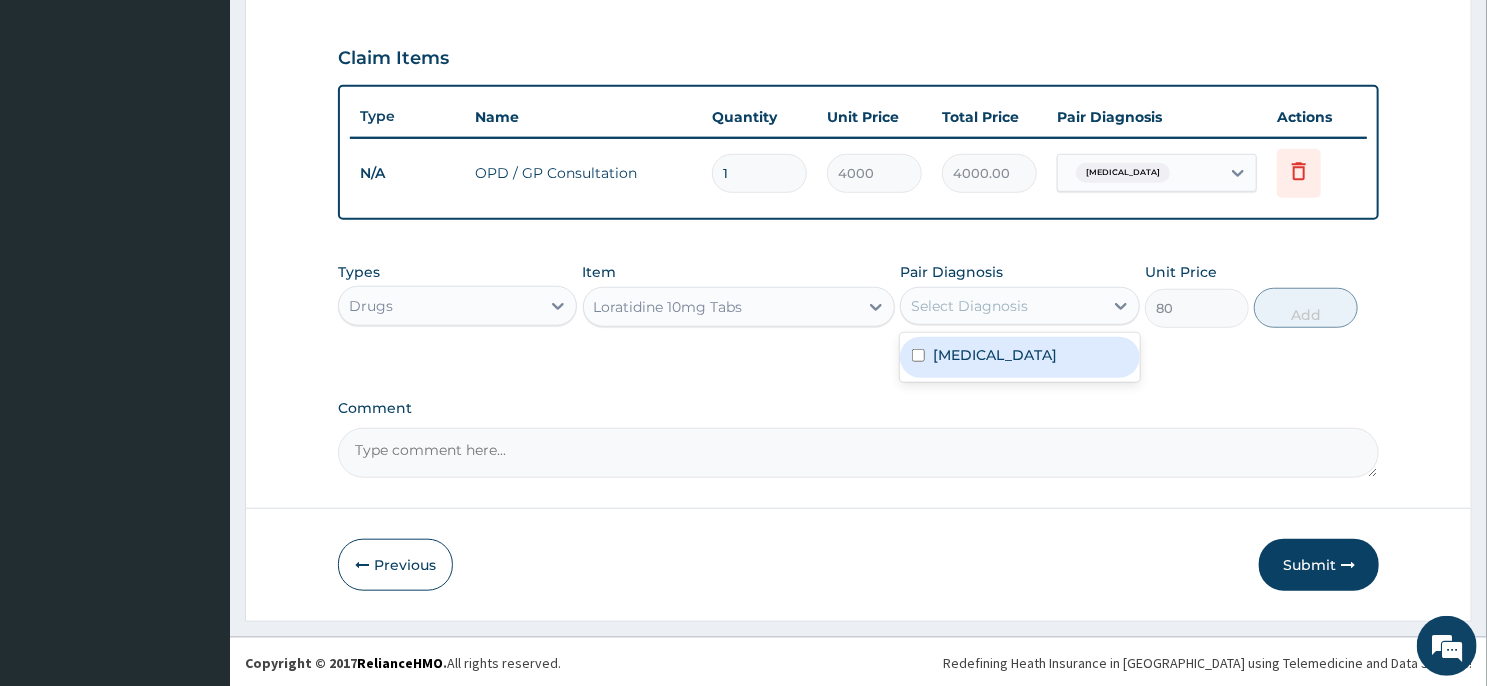 click on "Select Diagnosis" at bounding box center [969, 306] 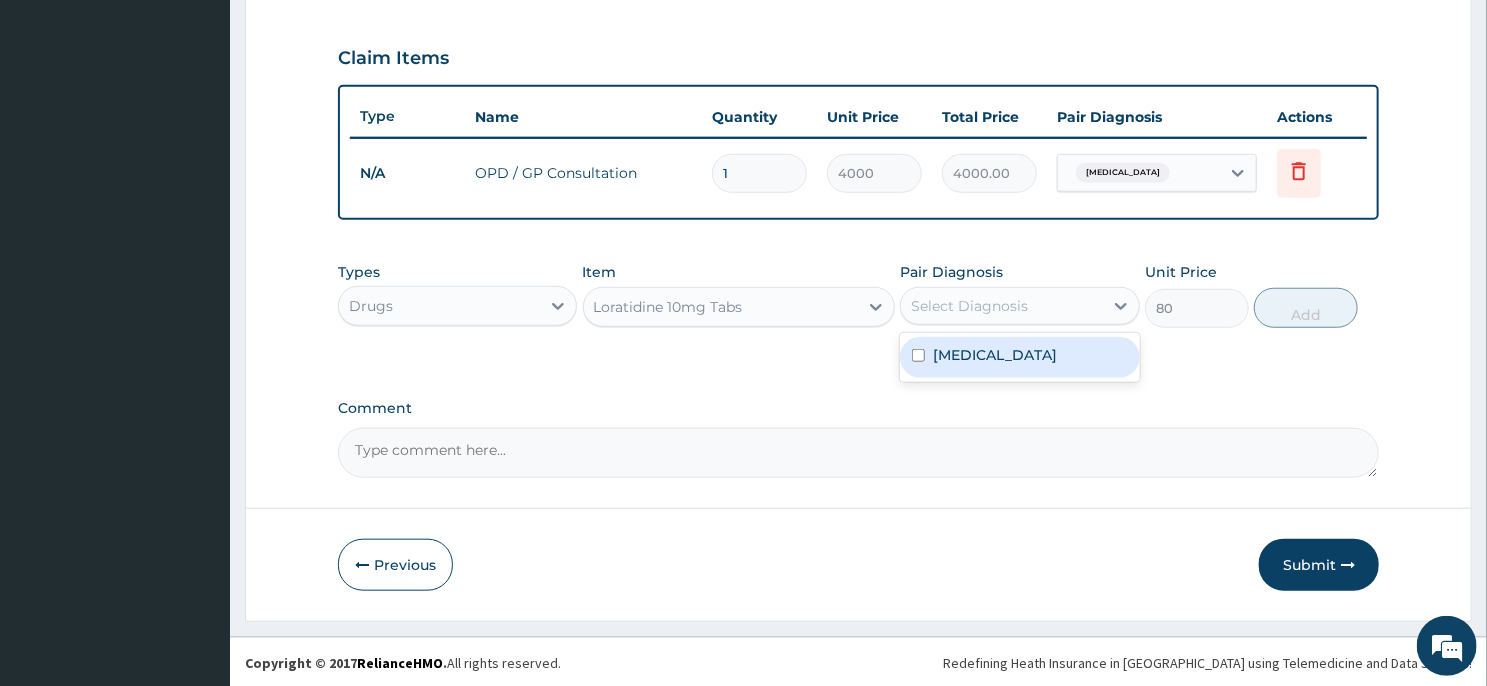 click on "Upper respiratory infection" at bounding box center [1019, 357] 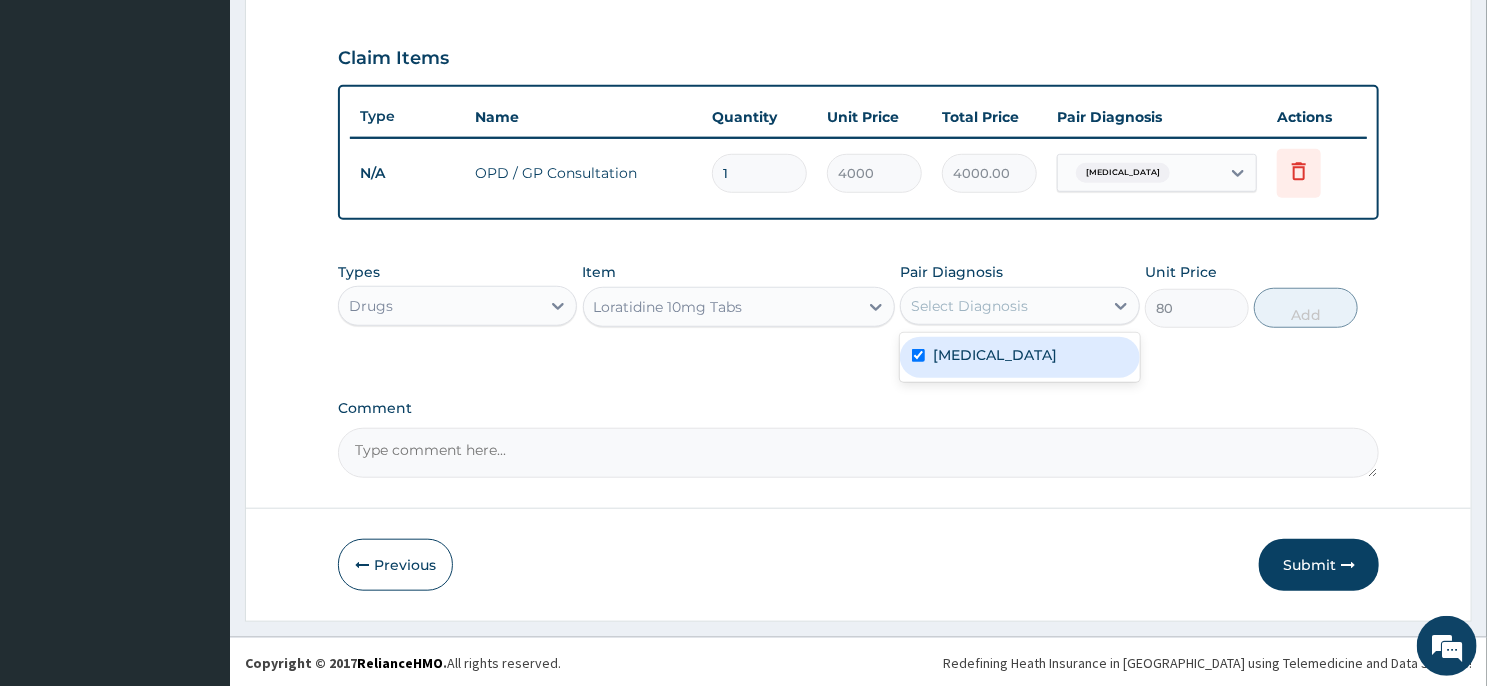 checkbox on "true" 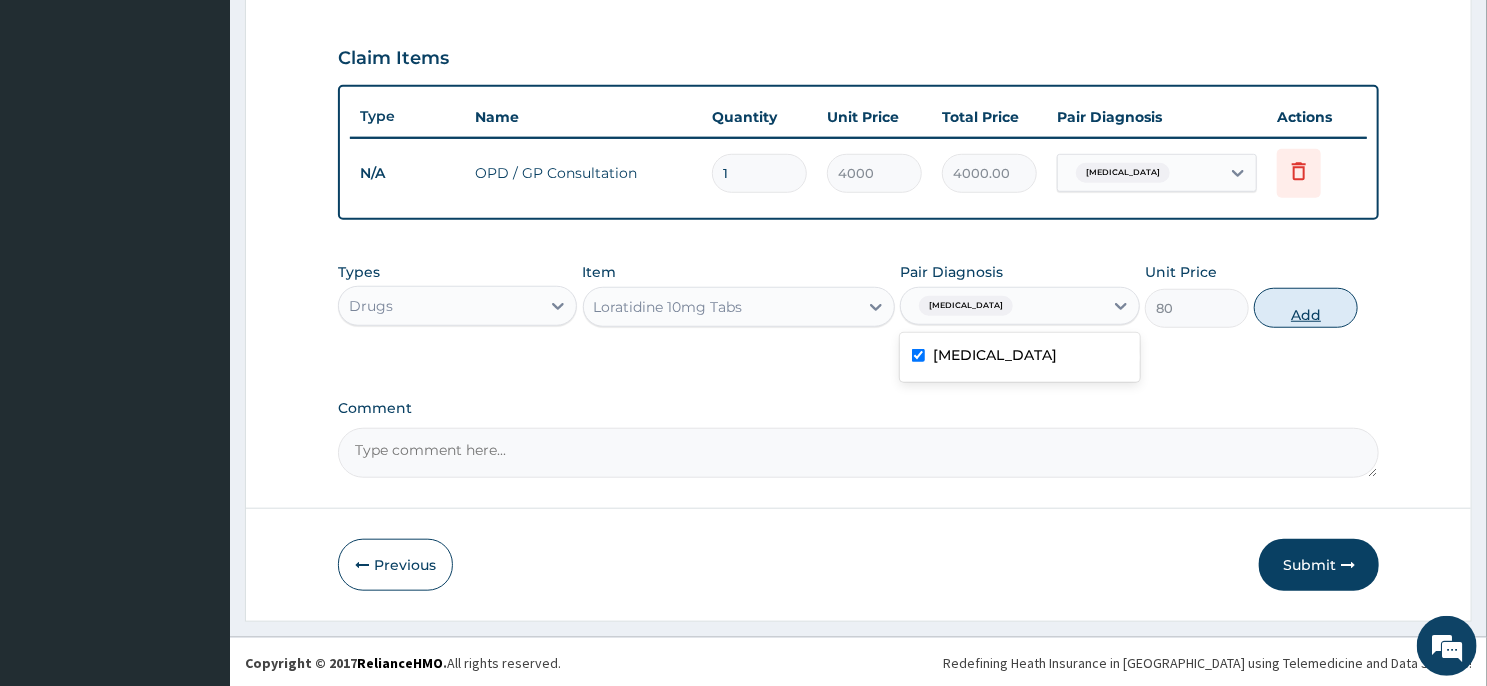 click on "Add" at bounding box center [1306, 308] 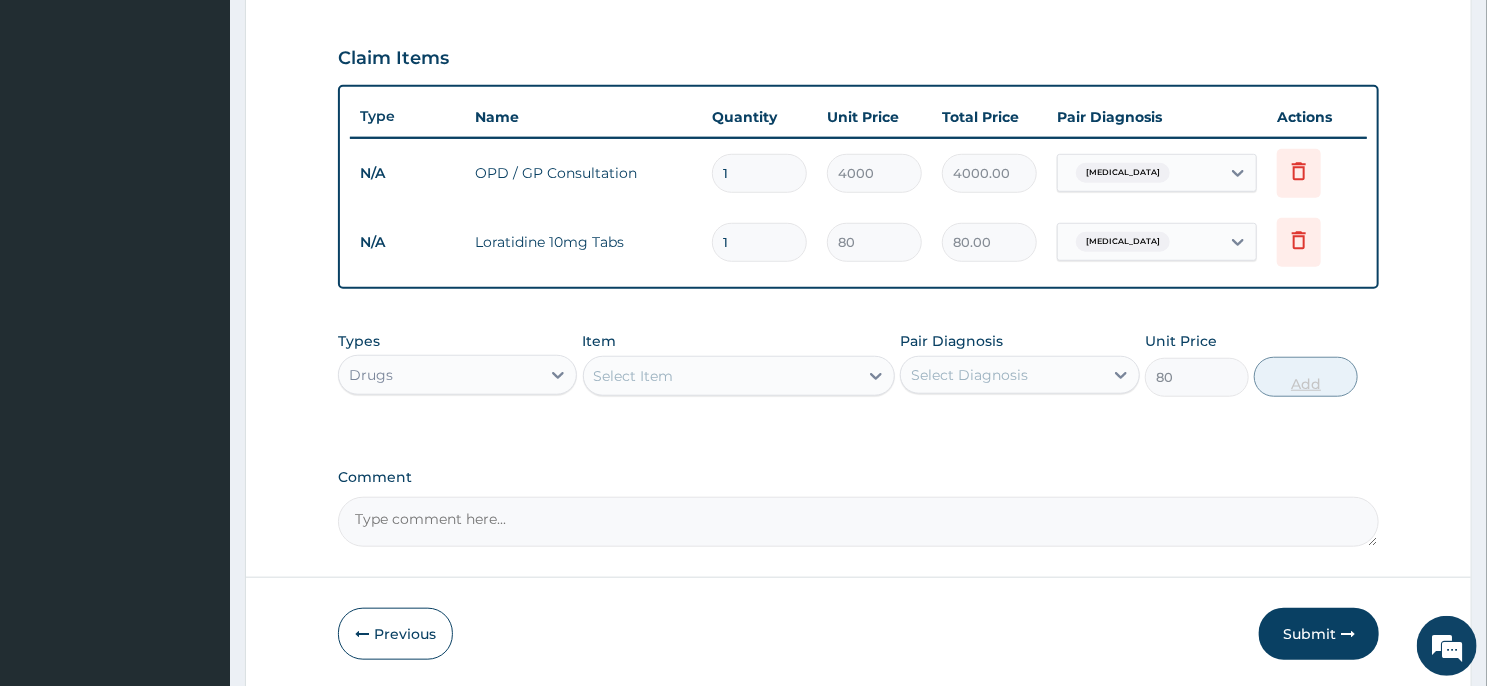 type on "0" 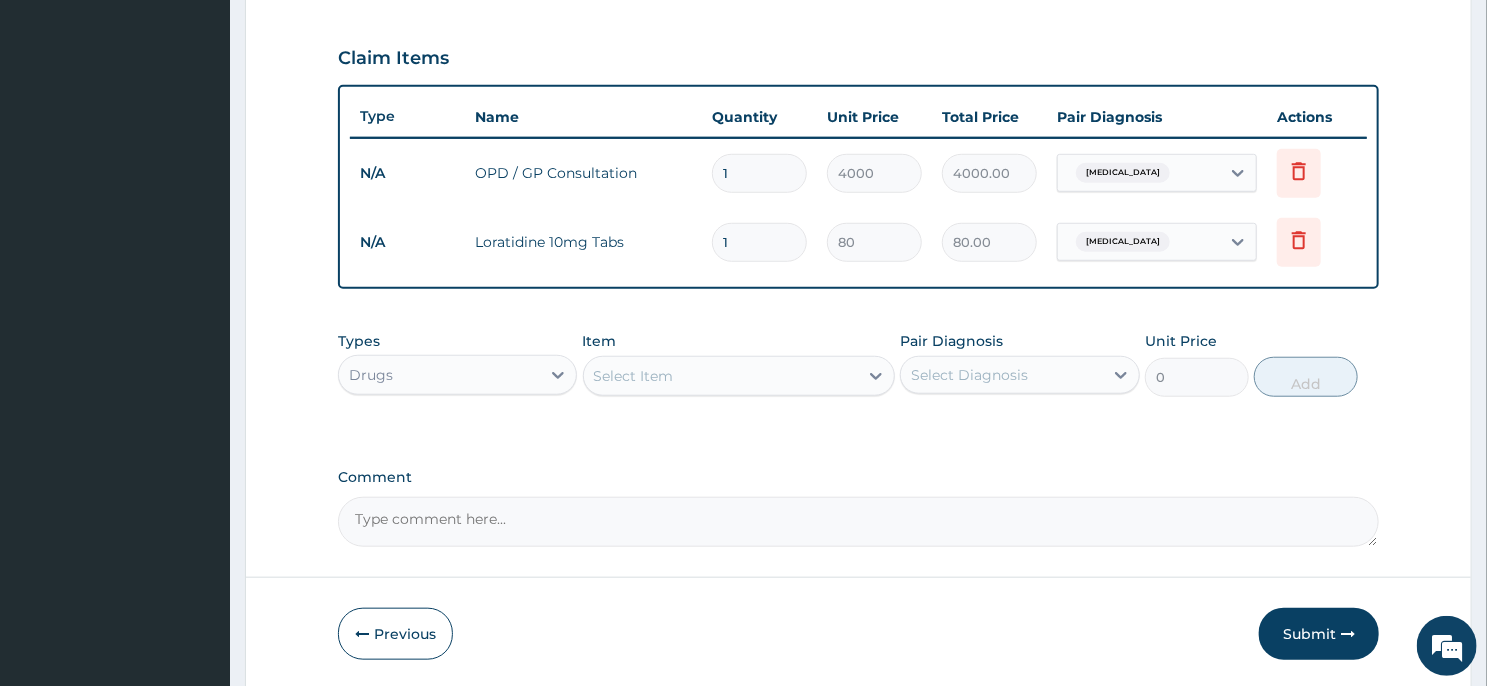 click on "1" at bounding box center [759, 242] 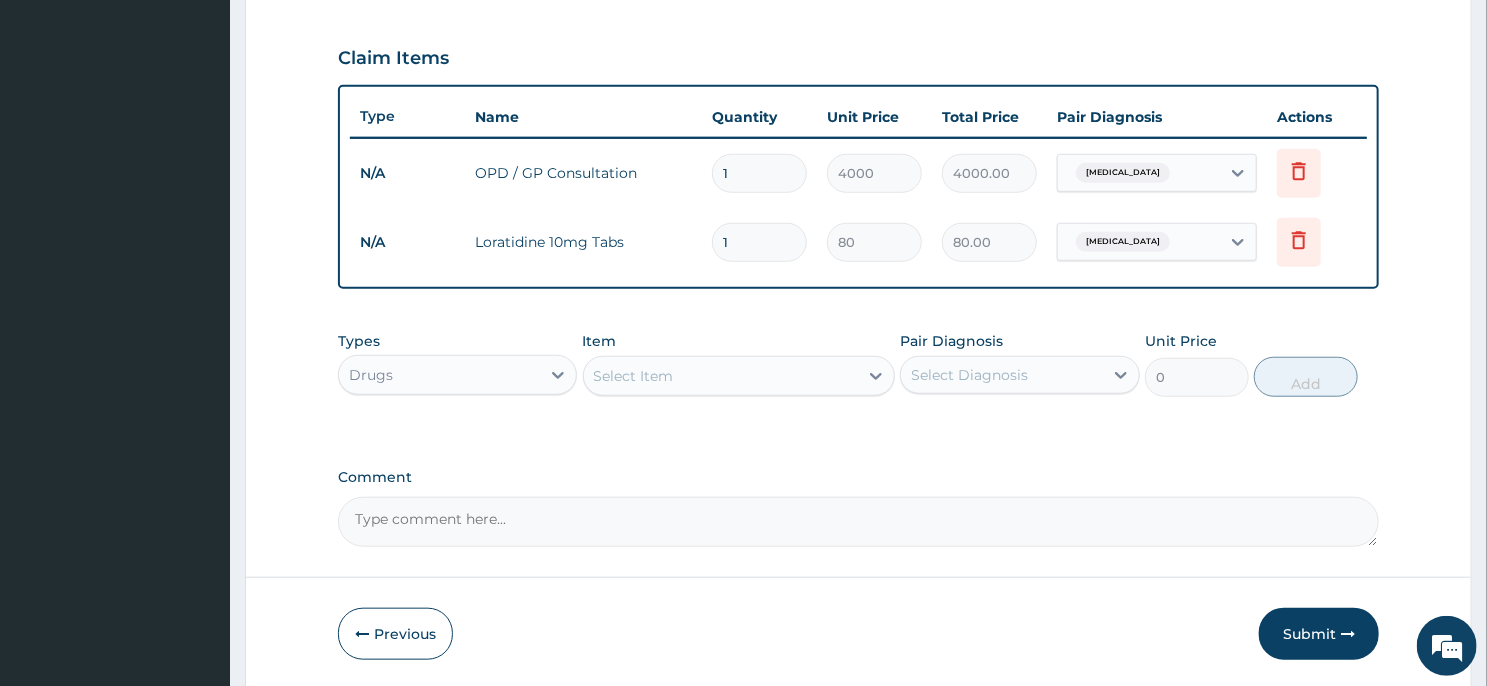type on "10" 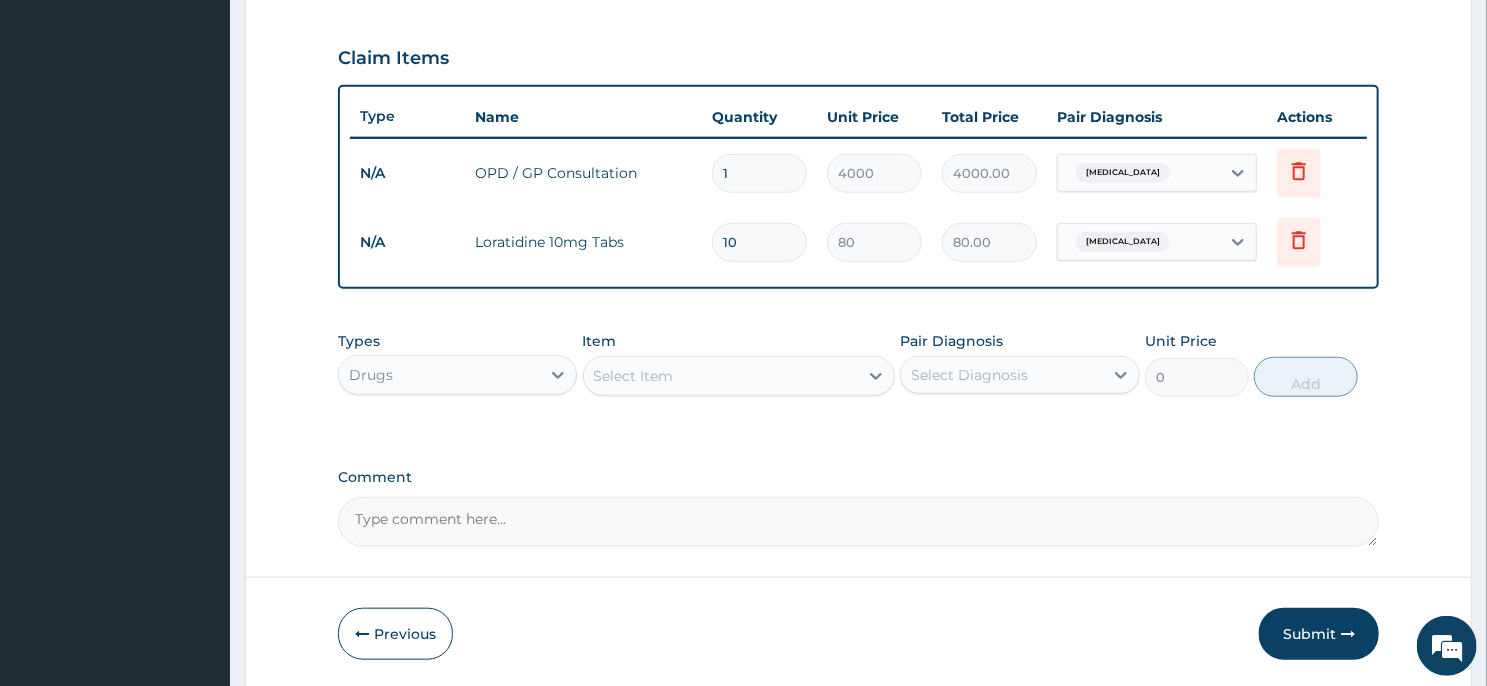 type on "800.00" 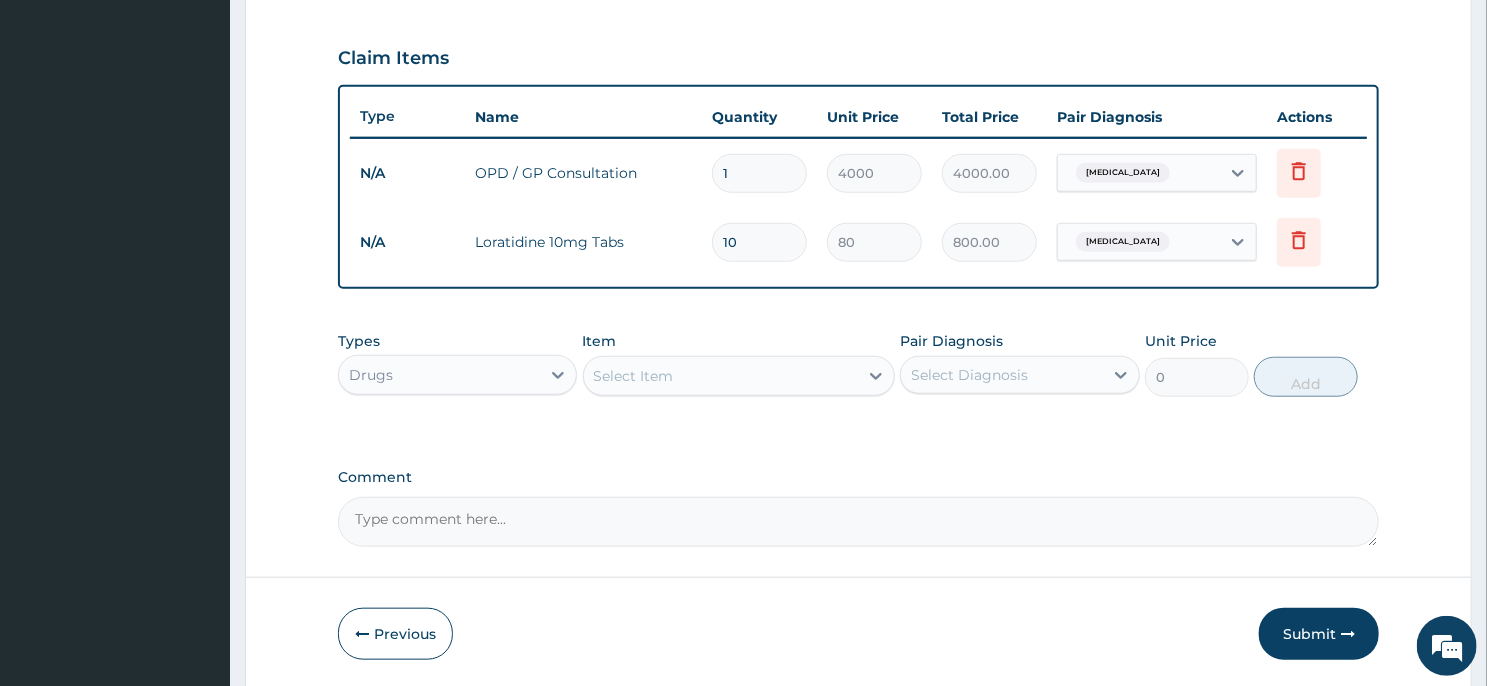 type on "10" 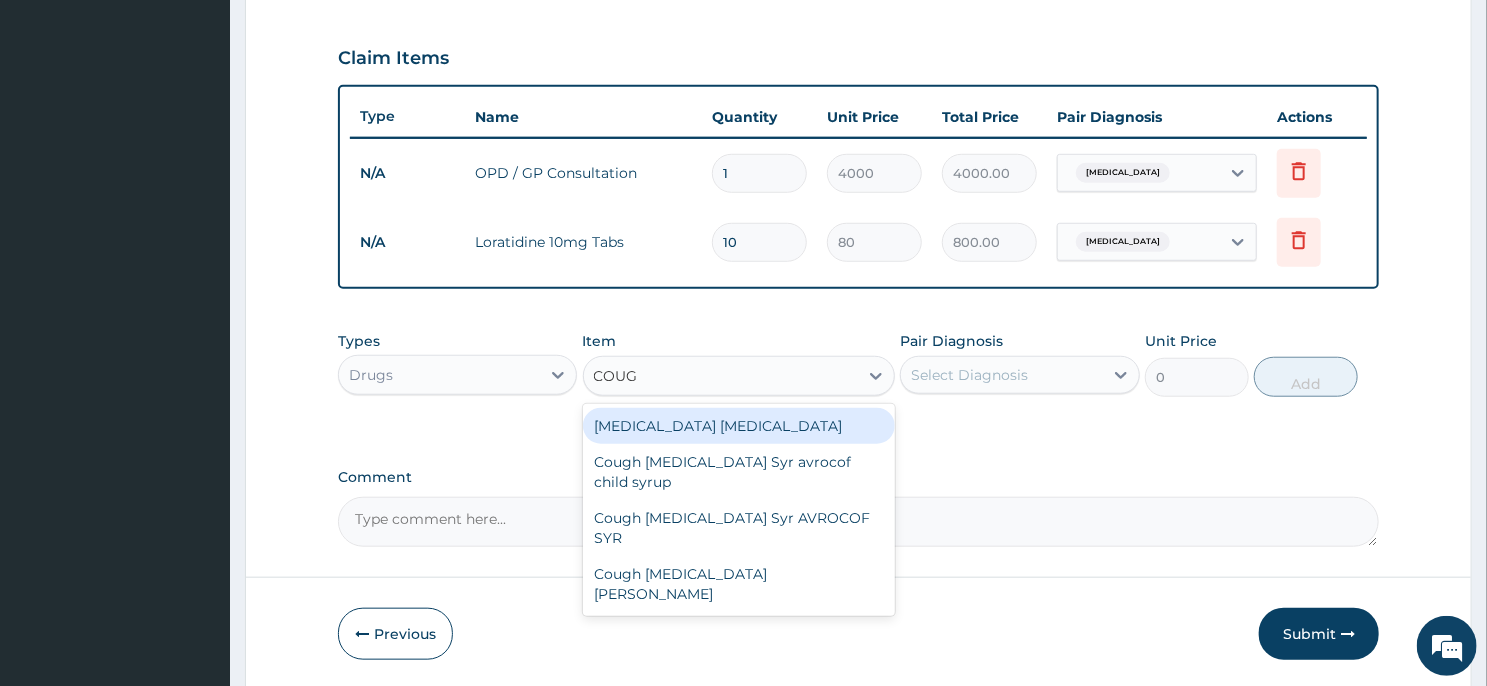 type on "COUGH" 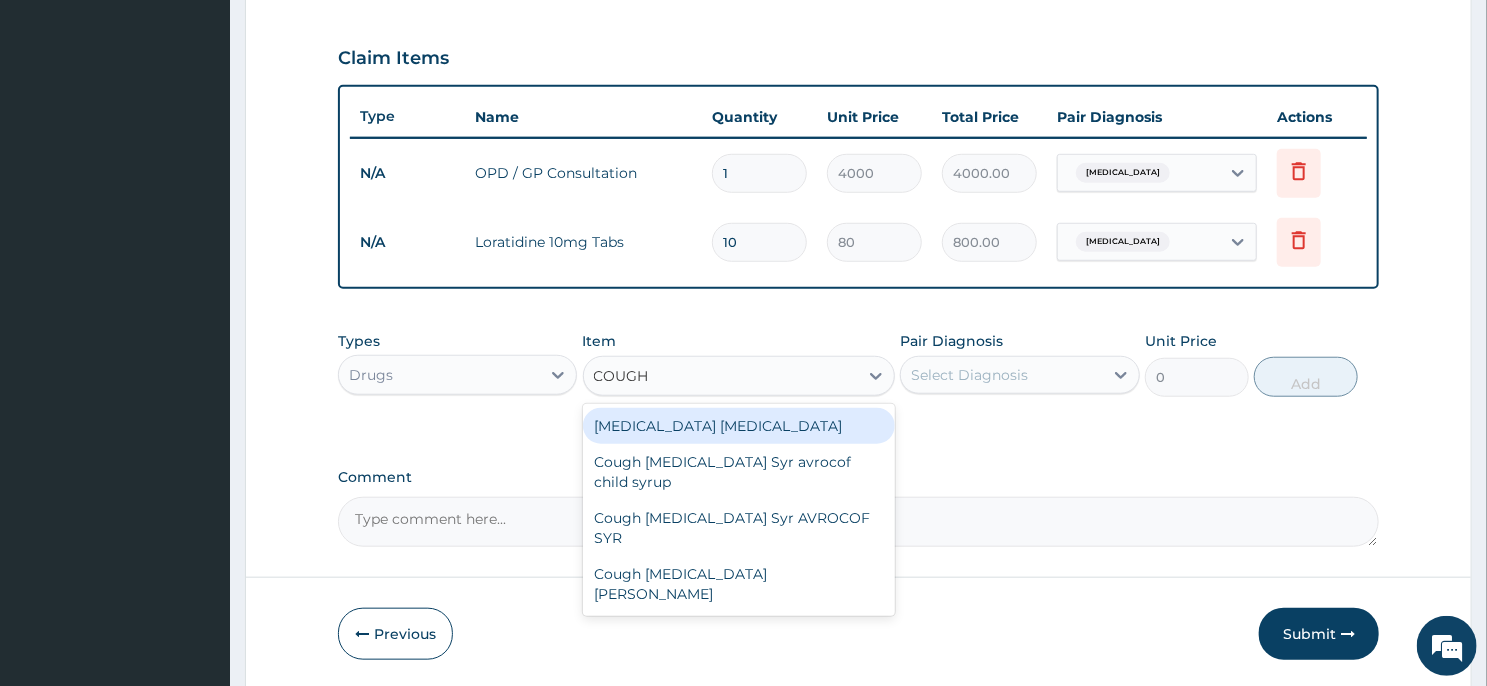 click on "BENYLIN DRY COUGH" at bounding box center (739, 426) 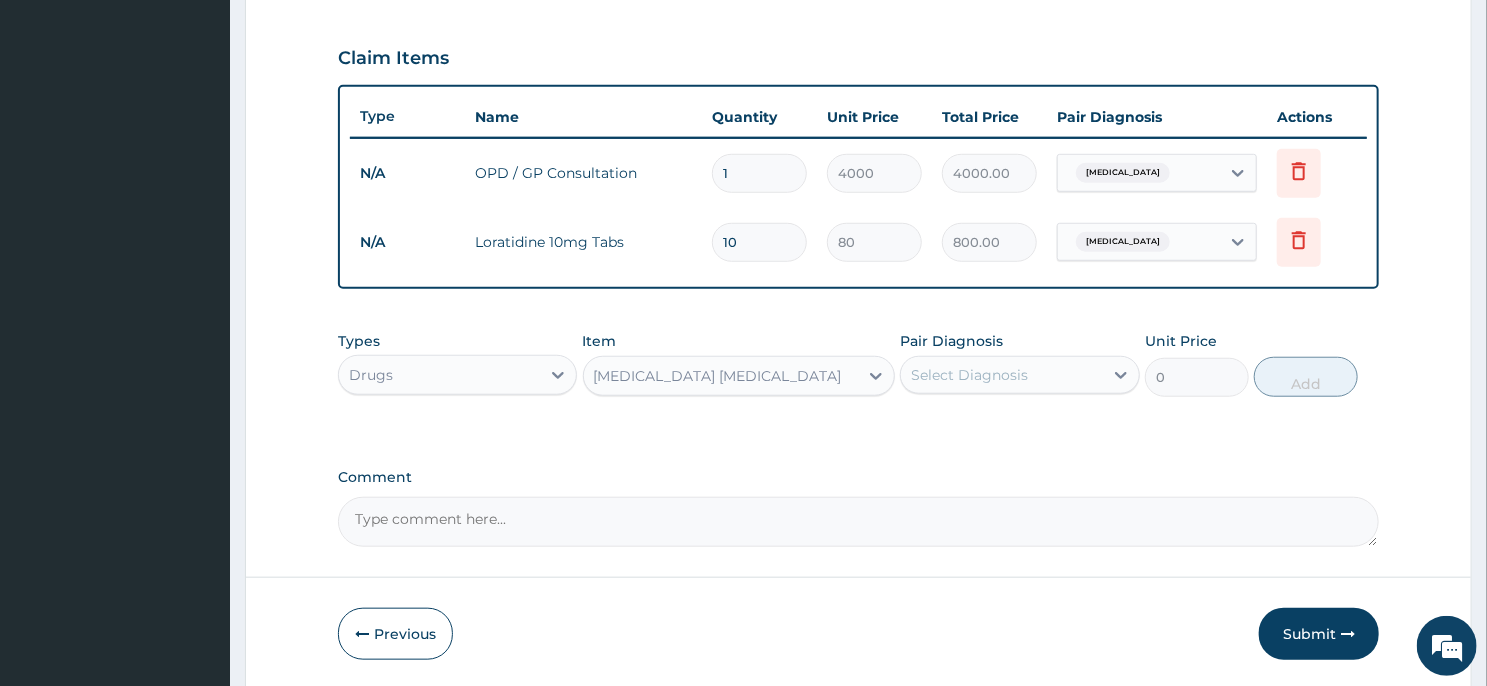 type 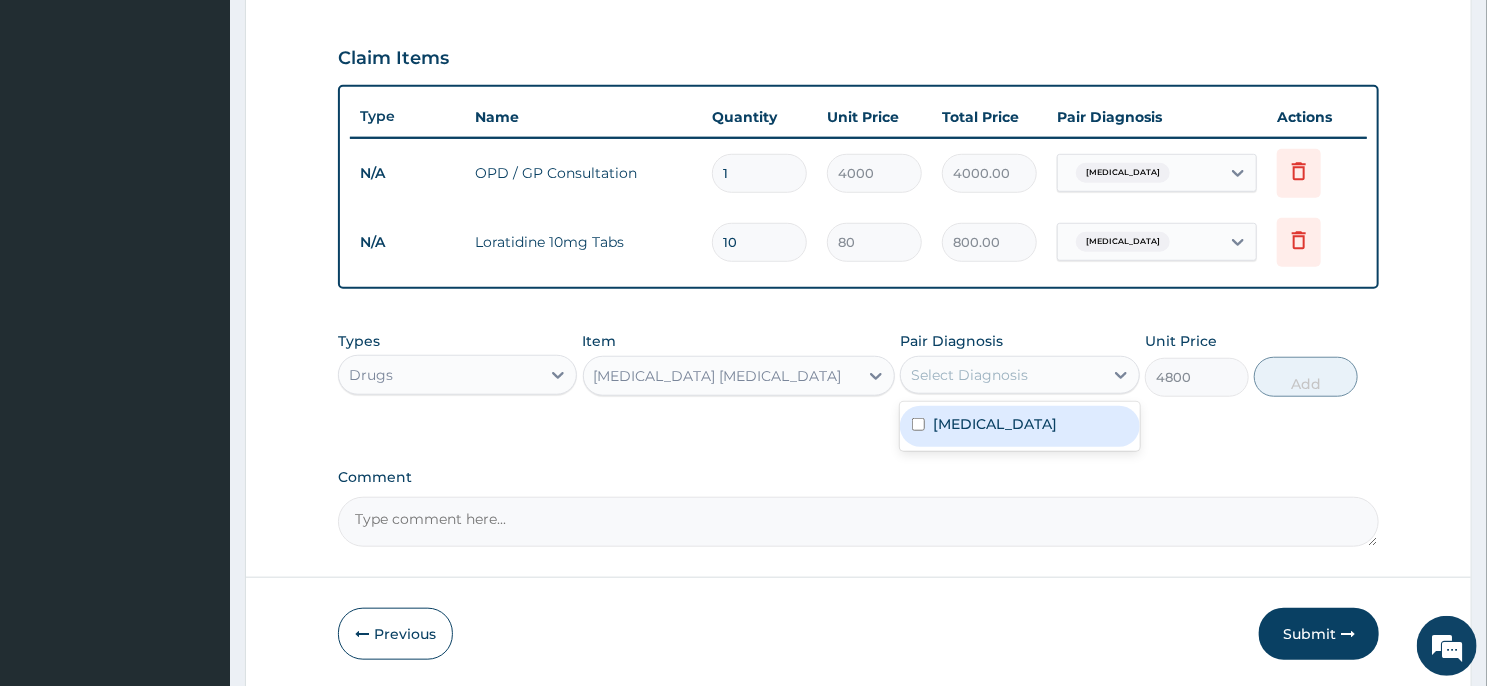 click on "Select Diagnosis" at bounding box center (1001, 375) 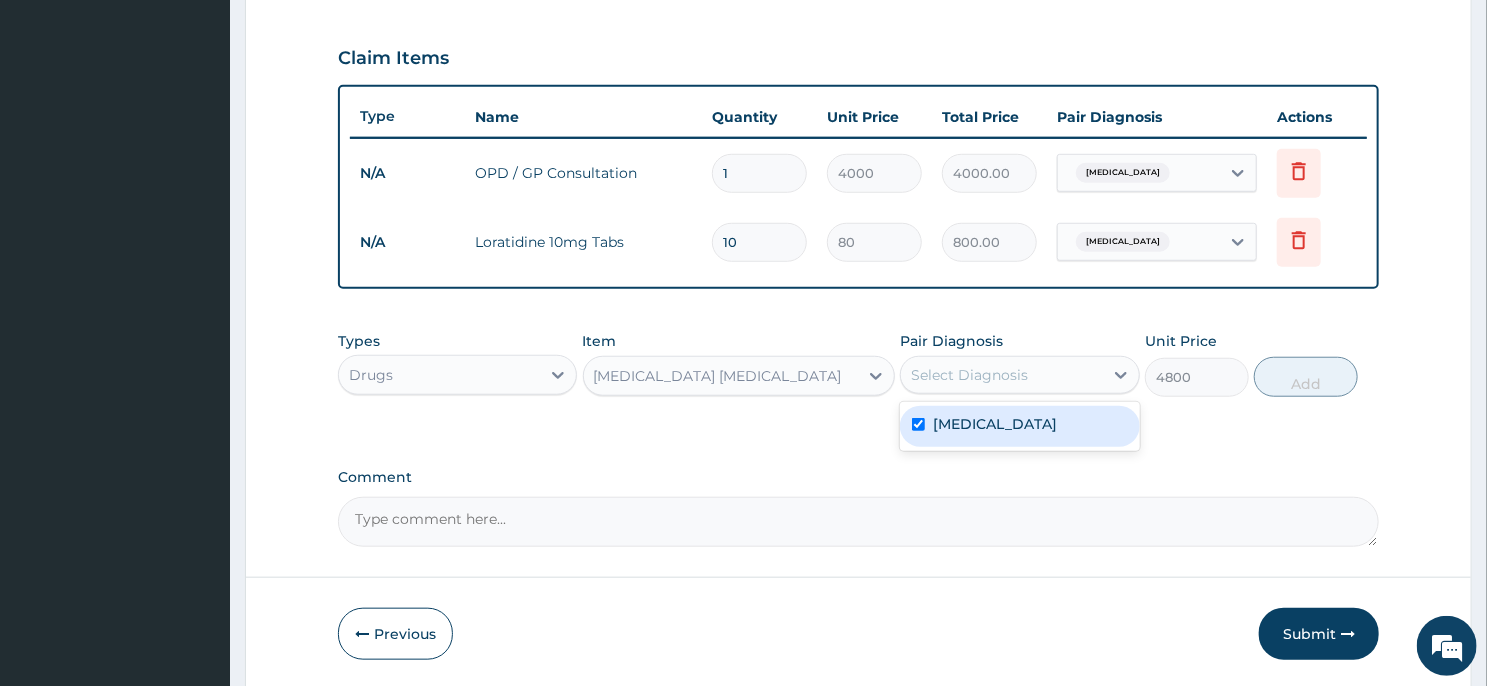 checkbox on "true" 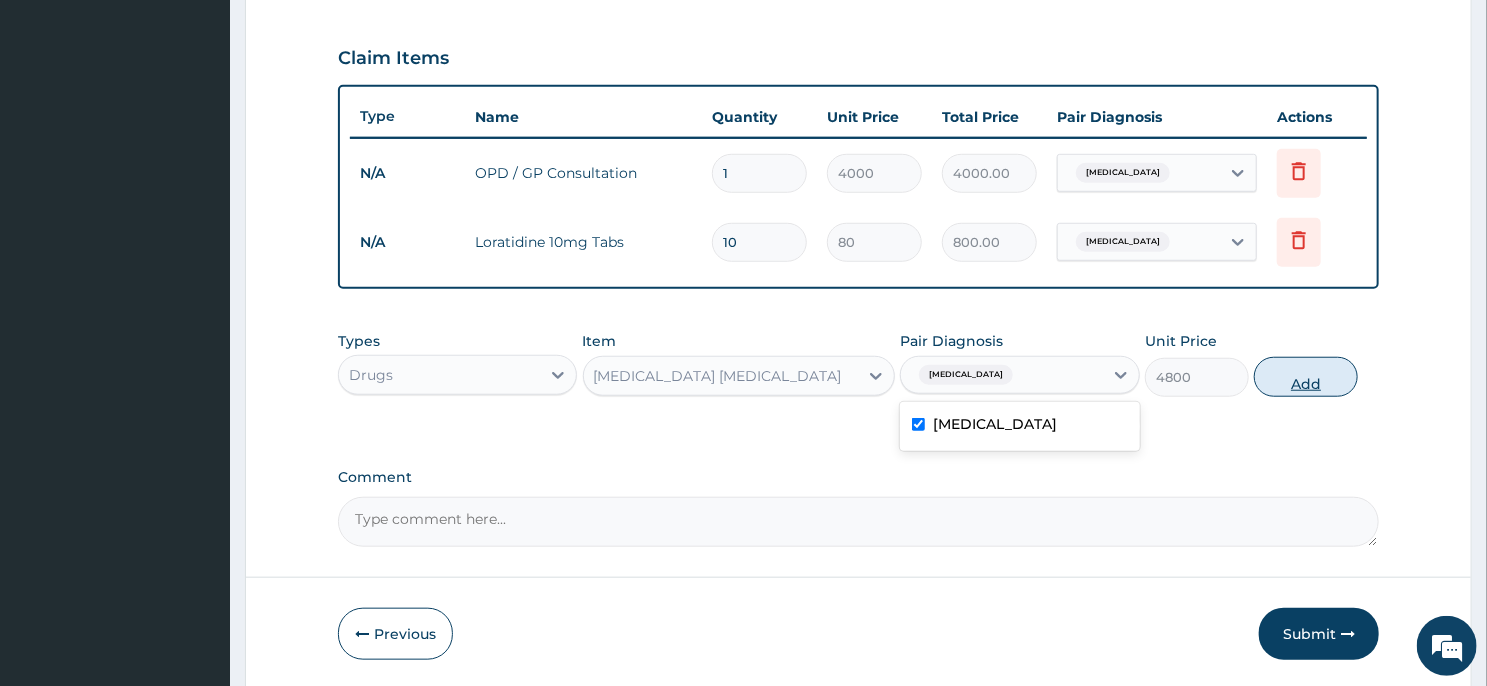 click on "Add" at bounding box center [1306, 377] 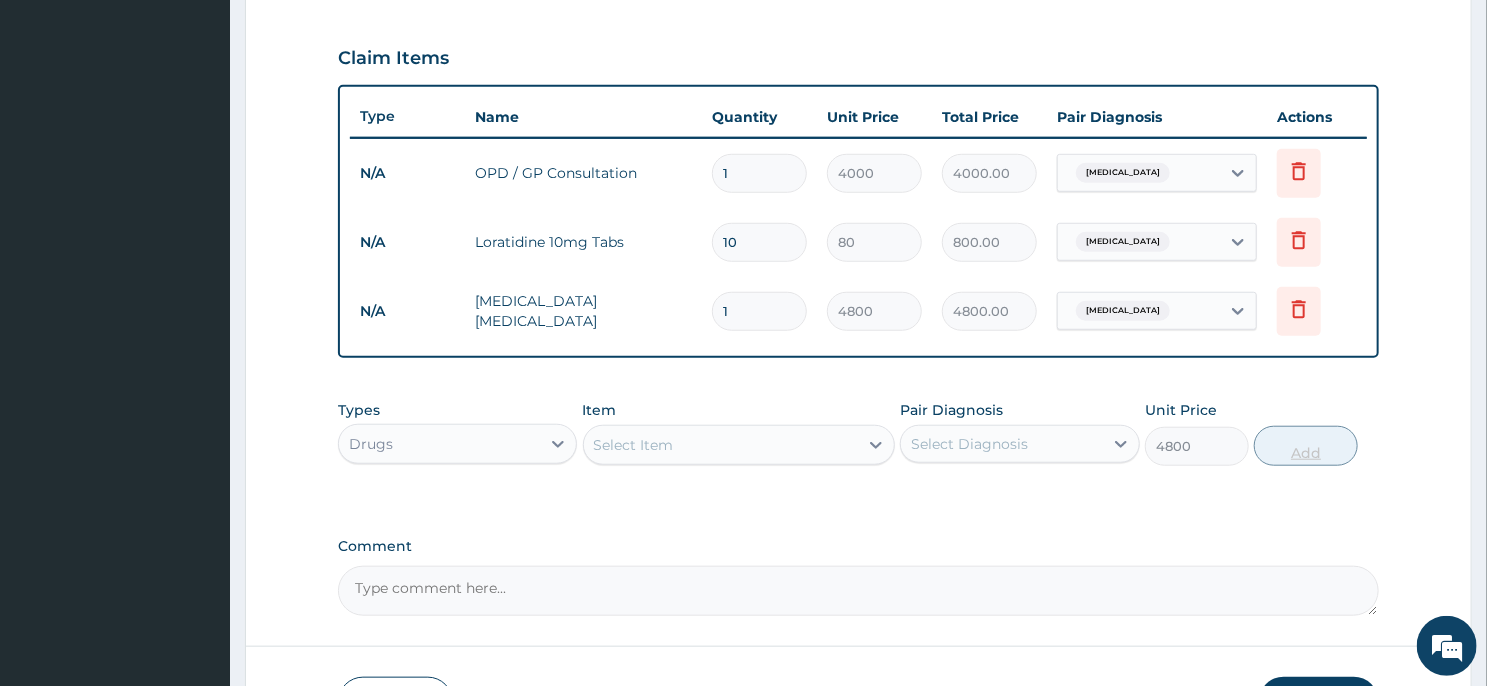 type on "0" 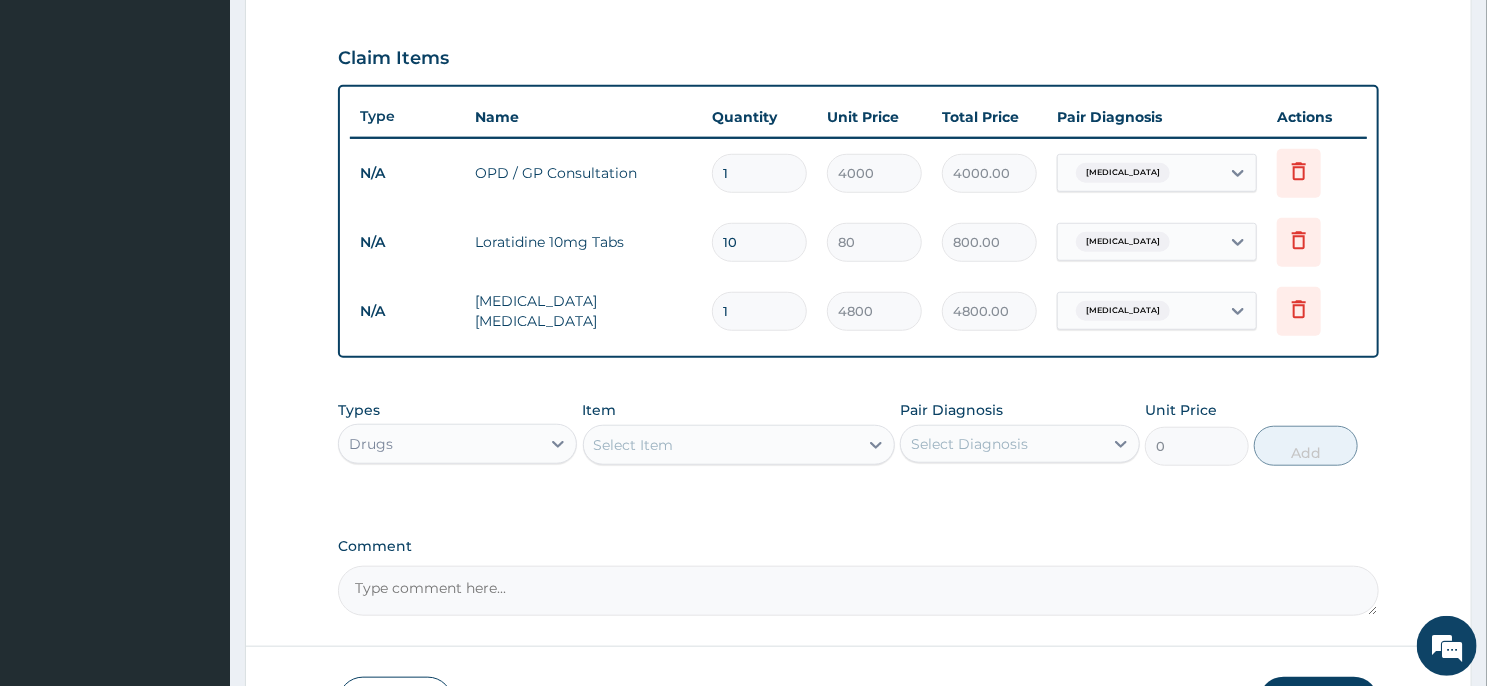 click on "Step  2  of 2 PA Code / Prescription Code Enter Code(Secondary Care Only) Encounter Date 02-02-2025 Important Notice Please enter PA codes before entering items that are not attached to a PA code   All diagnoses entered must be linked to a claim item. Diagnosis & Claim Items that are visible but inactive cannot be edited because they were imported from an already approved PA code. Diagnosis Upper respiratory infection Confirmed NB: All diagnosis must be linked to a claim item Claim Items Type Name Quantity Unit Price Total Price Pair Diagnosis Actions N/A OPD / GP Consultation 1 4000 4000.00 Upper respiratory infection Delete N/A Loratidine 10mg Tabs 10 80 800.00 Upper respiratory infection Delete N/A BENYLIN DRY COUGH 1 4800 4800.00 Upper respiratory infection Delete Types Drugs Item Select Item Pair Diagnosis Select Diagnosis Unit Price 0 Add Comment     Previous   Submit" at bounding box center (858, 103) 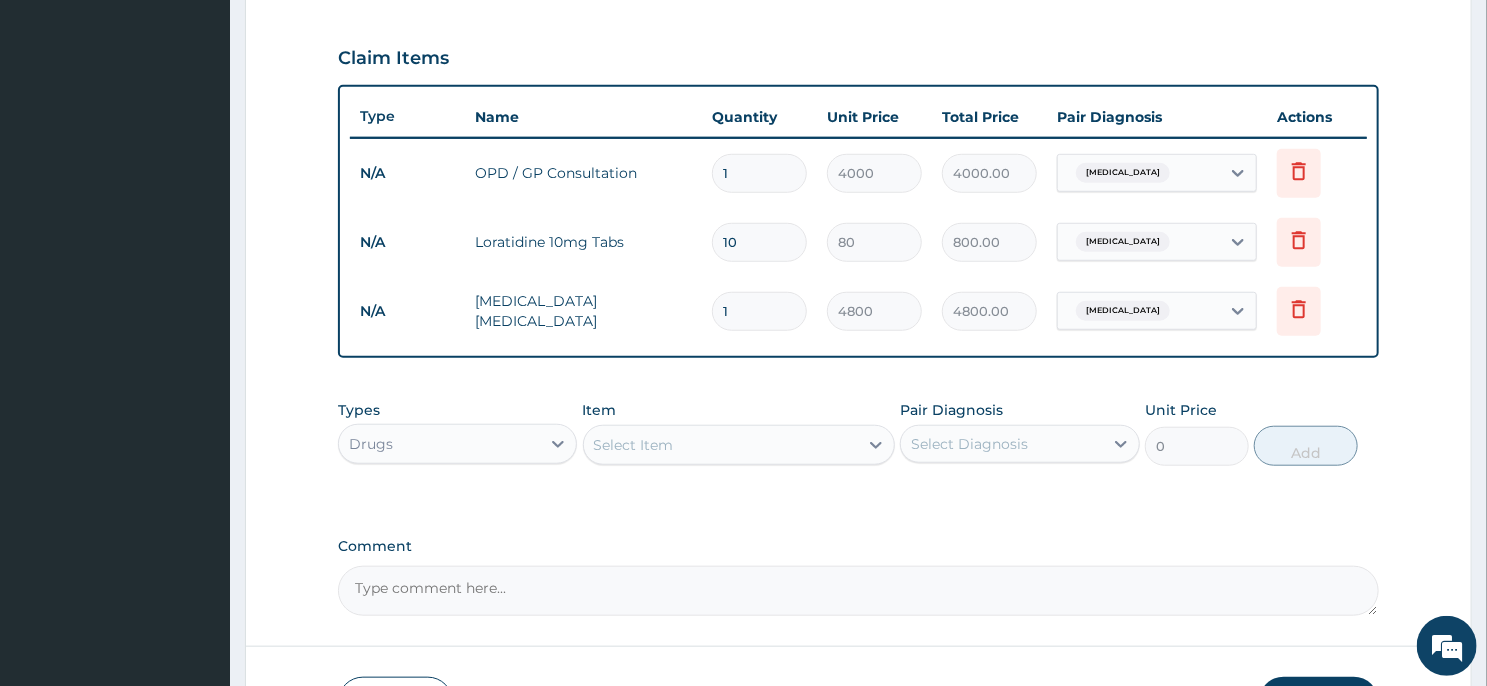 click on "Step  2  of 2 PA Code / Prescription Code Enter Code(Secondary Care Only) Encounter Date 02-02-2025 Important Notice Please enter PA codes before entering items that are not attached to a PA code   All diagnoses entered must be linked to a claim item. Diagnosis & Claim Items that are visible but inactive cannot be edited because they were imported from an already approved PA code. Diagnosis Upper respiratory infection Confirmed NB: All diagnosis must be linked to a claim item Claim Items Type Name Quantity Unit Price Total Price Pair Diagnosis Actions N/A OPD / GP Consultation 1 4000 4000.00 Upper respiratory infection Delete N/A Loratidine 10mg Tabs 10 80 800.00 Upper respiratory infection Delete N/A BENYLIN DRY COUGH 1 4800 4800.00 Upper respiratory infection Delete Types Drugs Item Select Item Pair Diagnosis Select Diagnosis Unit Price 0 Add Comment     Previous   Submit" at bounding box center [858, 103] 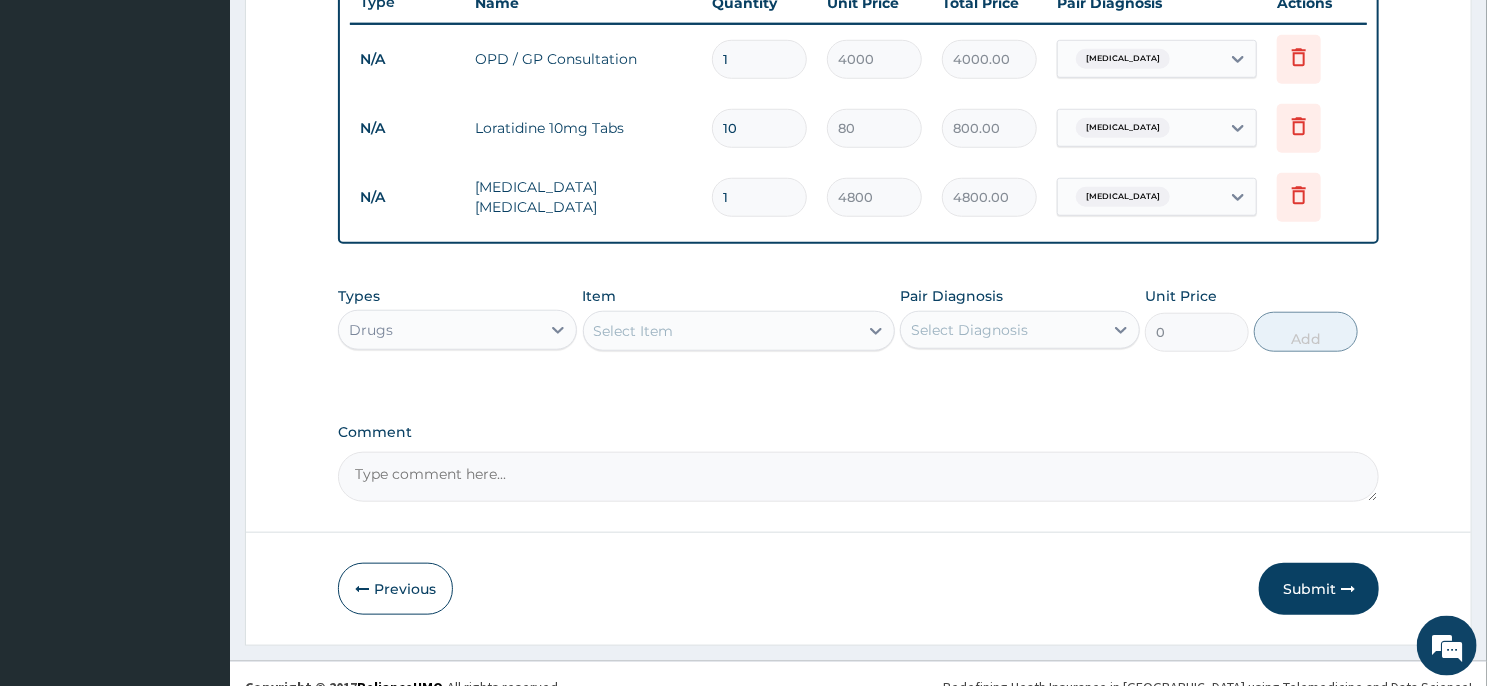 scroll, scrollTop: 797, scrollLeft: 0, axis: vertical 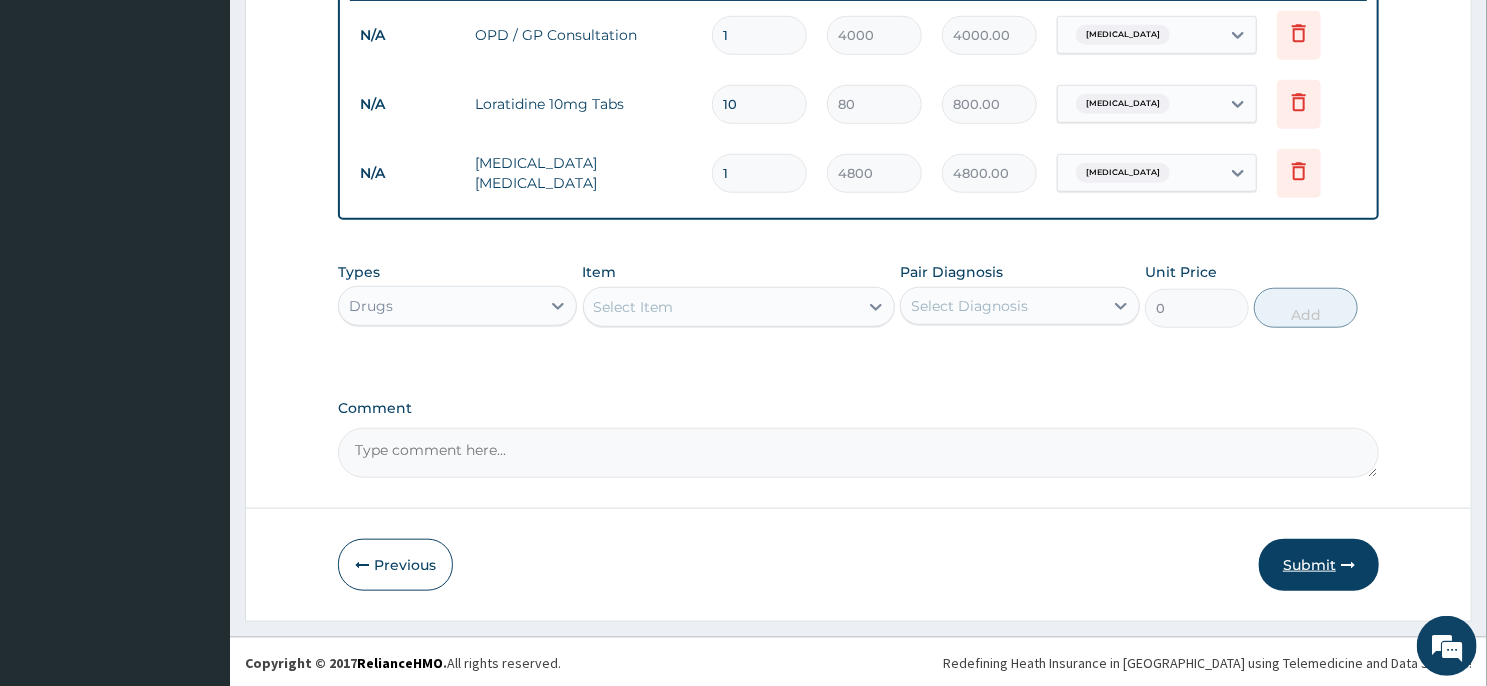 click on "Submit" at bounding box center (1319, 565) 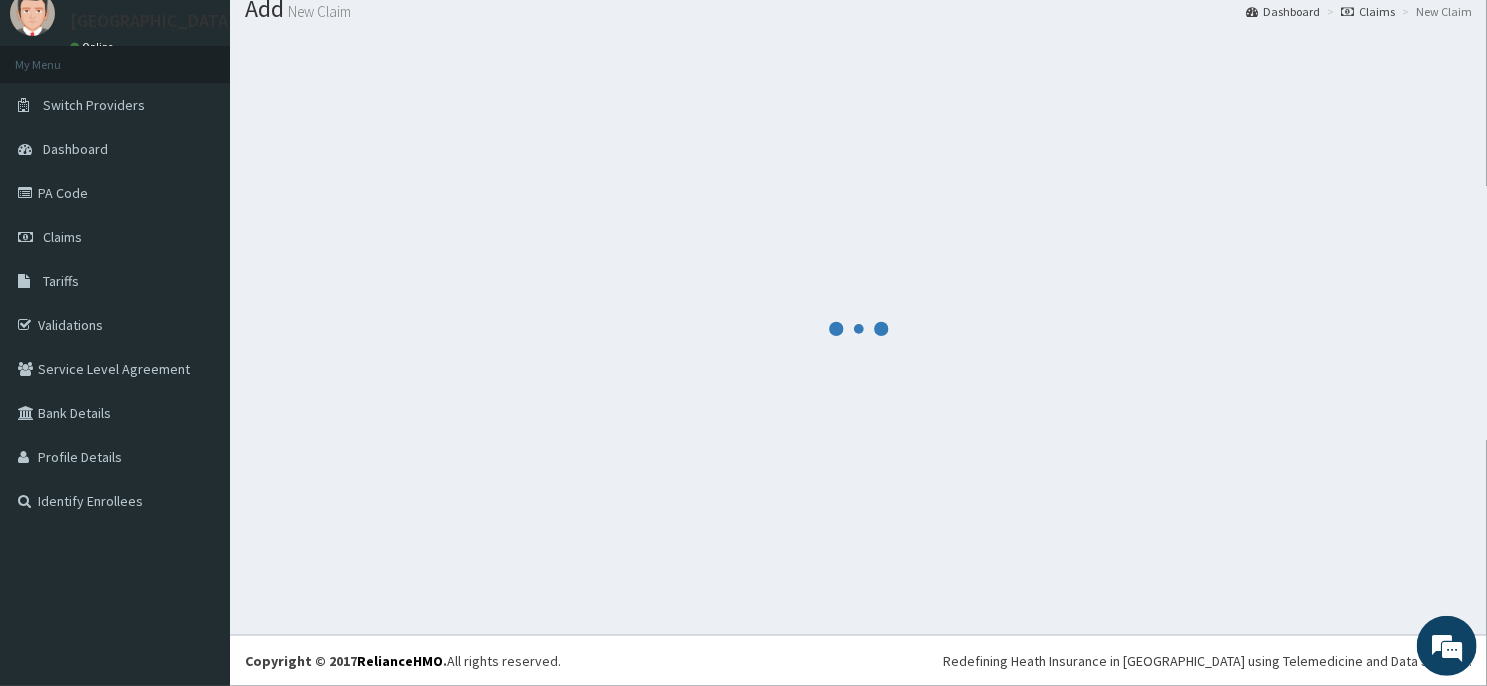 scroll, scrollTop: 69, scrollLeft: 0, axis: vertical 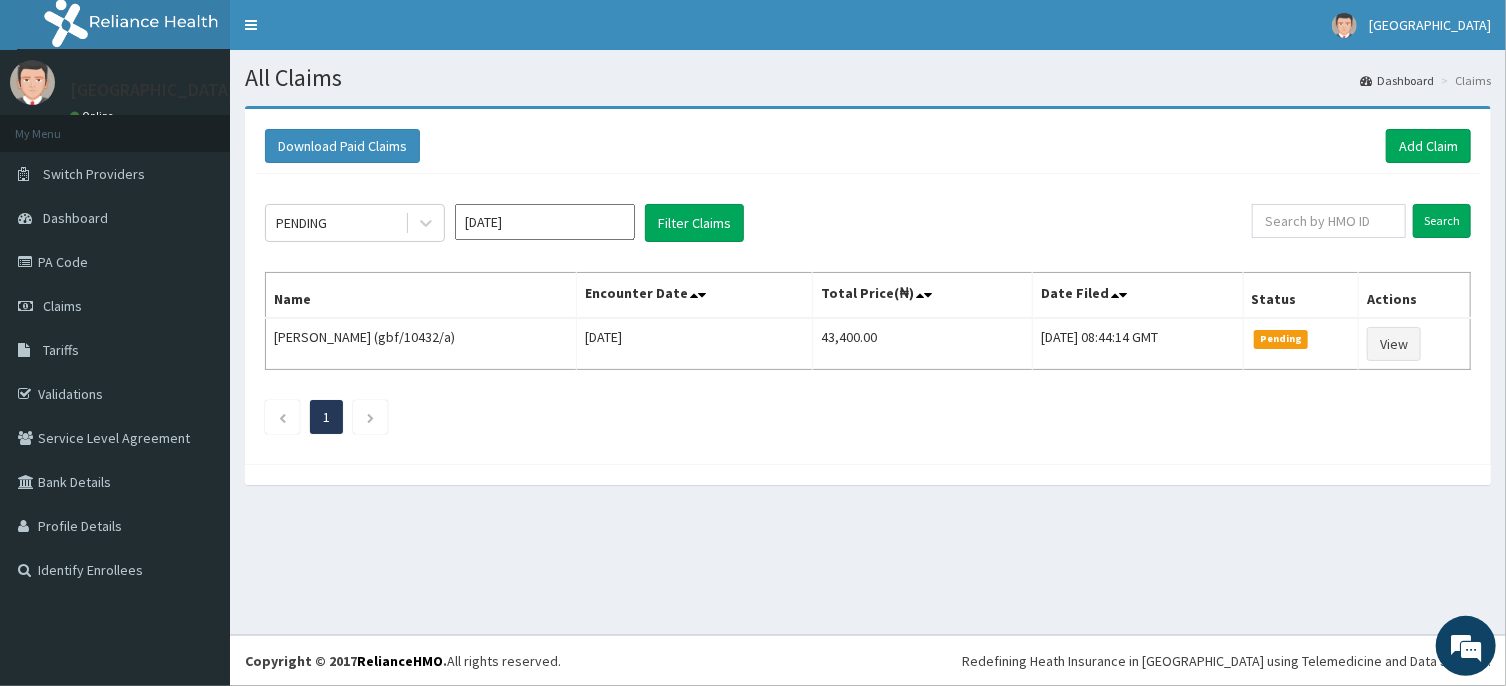click on "[DATE]" at bounding box center (545, 222) 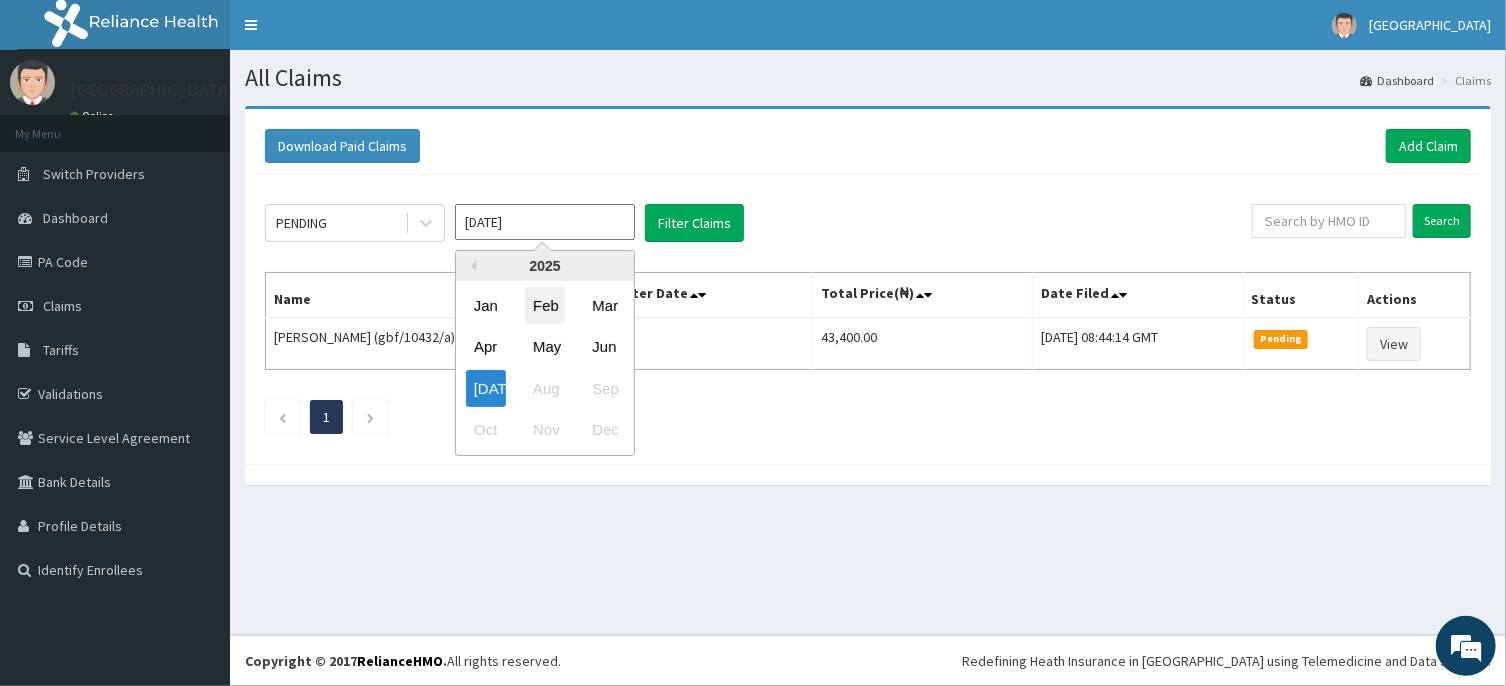 click on "Feb" at bounding box center (545, 305) 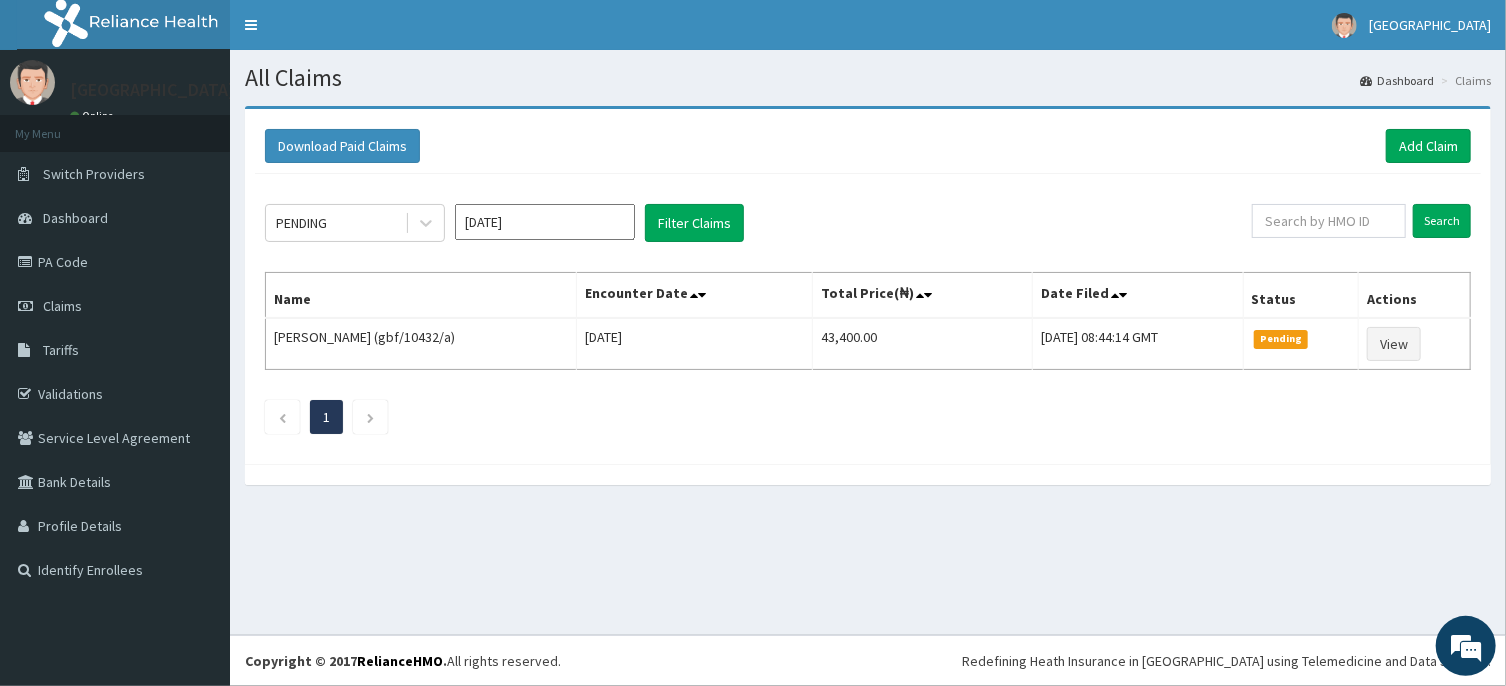 type on "[DATE]" 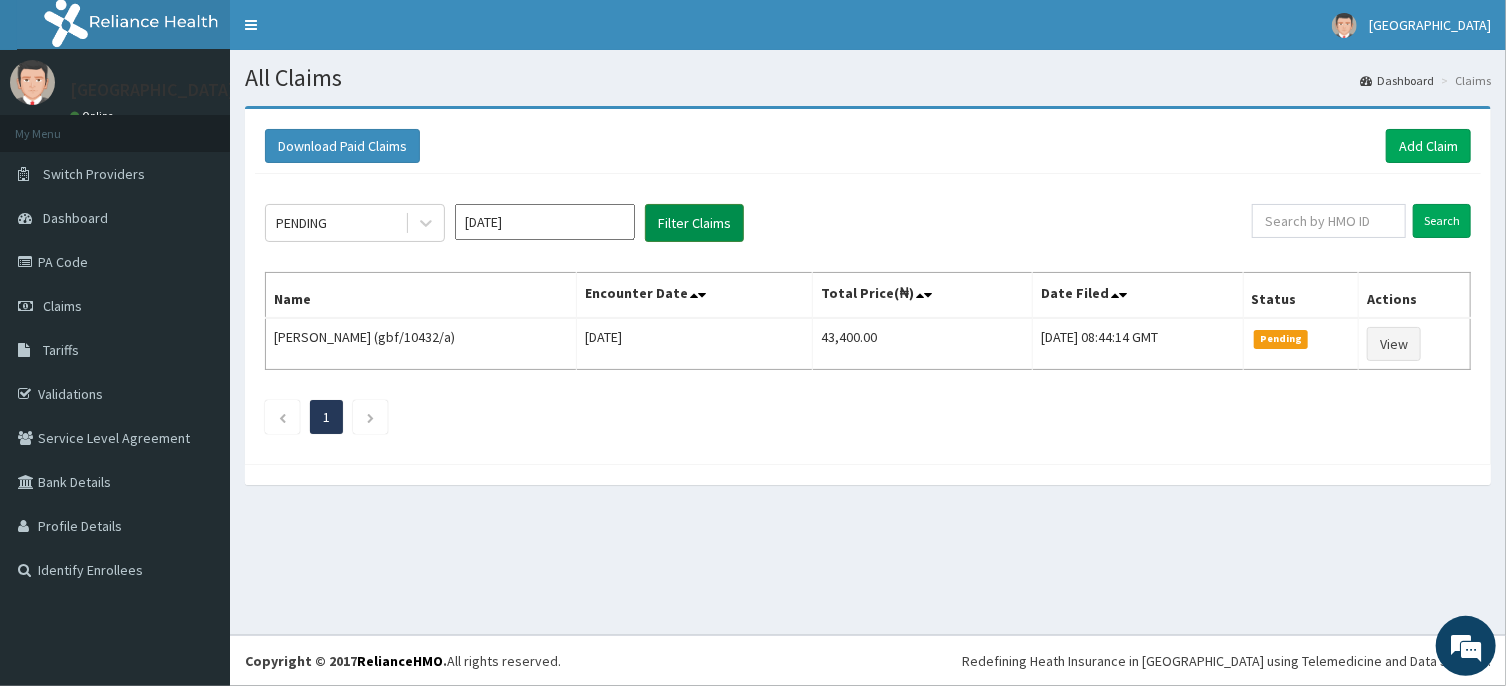 click on "Filter Claims" at bounding box center (694, 223) 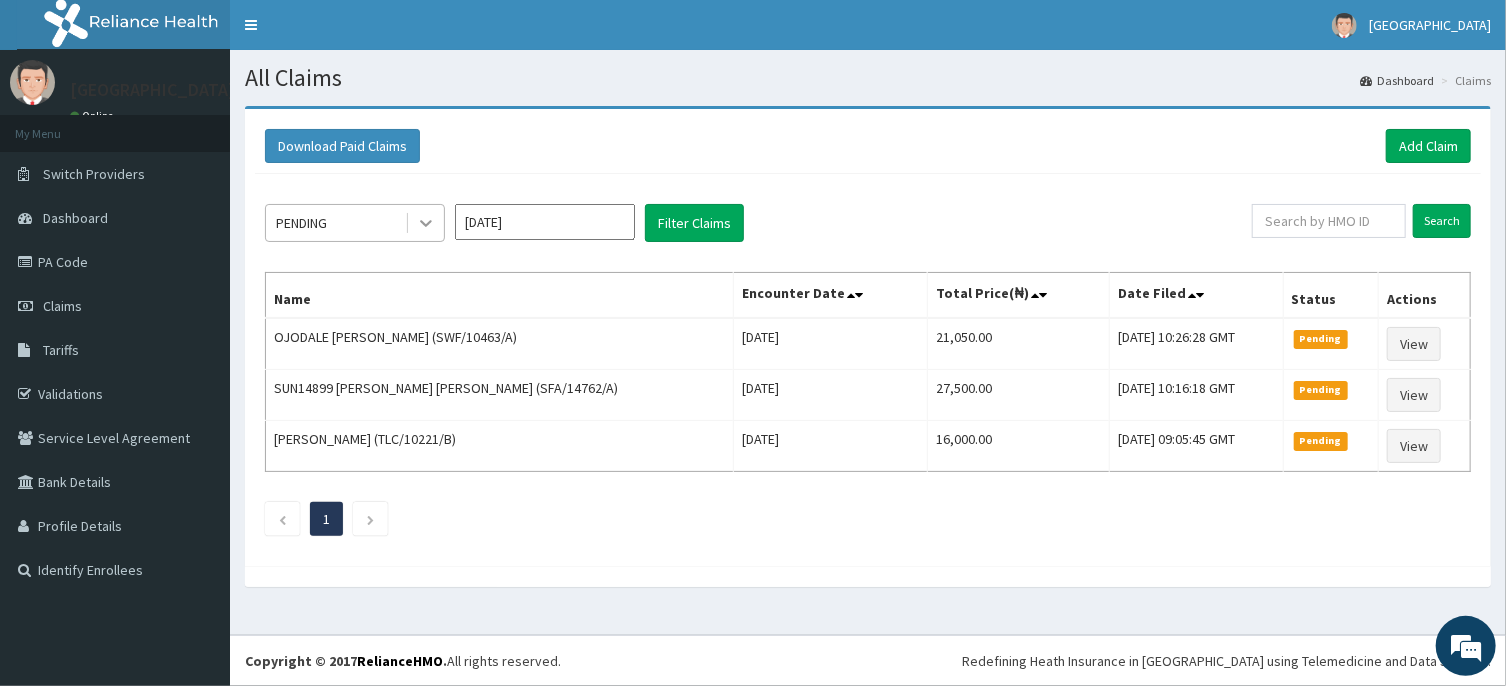 click 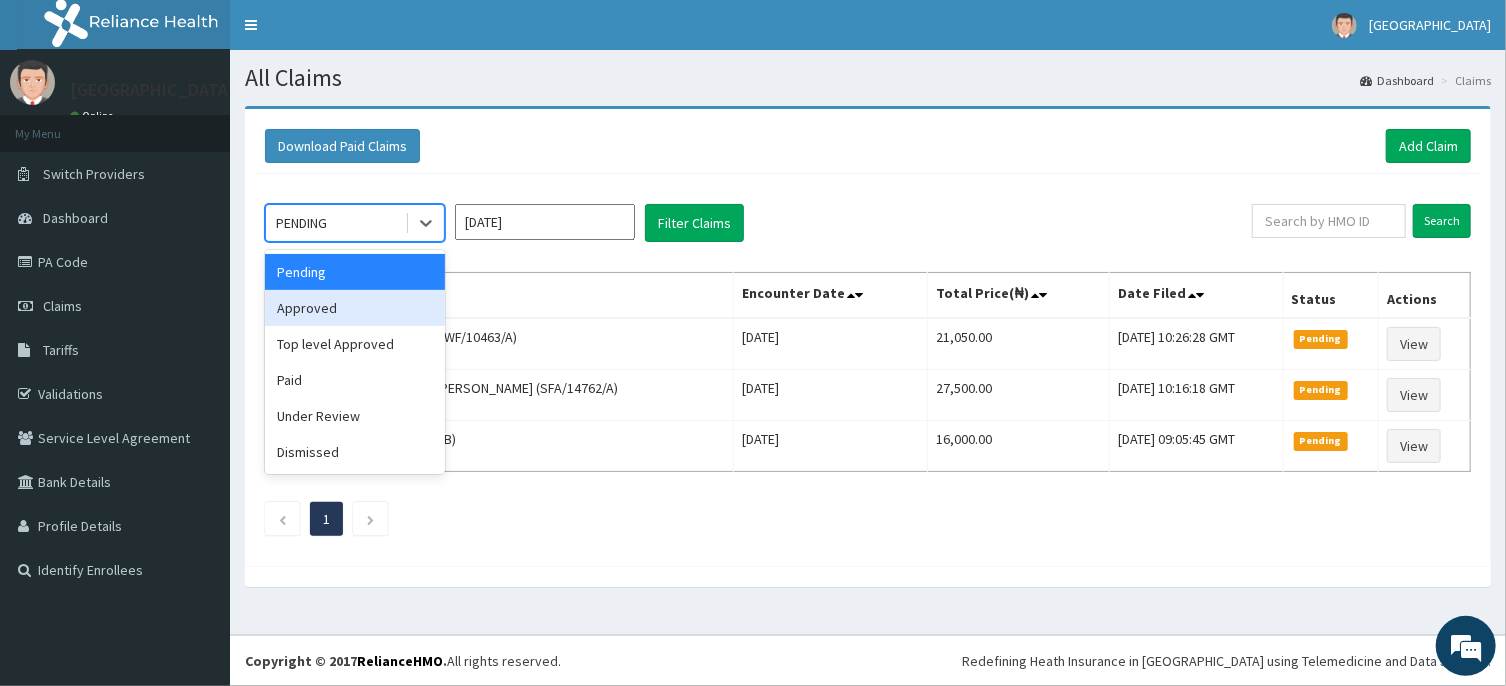 click on "Approved" at bounding box center (355, 308) 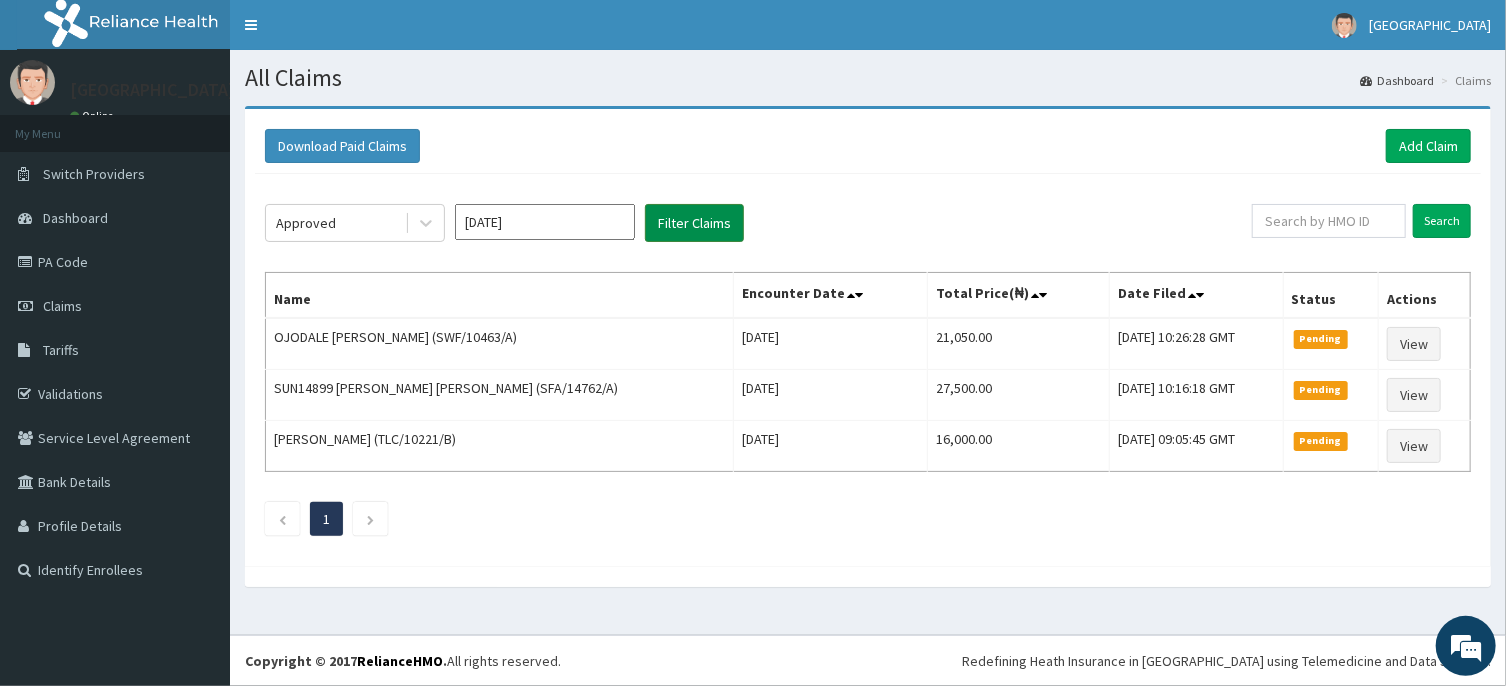 click on "Filter Claims" at bounding box center [694, 223] 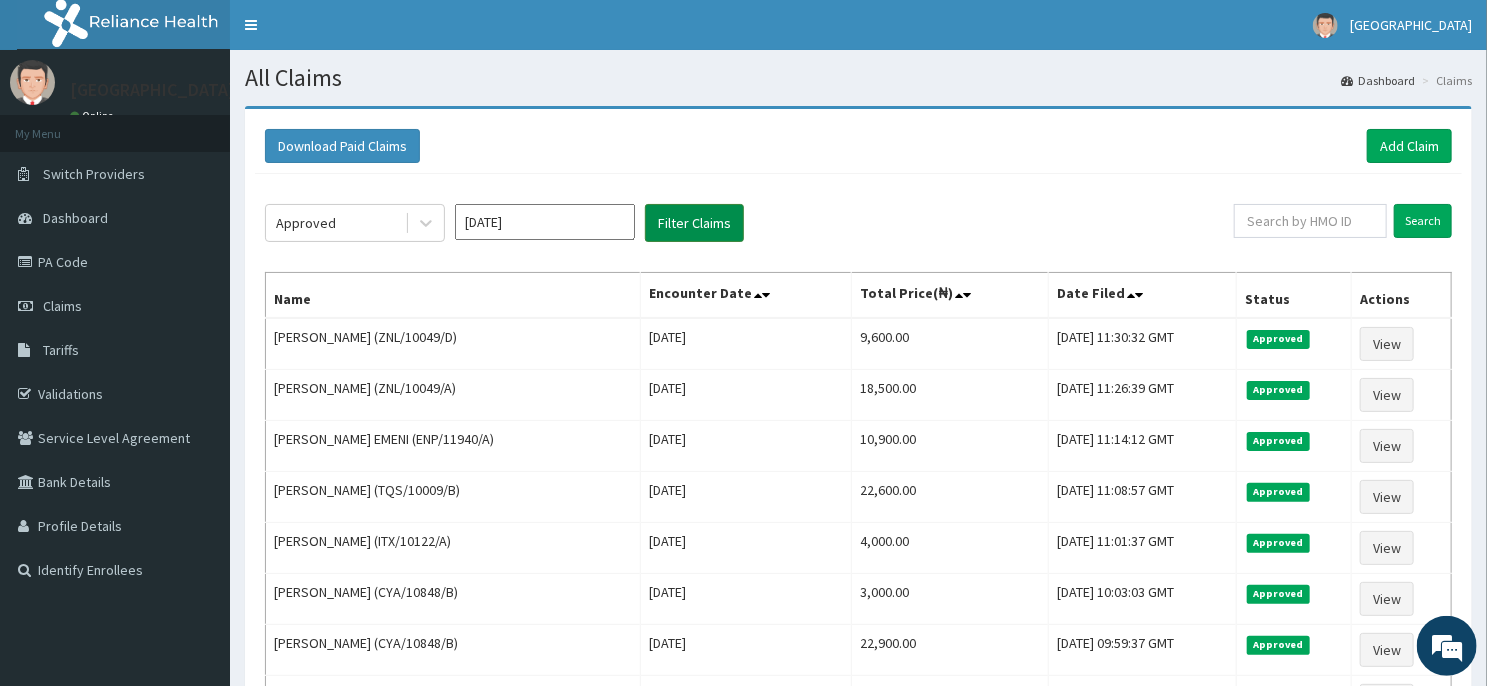 scroll, scrollTop: 0, scrollLeft: 0, axis: both 